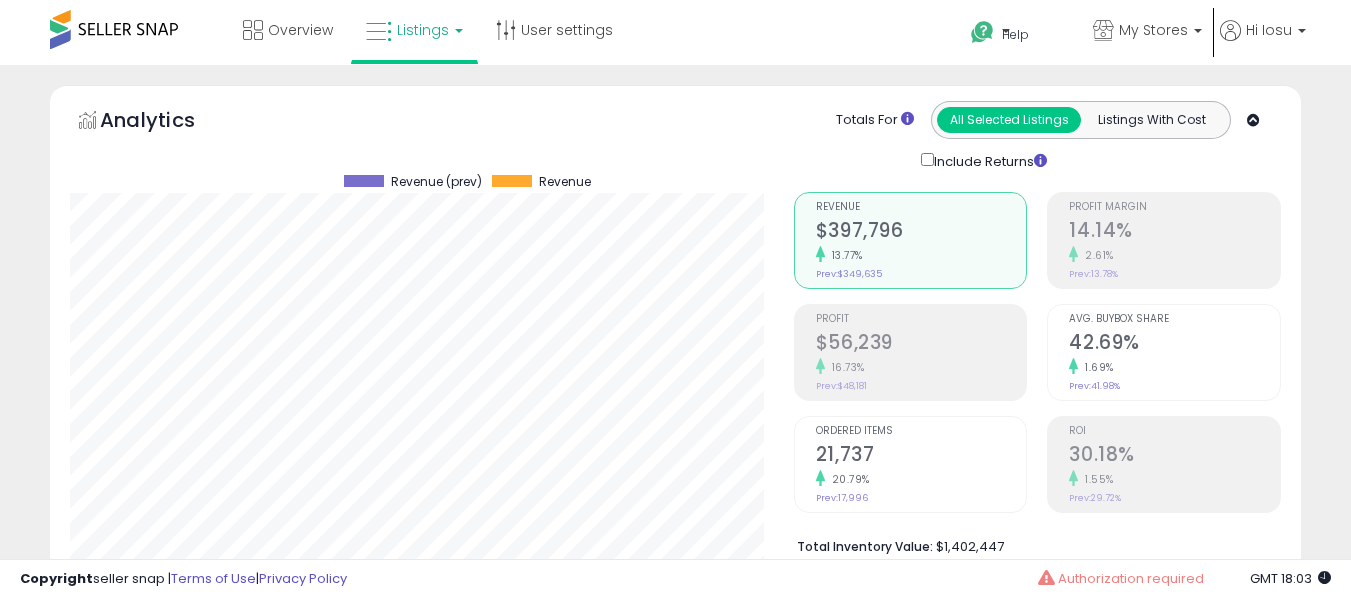 select on "**" 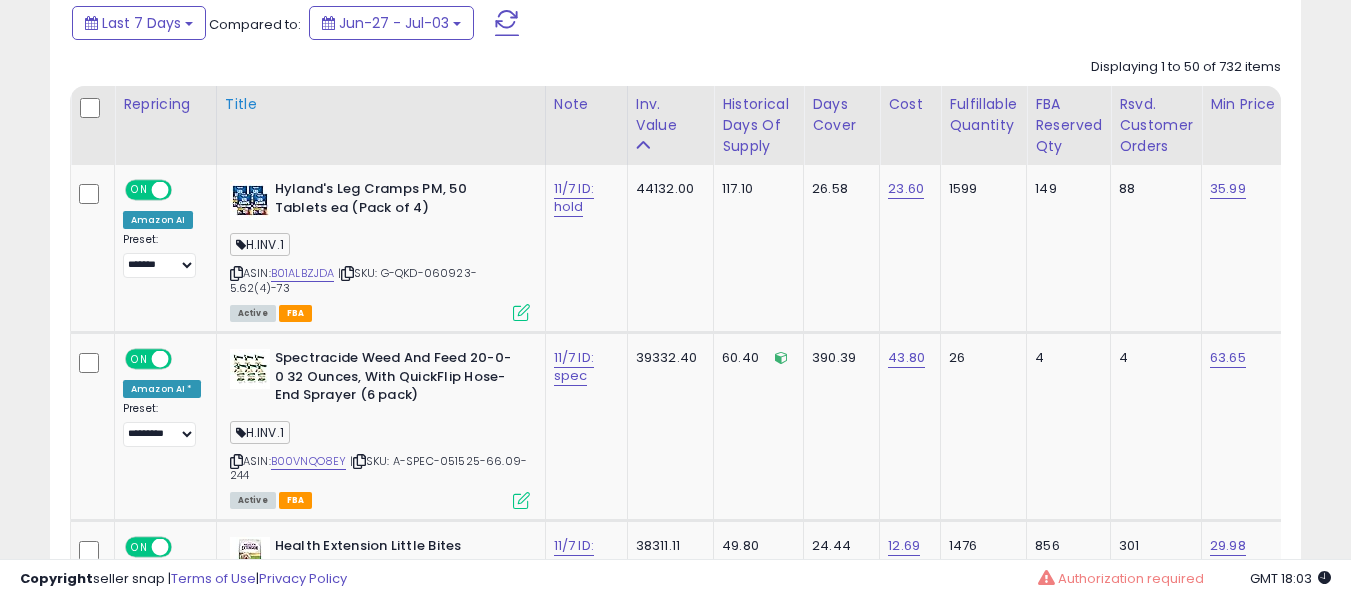 scroll, scrollTop: 935, scrollLeft: 0, axis: vertical 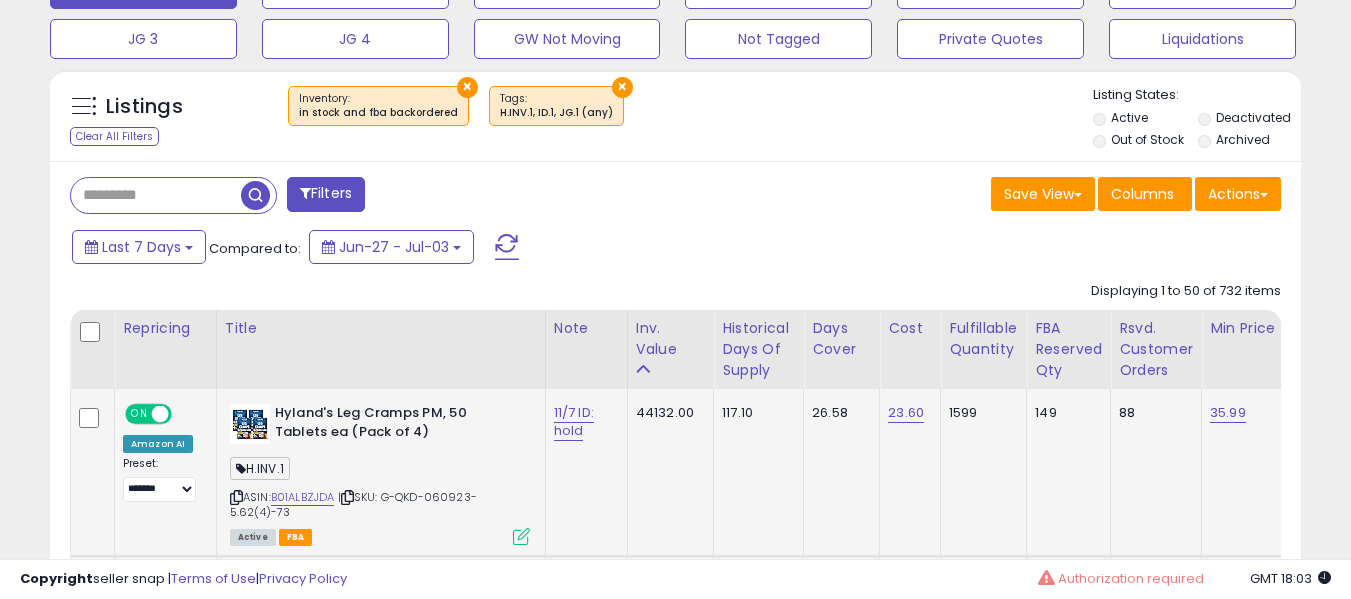 click on "11/7 ID: hold" 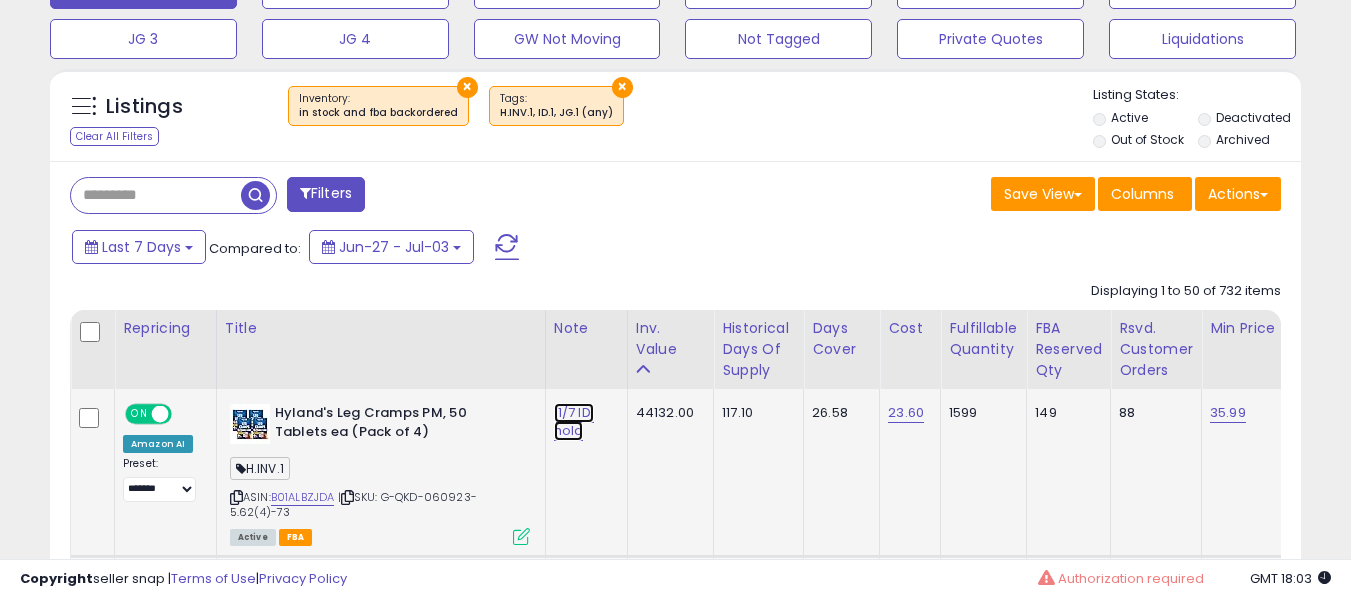 click on "11/7 ID: hold" at bounding box center (574, 422) 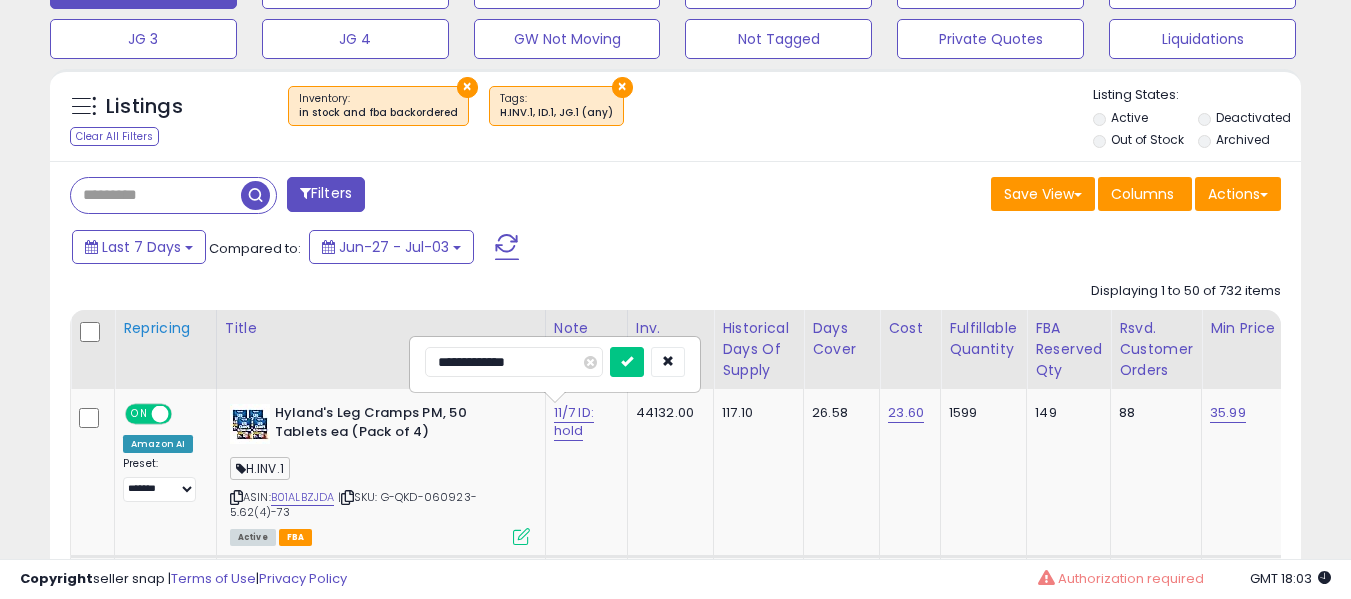 drag, startPoint x: 467, startPoint y: 351, endPoint x: 193, endPoint y: 328, distance: 274.96362 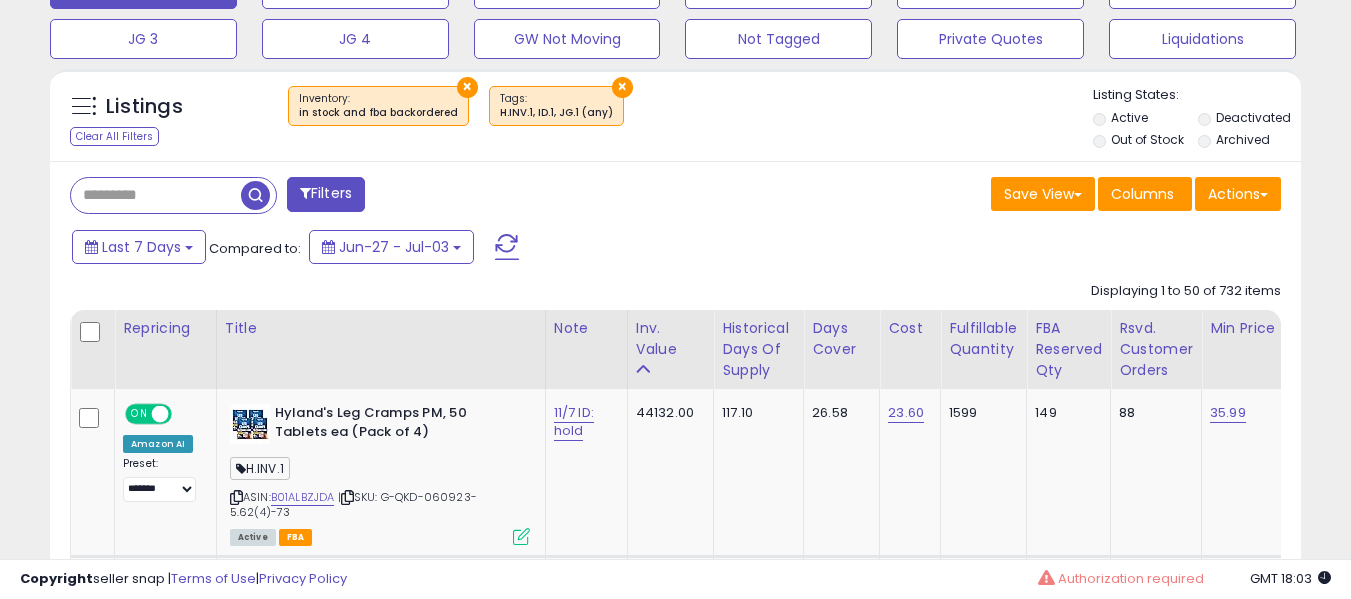 scroll, scrollTop: 10338, scrollLeft: 0, axis: vertical 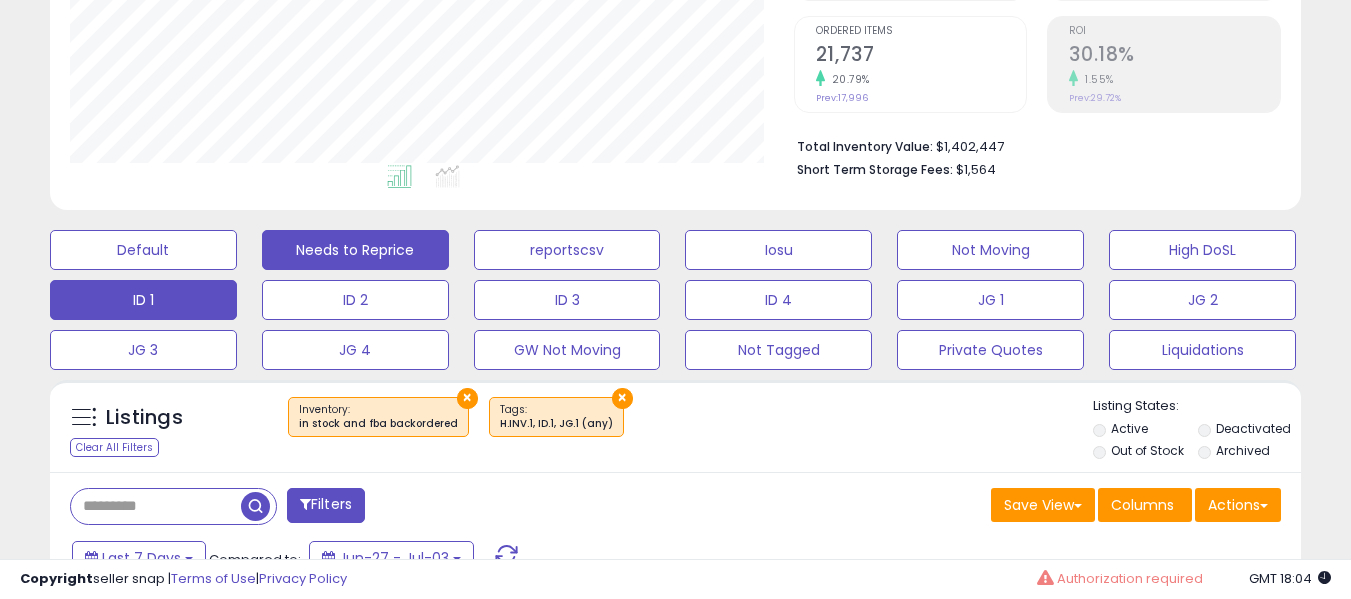 click on "Needs to Reprice" at bounding box center [143, 250] 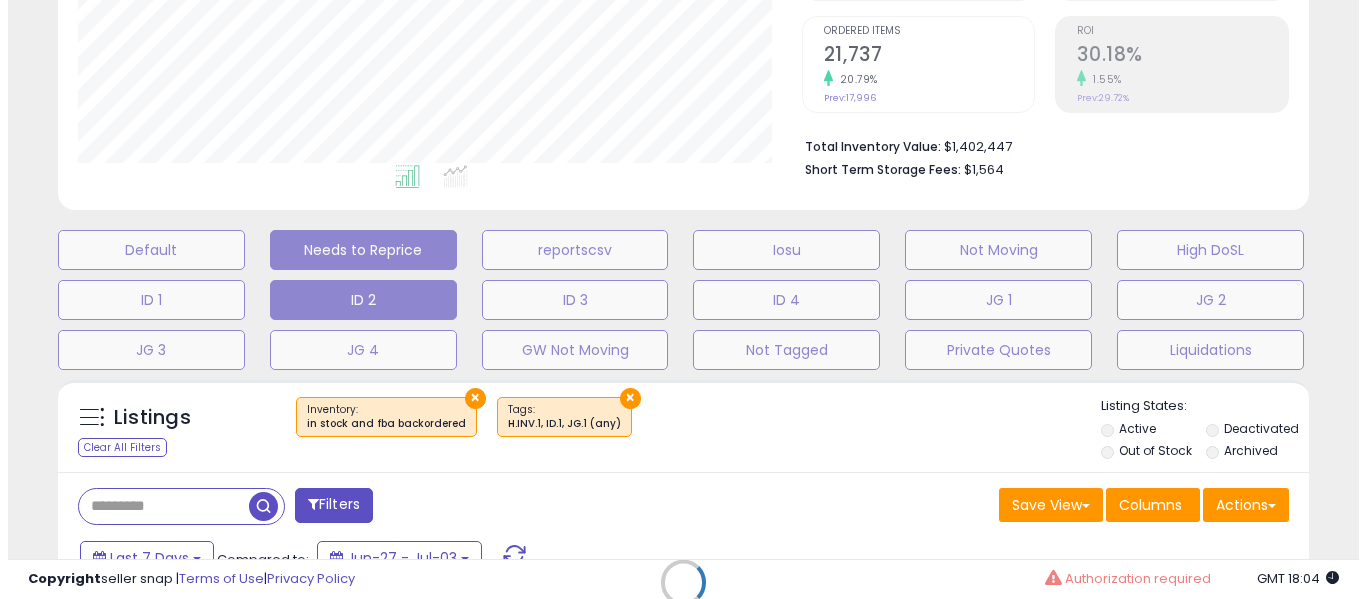 scroll, scrollTop: 485, scrollLeft: 0, axis: vertical 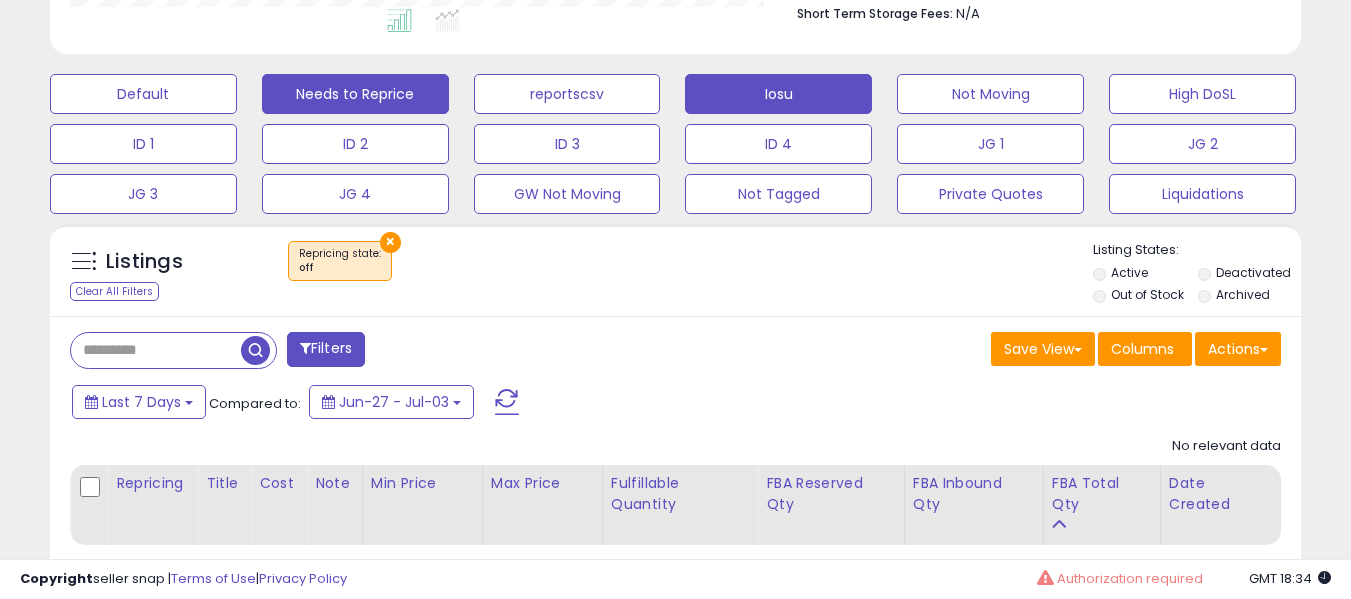 click on "Iosu" at bounding box center [143, 94] 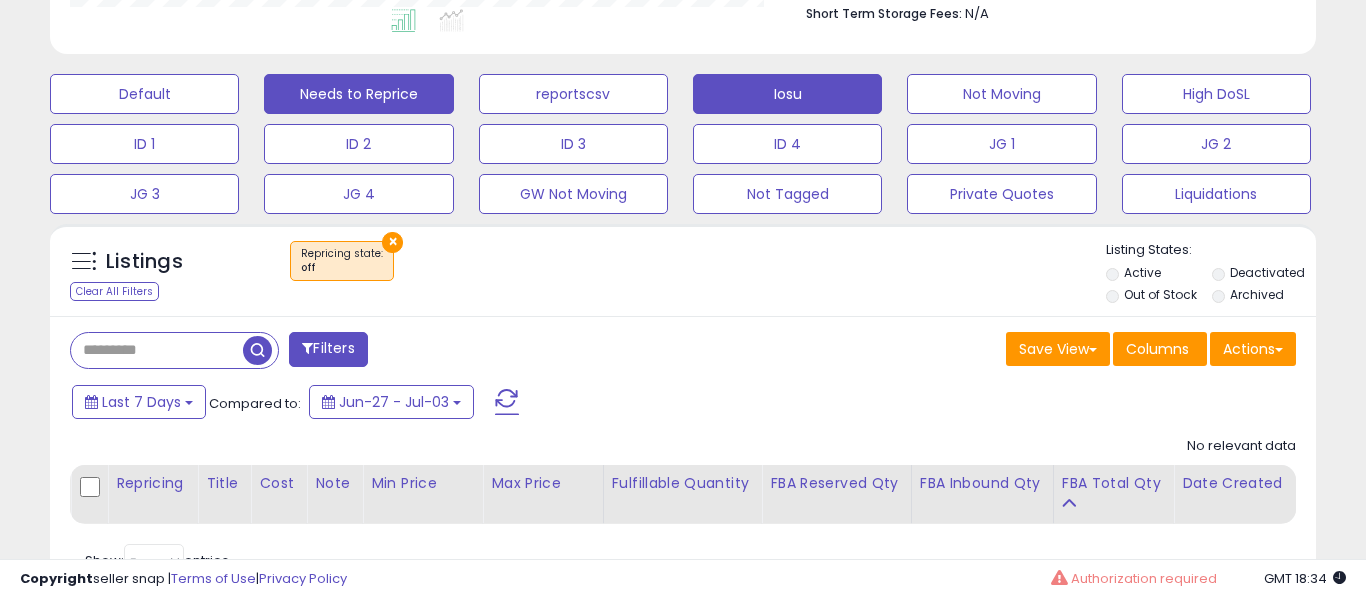 scroll, scrollTop: 999590, scrollLeft: 999267, axis: both 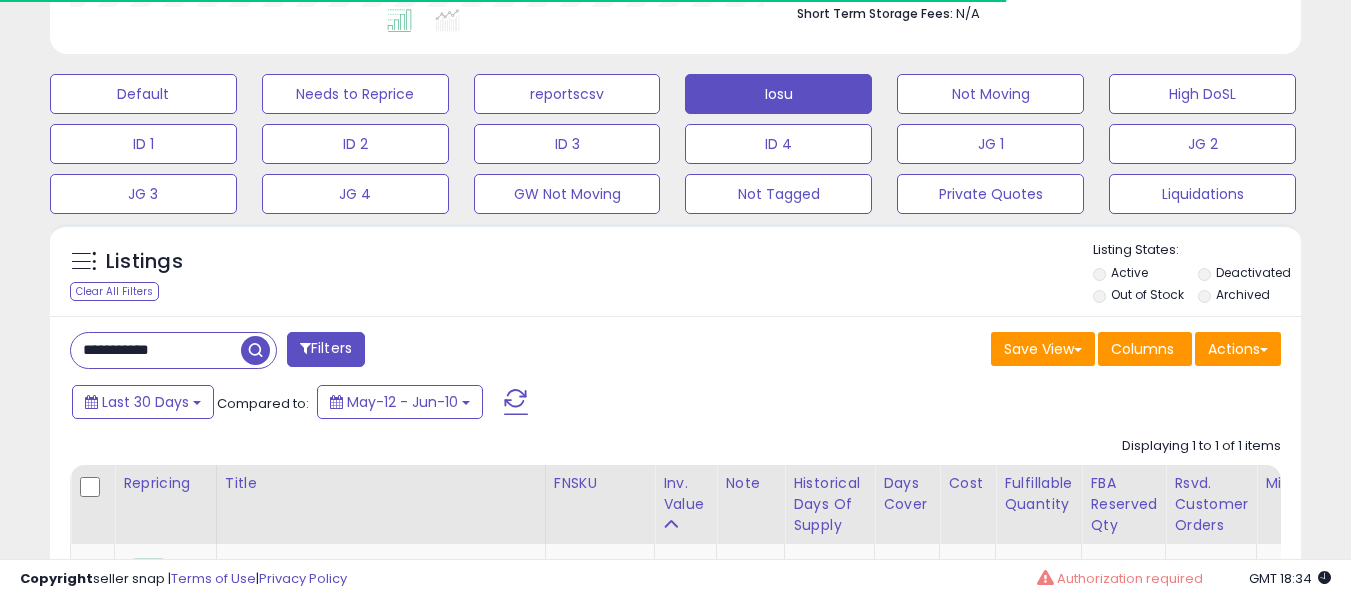 click on "**********" at bounding box center (156, 350) 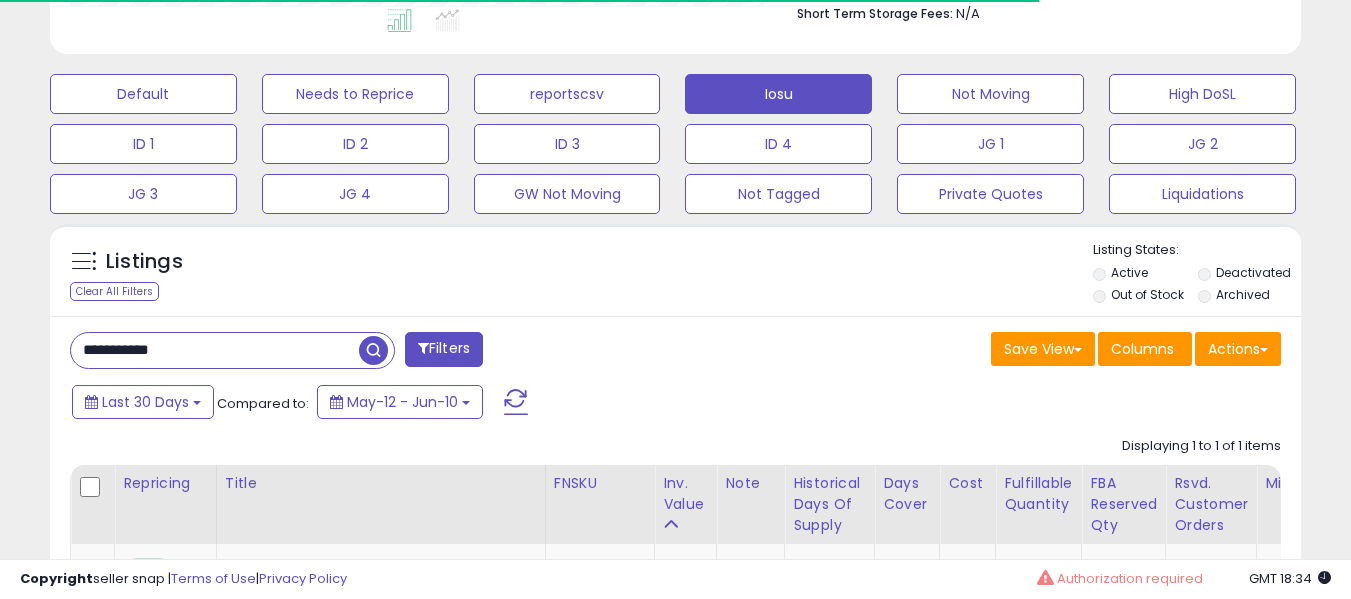 paste 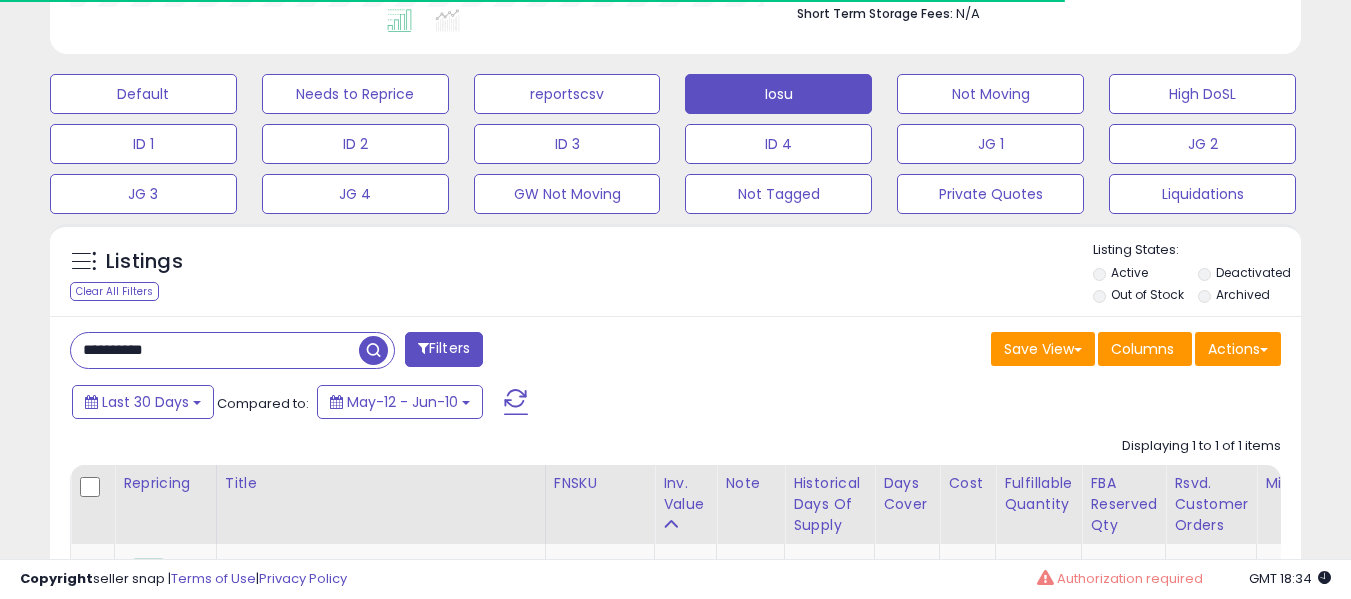 type on "**********" 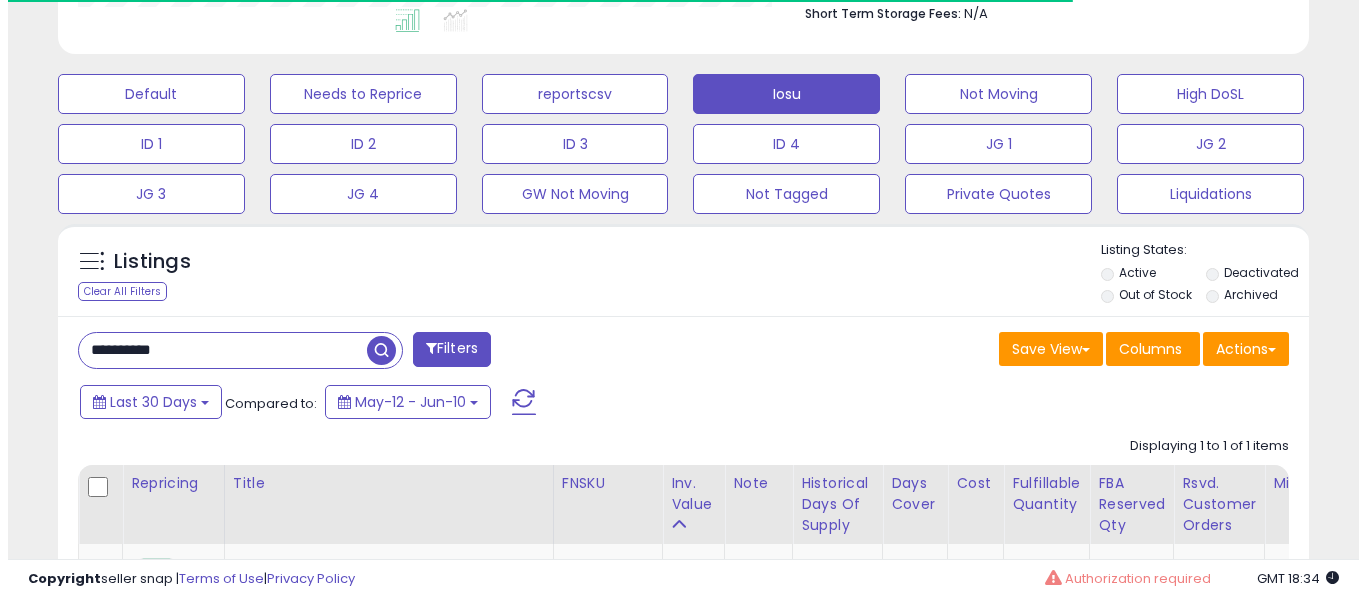scroll, scrollTop: 410, scrollLeft: 732, axis: both 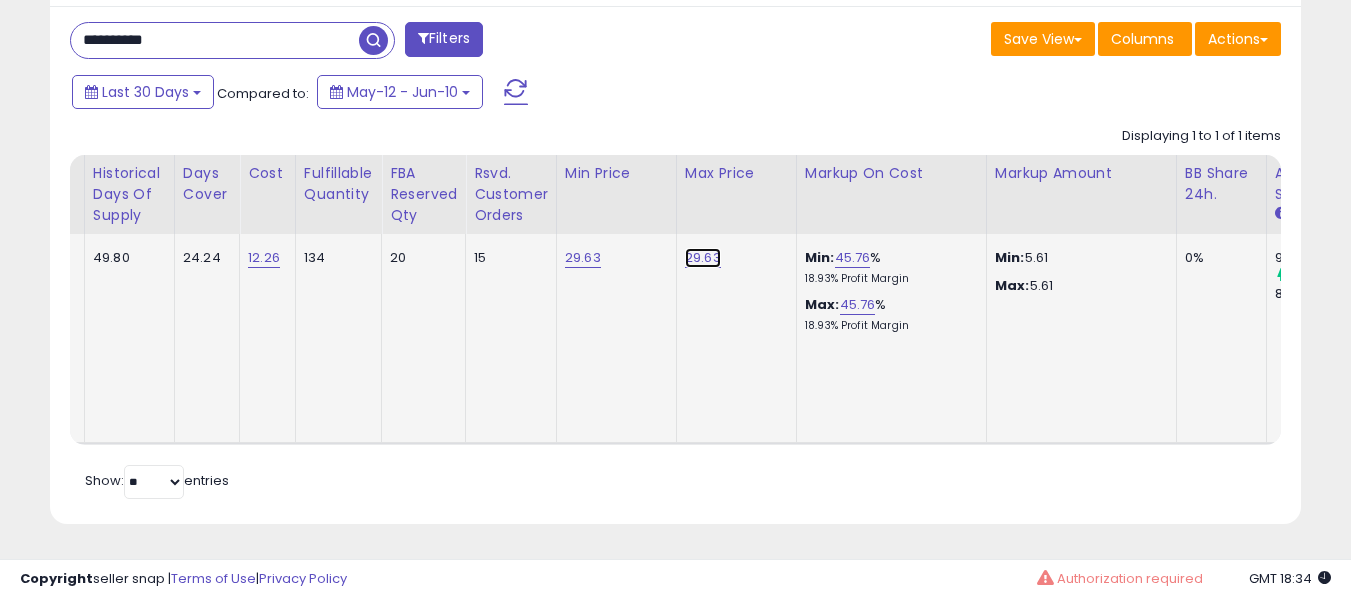 click on "29.63" at bounding box center [703, 258] 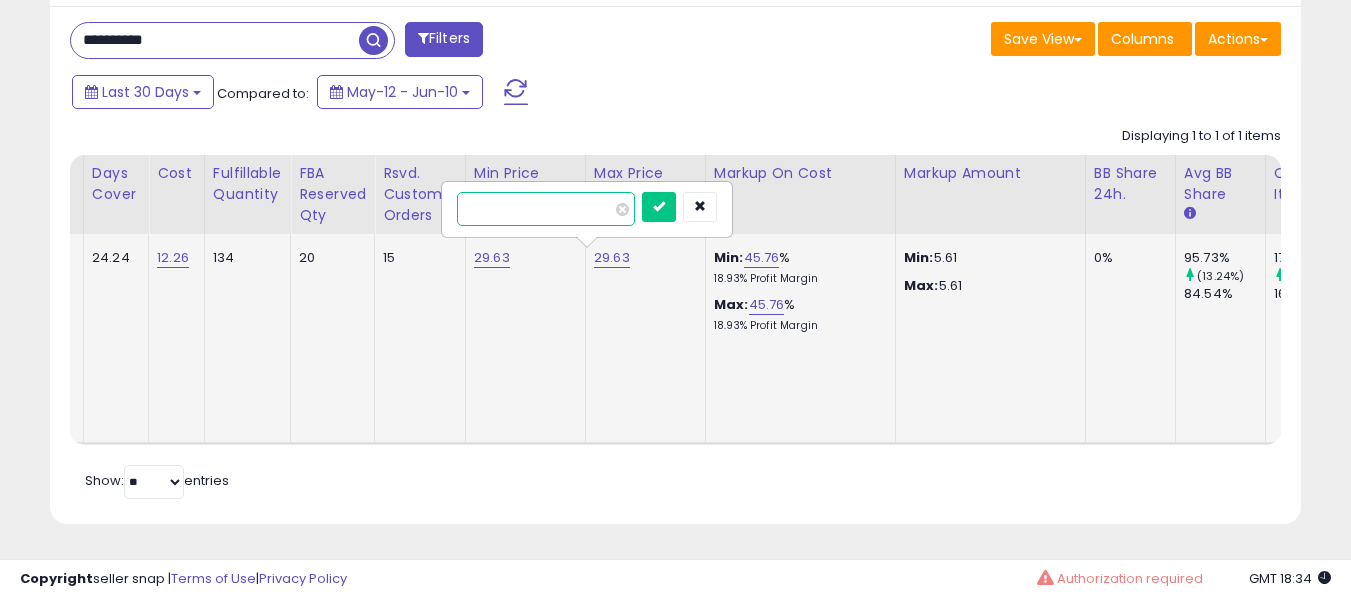 type on "*****" 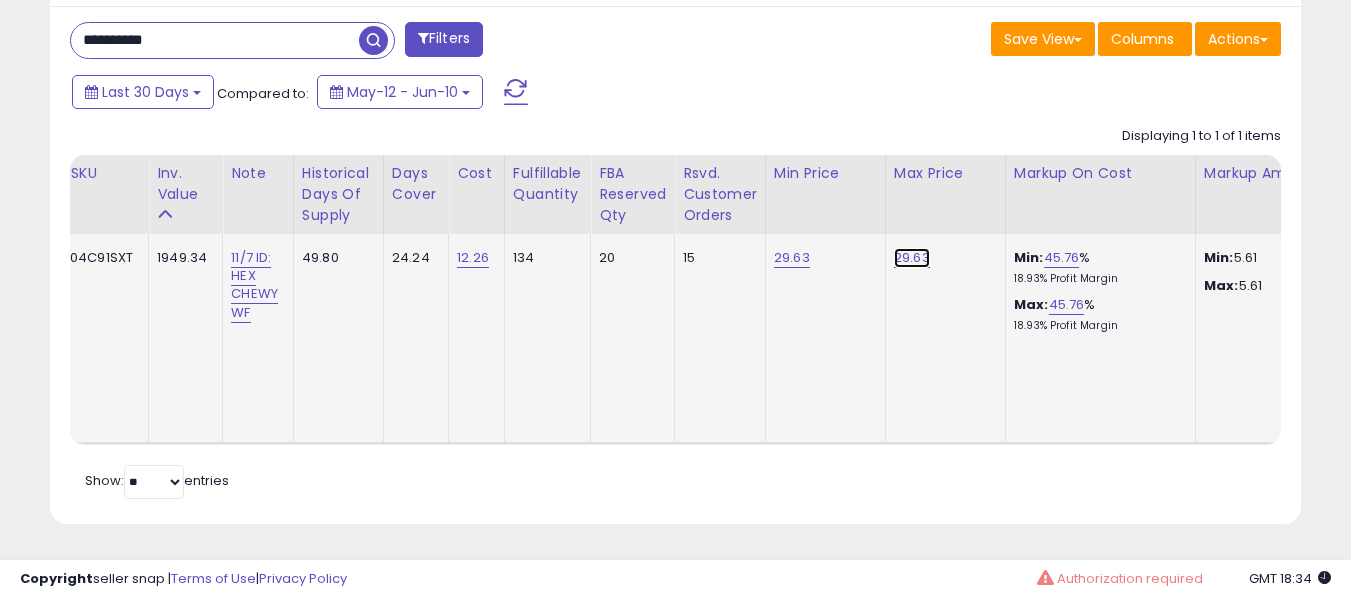 click on "29.63" at bounding box center (912, 258) 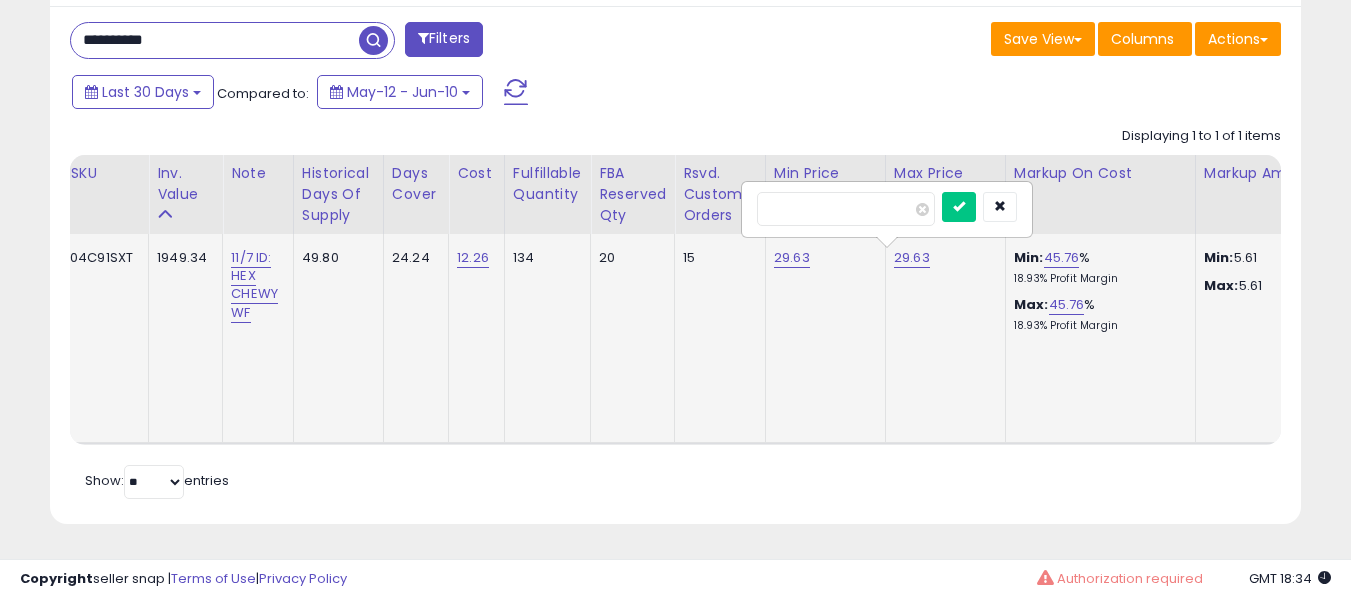 type on "*****" 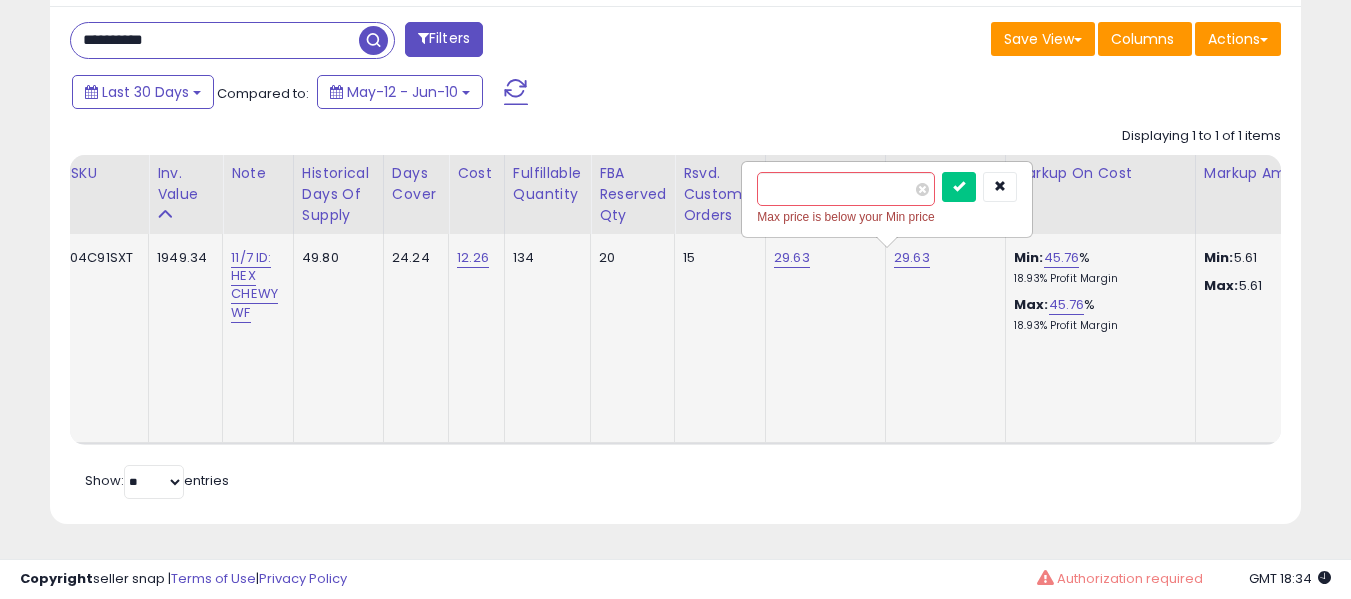 click on "29.63" 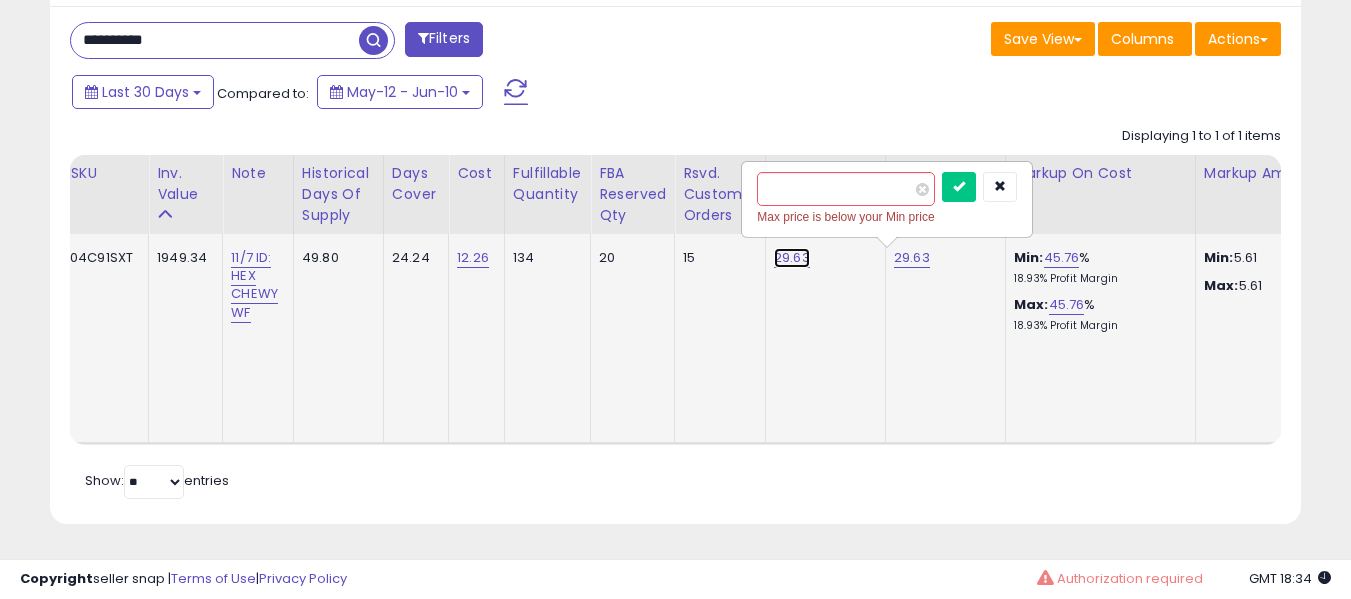 click on "29.63" at bounding box center (792, 258) 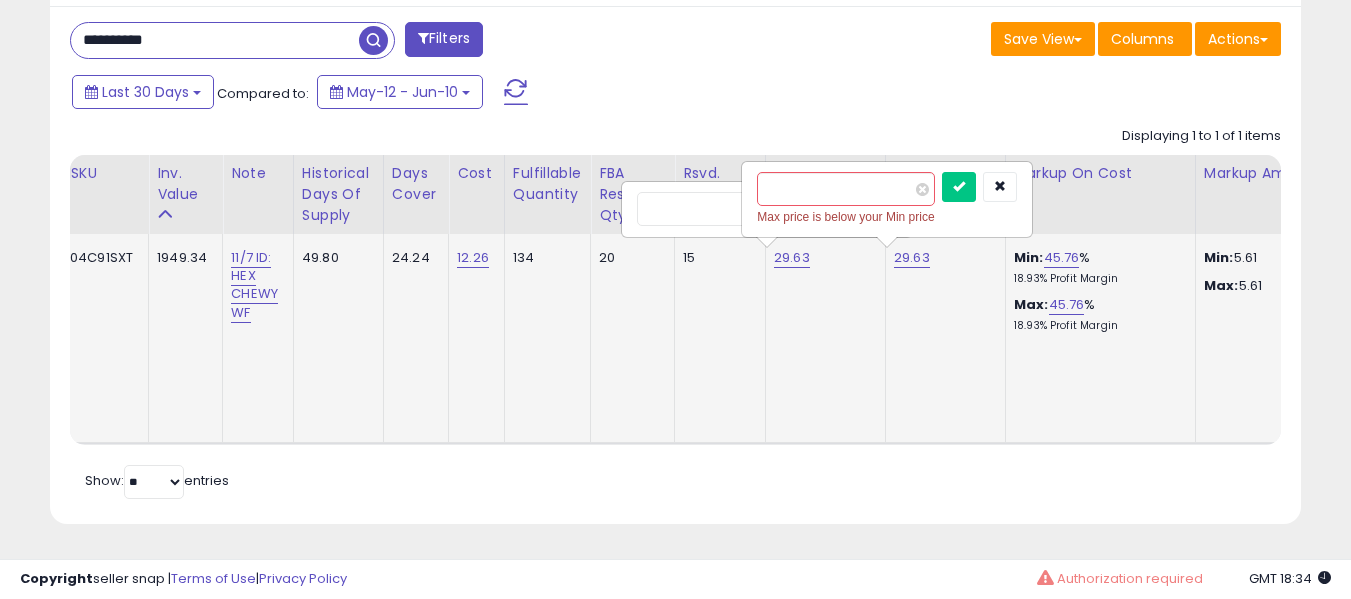 type on "*****" 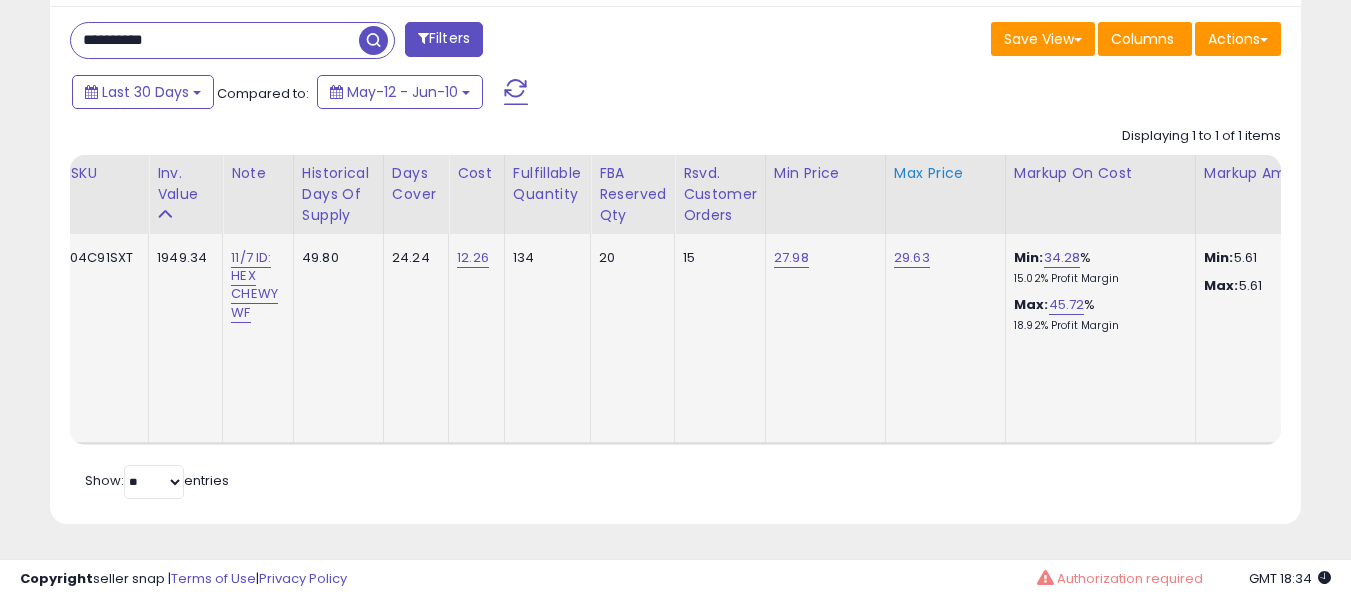 click on "Max Price" 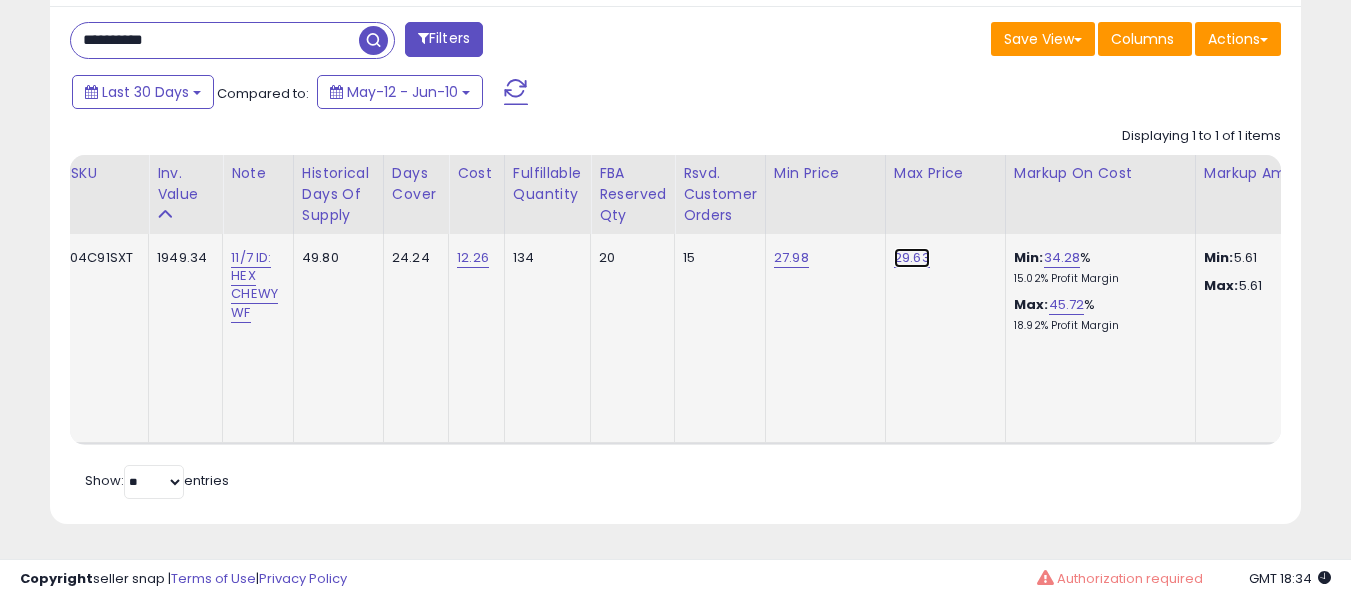 click on "29.63" at bounding box center (912, 258) 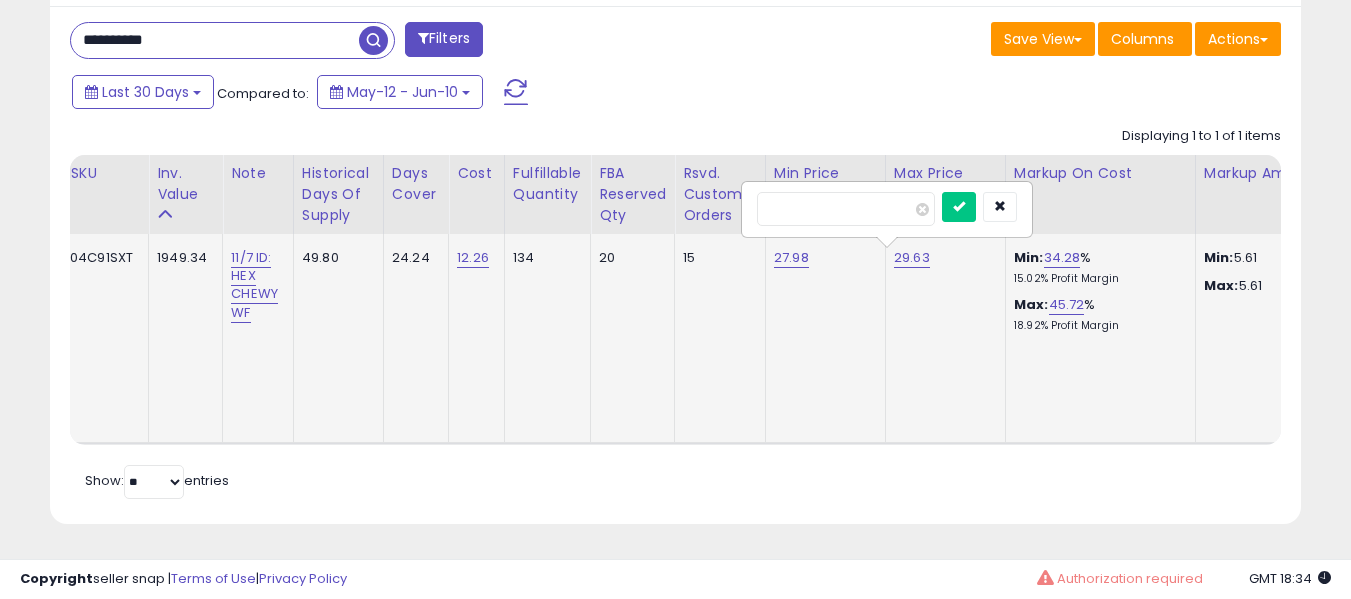 type on "*****" 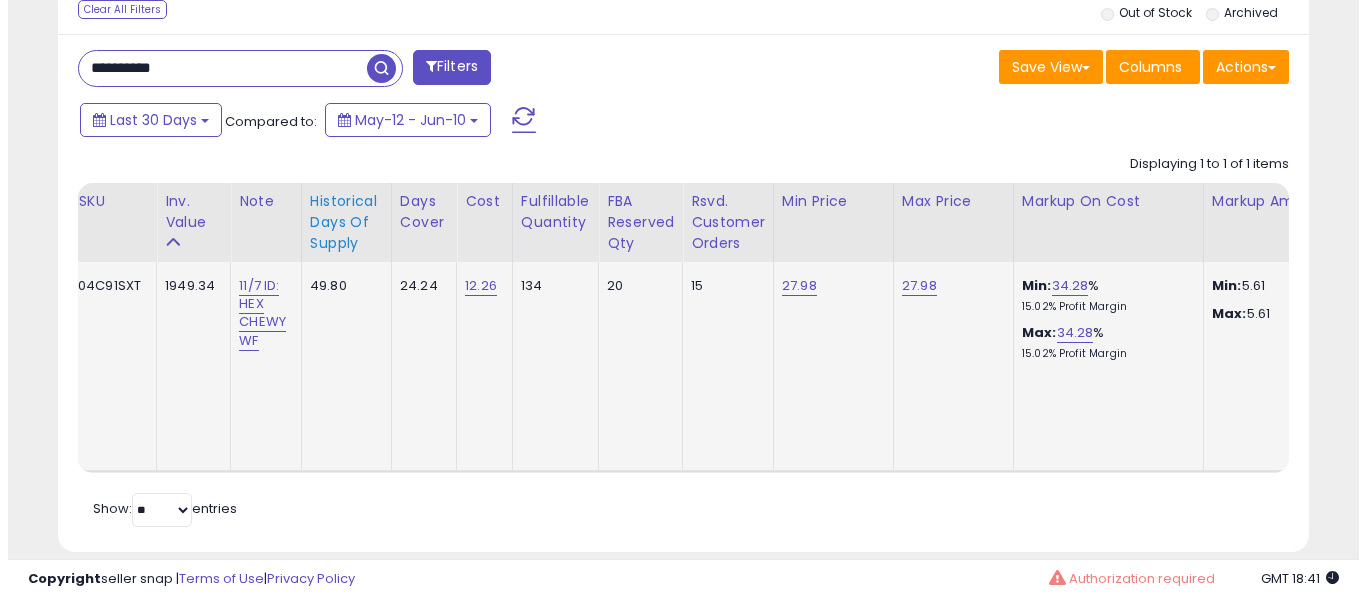 scroll, scrollTop: 481, scrollLeft: 0, axis: vertical 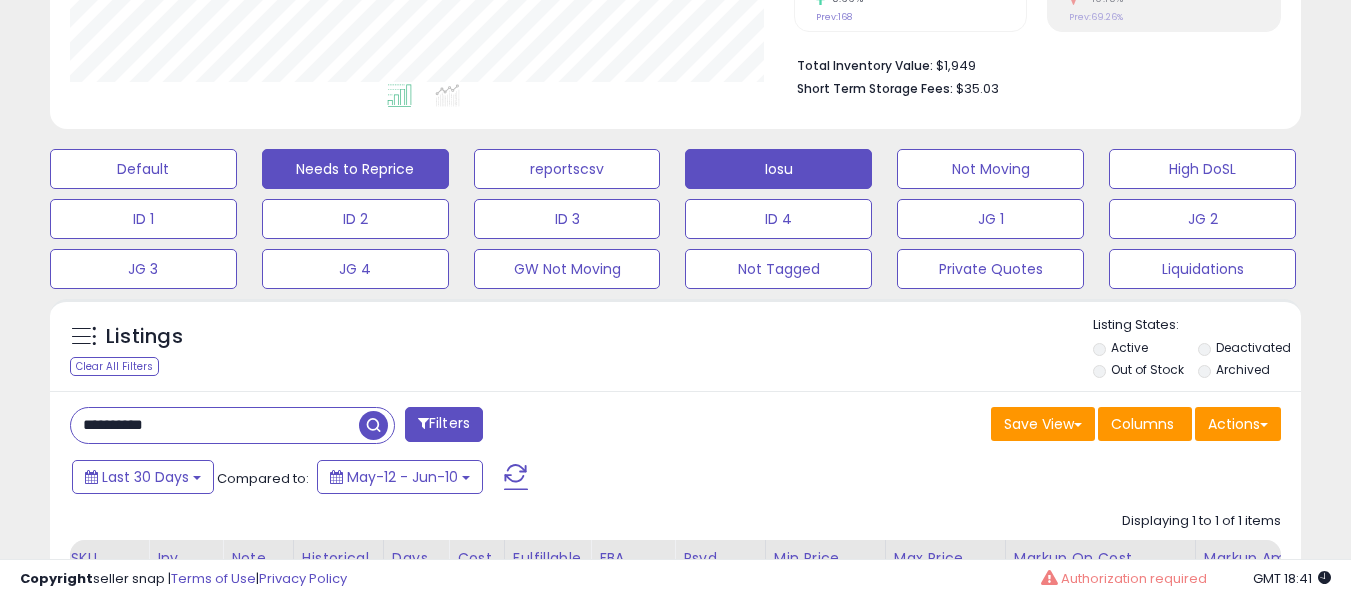 click on "Needs to Reprice" at bounding box center [143, 169] 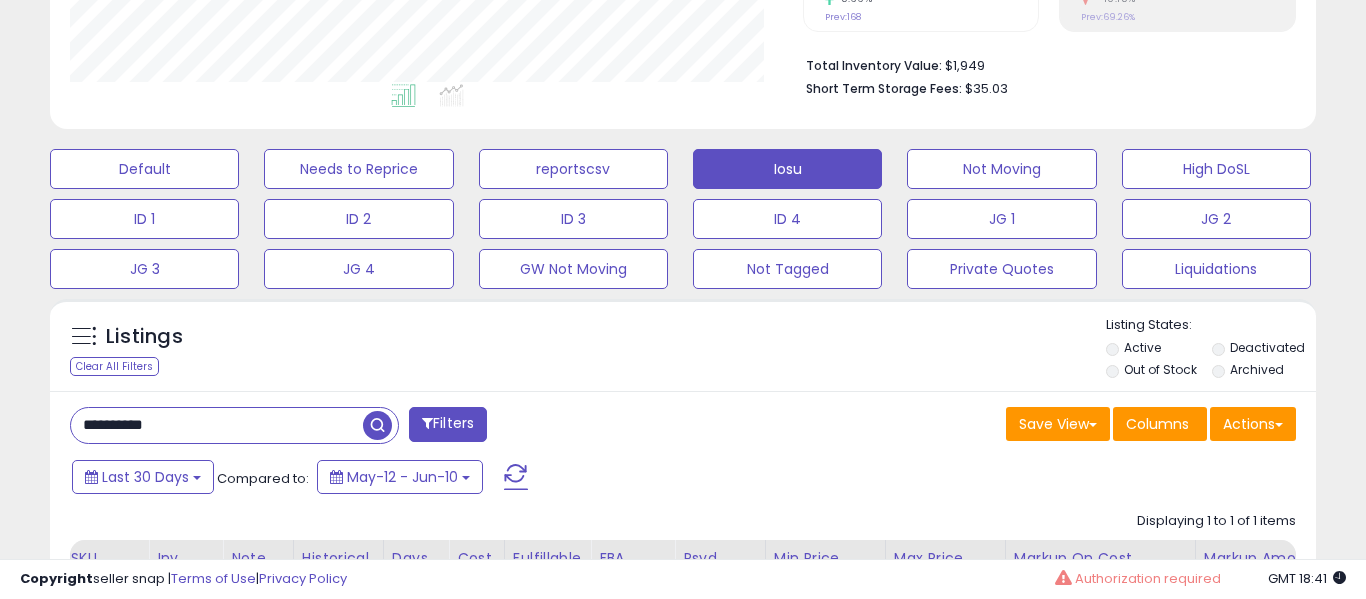 scroll, scrollTop: 999590, scrollLeft: 999267, axis: both 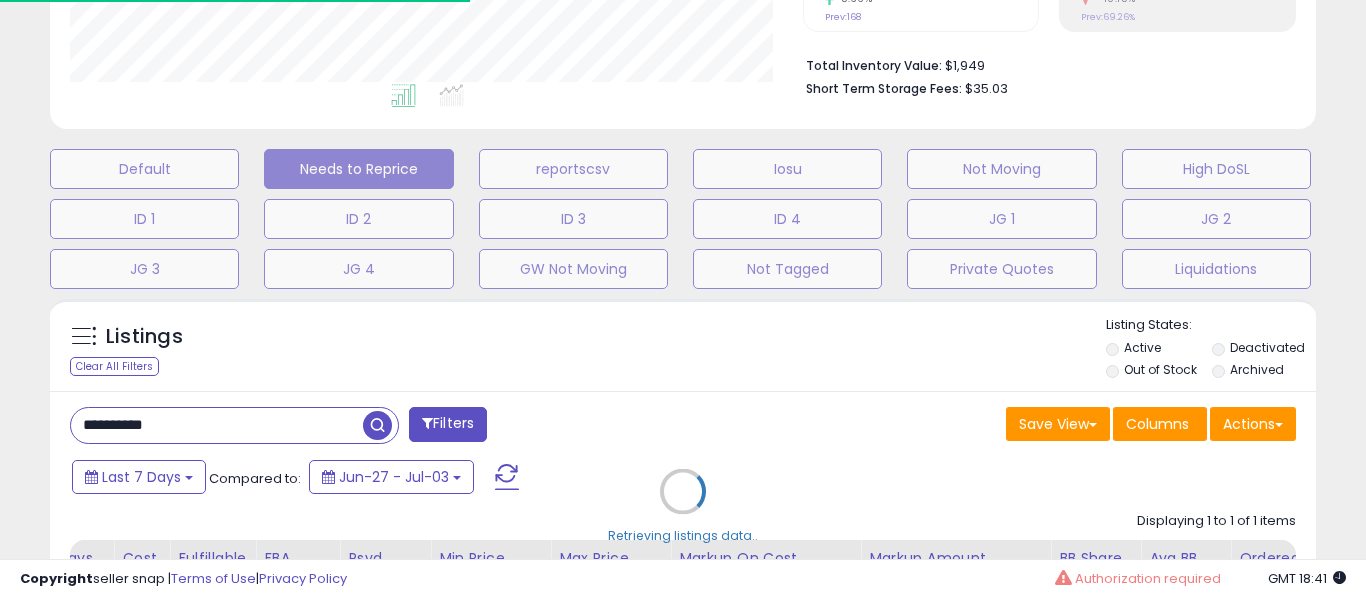 type 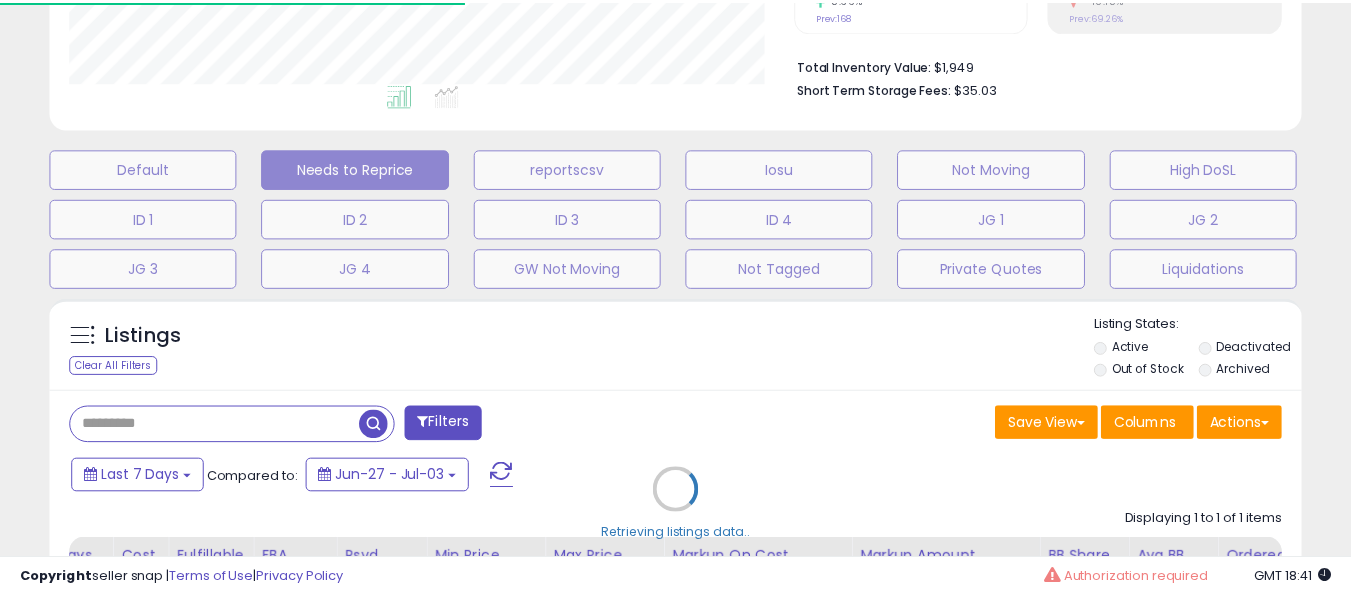 scroll, scrollTop: 0, scrollLeft: 0, axis: both 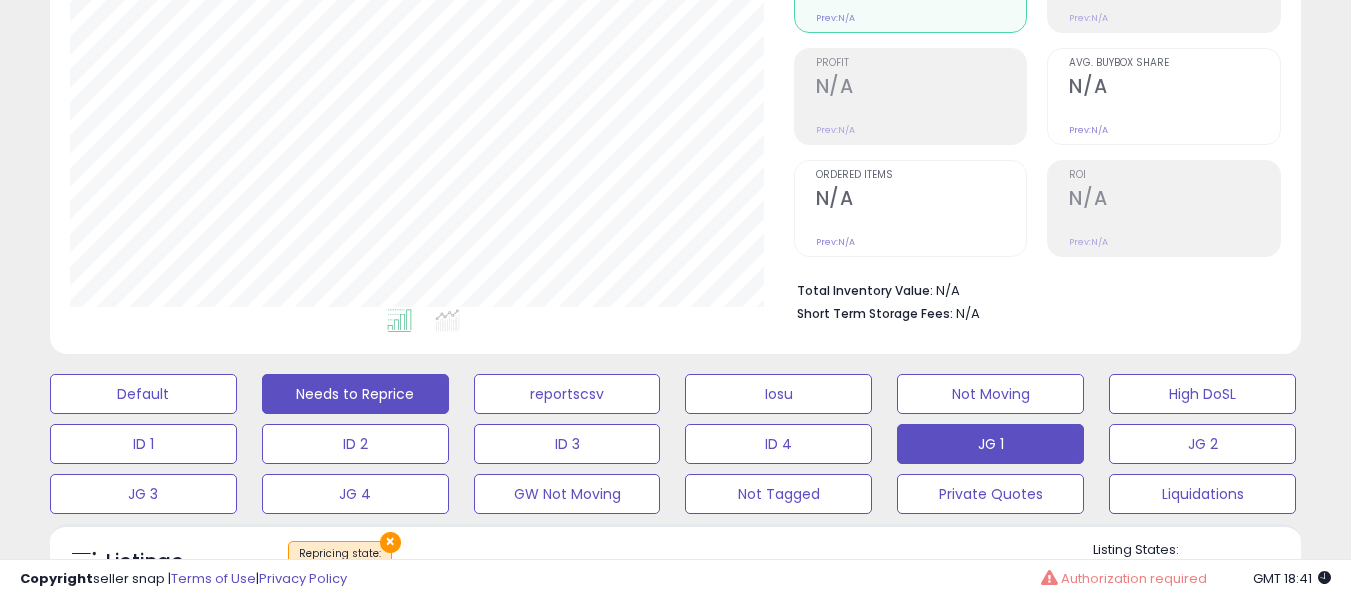 click on "JG 1" at bounding box center [143, 394] 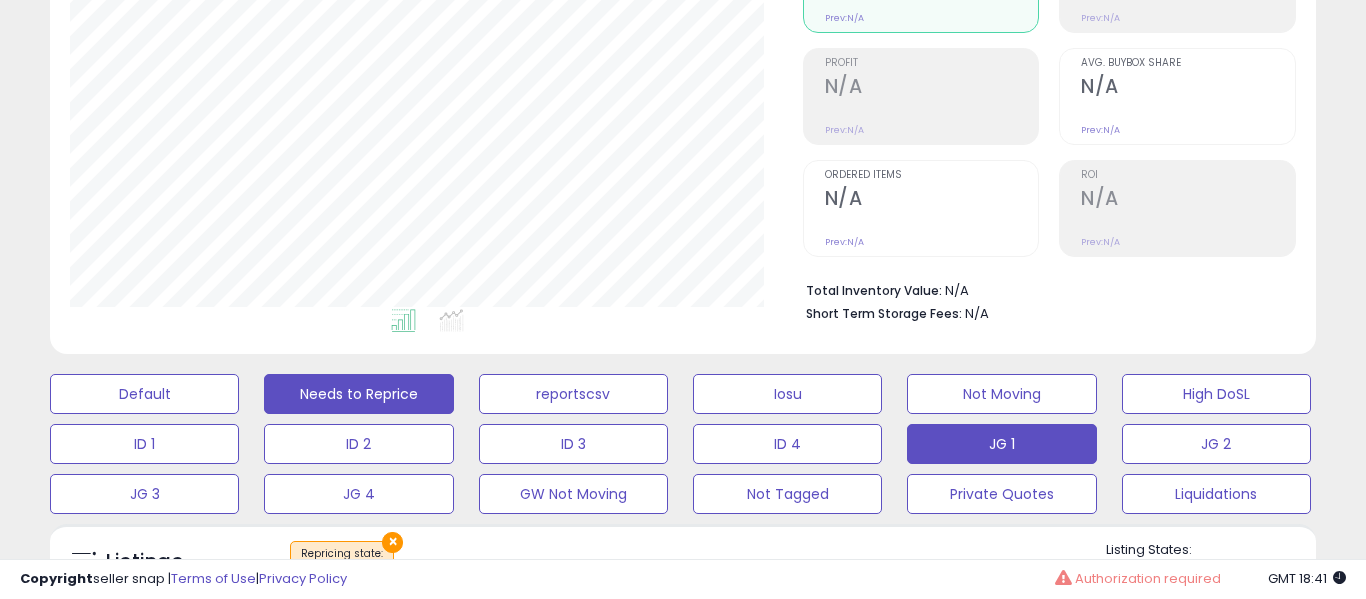scroll, scrollTop: 999590, scrollLeft: 999267, axis: both 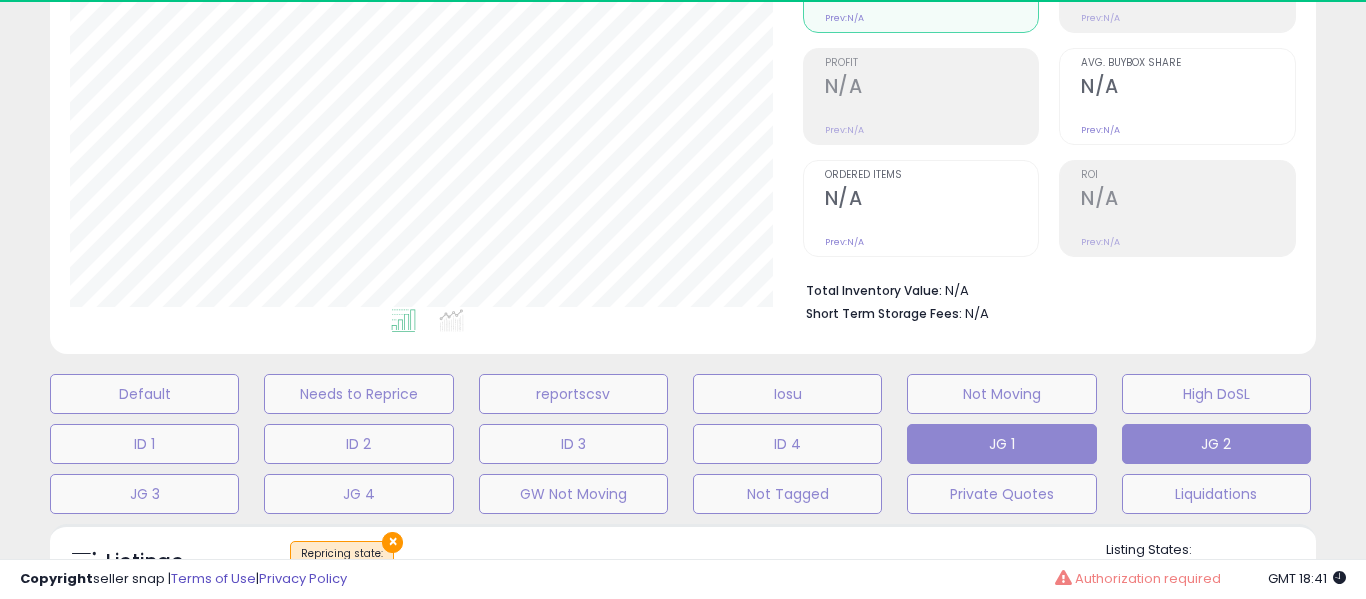 click on "JG 2" at bounding box center (144, 394) 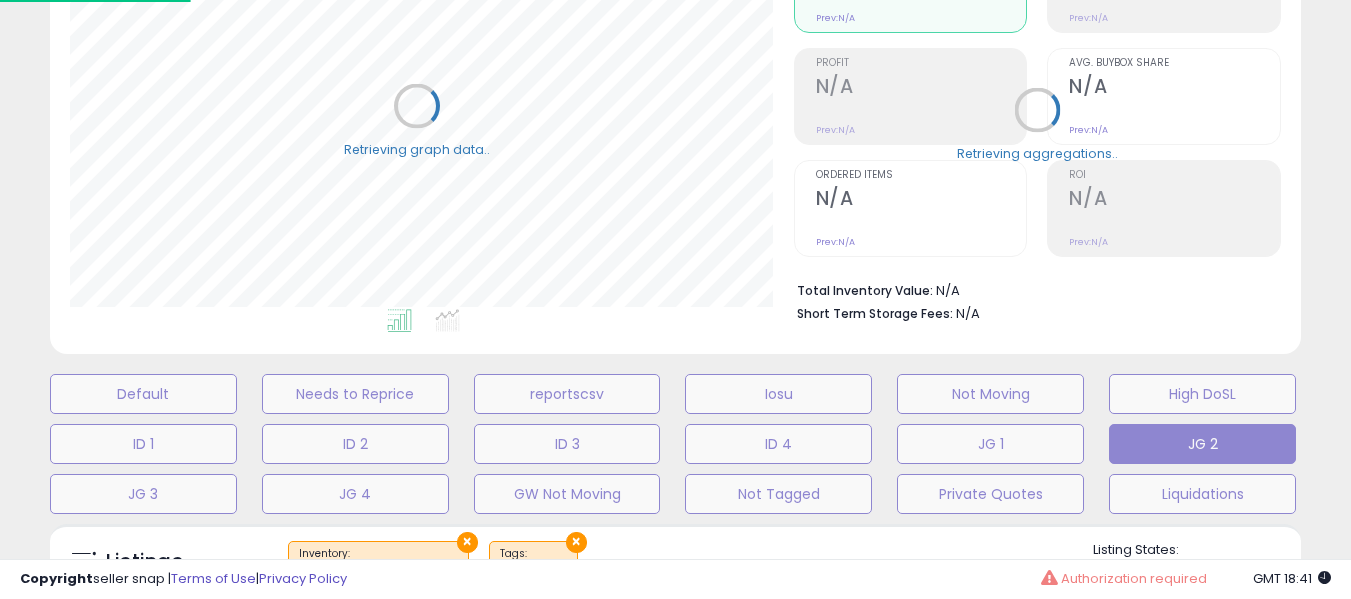 scroll, scrollTop: 410, scrollLeft: 724, axis: both 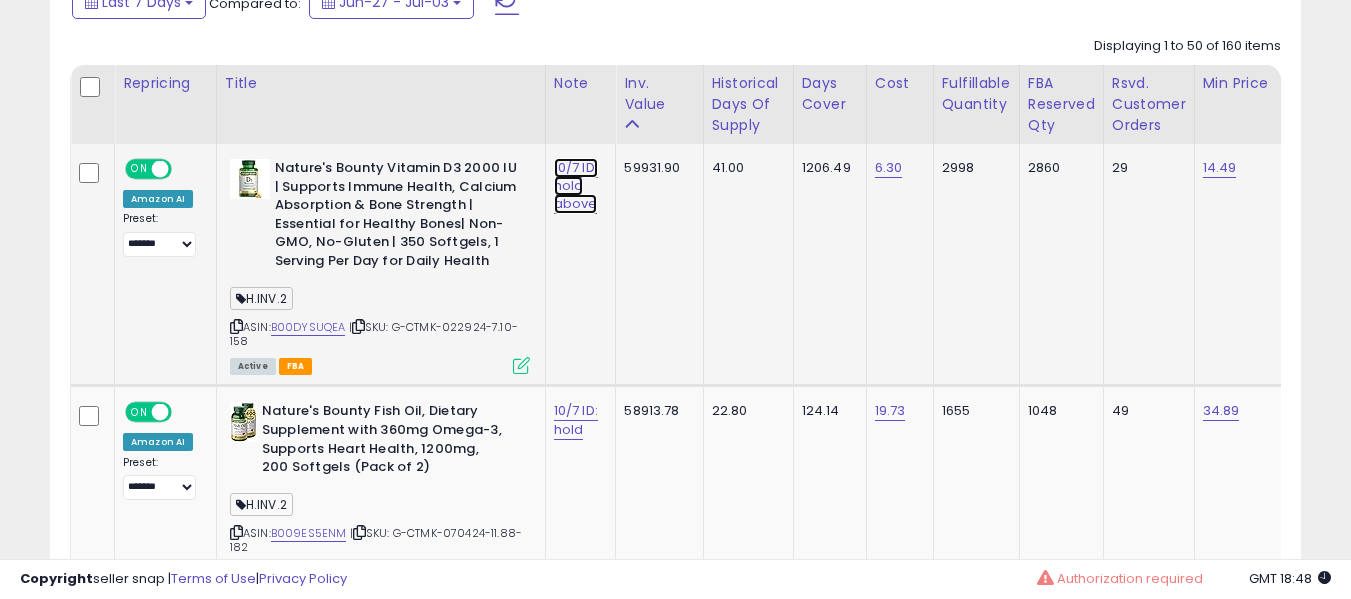 click on "10/7 ID: hold above" at bounding box center (576, 186) 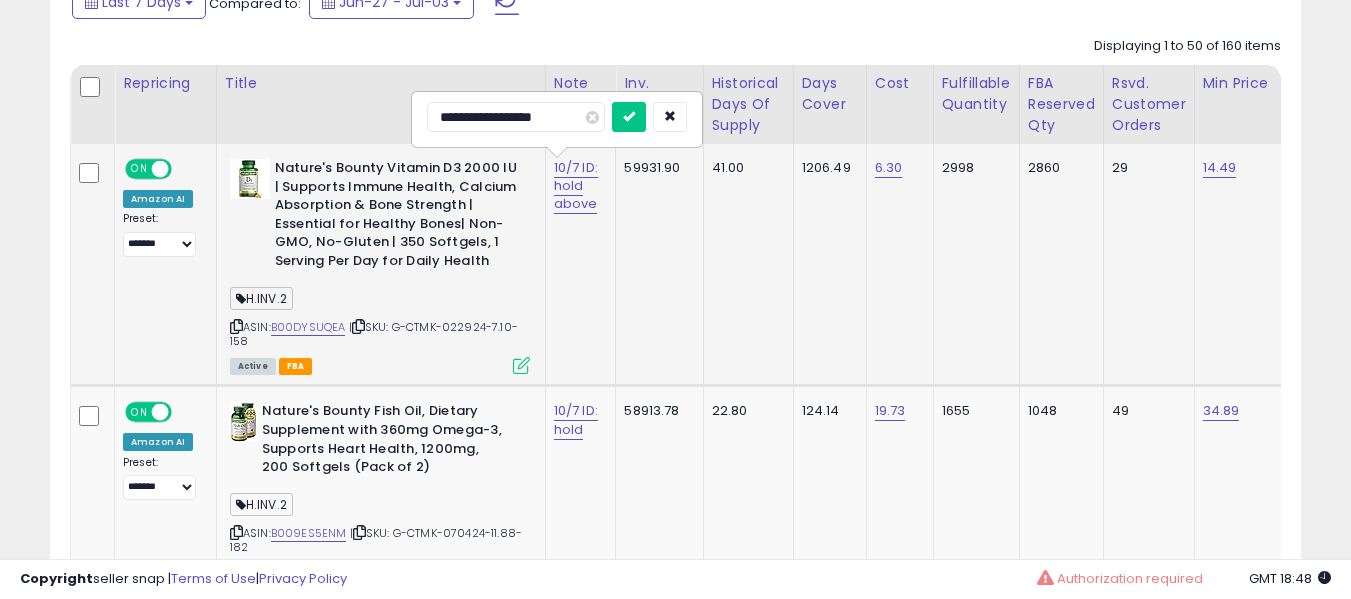 type on "**********" 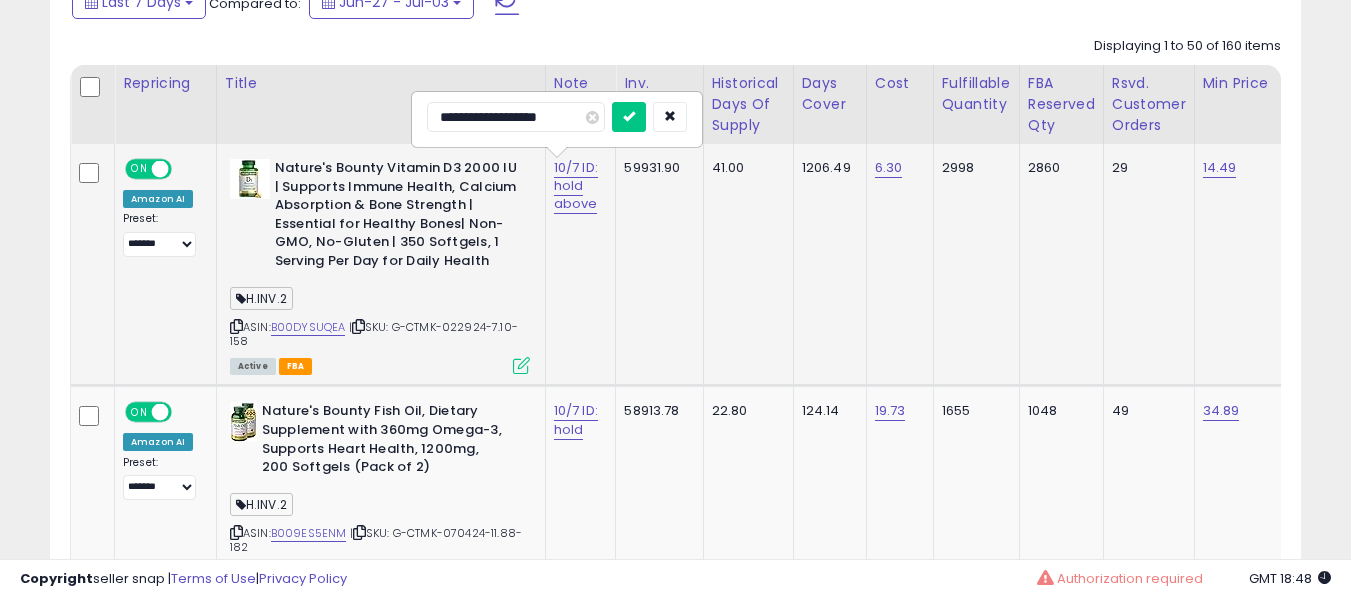 click at bounding box center (629, 117) 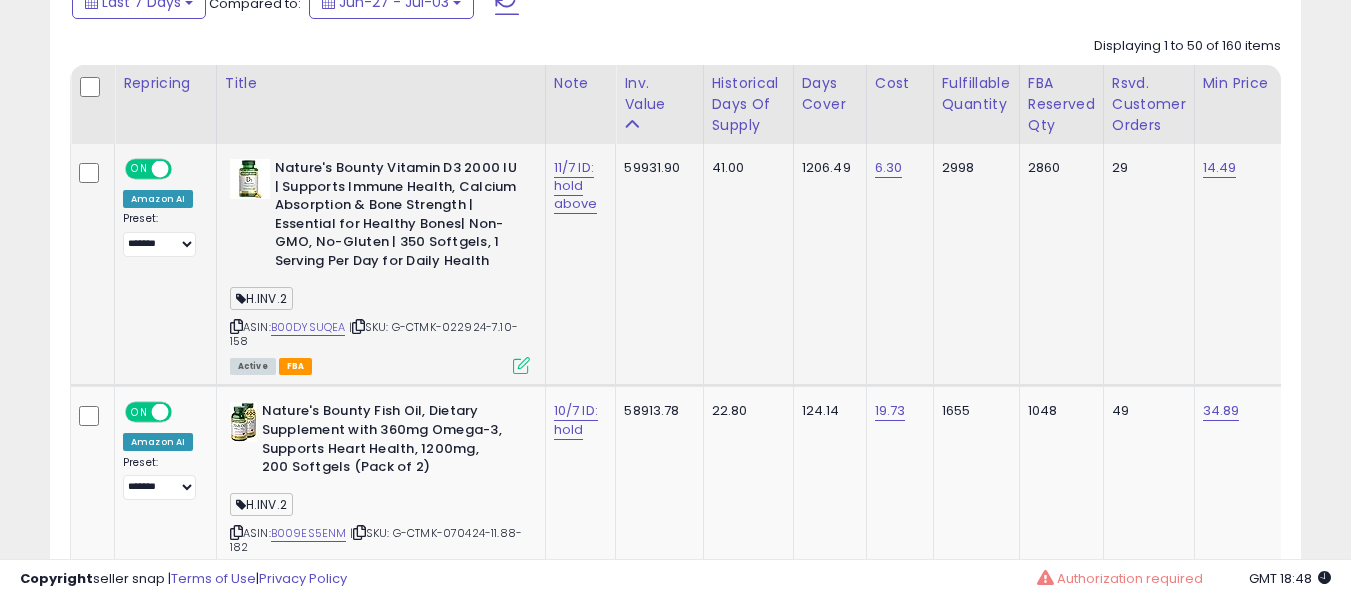 scroll, scrollTop: 0, scrollLeft: 70, axis: horizontal 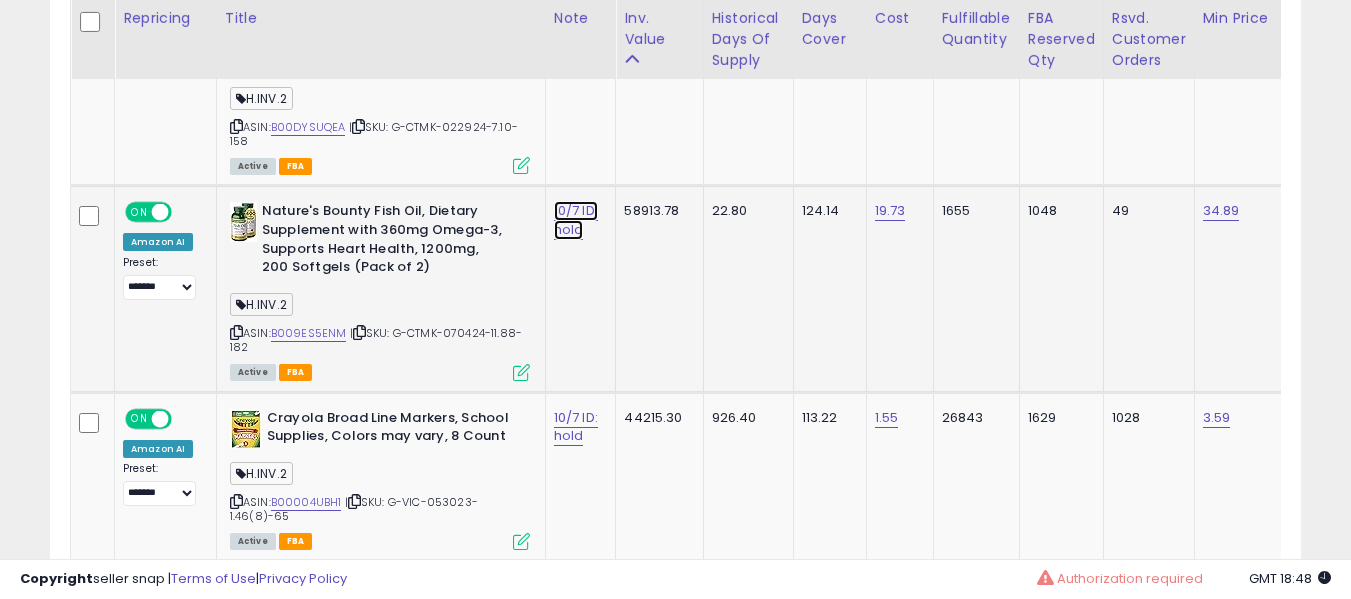 click on "10/7 ID: hold" at bounding box center [576, -14] 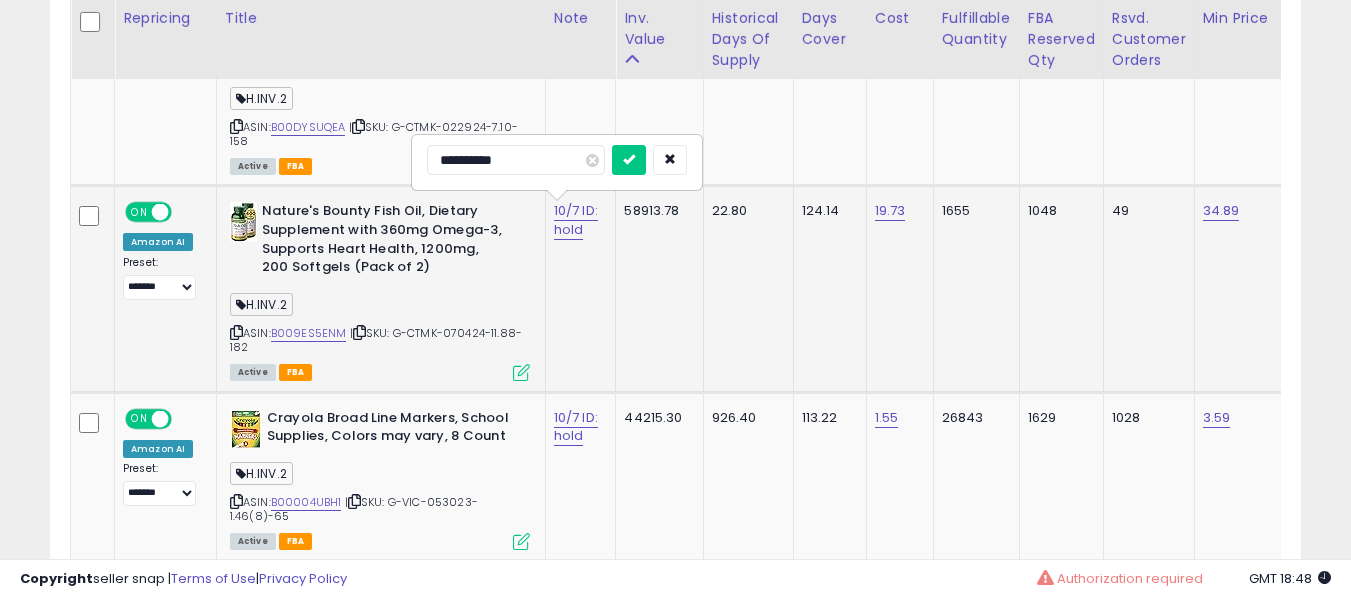 type on "**********" 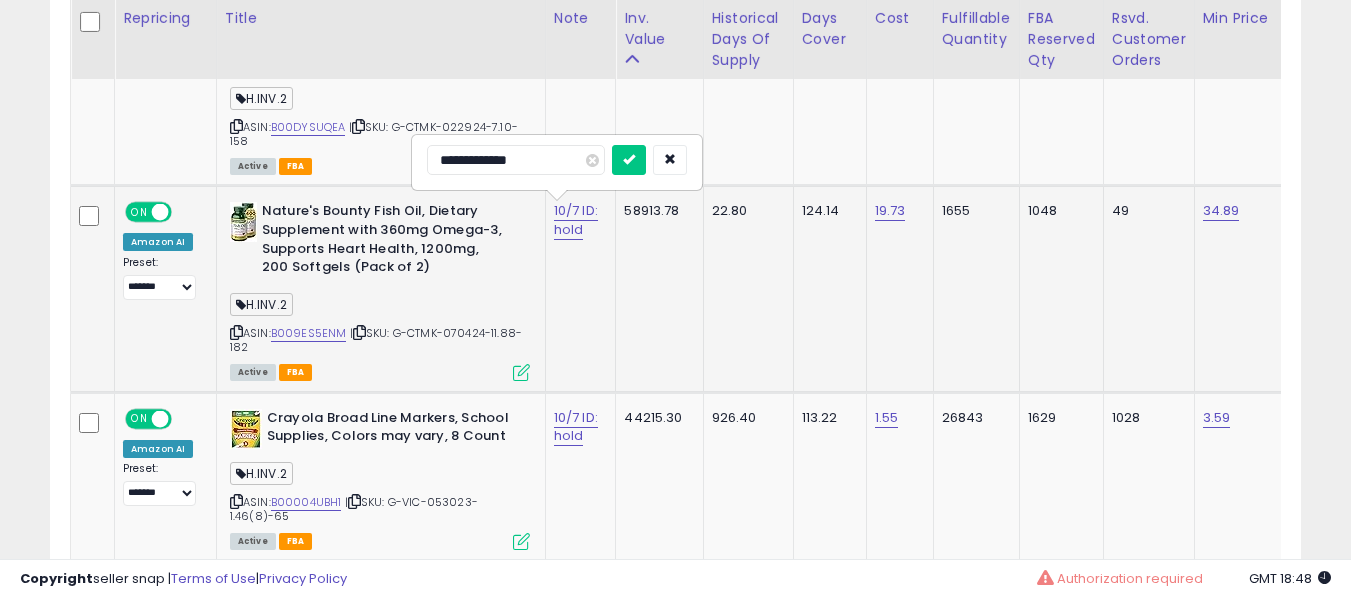 click at bounding box center (629, 160) 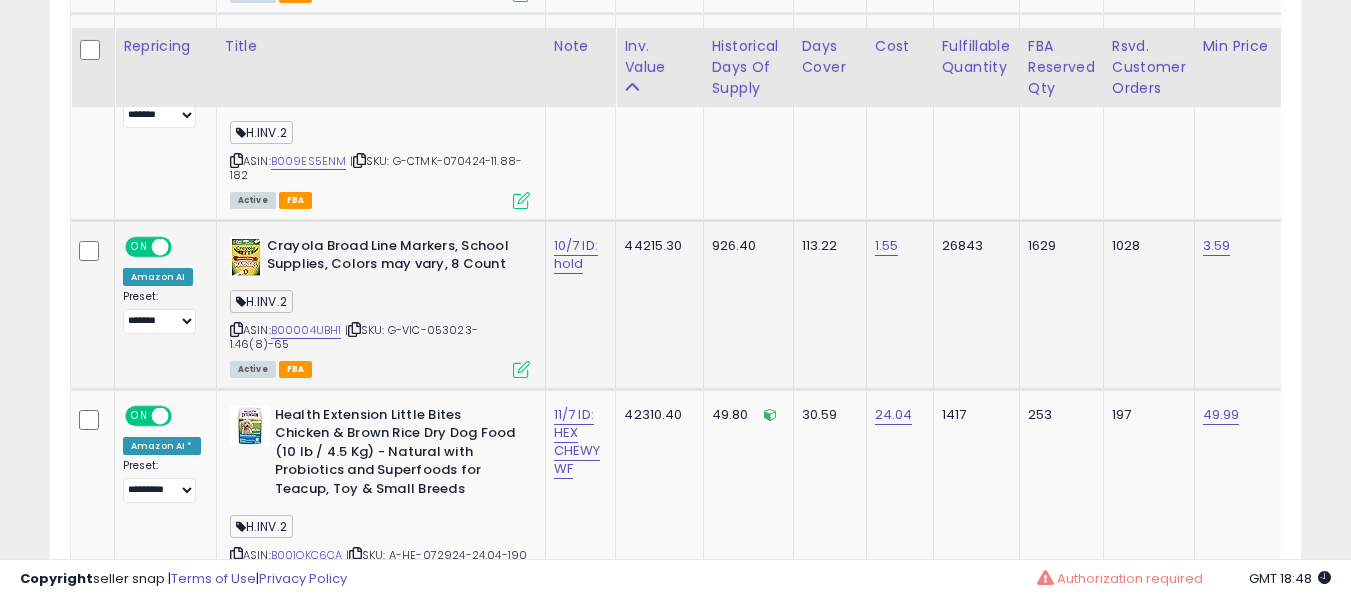 scroll, scrollTop: 1356, scrollLeft: 0, axis: vertical 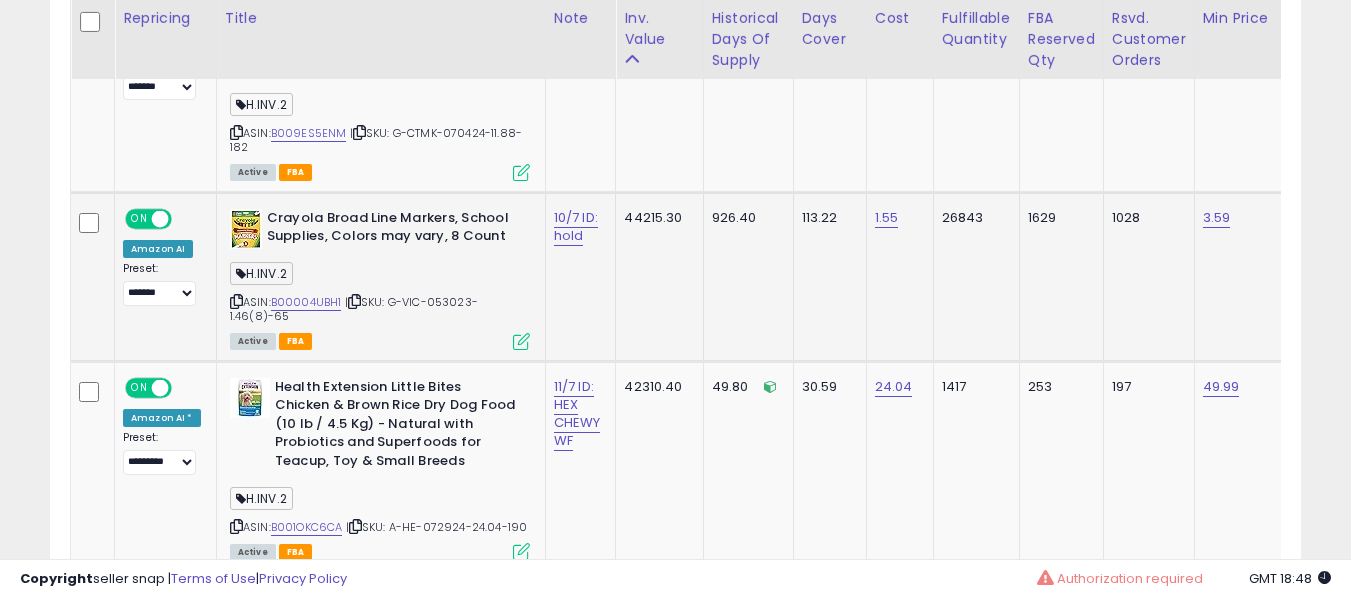 click on "10/7 ID: hold" 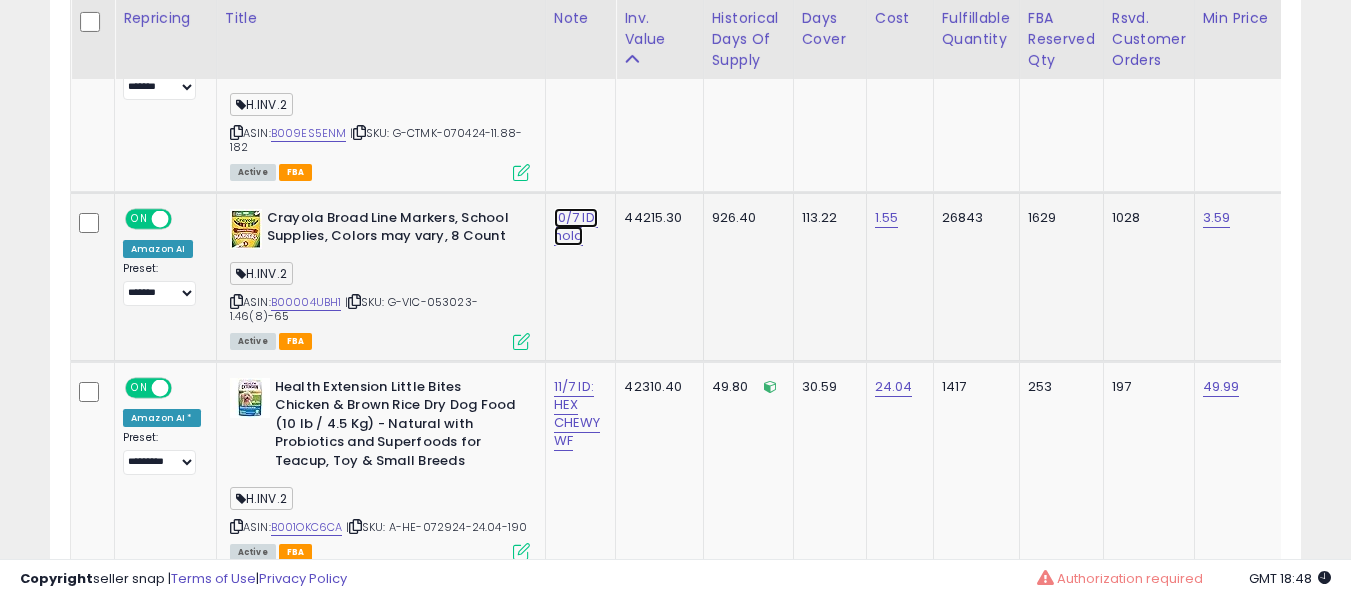 click on "10/7 ID: hold" at bounding box center [576, -214] 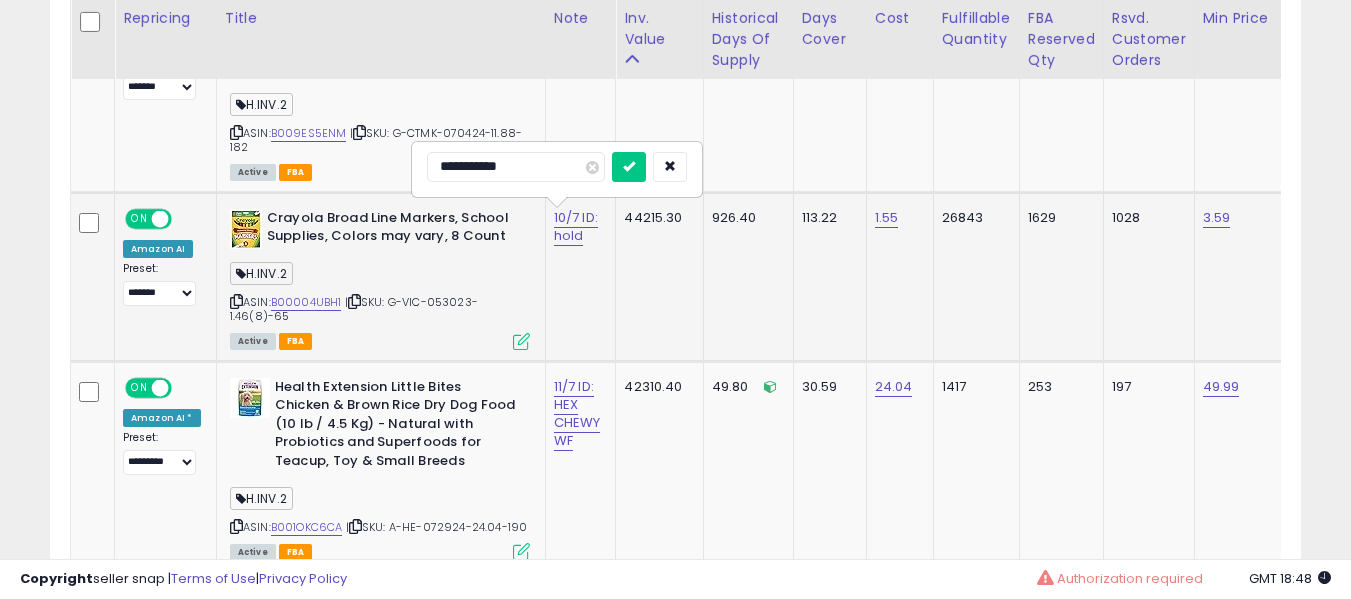 type on "**********" 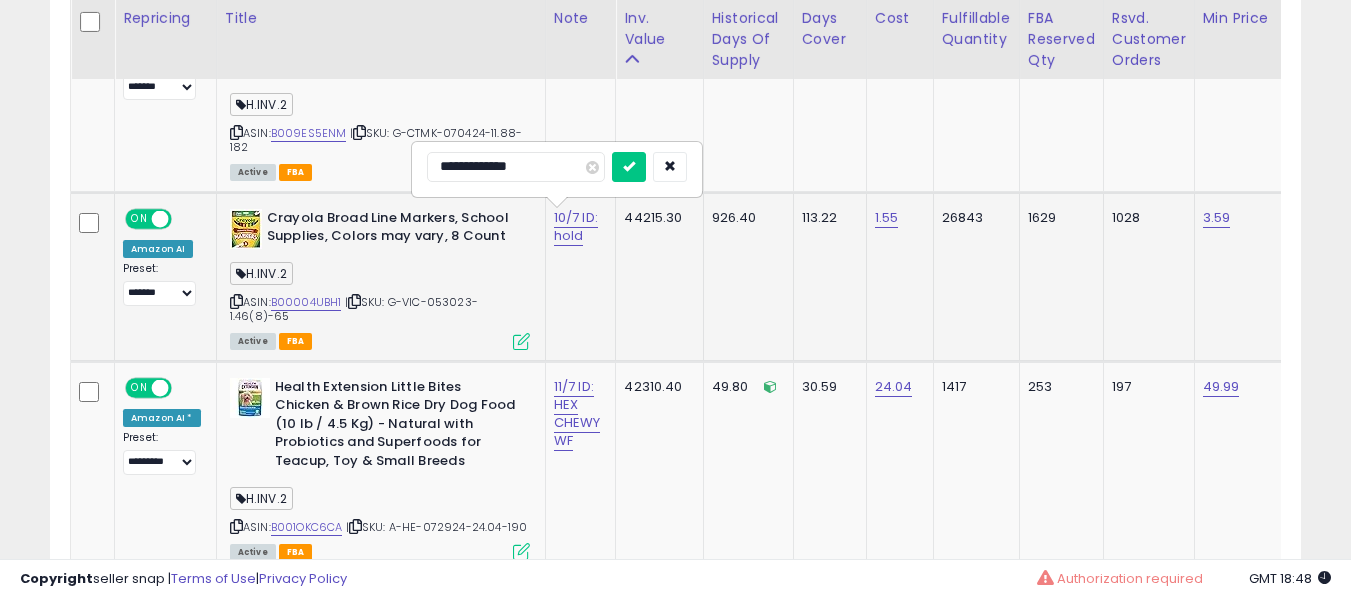 click at bounding box center (629, 167) 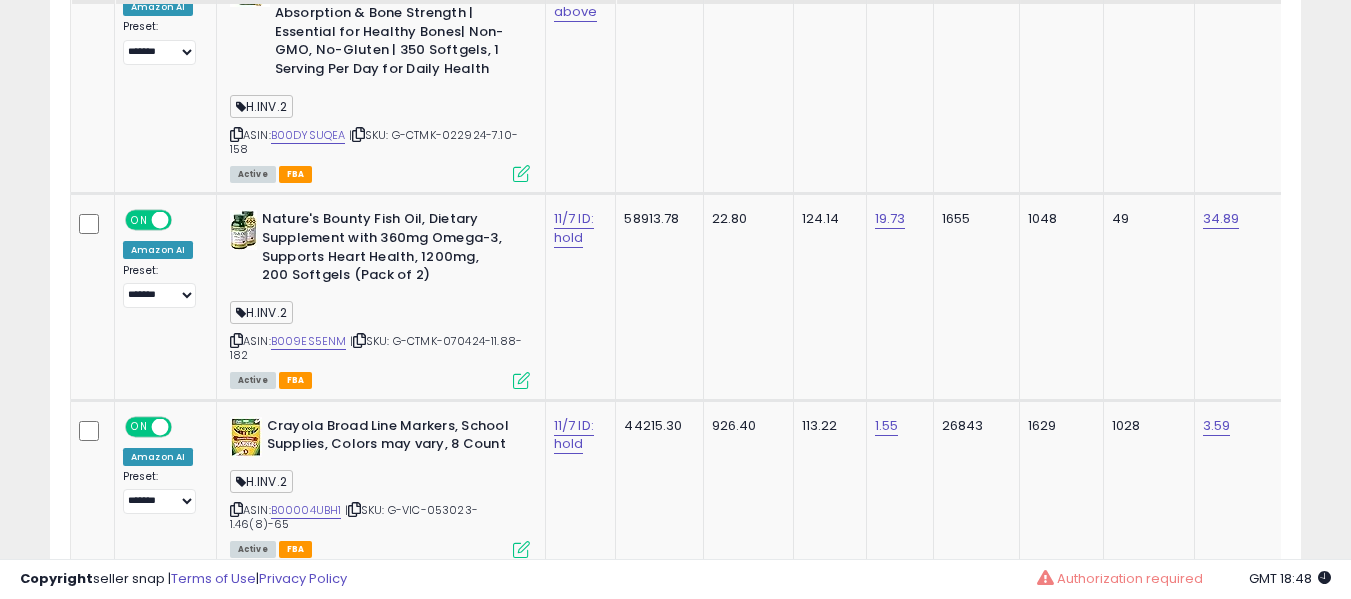 scroll, scrollTop: 1156, scrollLeft: 0, axis: vertical 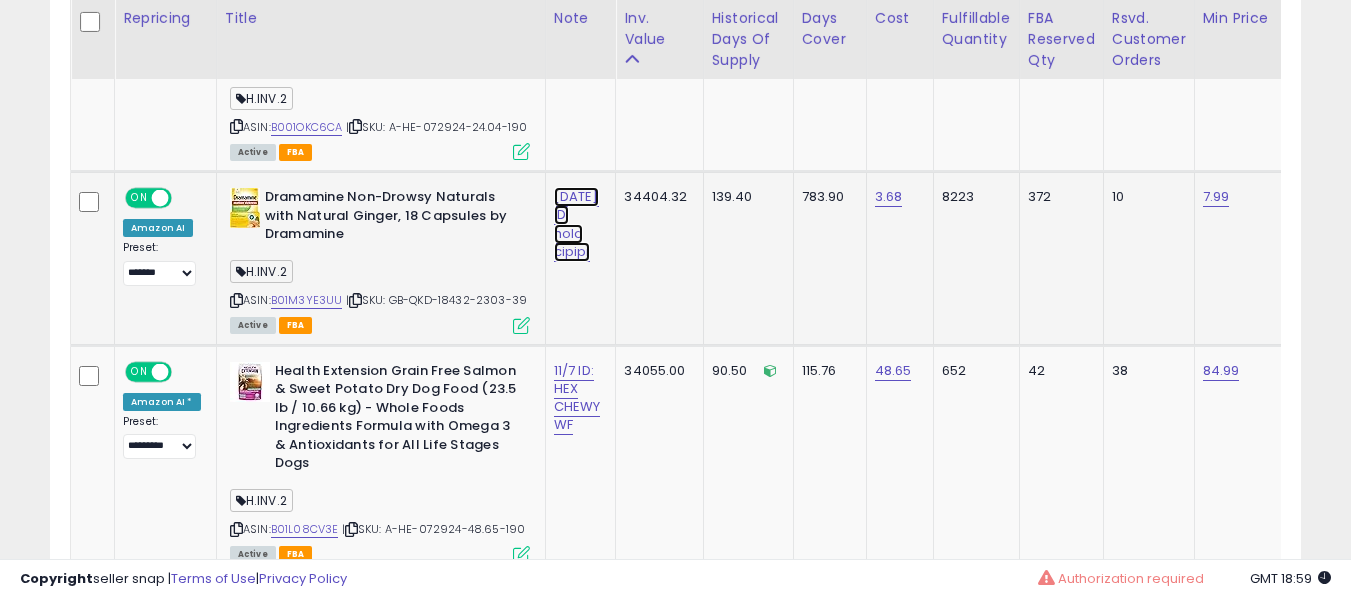click on "[DATE] ID: hold cipipi" at bounding box center [576, -614] 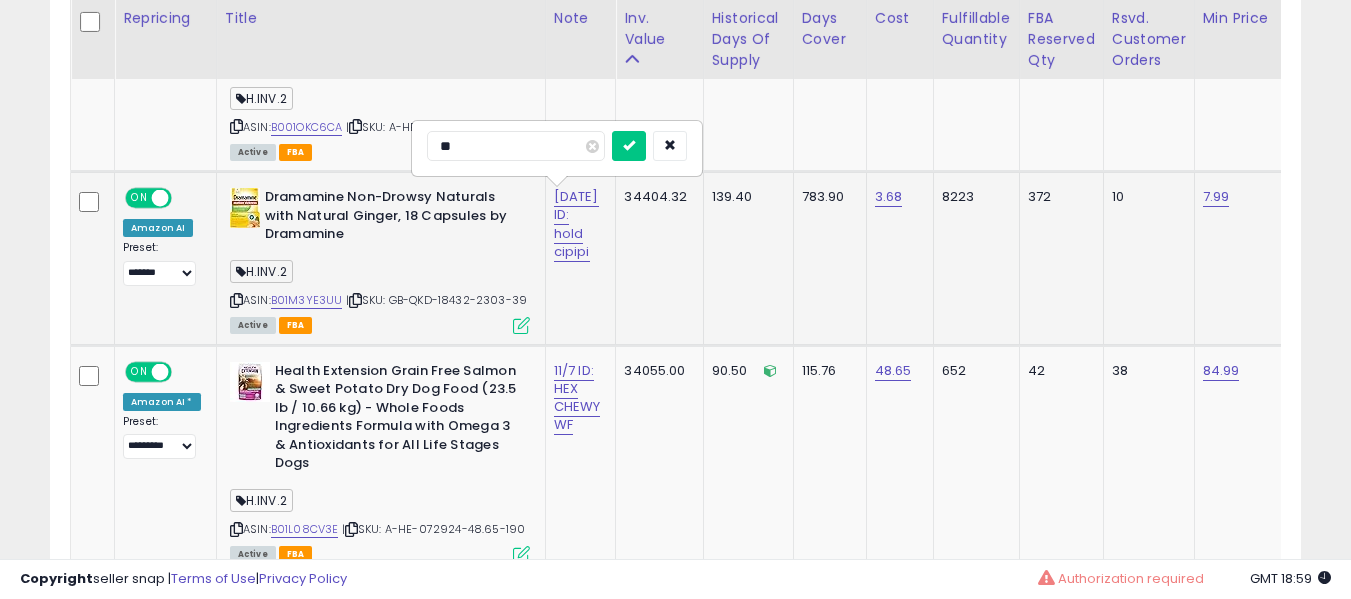 type on "*" 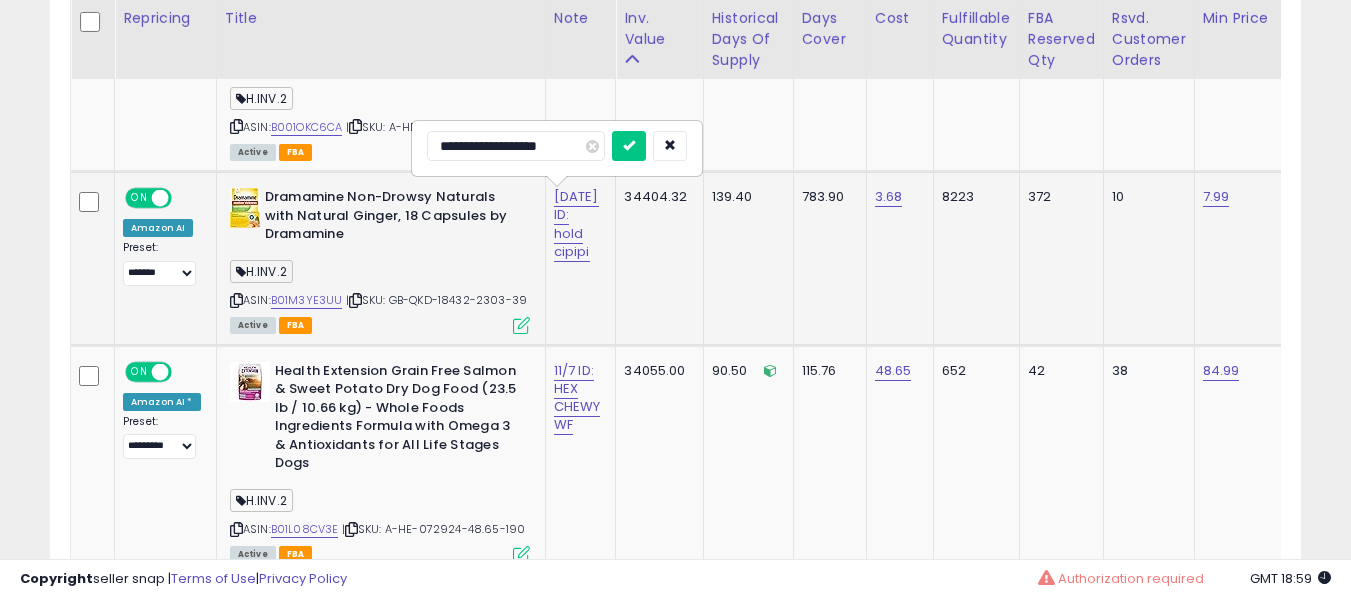 type on "**********" 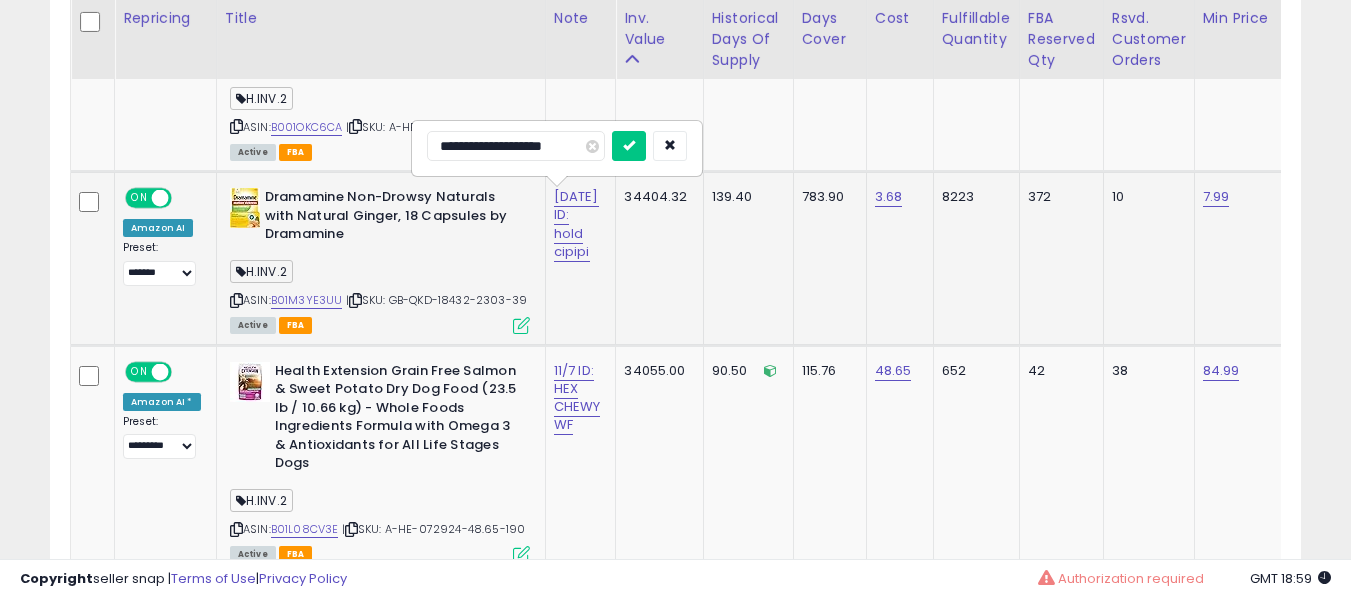 click at bounding box center [629, 146] 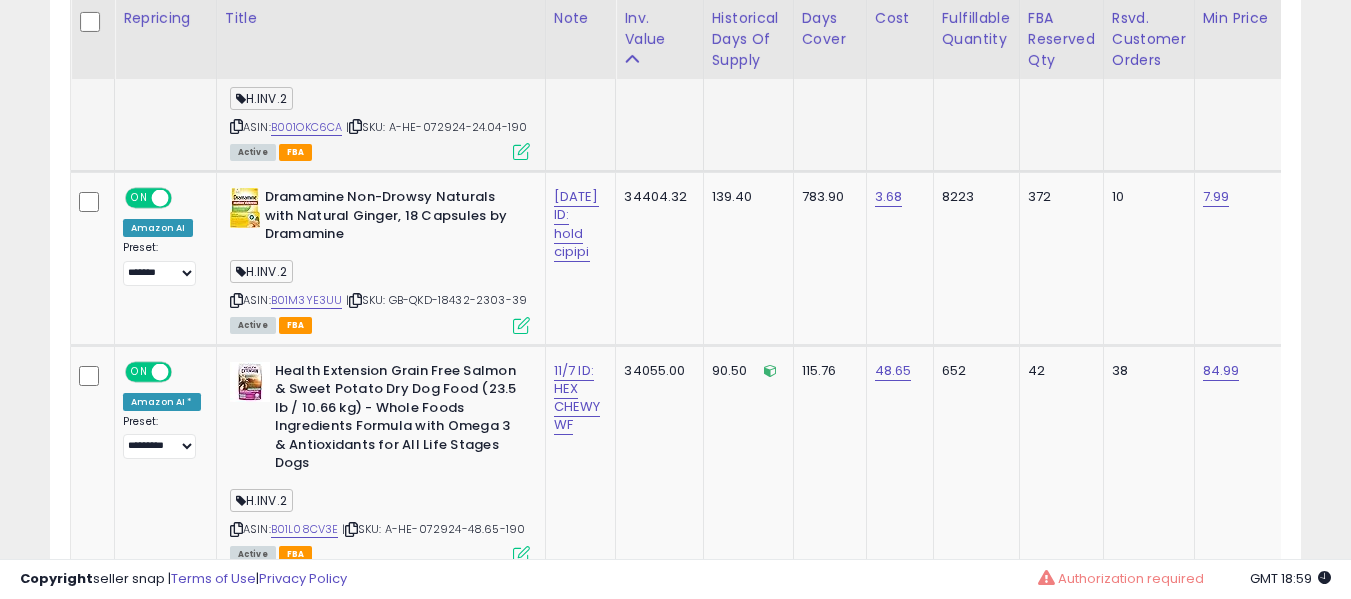 scroll, scrollTop: 0, scrollLeft: 68, axis: horizontal 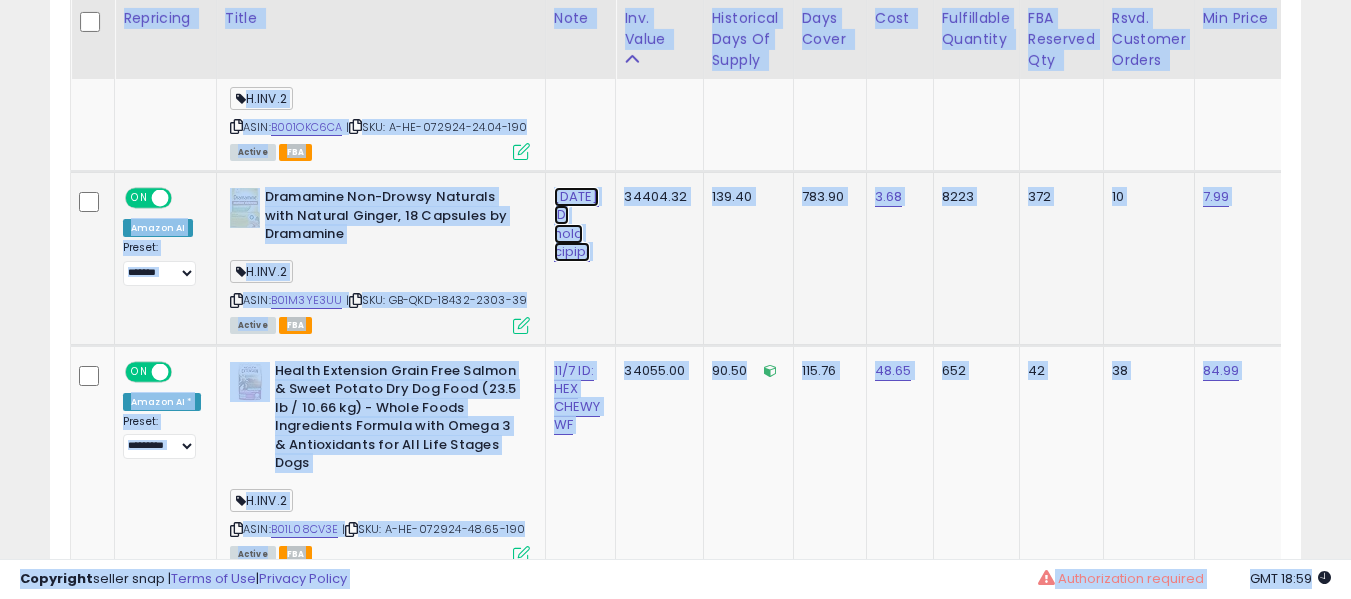 click on "[DATE] ID: hold cipipi" at bounding box center [576, -614] 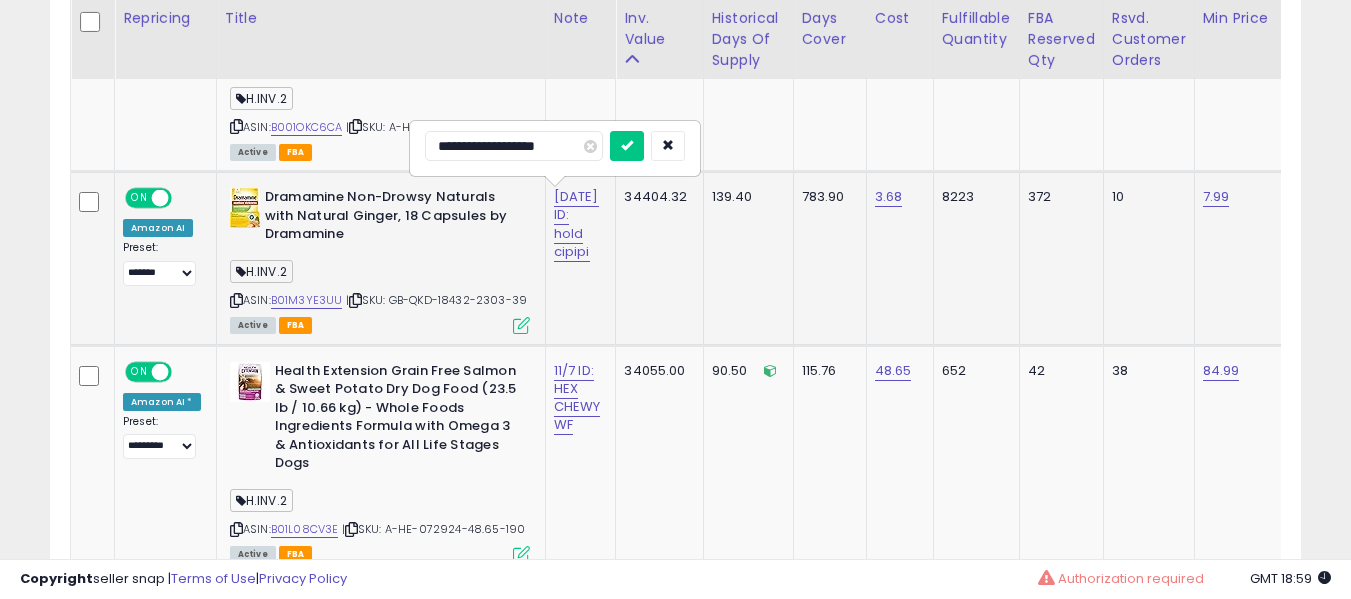 type on "**********" 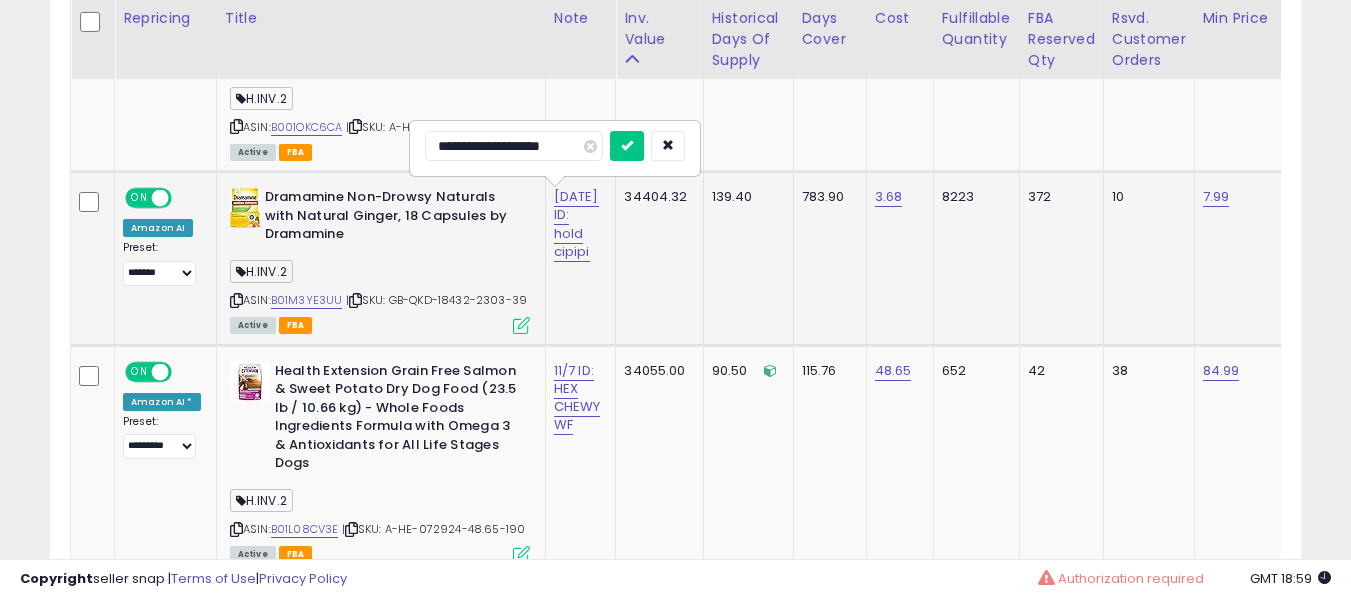 click at bounding box center (627, 146) 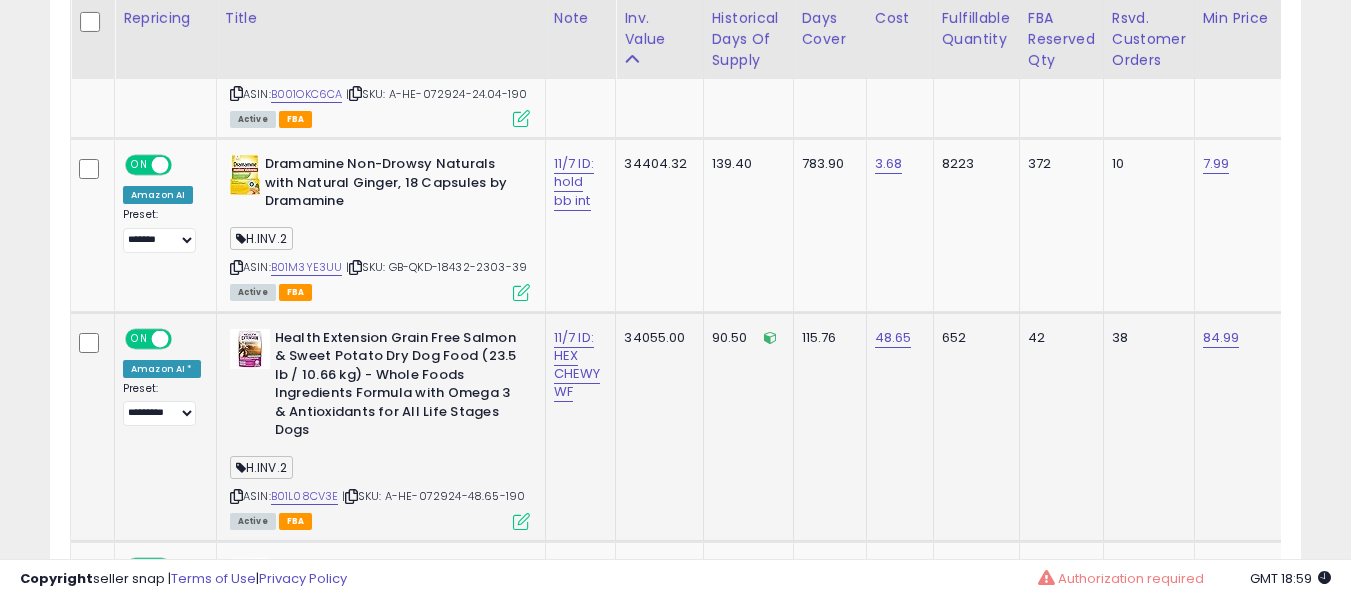 scroll, scrollTop: 2056, scrollLeft: 0, axis: vertical 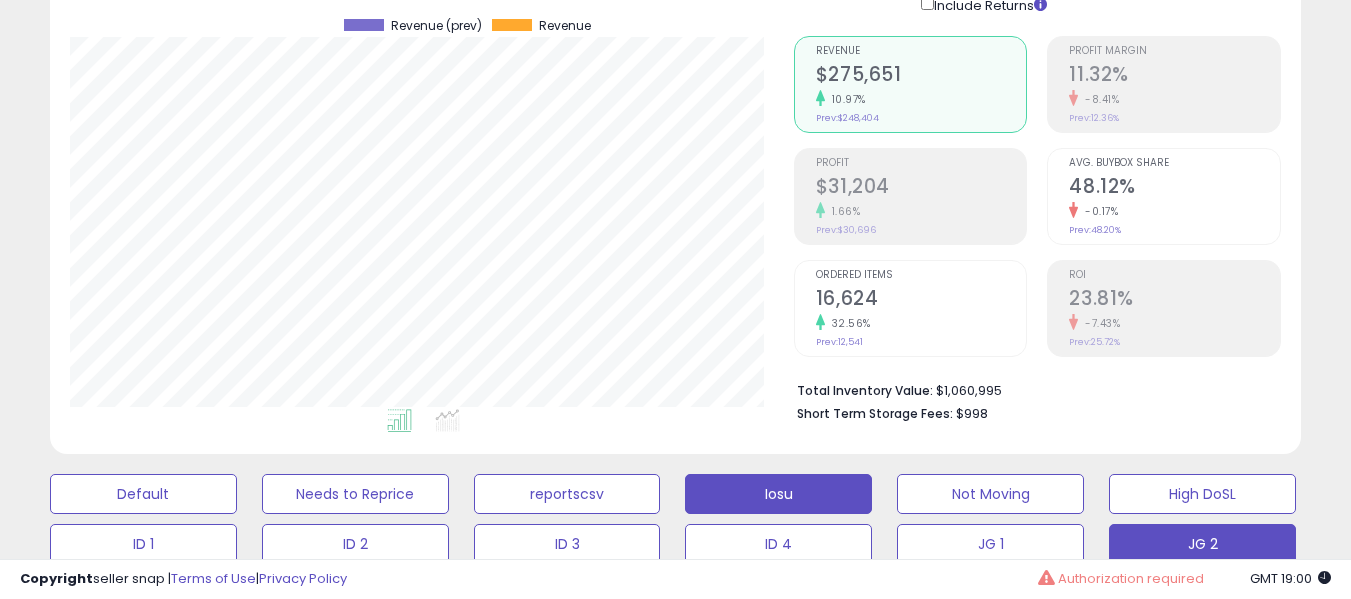 click on "Iosu" at bounding box center (143, 494) 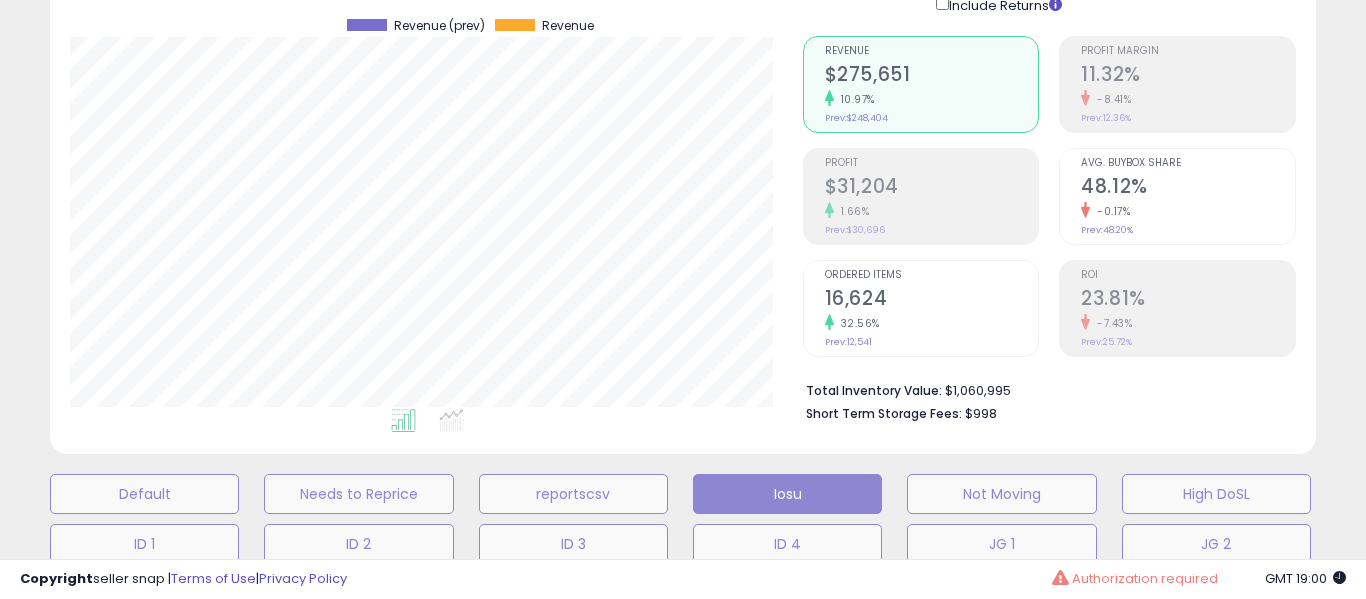 scroll, scrollTop: 999590, scrollLeft: 999267, axis: both 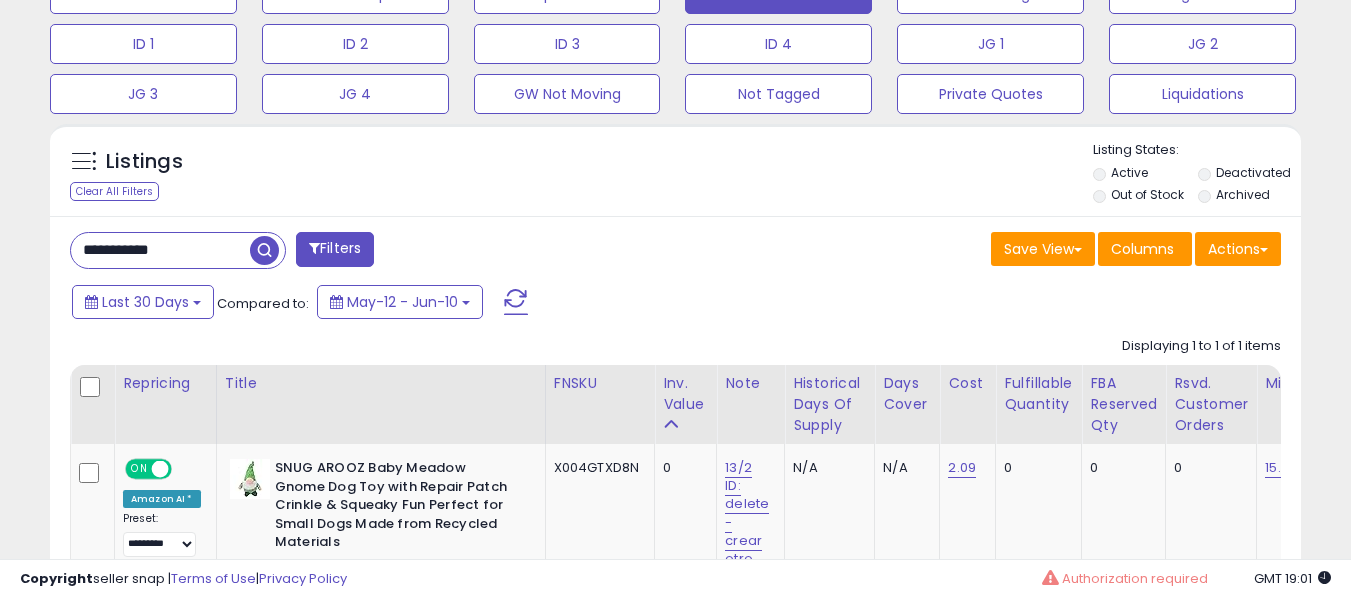 click on "**********" at bounding box center [160, 250] 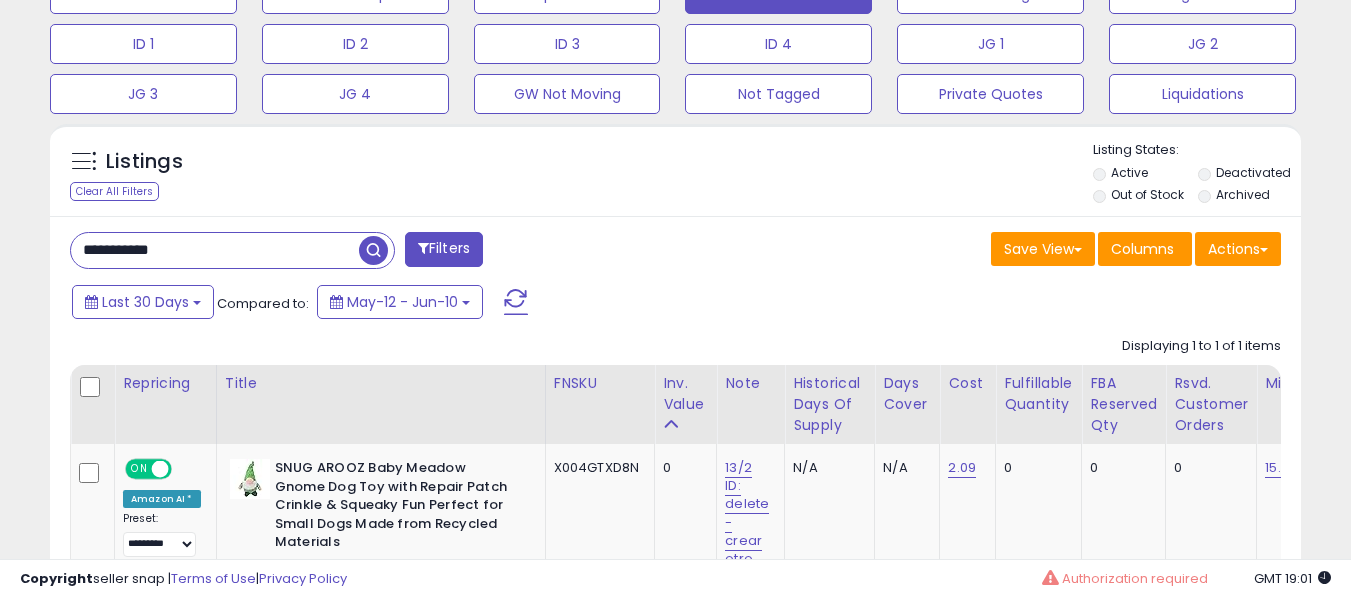 paste 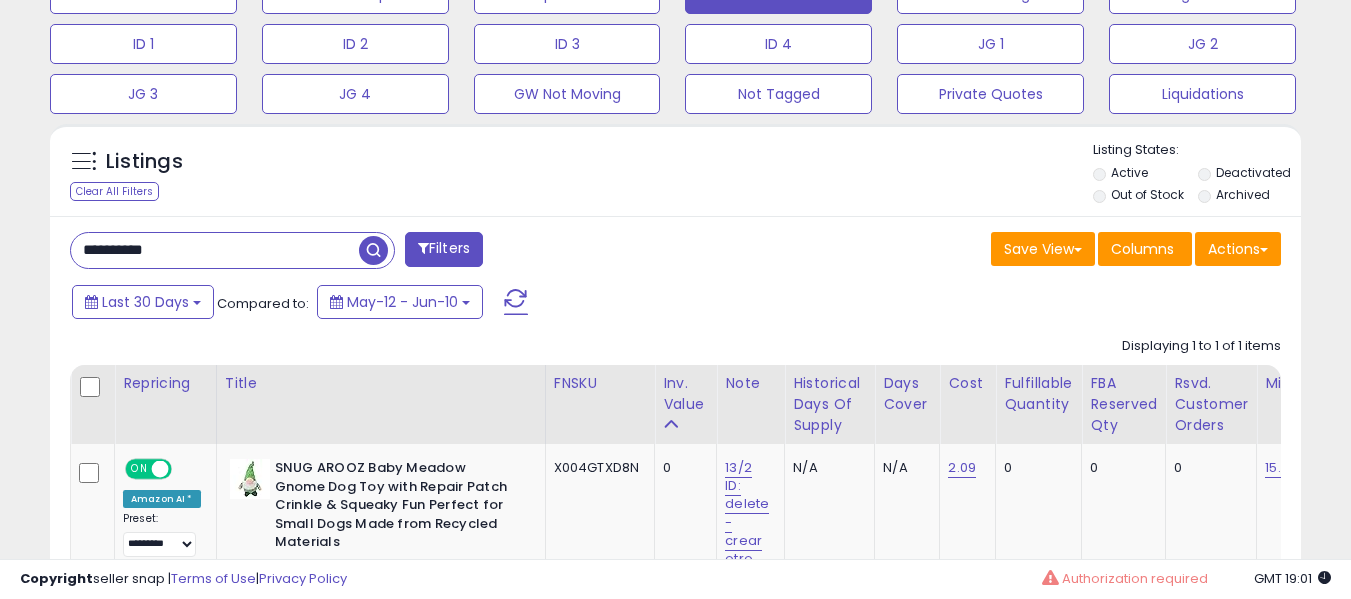 type on "**********" 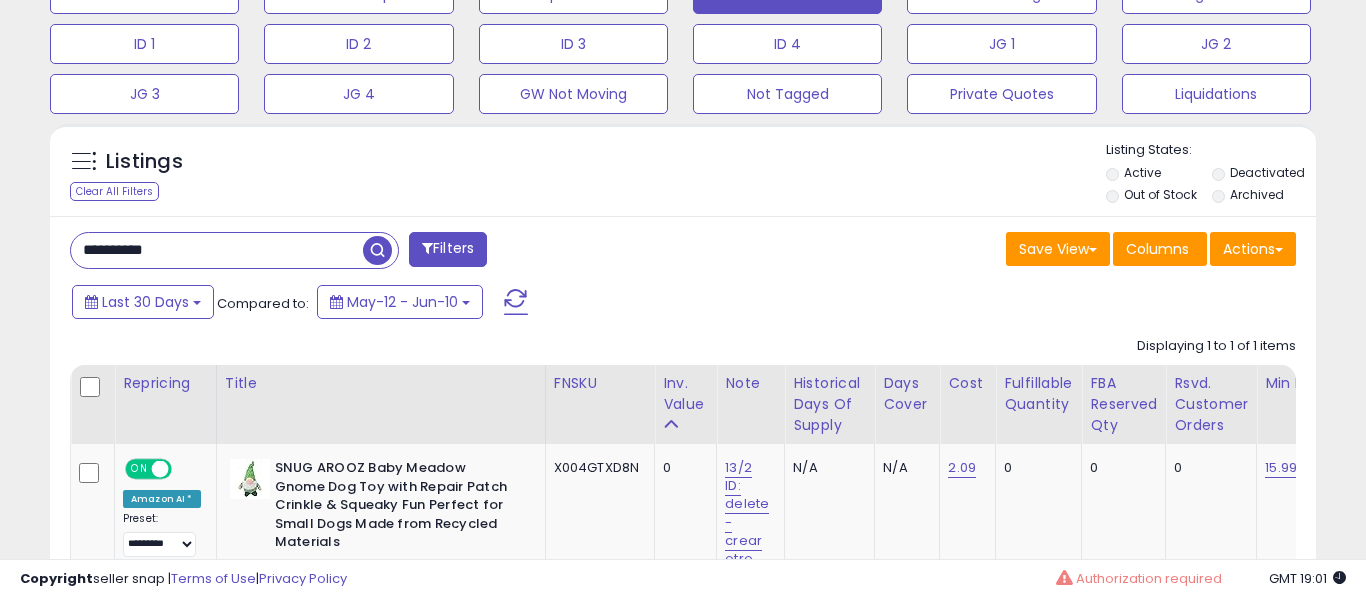 scroll, scrollTop: 999590, scrollLeft: 999267, axis: both 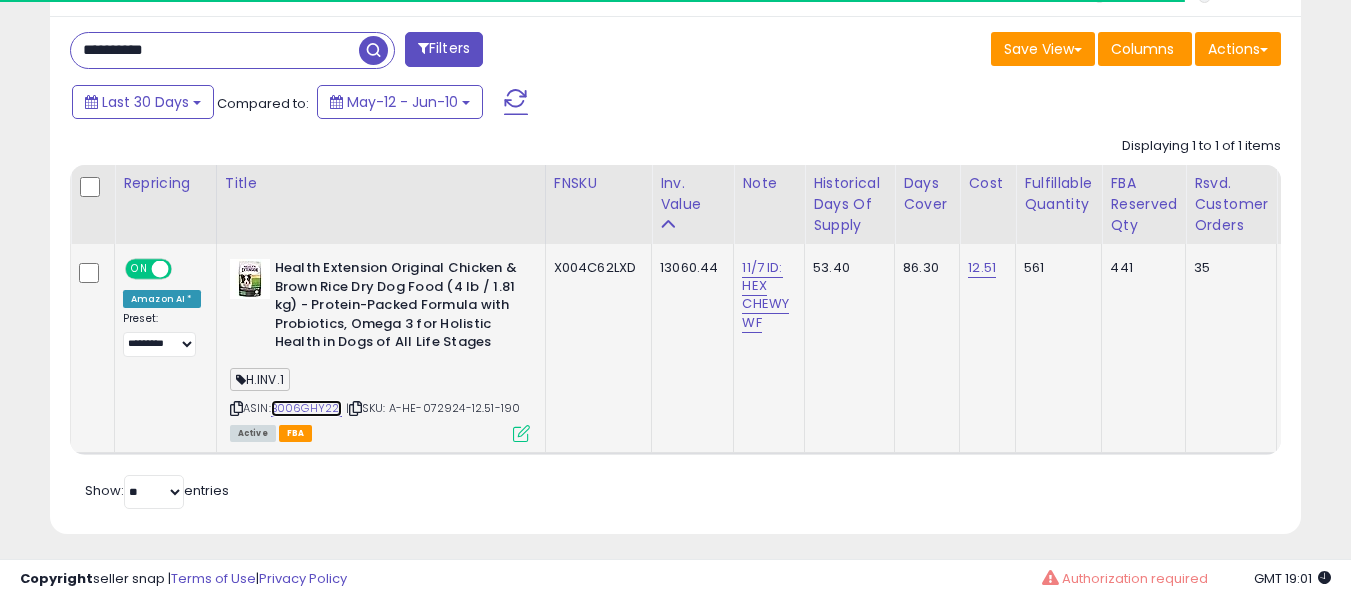 click on "B006GHY22I" at bounding box center (307, 408) 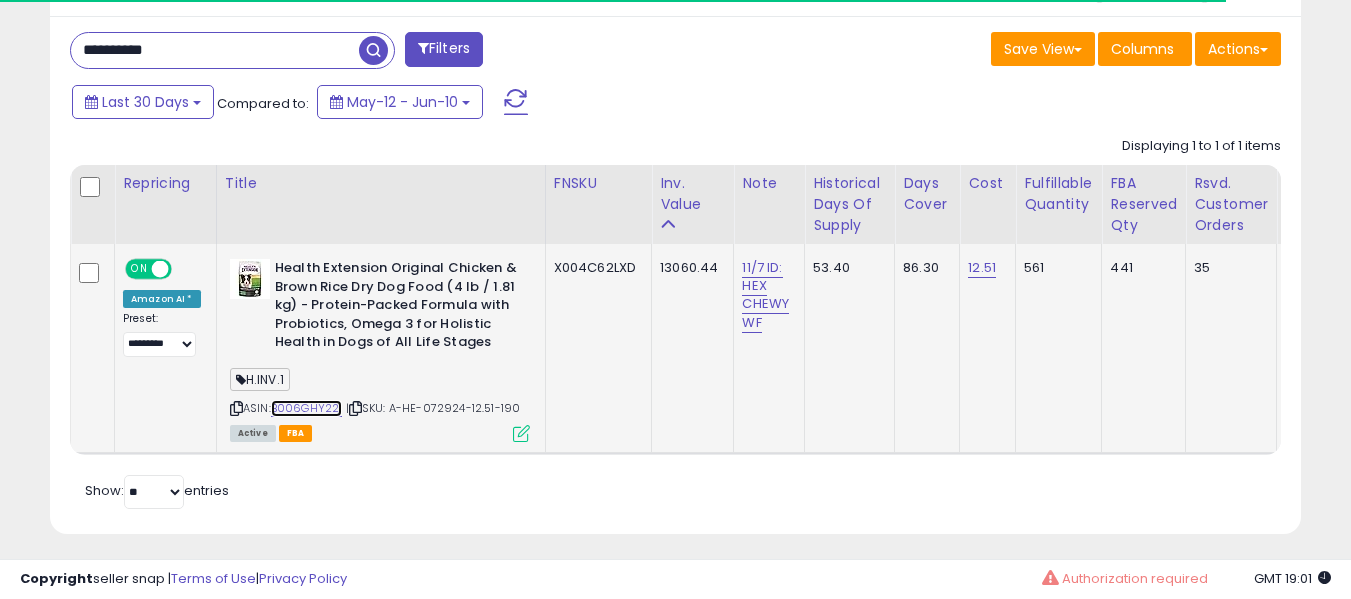 scroll, scrollTop: 0, scrollLeft: 51, axis: horizontal 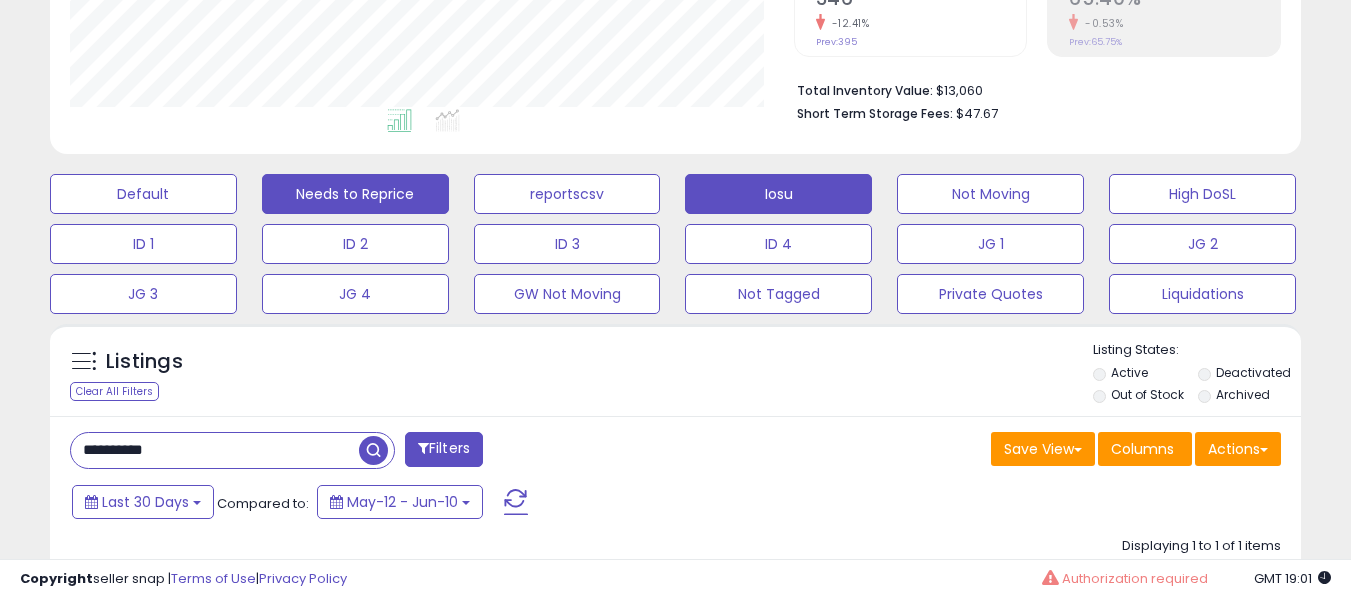 click on "Needs to Reprice" at bounding box center (143, 194) 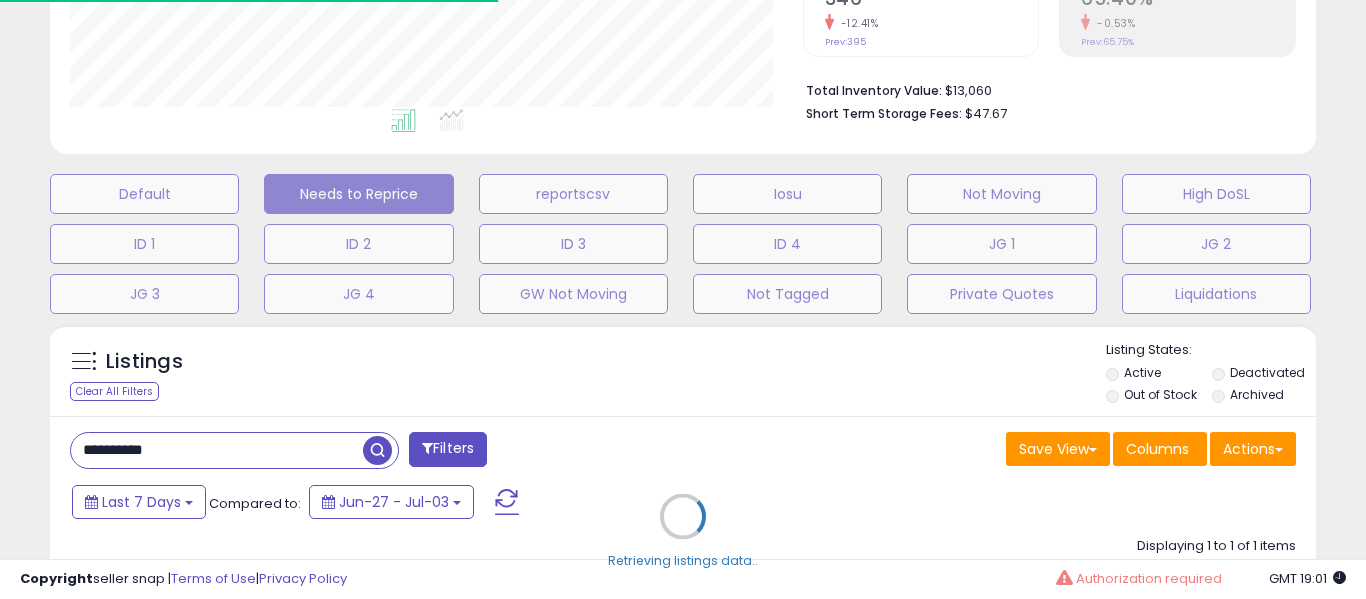 type 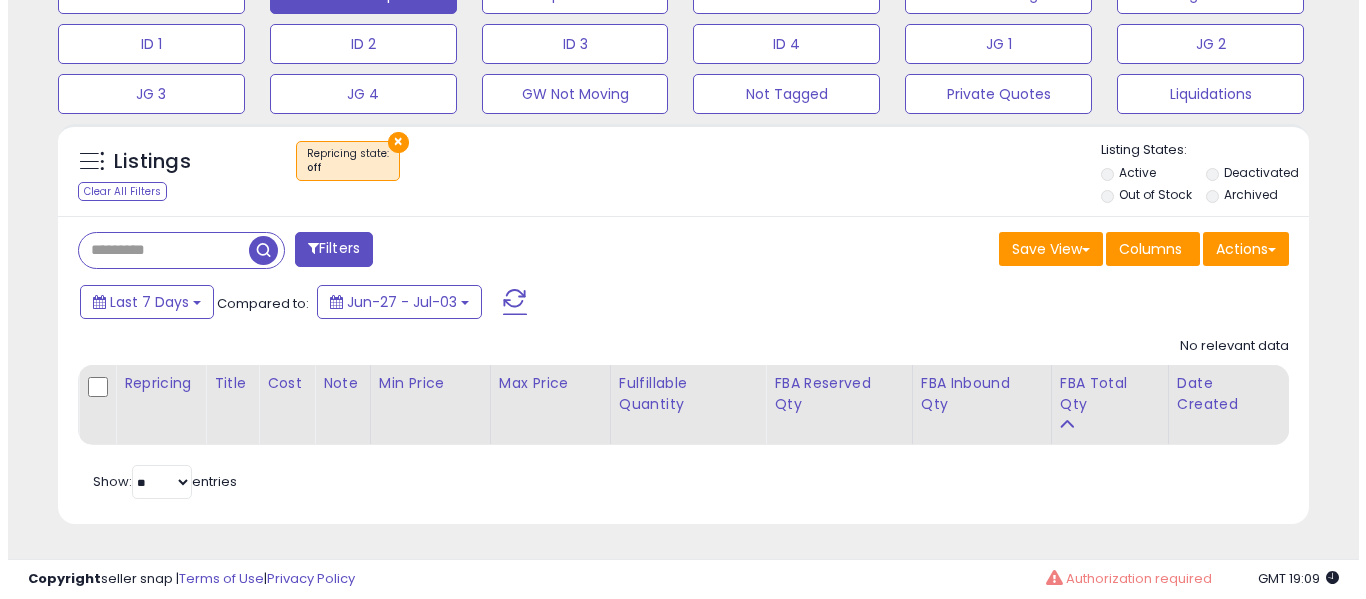 scroll, scrollTop: 356, scrollLeft: 0, axis: vertical 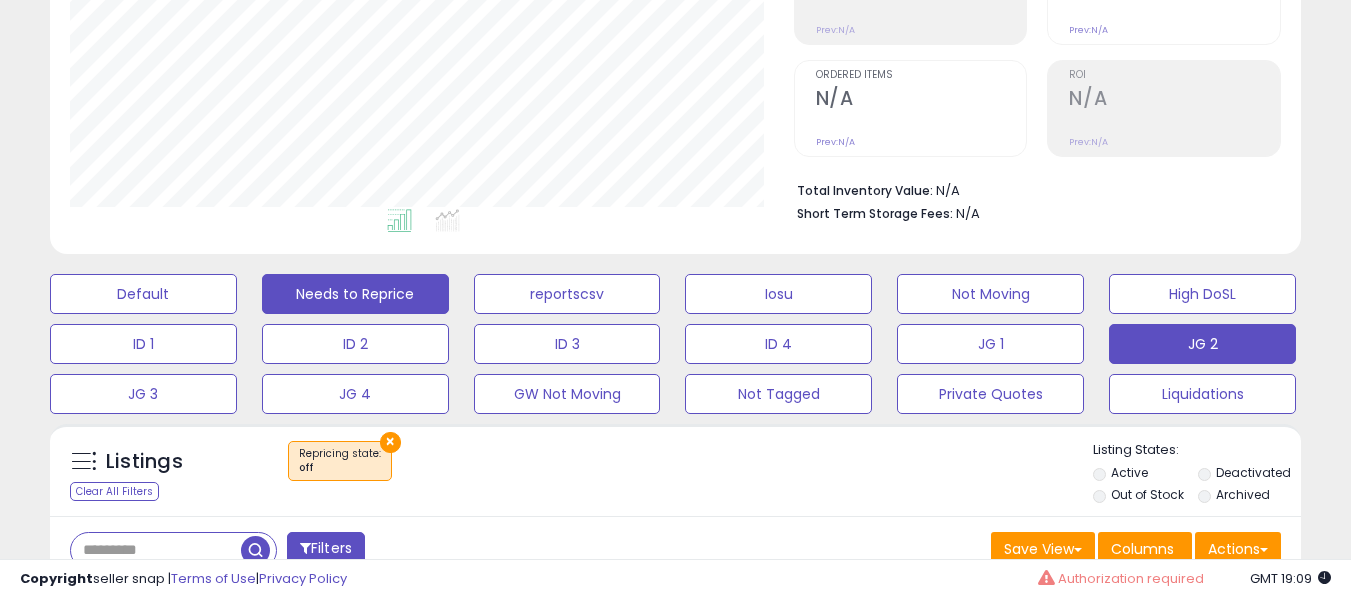 click on "JG 2" at bounding box center [143, 294] 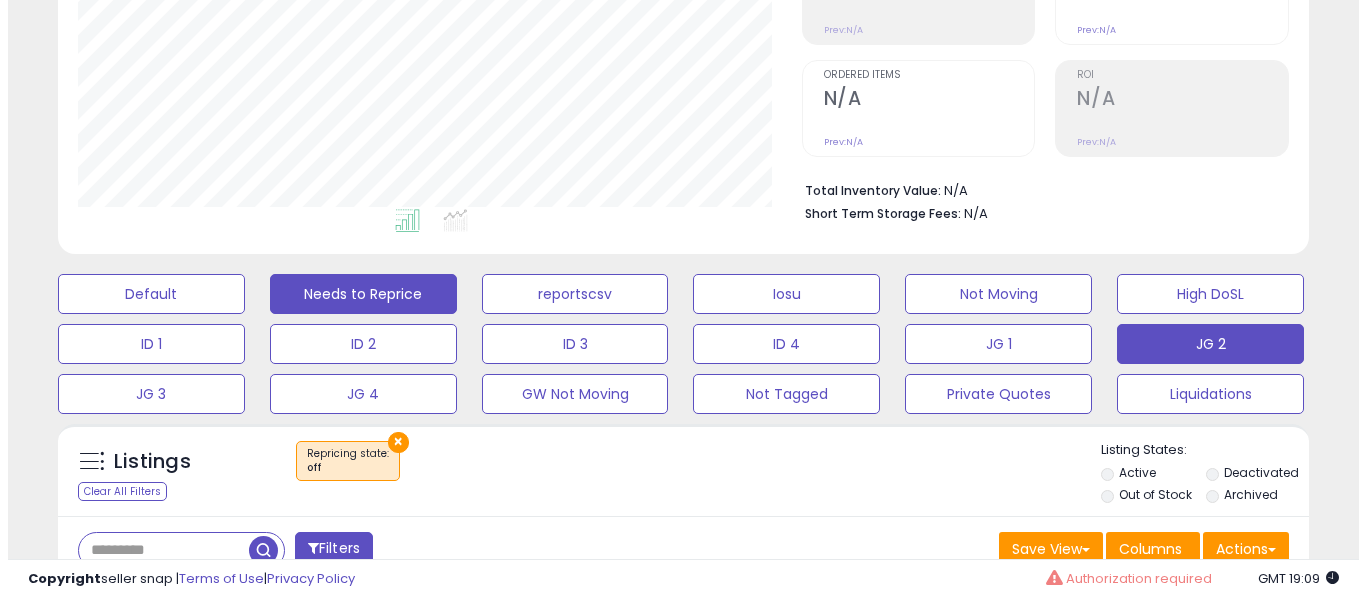 scroll, scrollTop: 999590, scrollLeft: 999267, axis: both 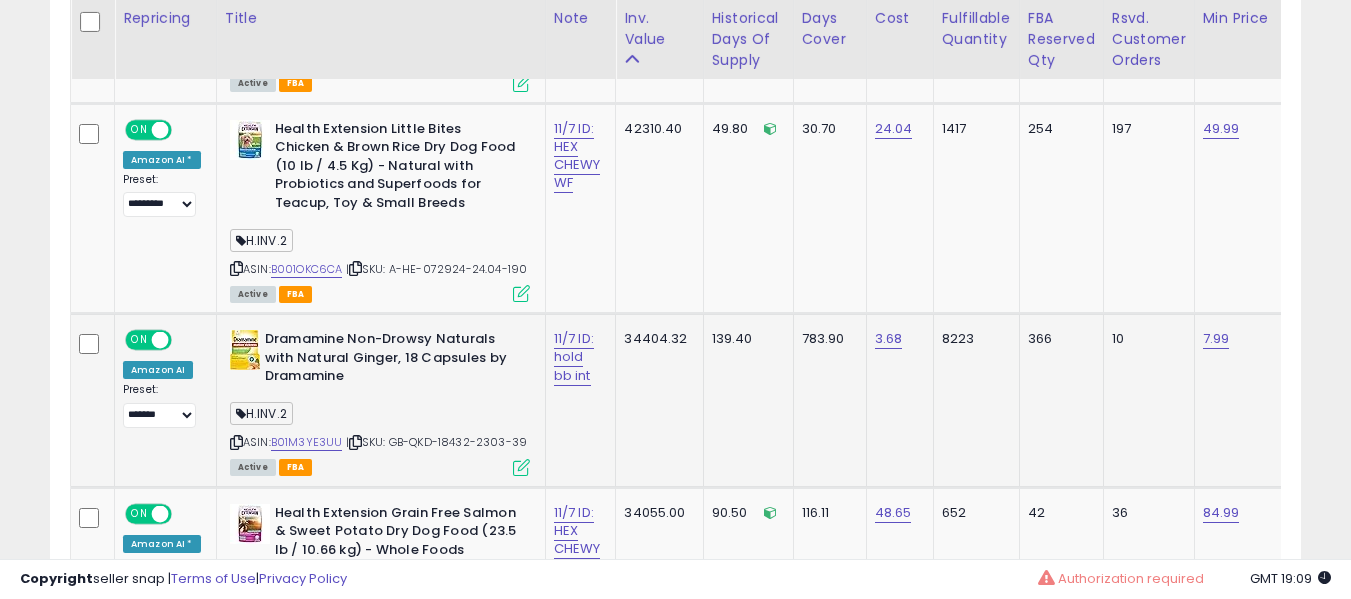 click on "11/7 ID: hold bb int" 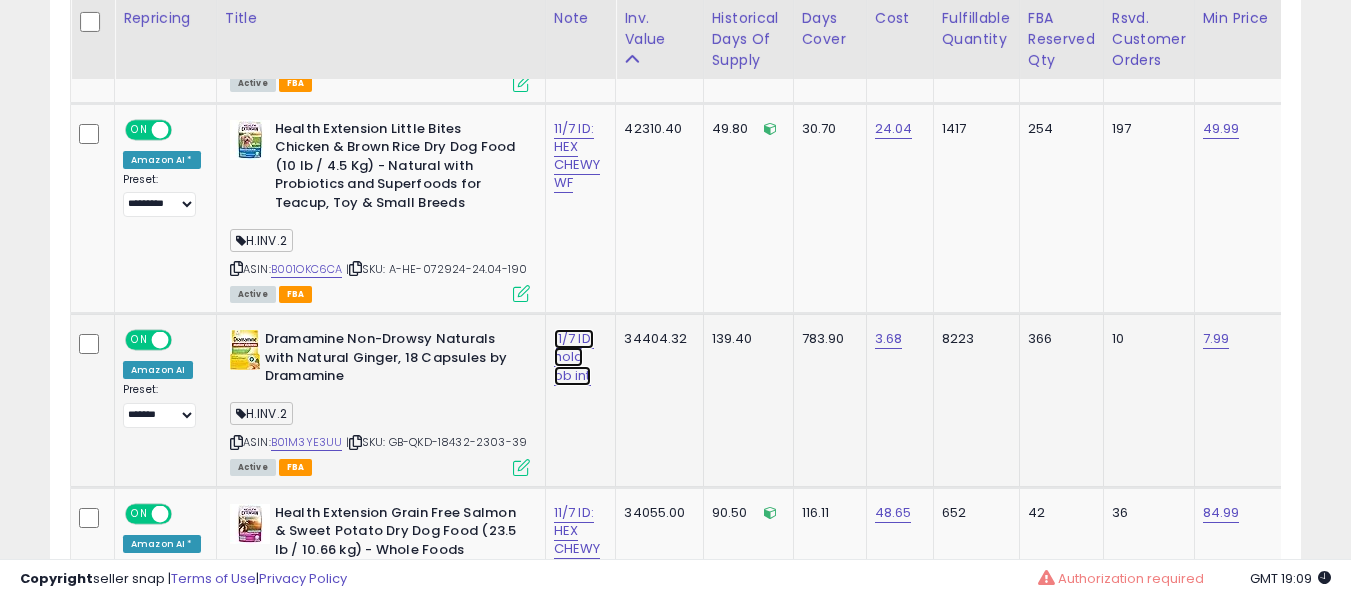 click on "11/7 ID: hold bb int" at bounding box center [576, -472] 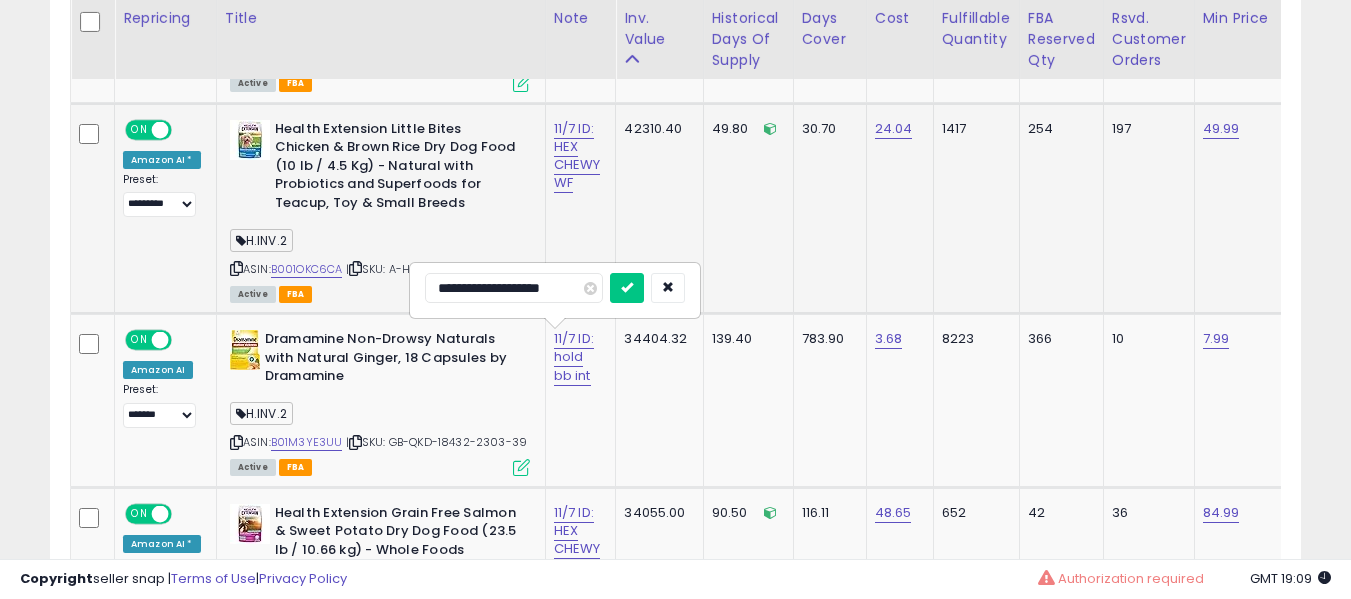 drag, startPoint x: 462, startPoint y: 288, endPoint x: 359, endPoint y: 255, distance: 108.157295 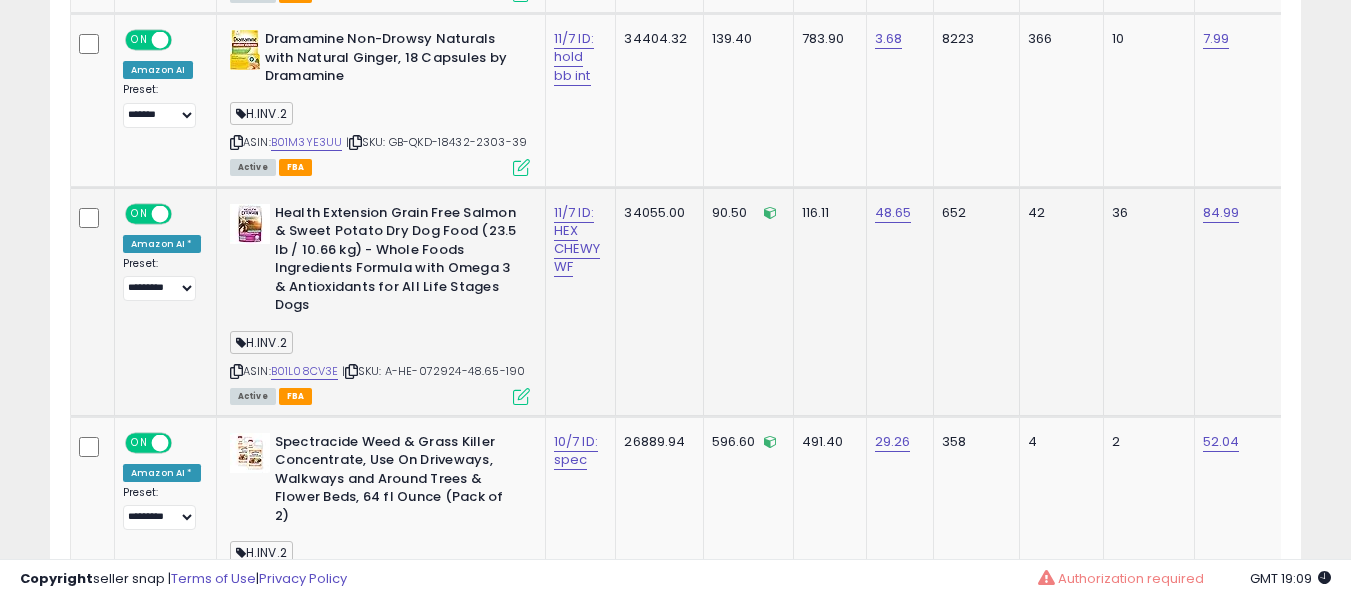 scroll, scrollTop: 1814, scrollLeft: 0, axis: vertical 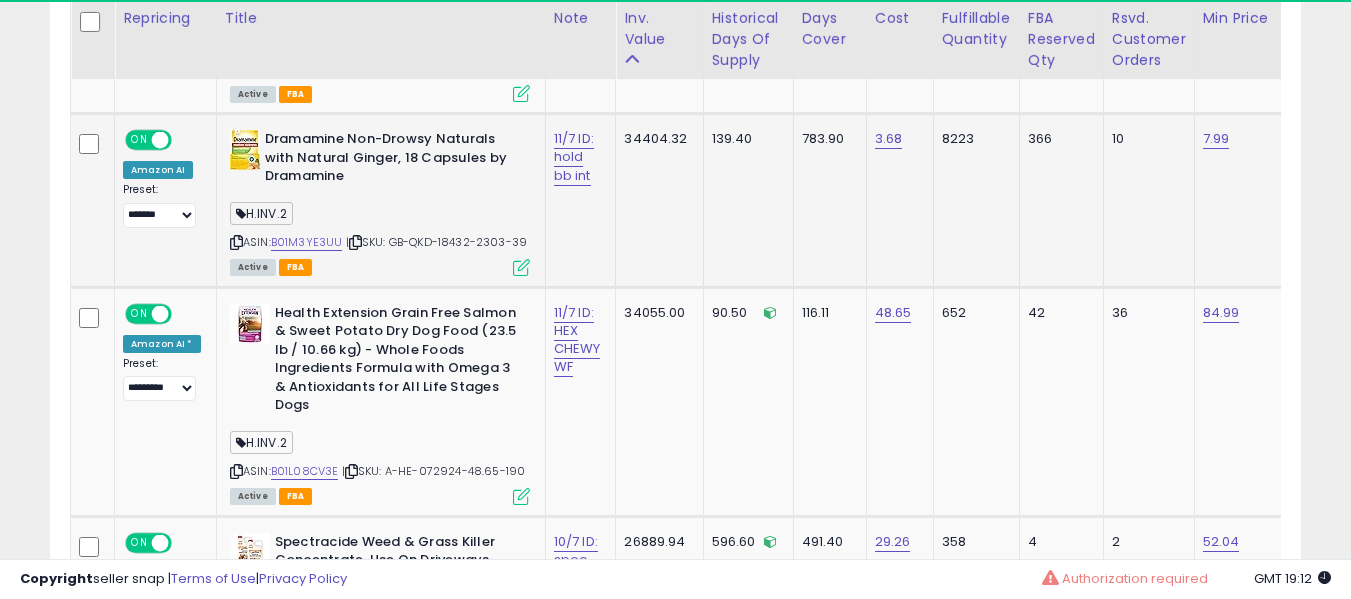 click on "Dramamine Non-Drowsy Naturals with Natural Ginger, 18 Capsules by Dramamine" at bounding box center [386, 160] 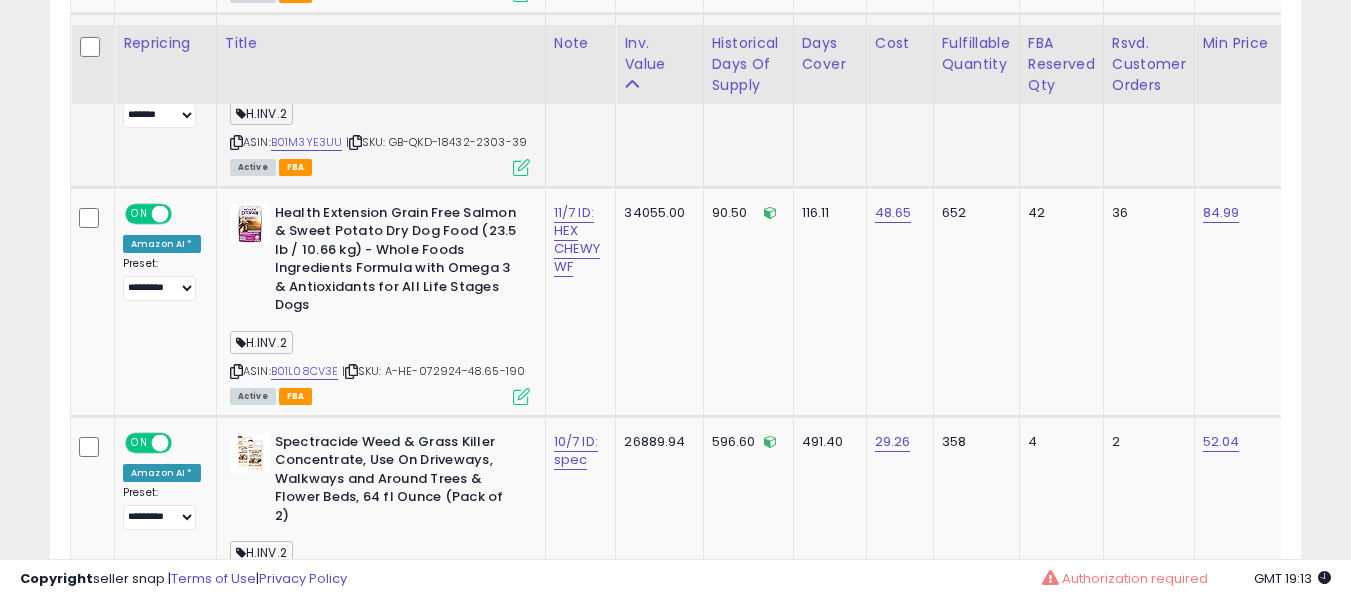 scroll, scrollTop: 2014, scrollLeft: 0, axis: vertical 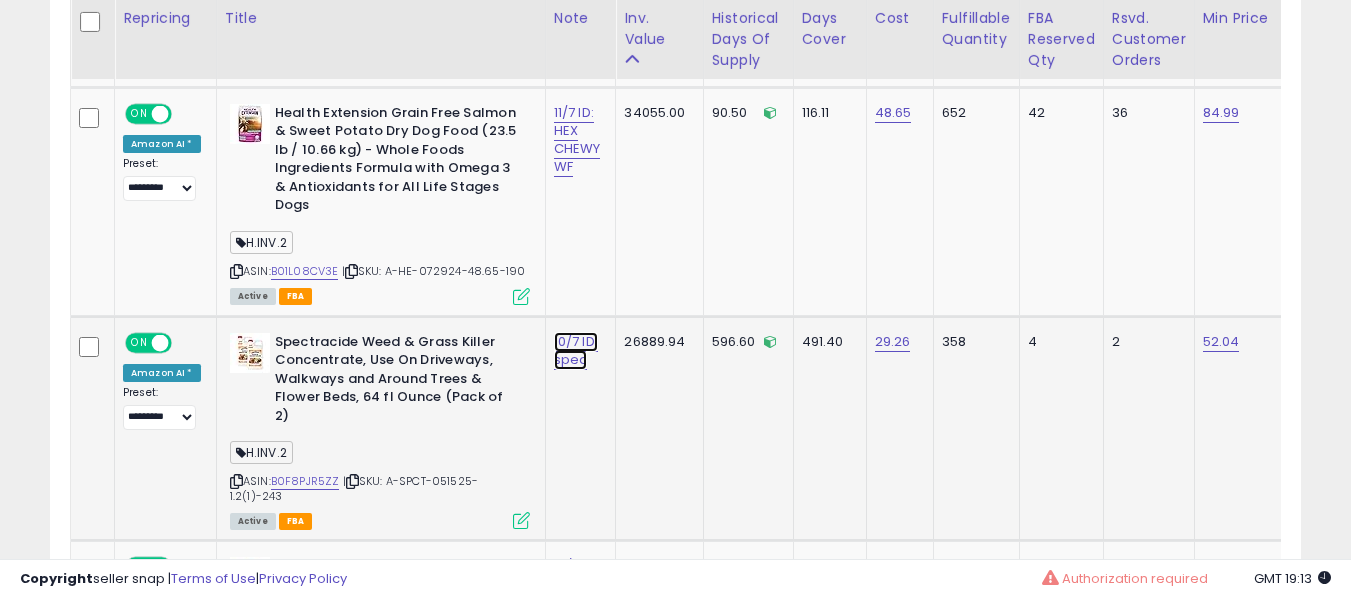 click on "10/7 ID: spec" at bounding box center [576, -872] 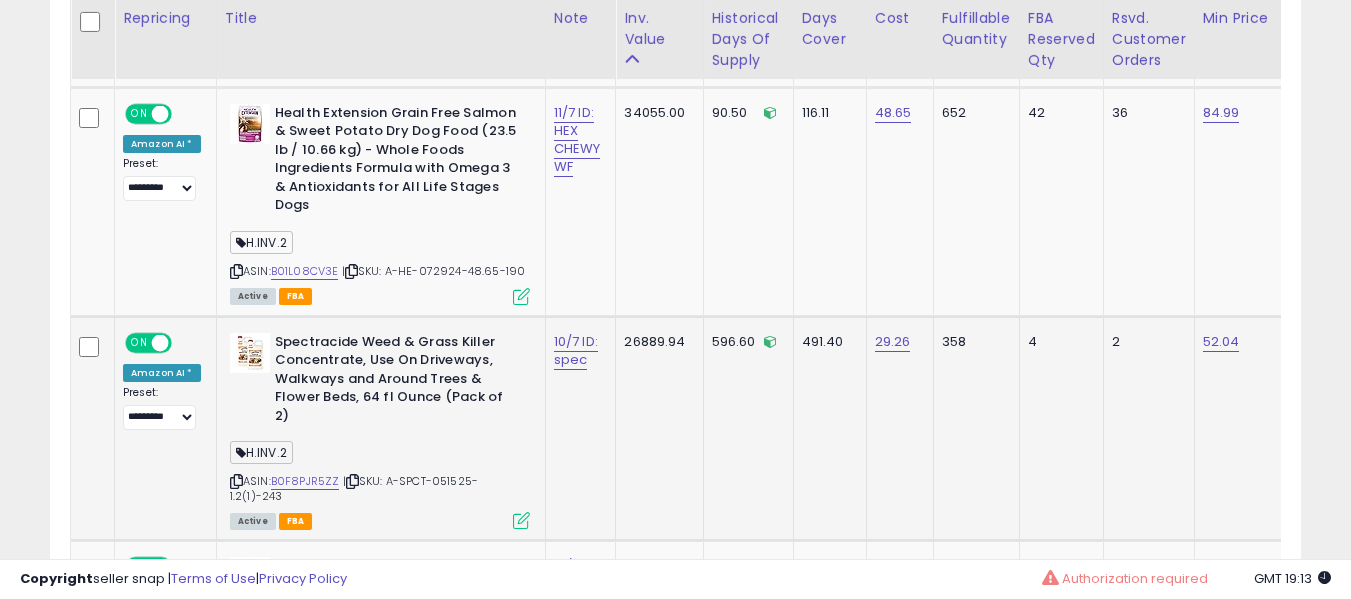scroll, scrollTop: 2214, scrollLeft: 0, axis: vertical 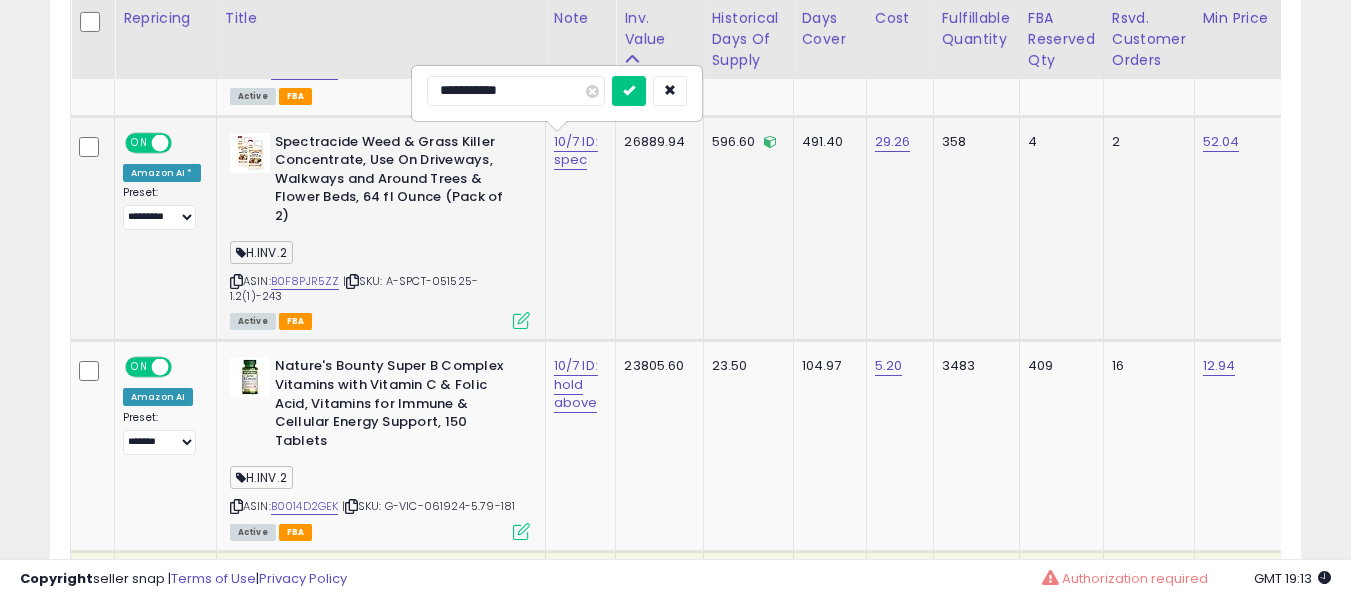 type on "**********" 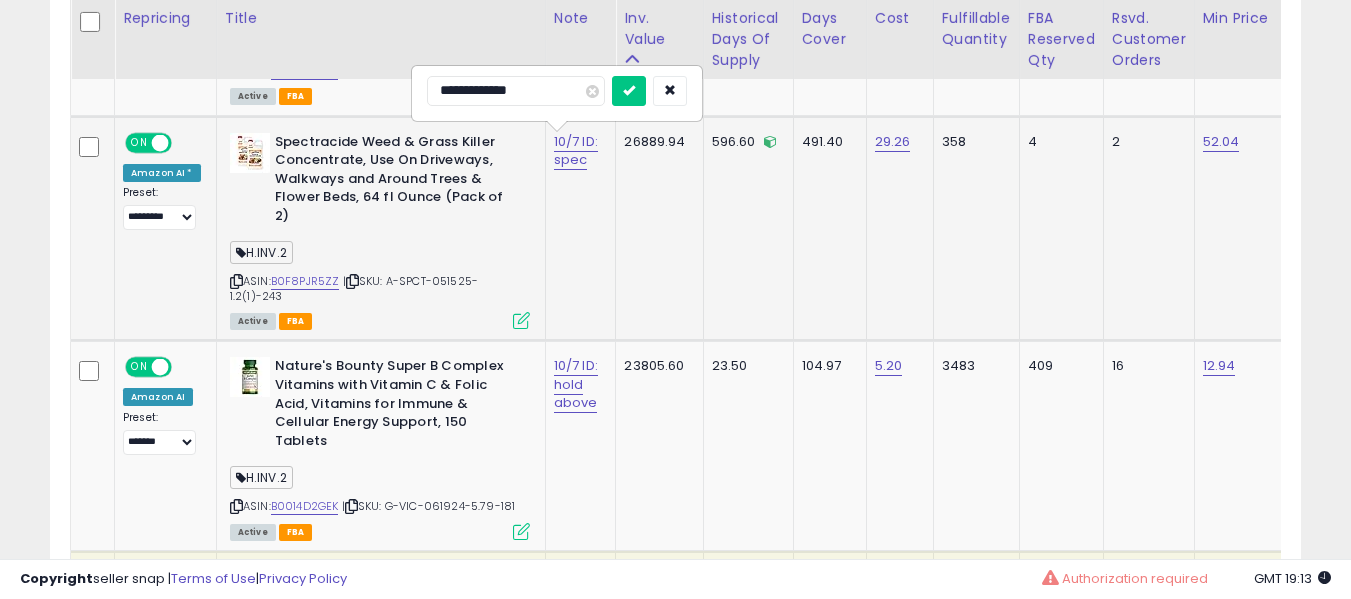 click at bounding box center (629, 91) 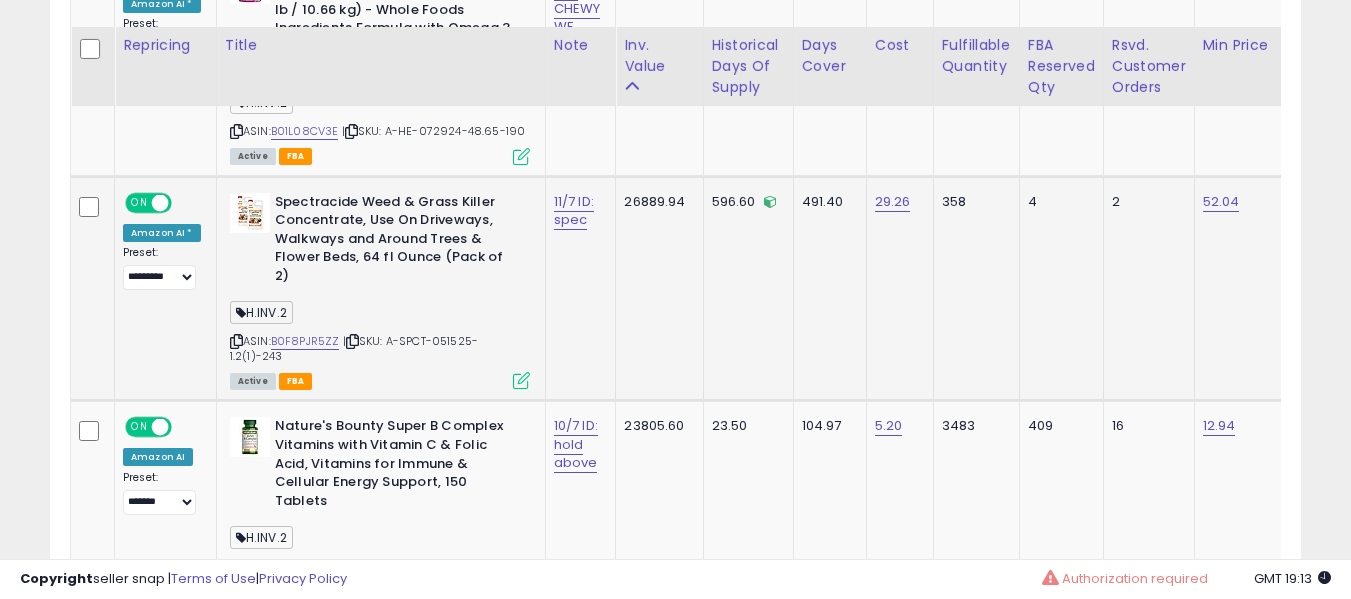 scroll, scrollTop: 2214, scrollLeft: 0, axis: vertical 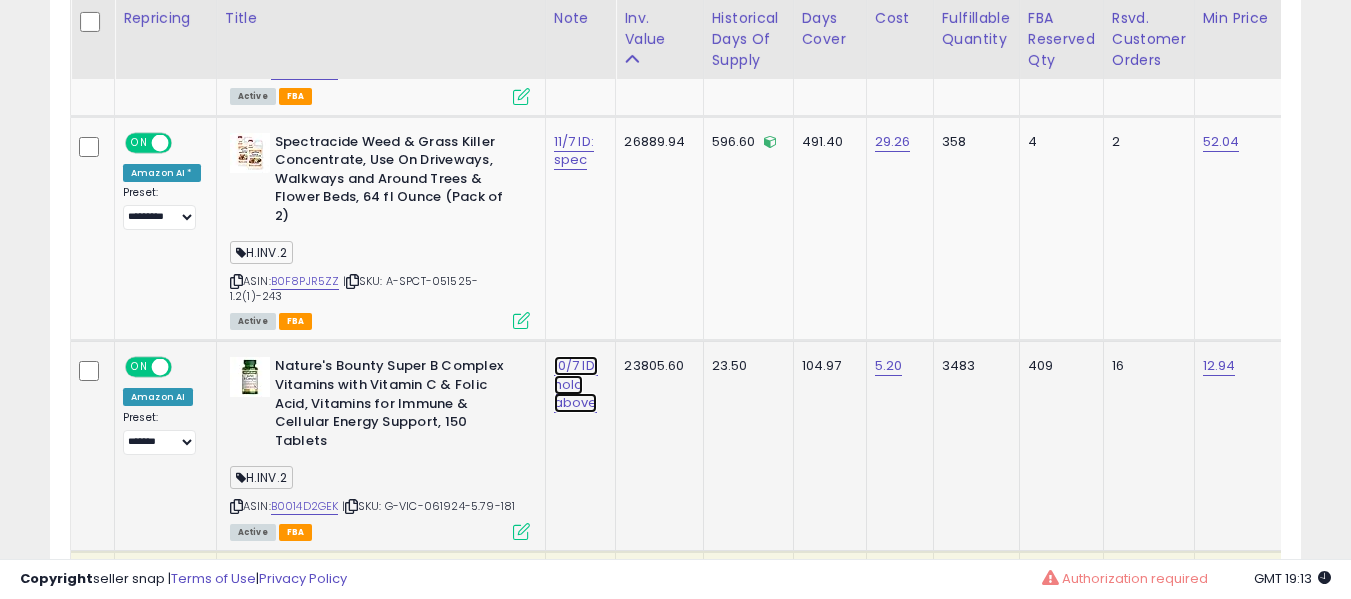 click on "10/7 ID: hold above" at bounding box center (576, -1072) 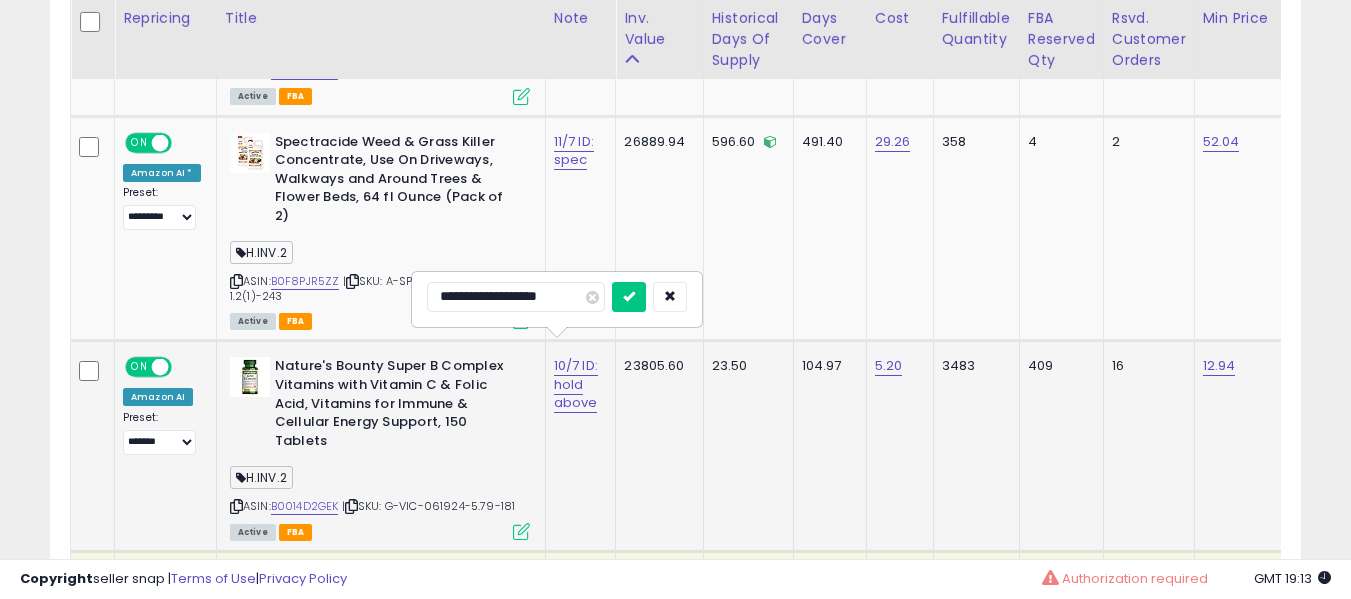 scroll, scrollTop: 2314, scrollLeft: 0, axis: vertical 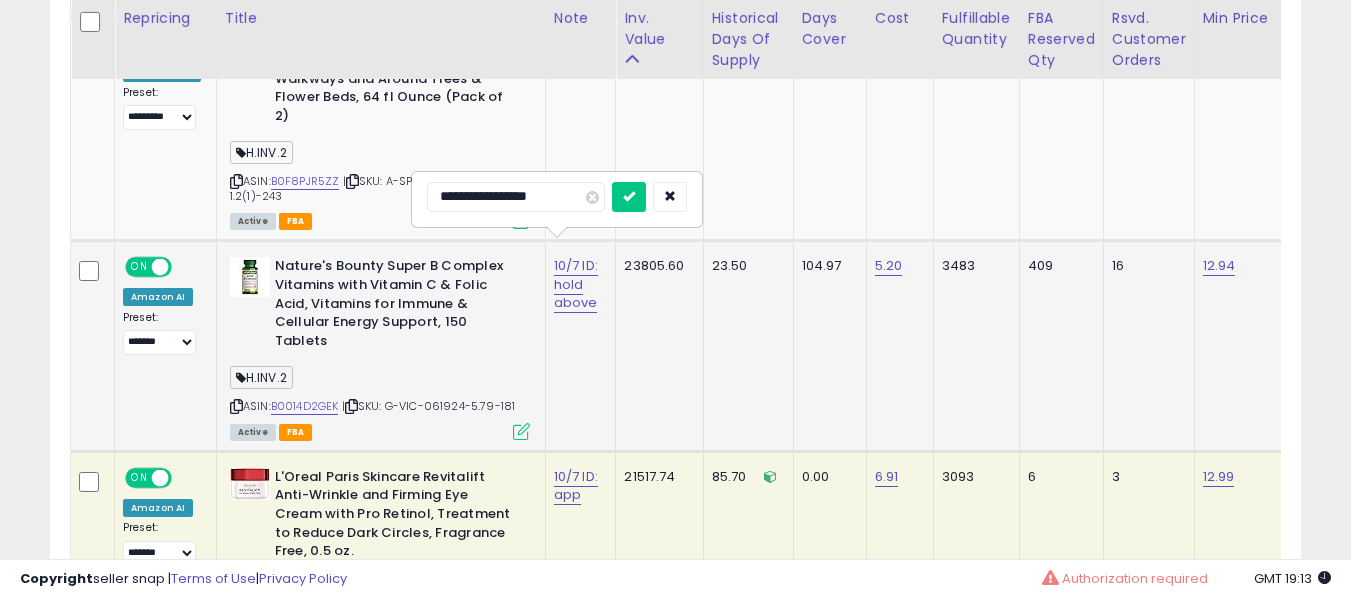 type on "**********" 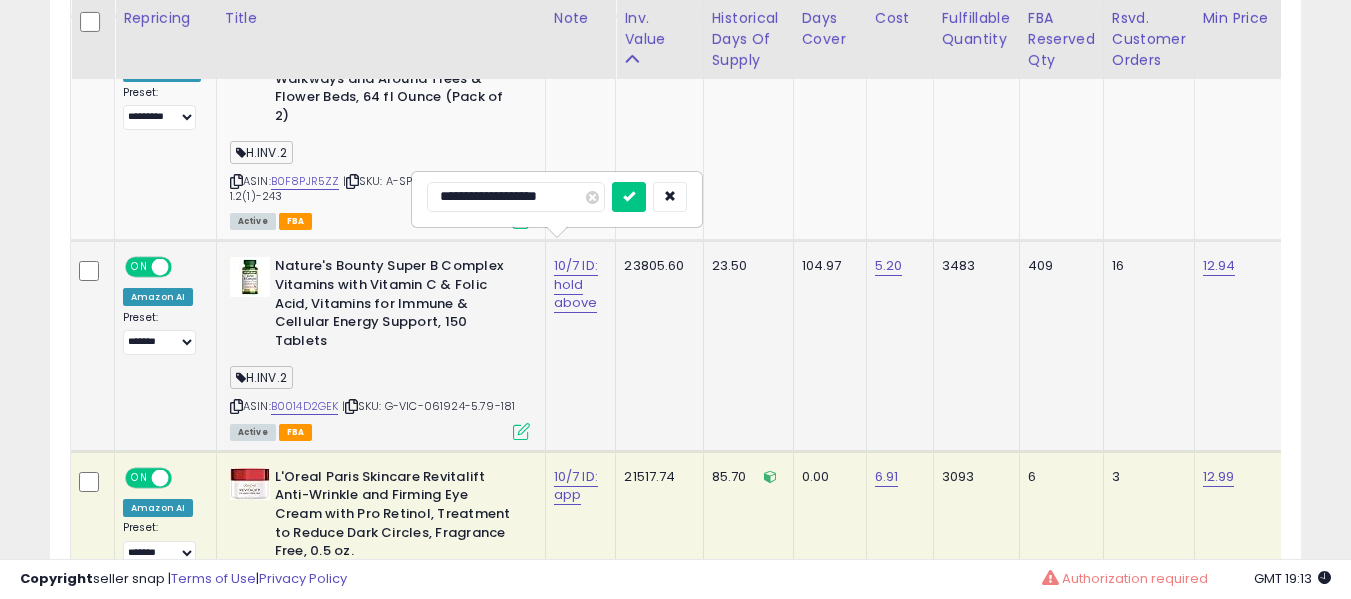 click at bounding box center (629, 197) 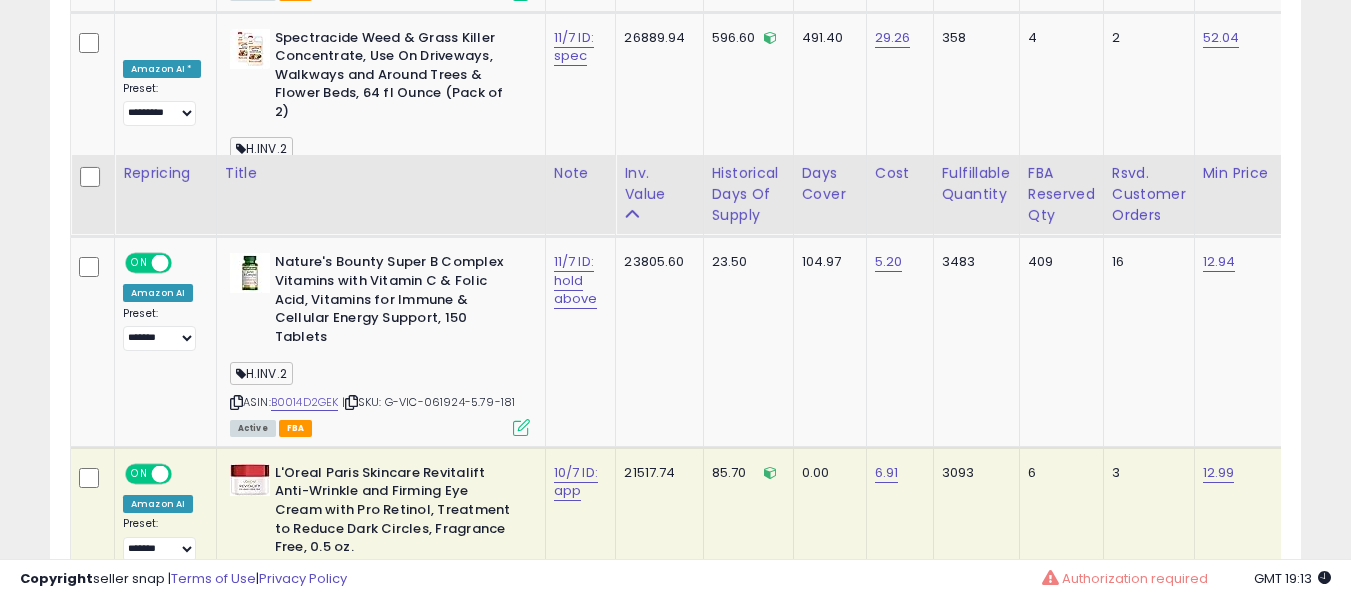 scroll, scrollTop: 2514, scrollLeft: 0, axis: vertical 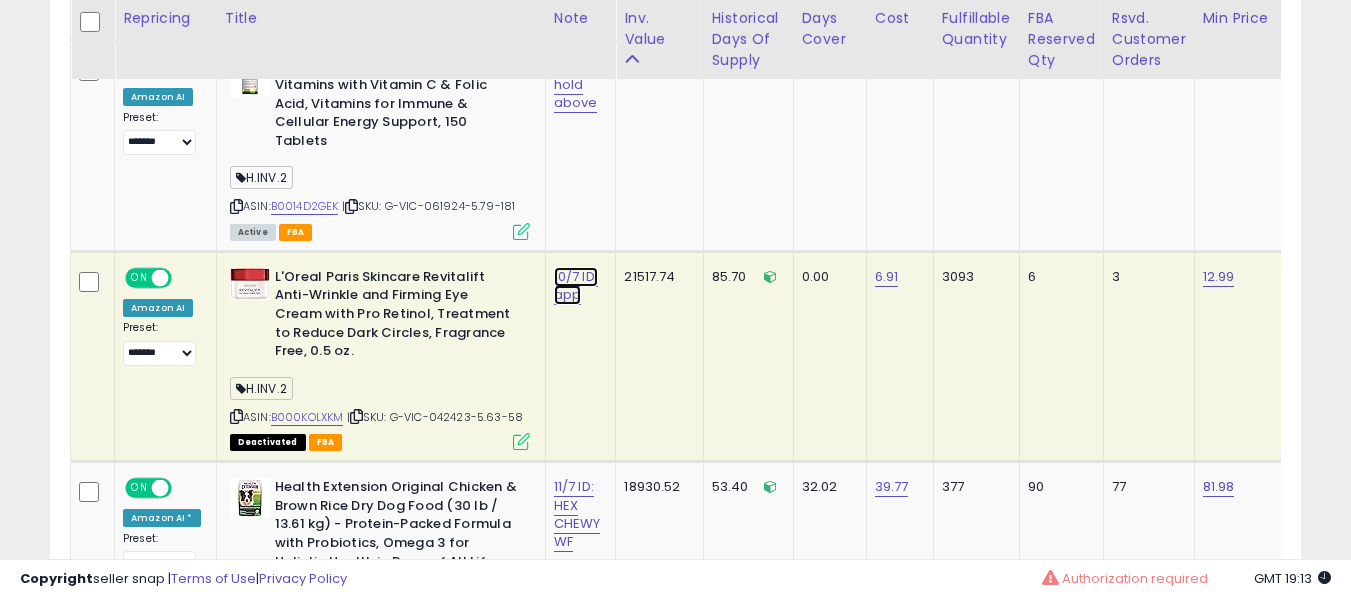click on "10/7 ID: app" at bounding box center [576, 286] 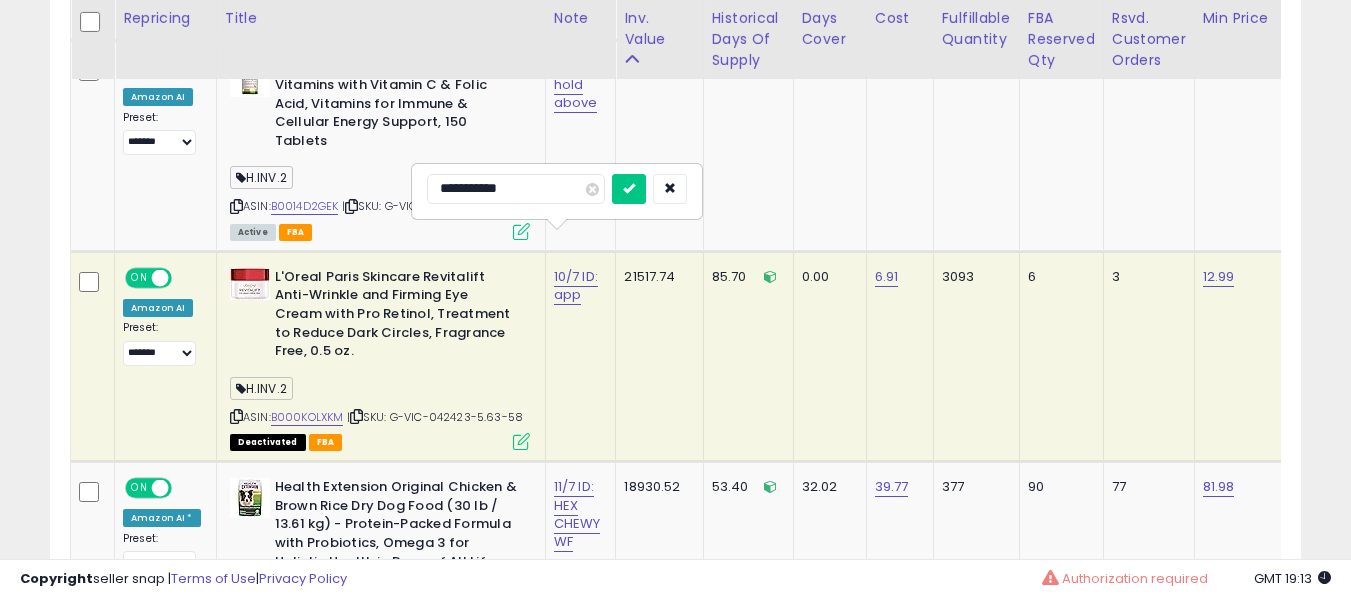 type on "**********" 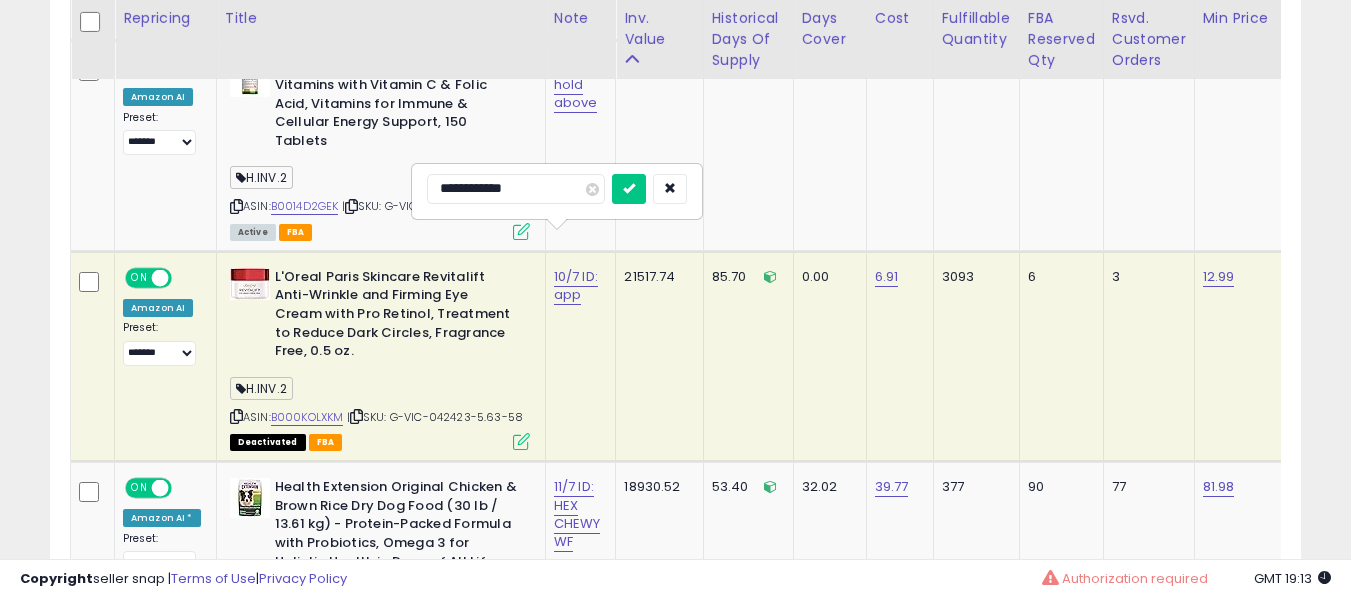 click at bounding box center [629, 189] 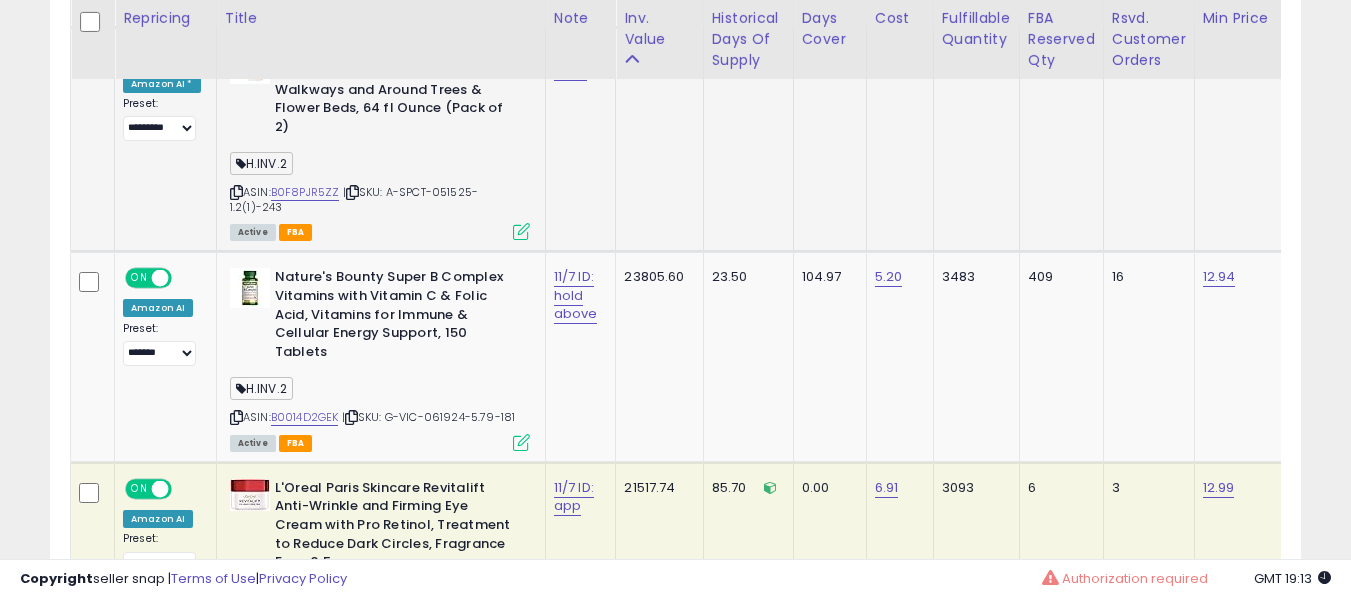 scroll, scrollTop: 2414, scrollLeft: 0, axis: vertical 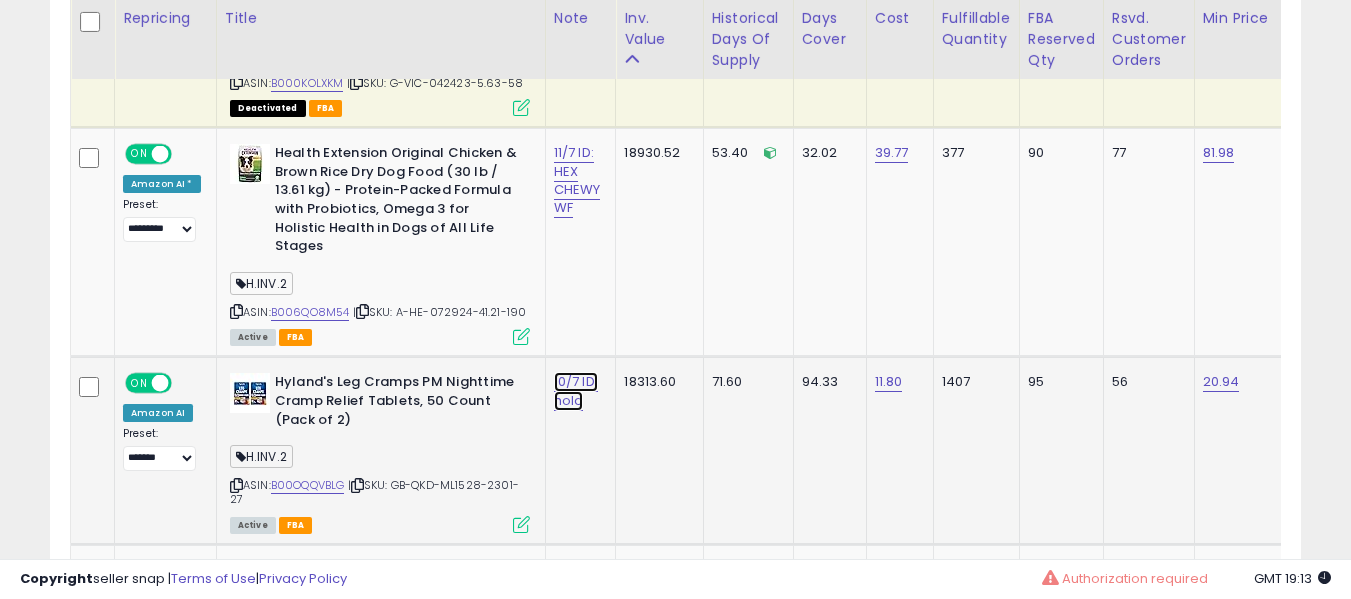 click on "10/7 ID: hold" at bounding box center [576, -1706] 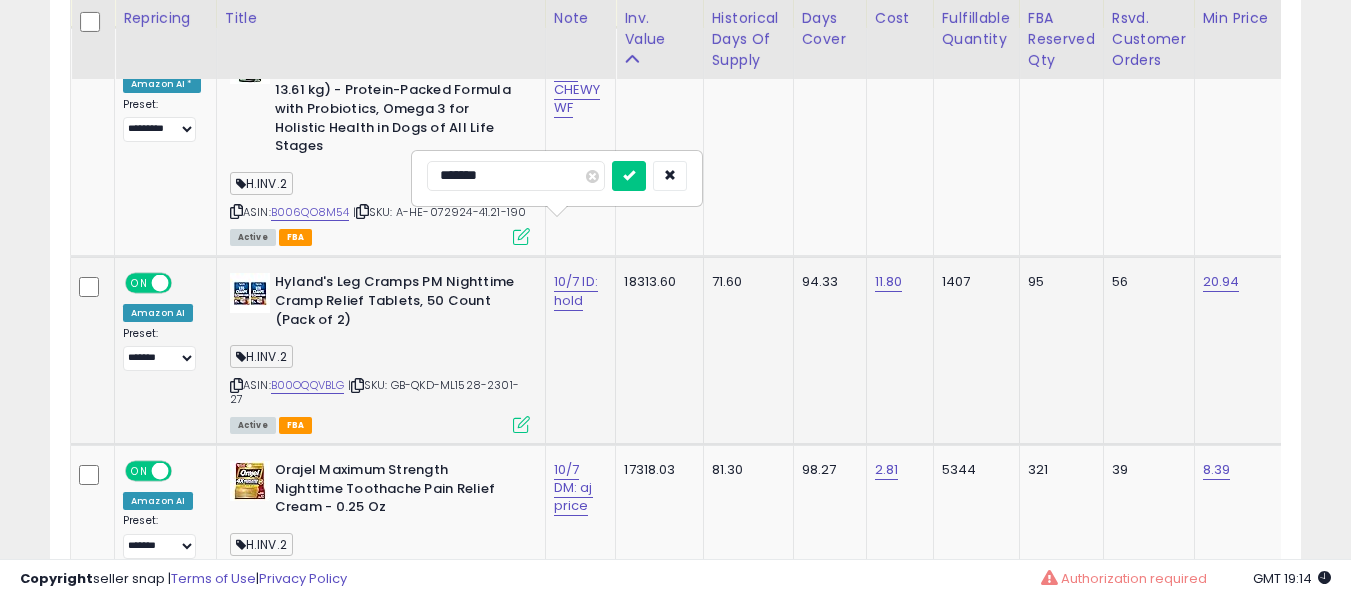 type on "*******" 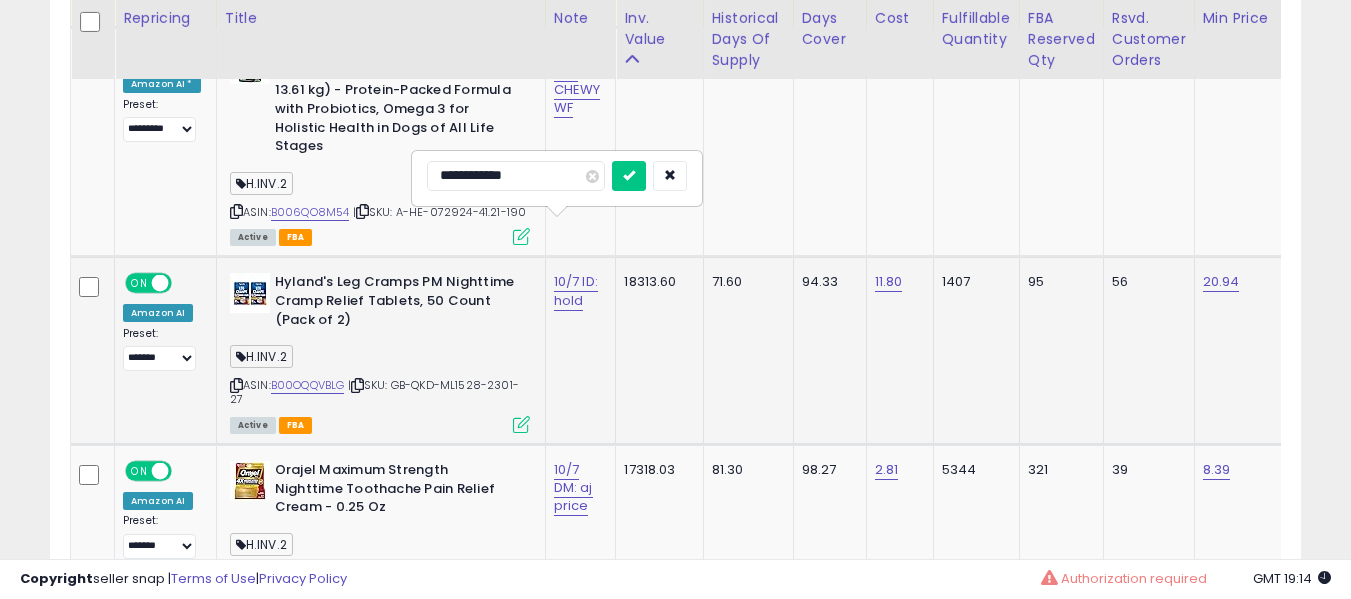 type on "**********" 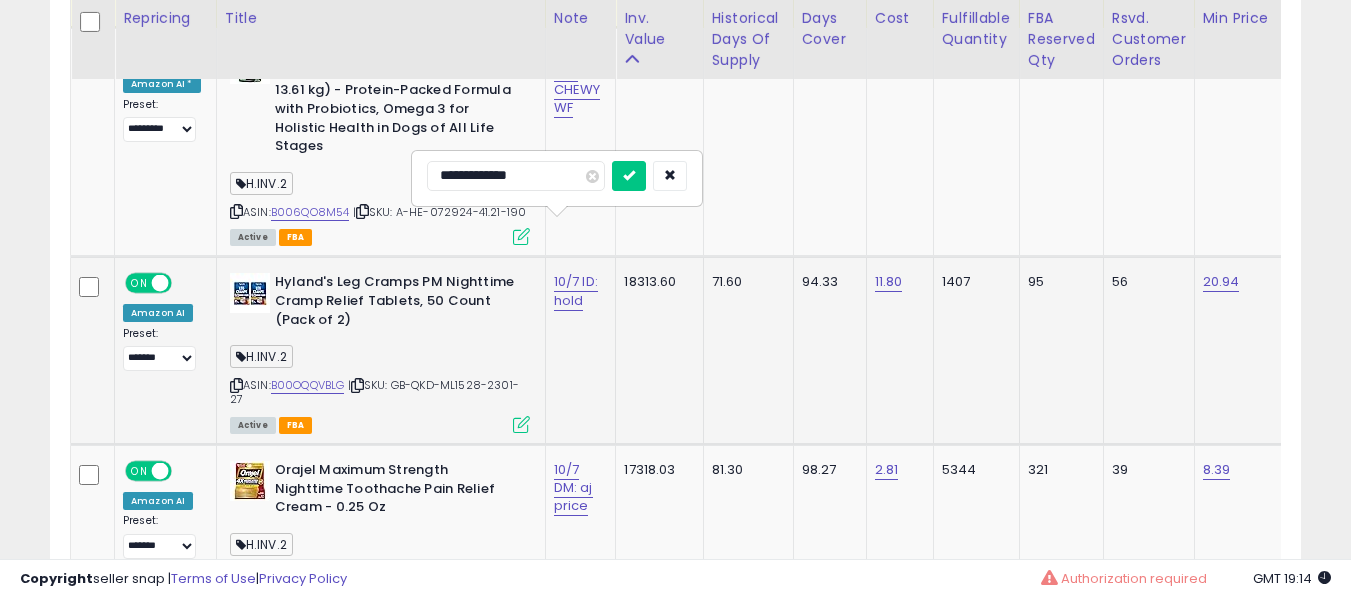 click at bounding box center (629, 176) 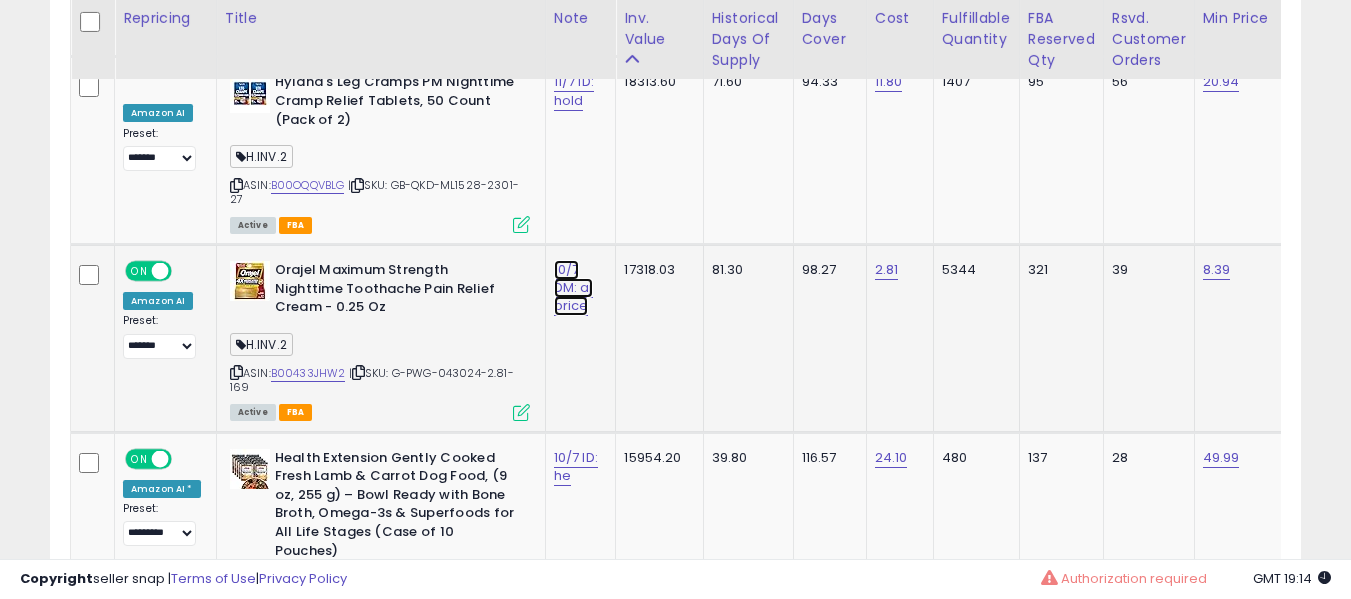 click on "10/7 DM: aj price" at bounding box center (576, -2006) 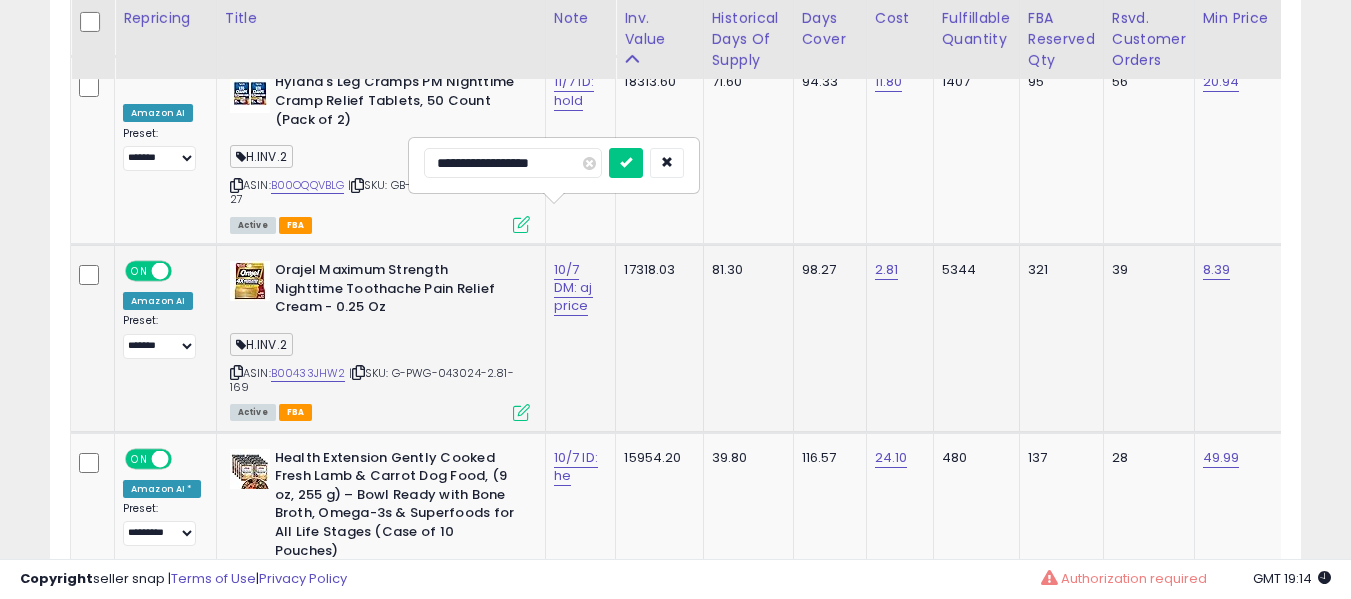 type on "**********" 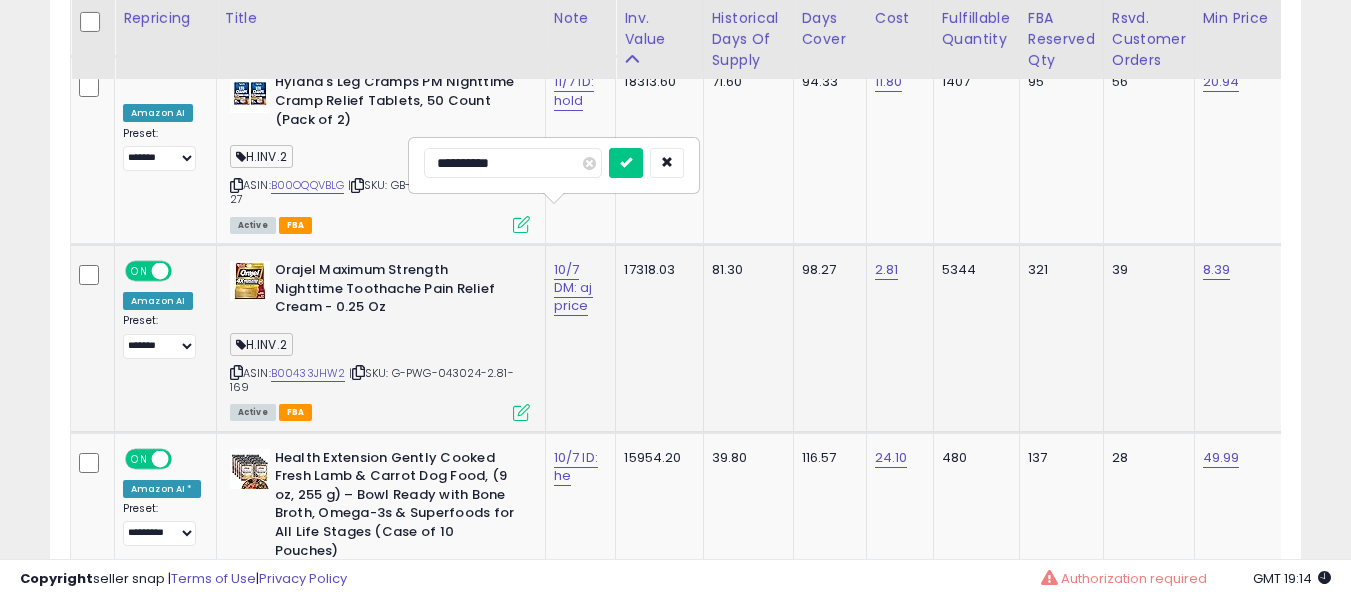 type on "**********" 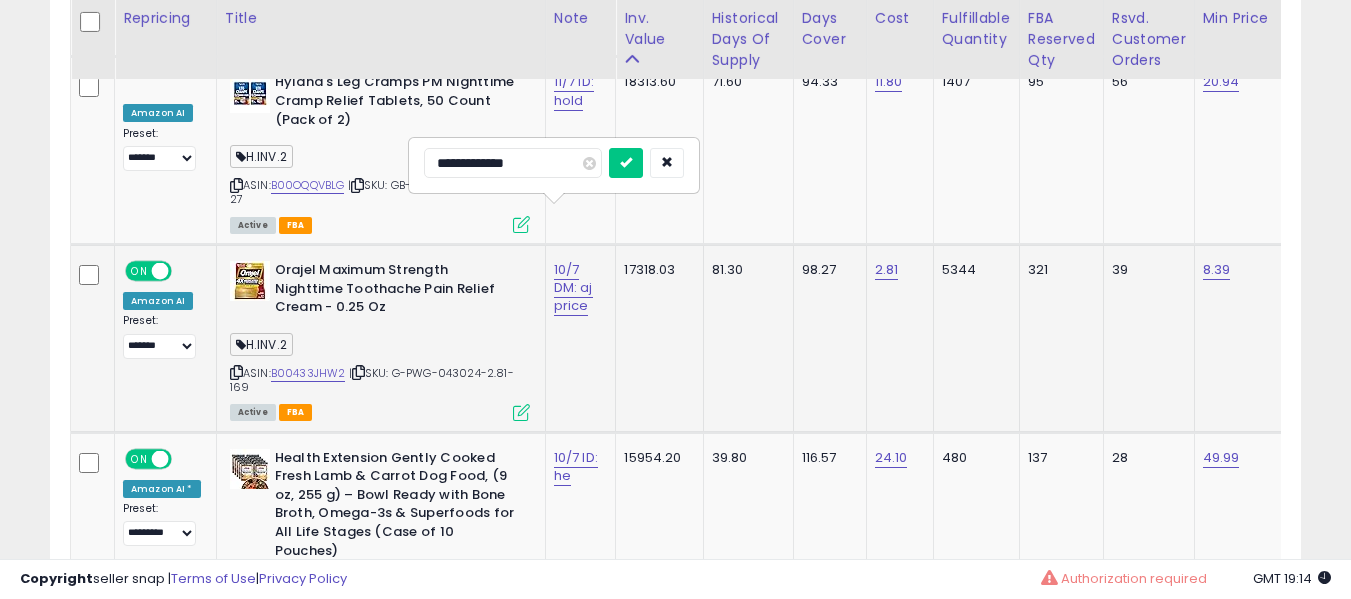 click at bounding box center [626, 163] 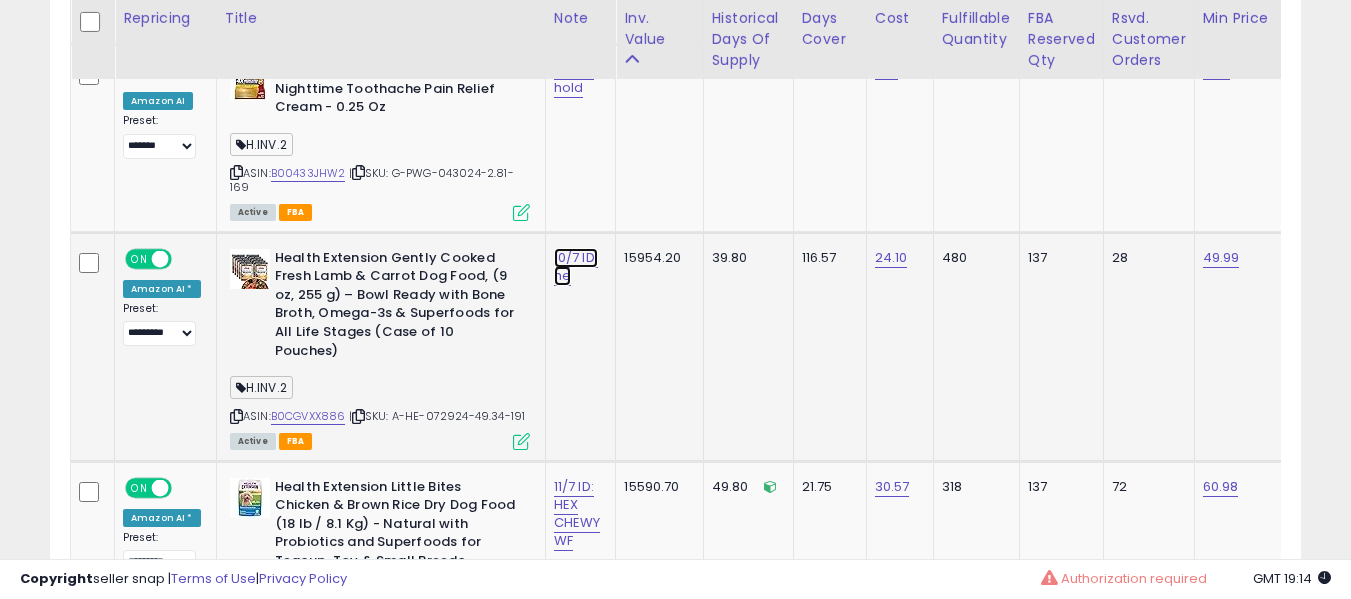 click on "10/7 ID: he" at bounding box center [576, -2206] 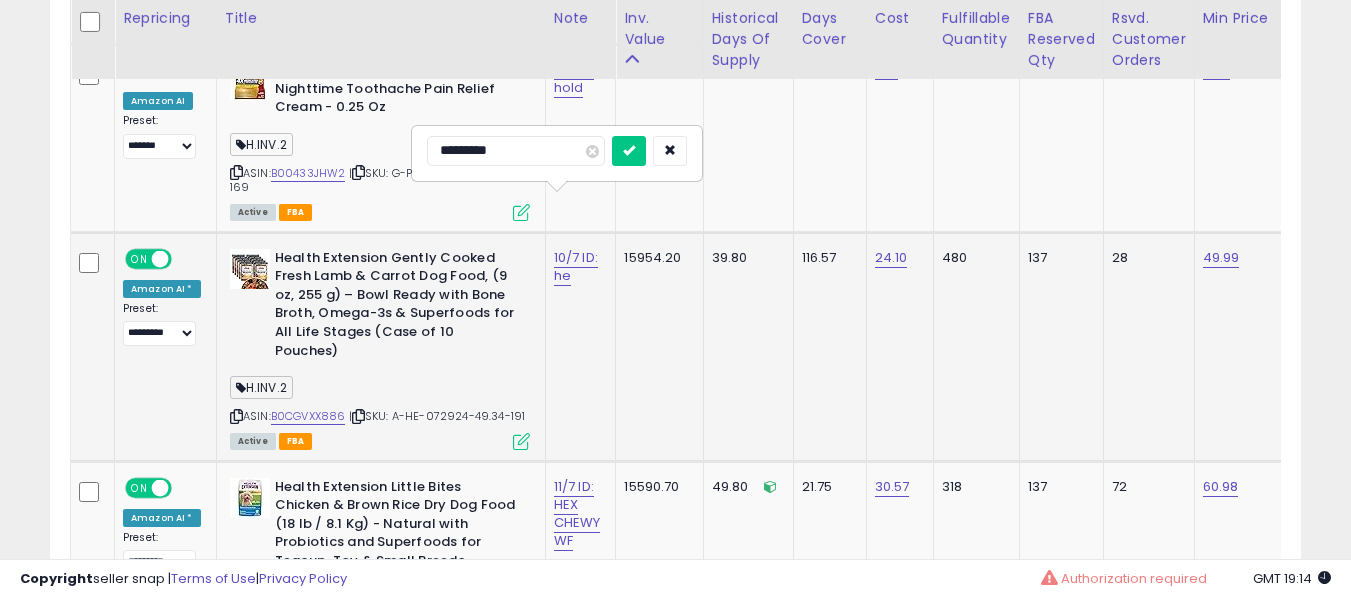 type on "**********" 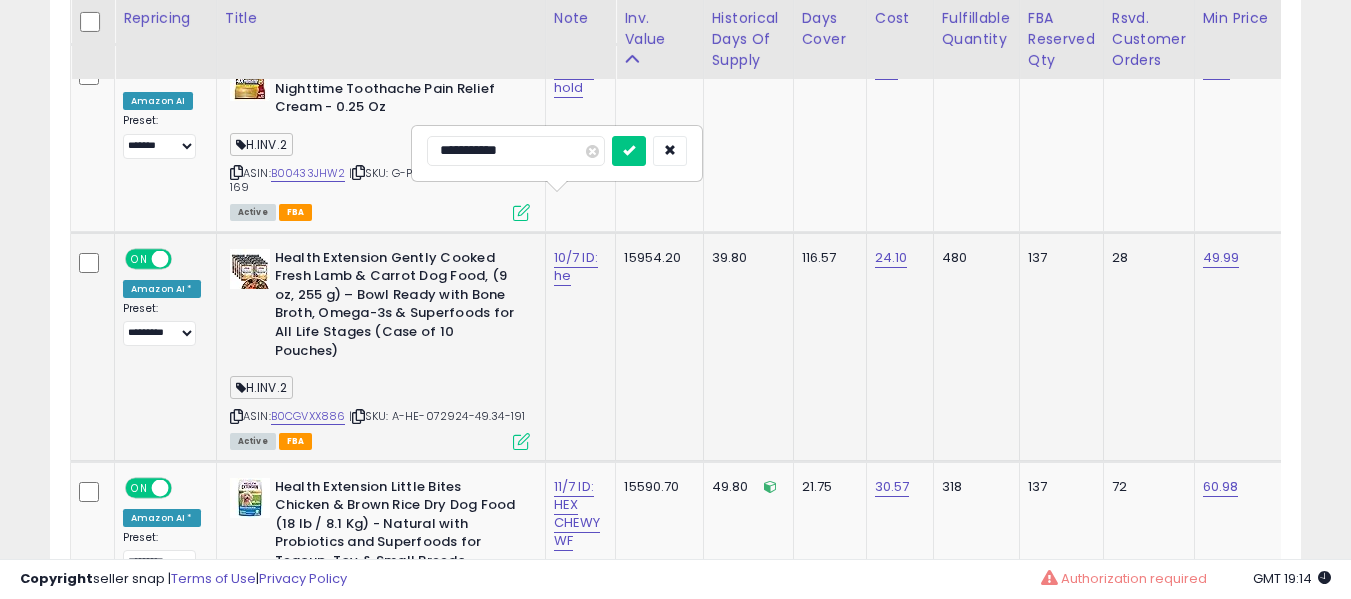 click at bounding box center (629, 151) 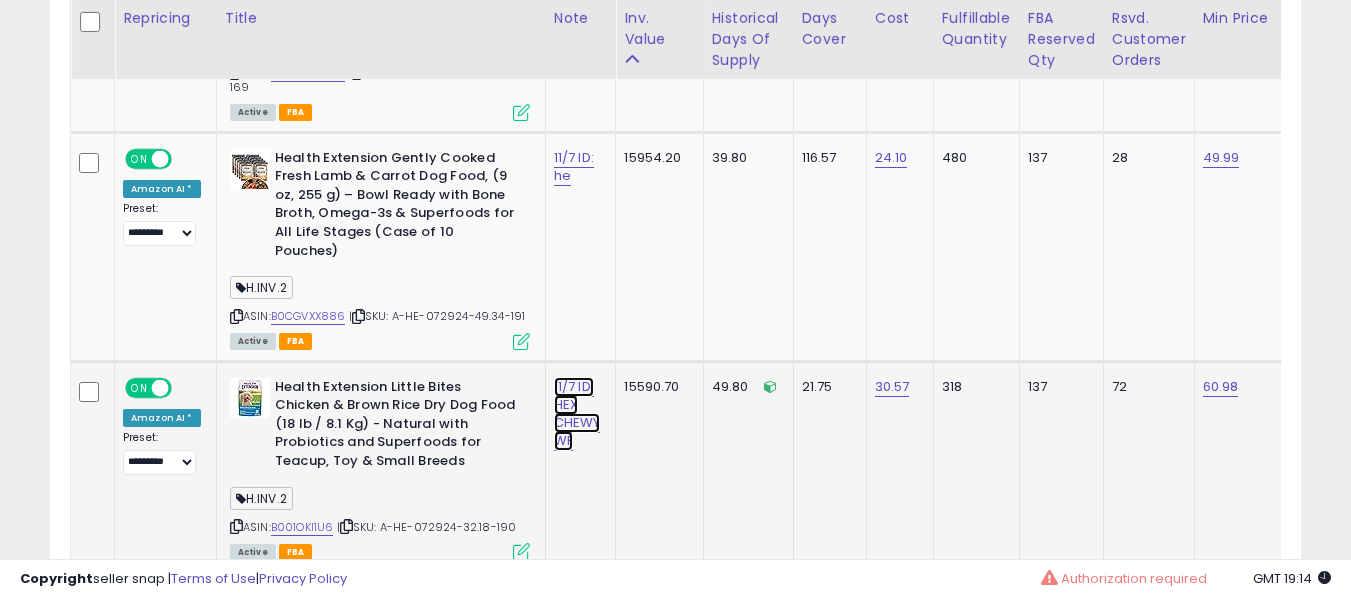click on "11/7 ID: HEX CHEWY WF" at bounding box center (576, -2306) 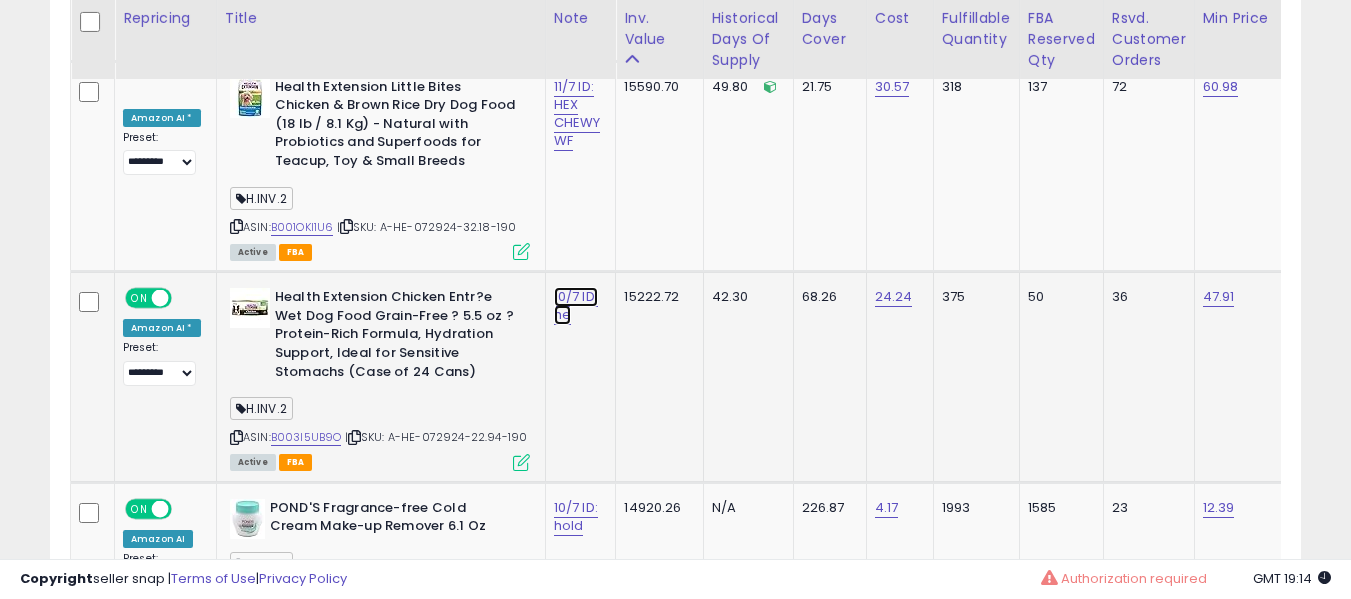 click on "10/7 ID: he" at bounding box center [576, -2606] 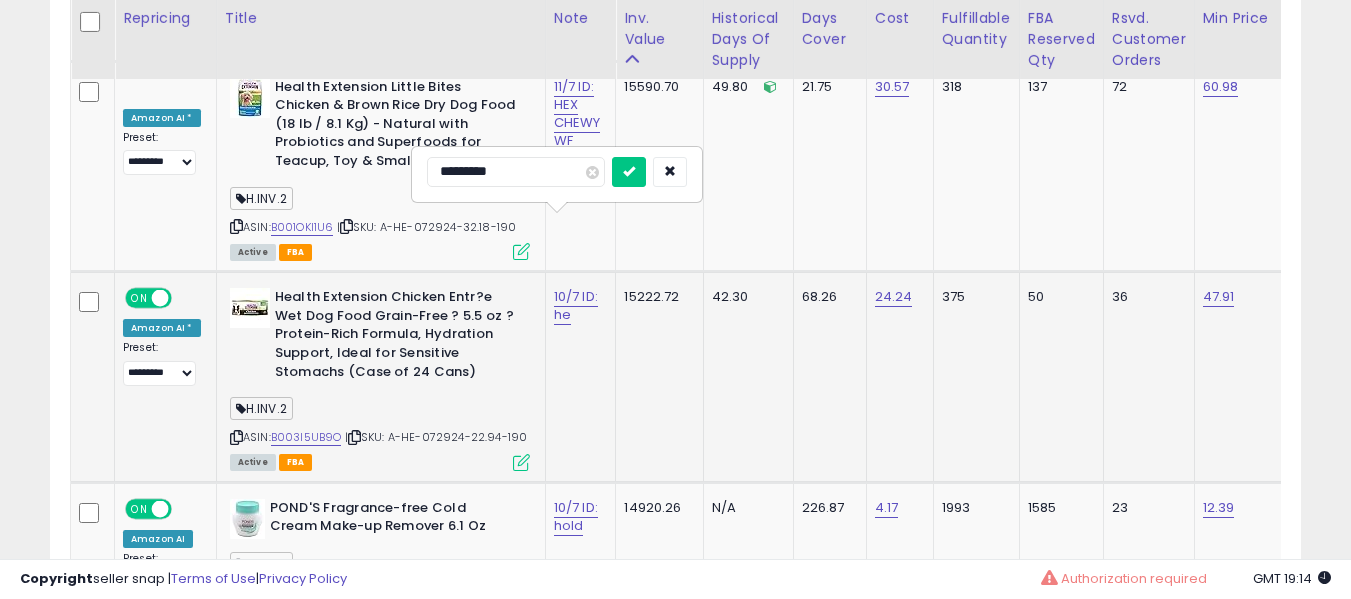 type on "**********" 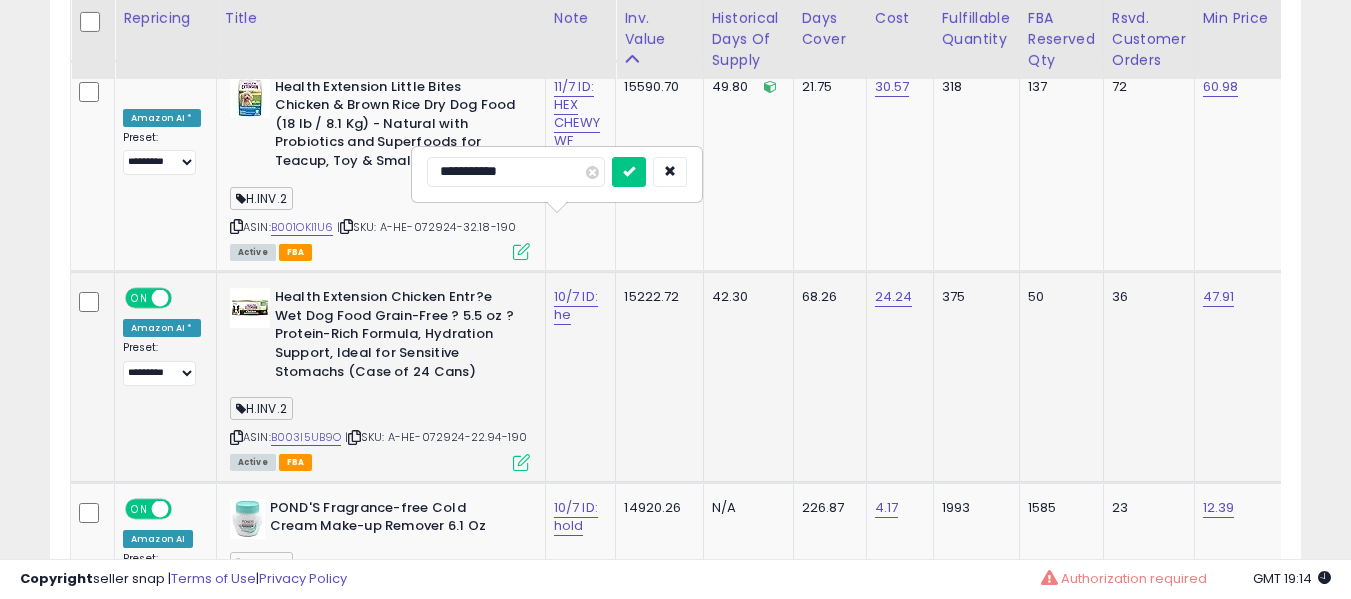 click at bounding box center (629, 172) 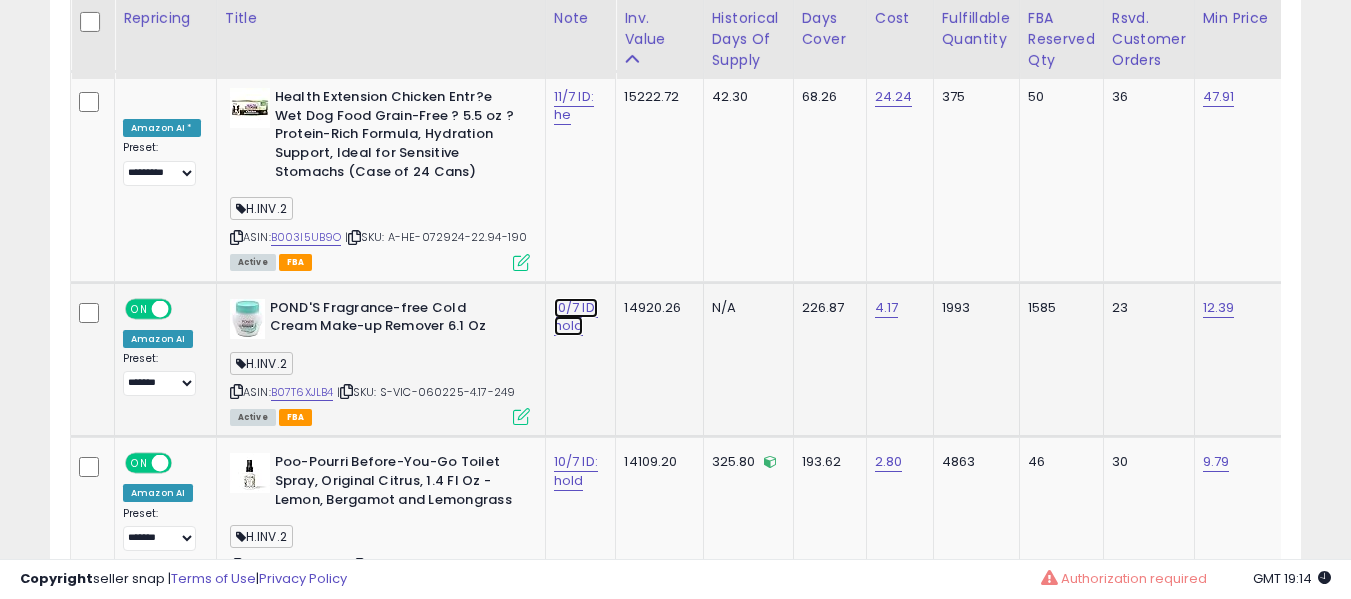 click on "10/7 ID: hold" at bounding box center [576, -2806] 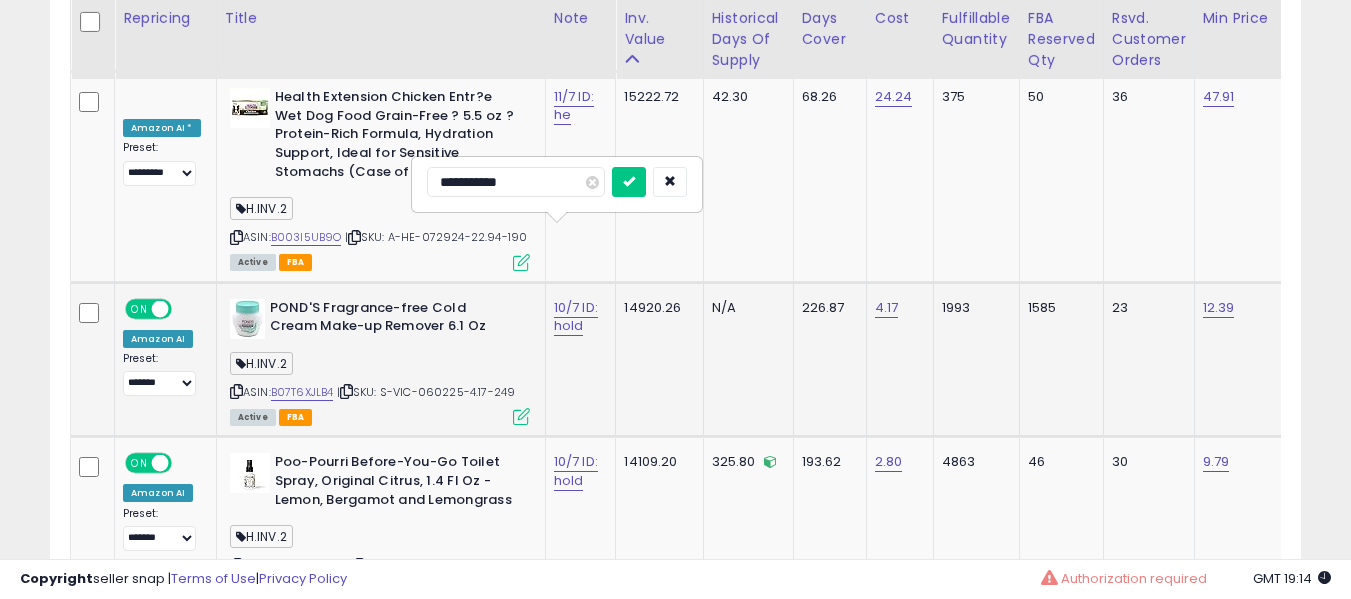 type on "**********" 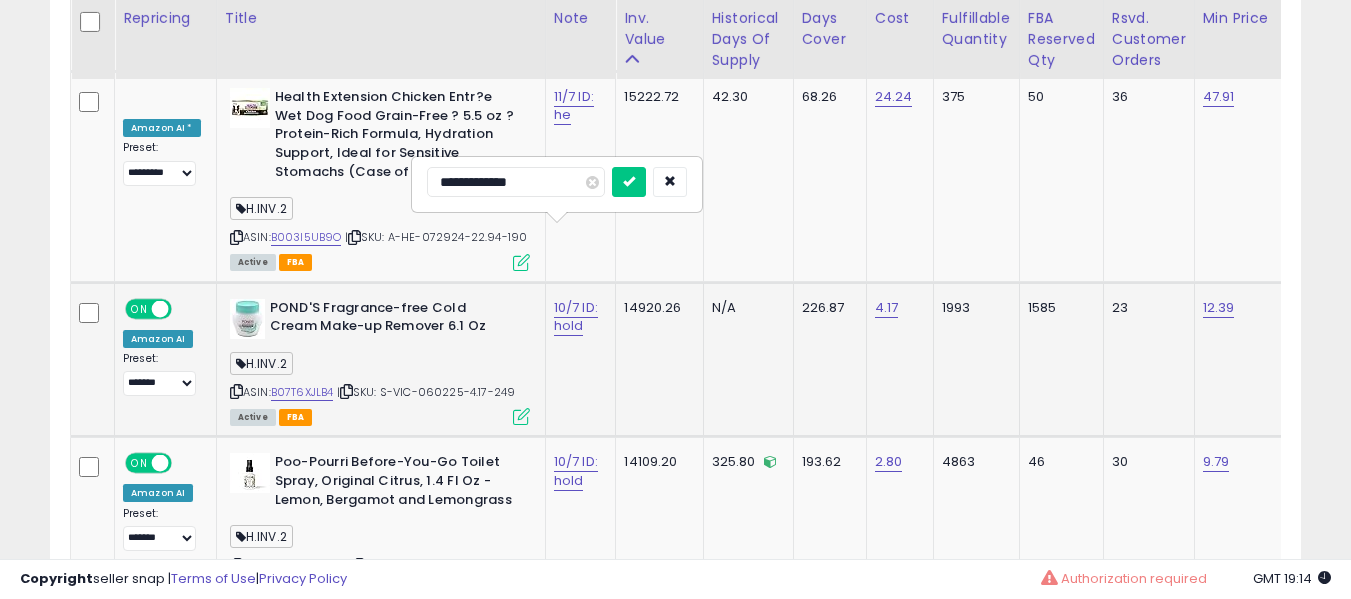 click at bounding box center [629, 182] 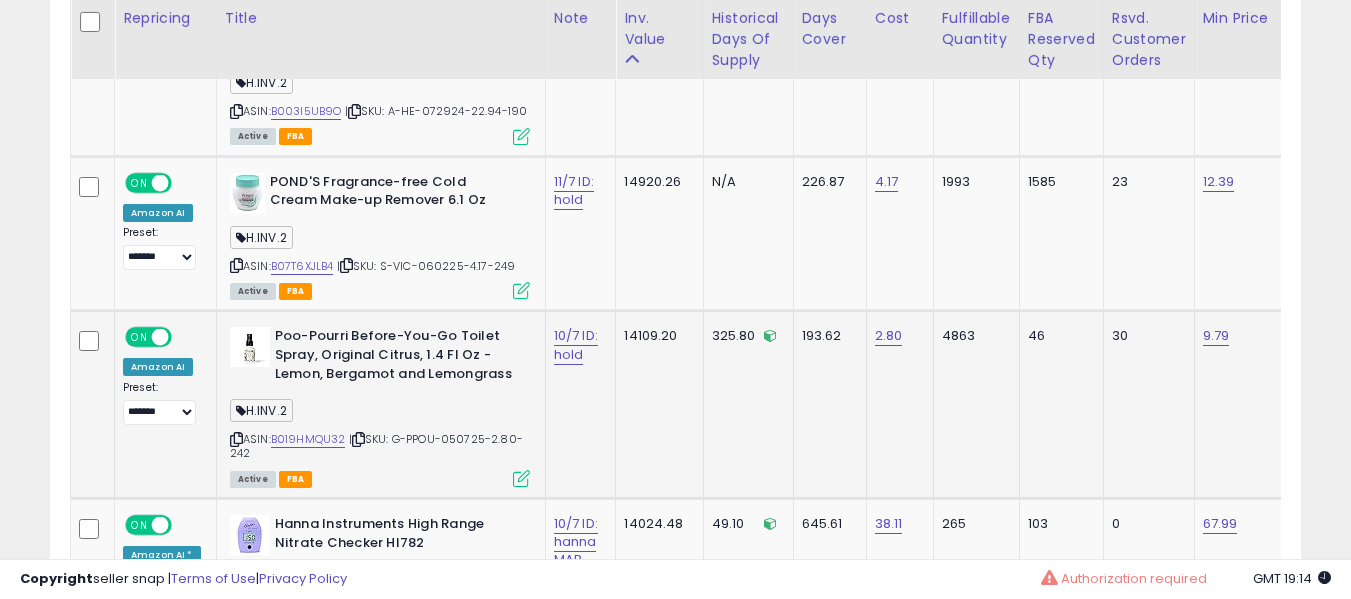 scroll, scrollTop: 3948, scrollLeft: 0, axis: vertical 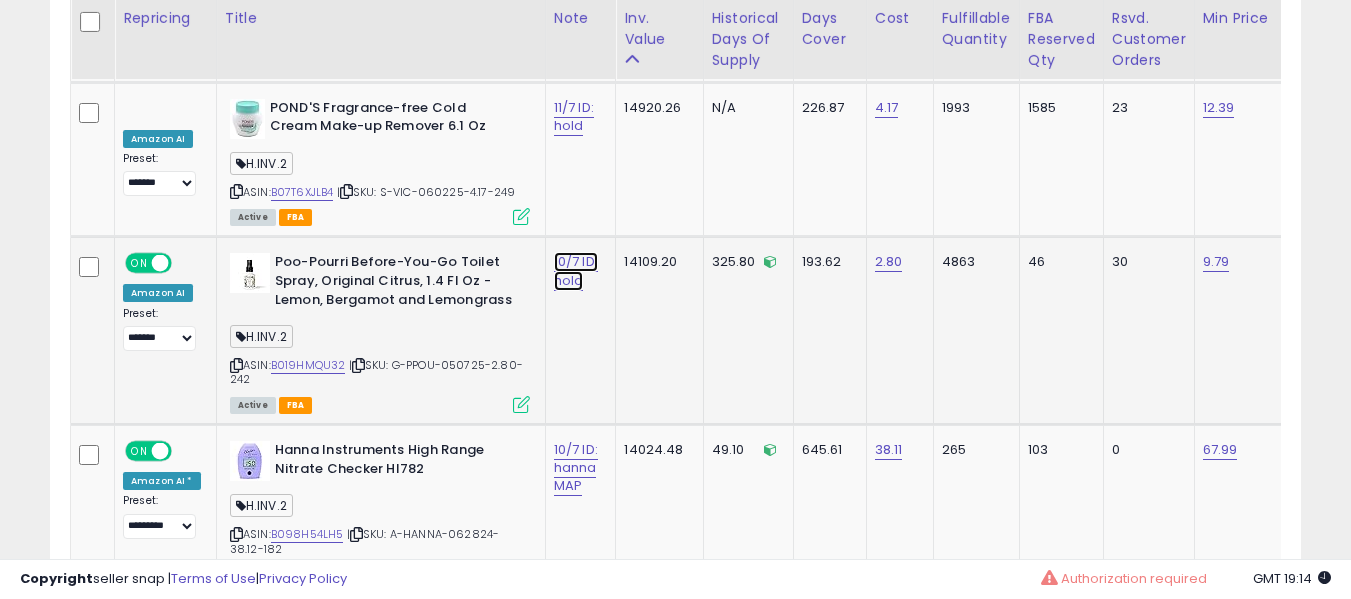 click on "10/7 ID: hold" at bounding box center [576, -3006] 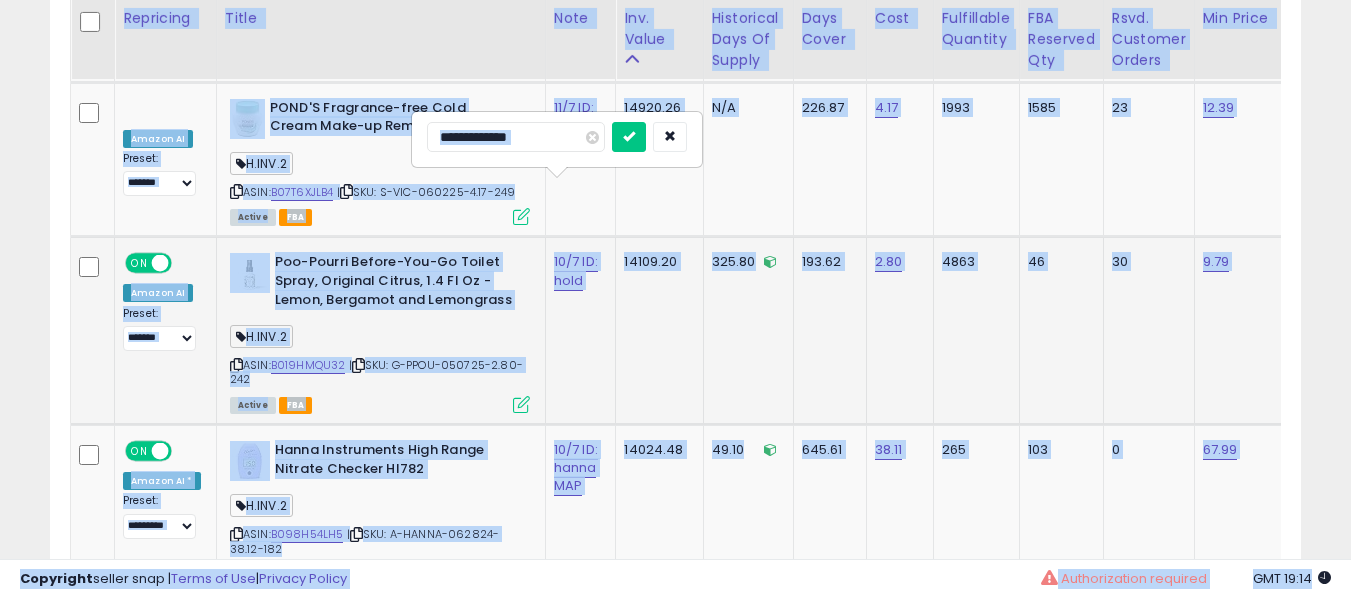 type on "**********" 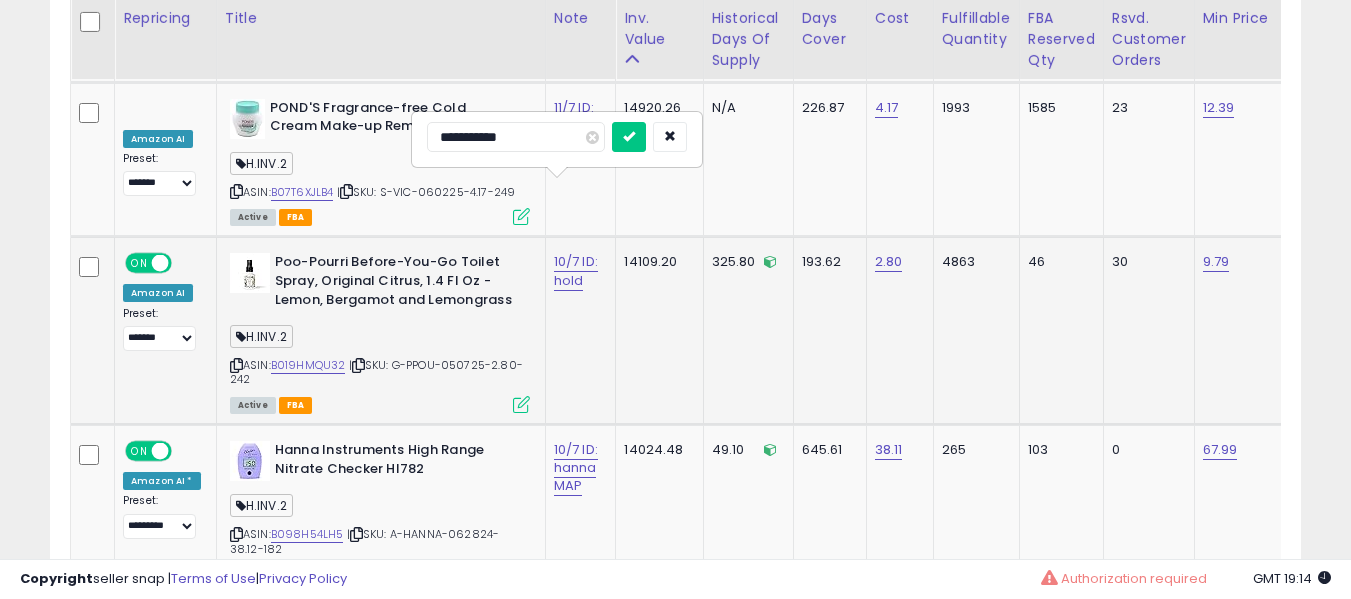 type on "**********" 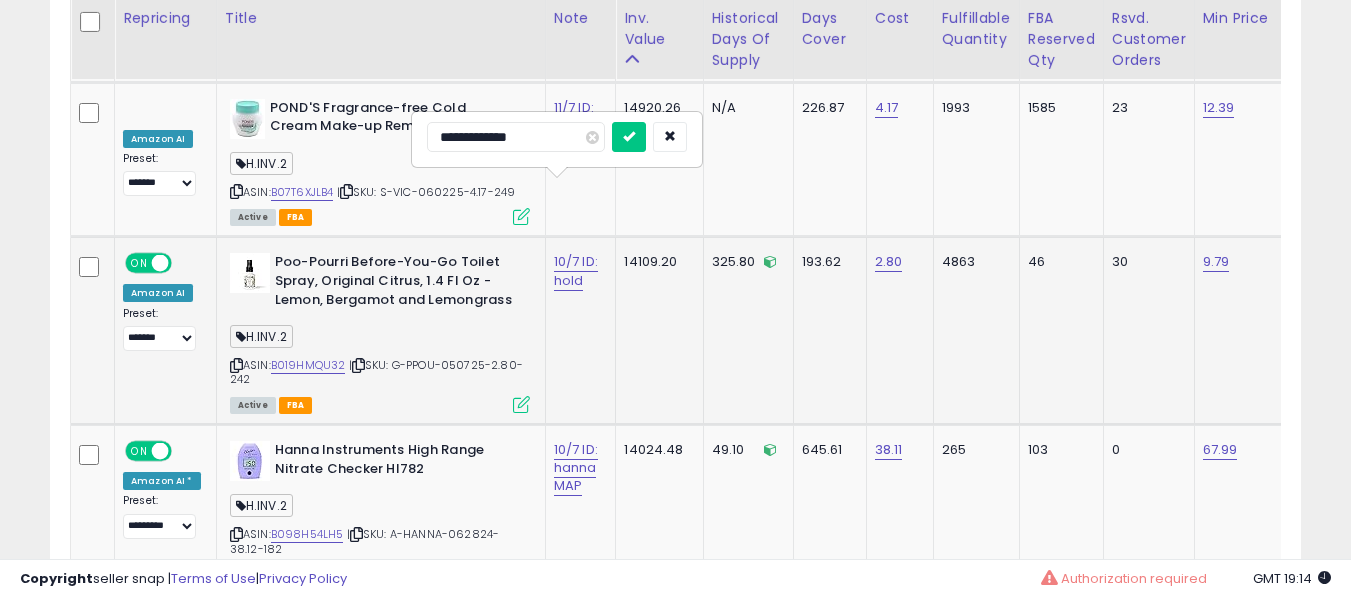 click at bounding box center (629, 137) 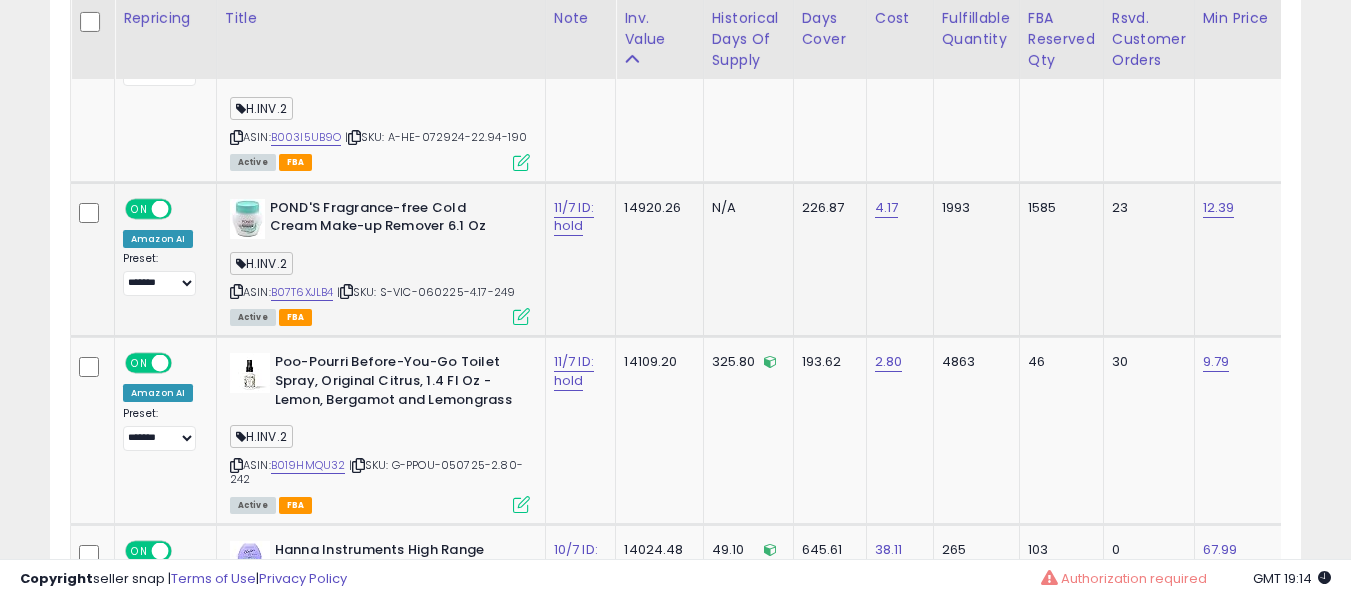 scroll, scrollTop: 4148, scrollLeft: 0, axis: vertical 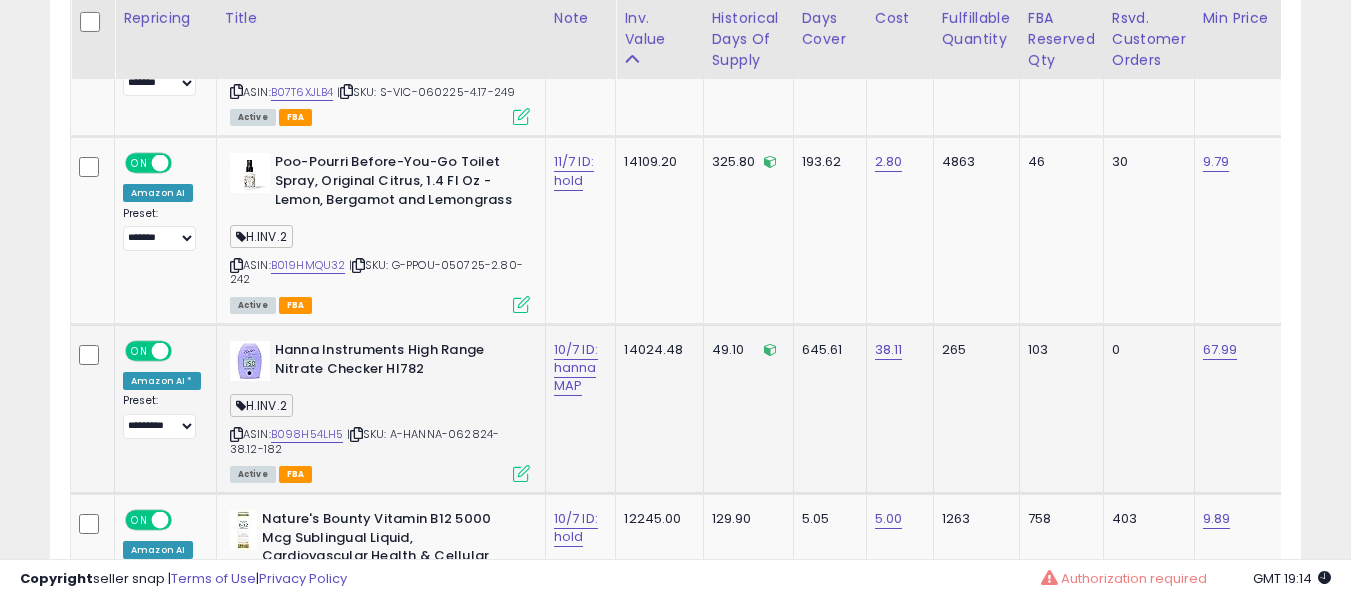 click on "10/7 ID: hanna MAP" 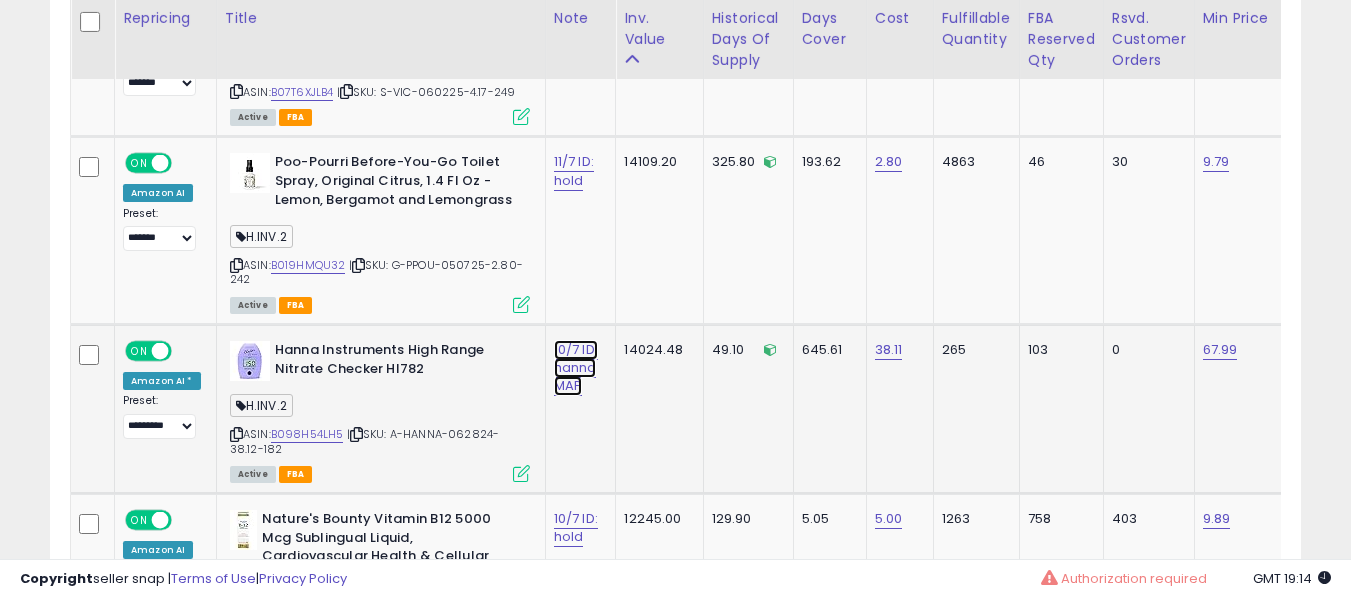 click on "10/7 ID: hanna MAP" at bounding box center (576, -3106) 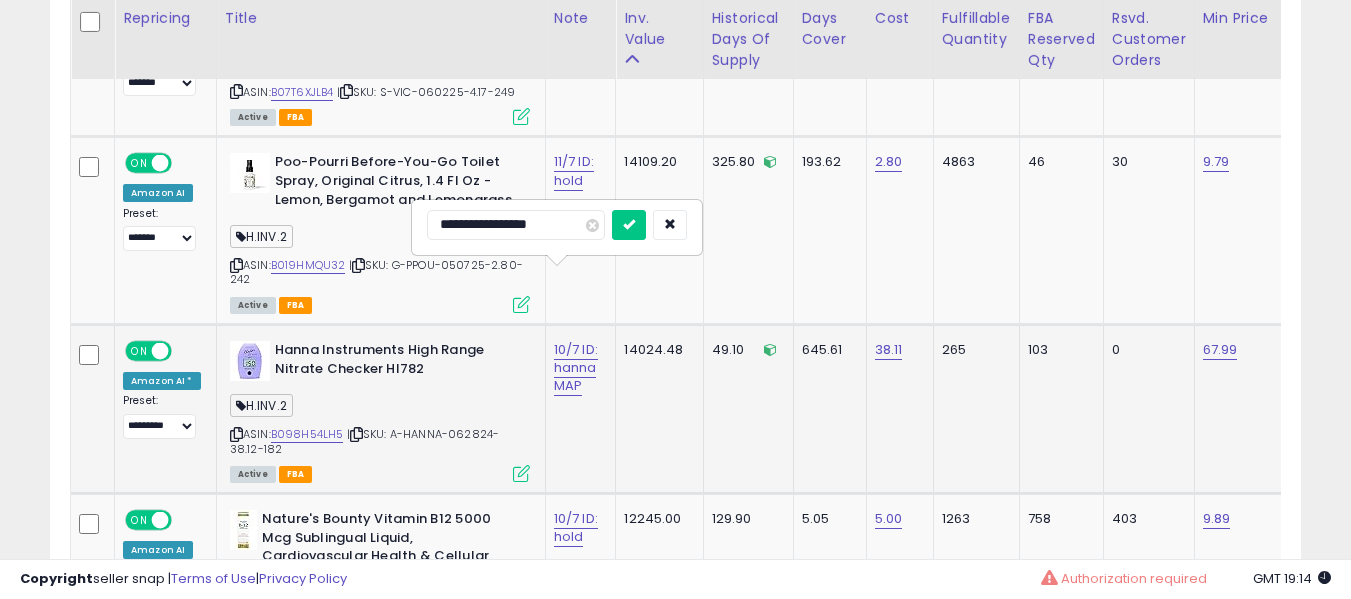 type on "**********" 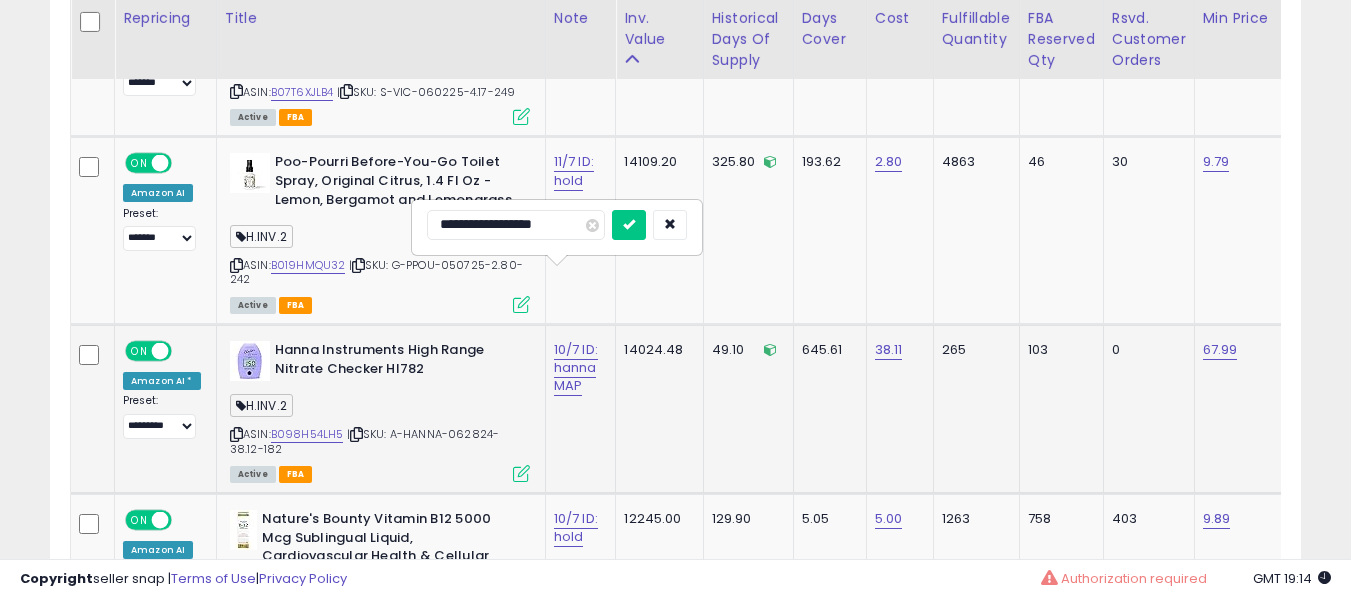 click at bounding box center (629, 225) 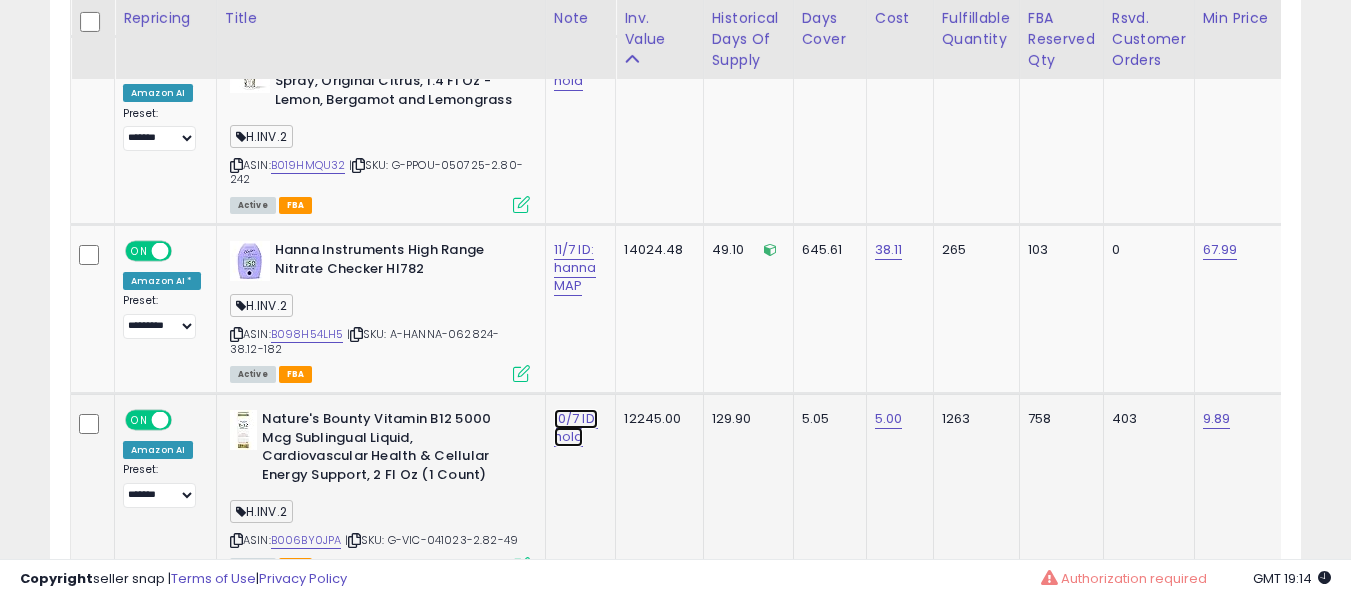 click on "10/7 ID: hold" at bounding box center (576, -3206) 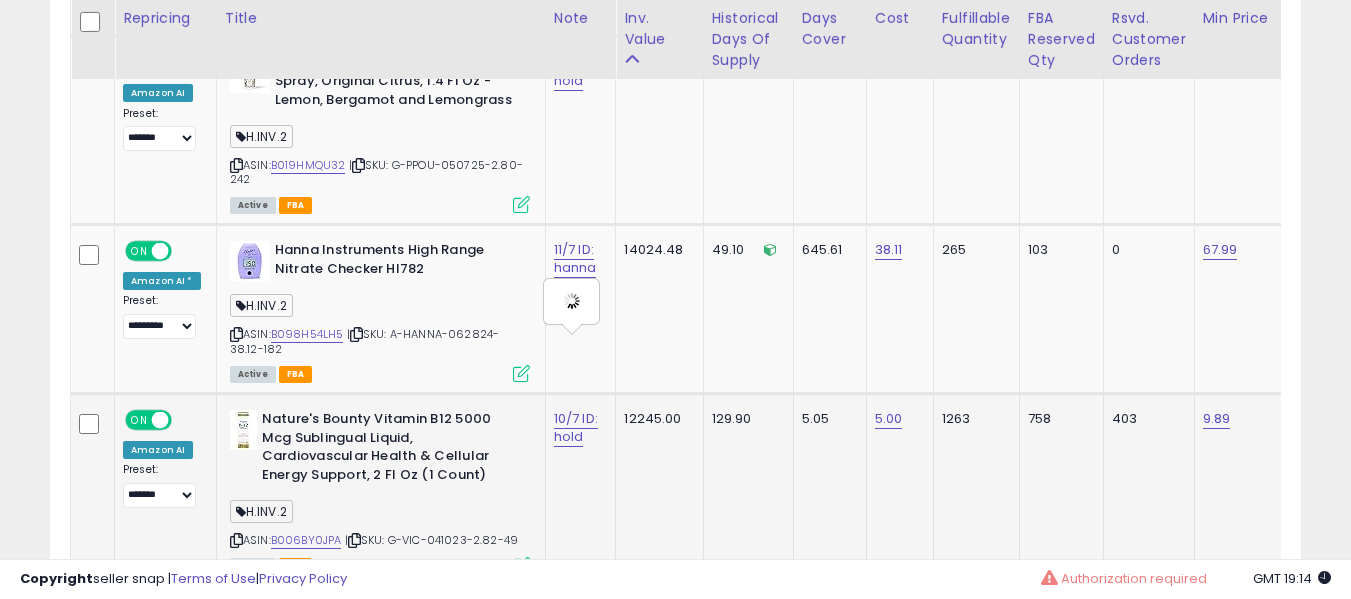 type on "**********" 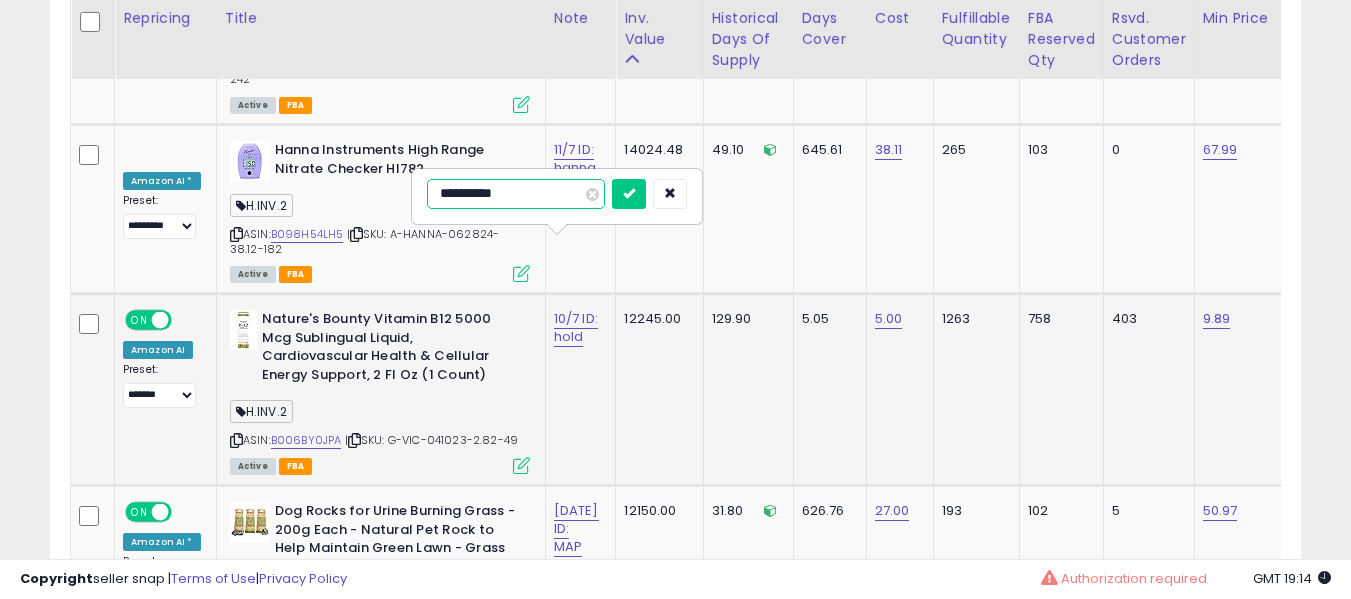 type on "**********" 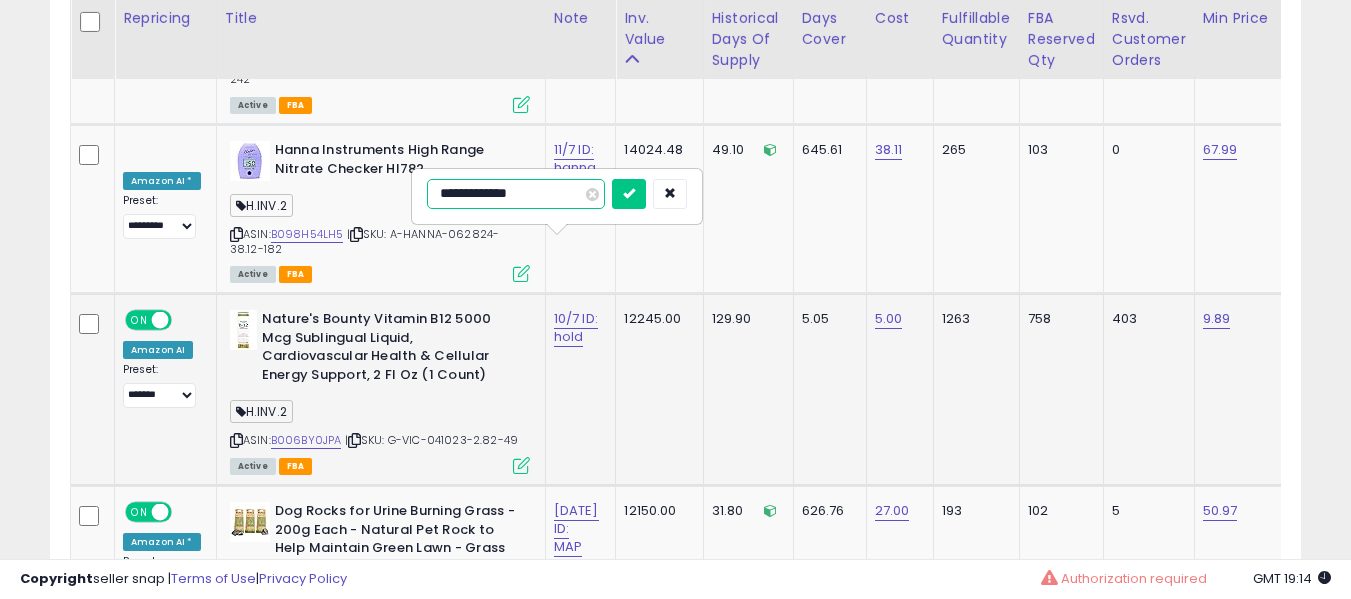 click at bounding box center (629, 194) 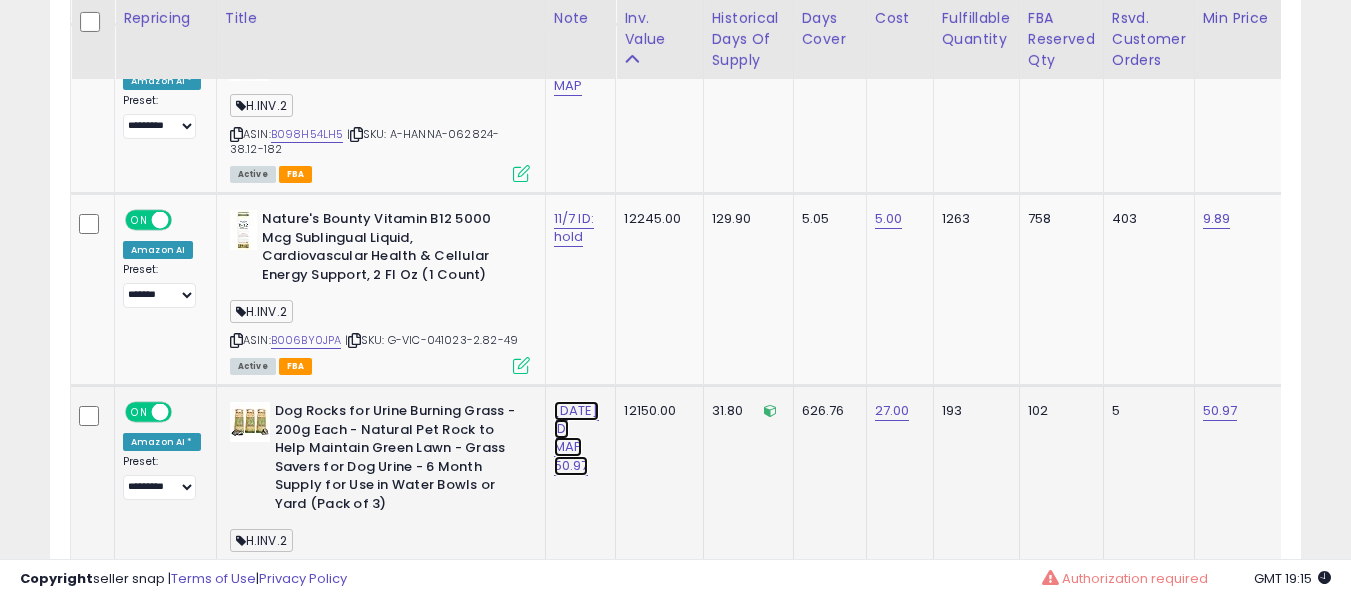 click on "[DATE] ID: MAP 50.97" at bounding box center (576, -3406) 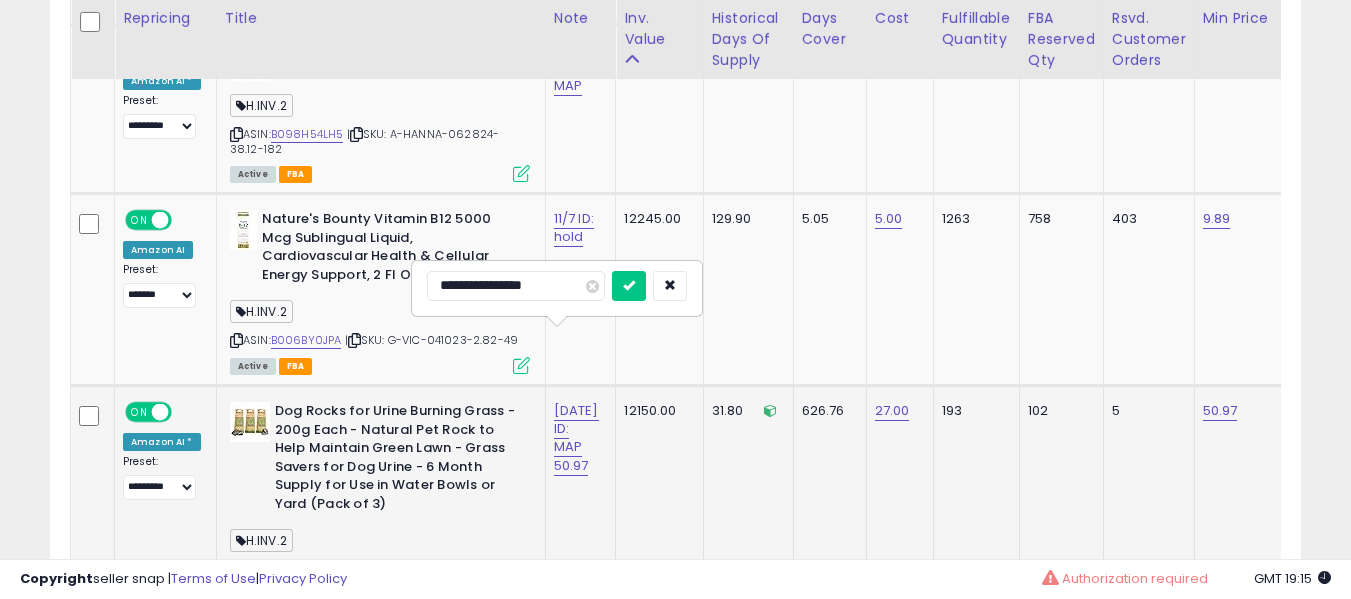 type on "**********" 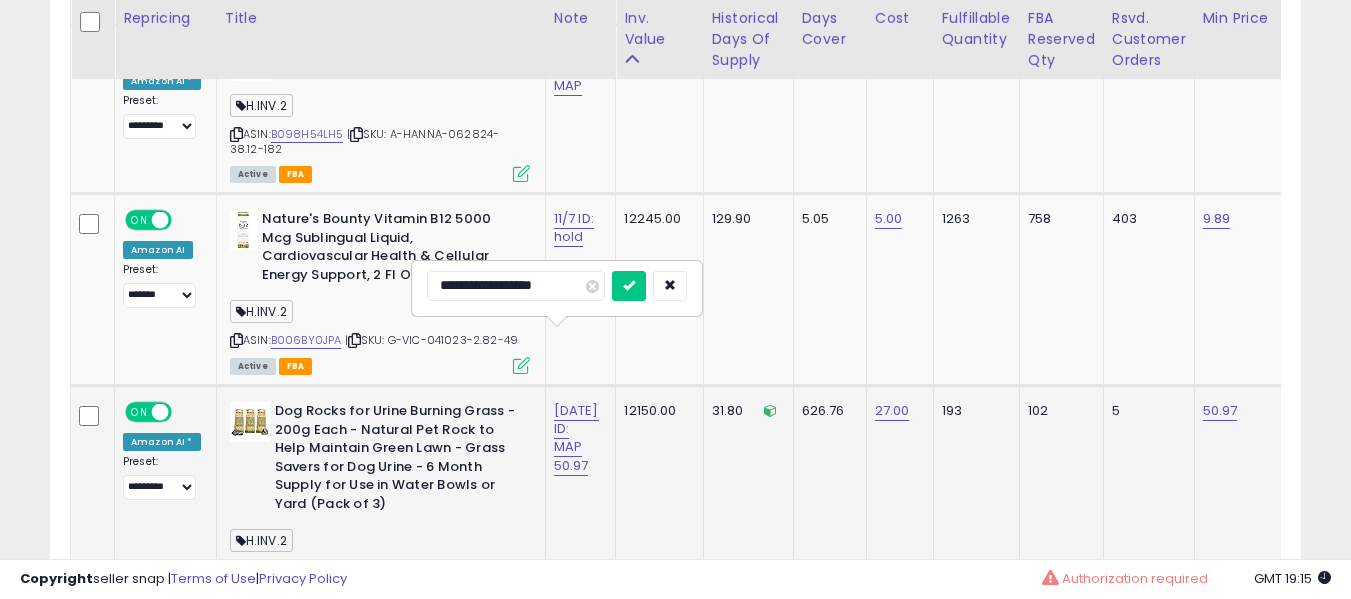 click at bounding box center (629, 286) 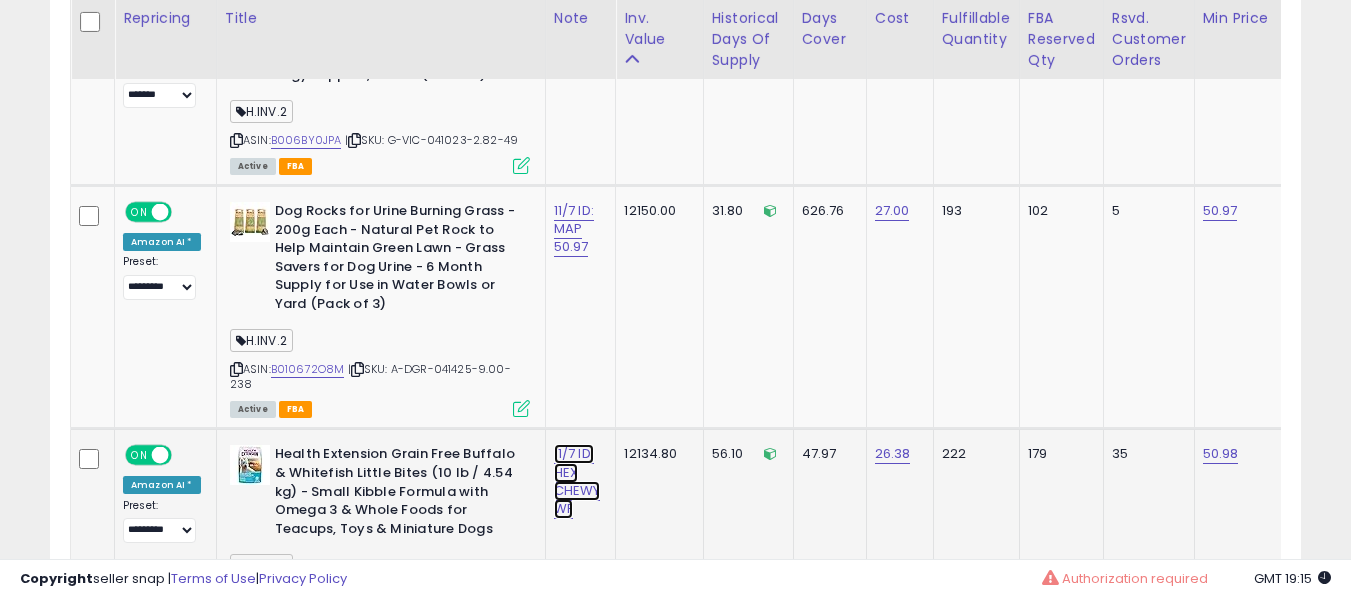 click on "11/7 ID: HEX CHEWY WF" at bounding box center [576, -3606] 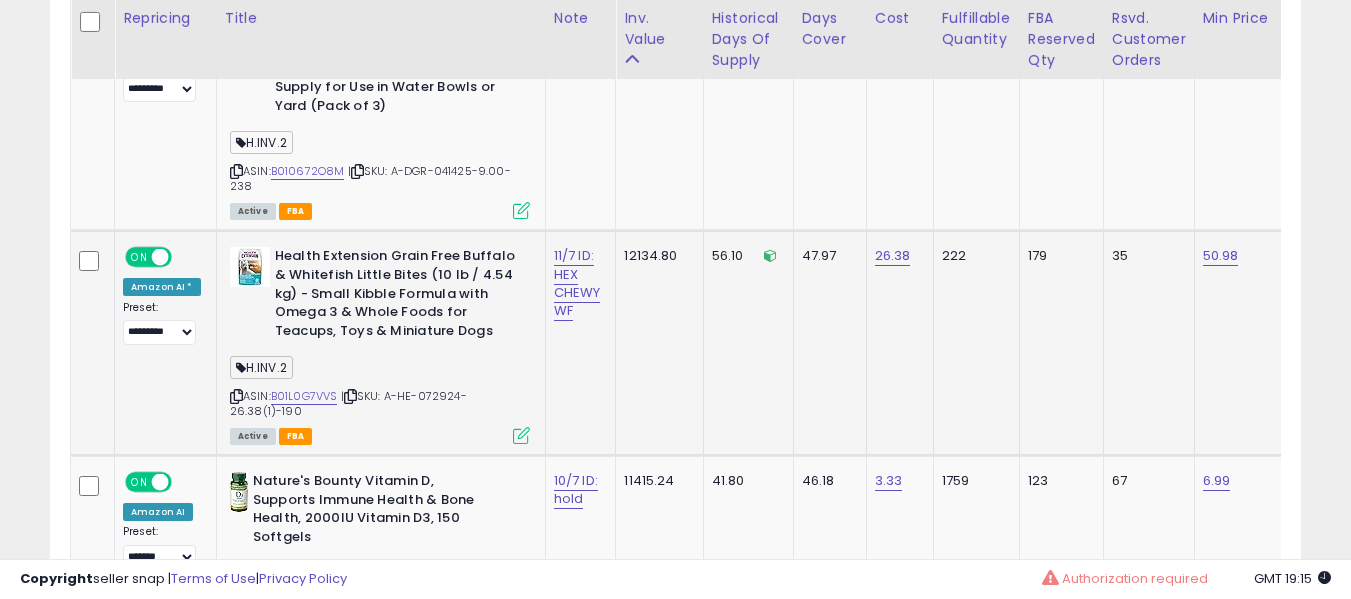 drag, startPoint x: 302, startPoint y: 334, endPoint x: 296, endPoint y: 319, distance: 16.155495 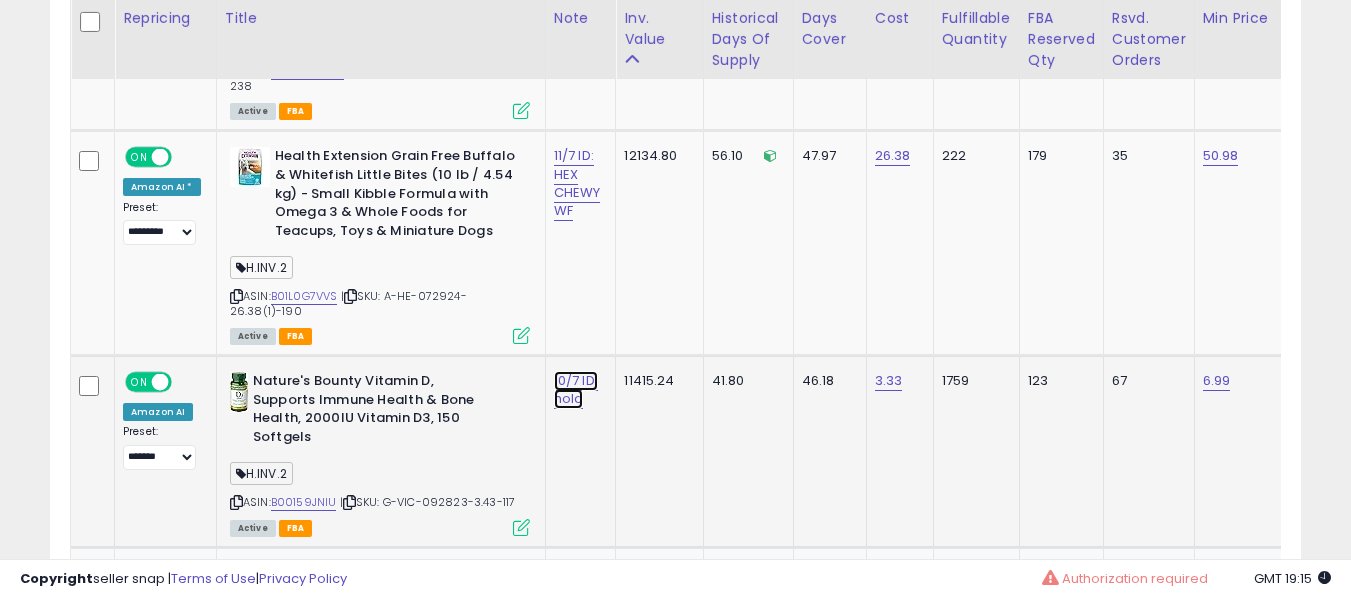 click on "10/7 ID: hold" at bounding box center (576, -3904) 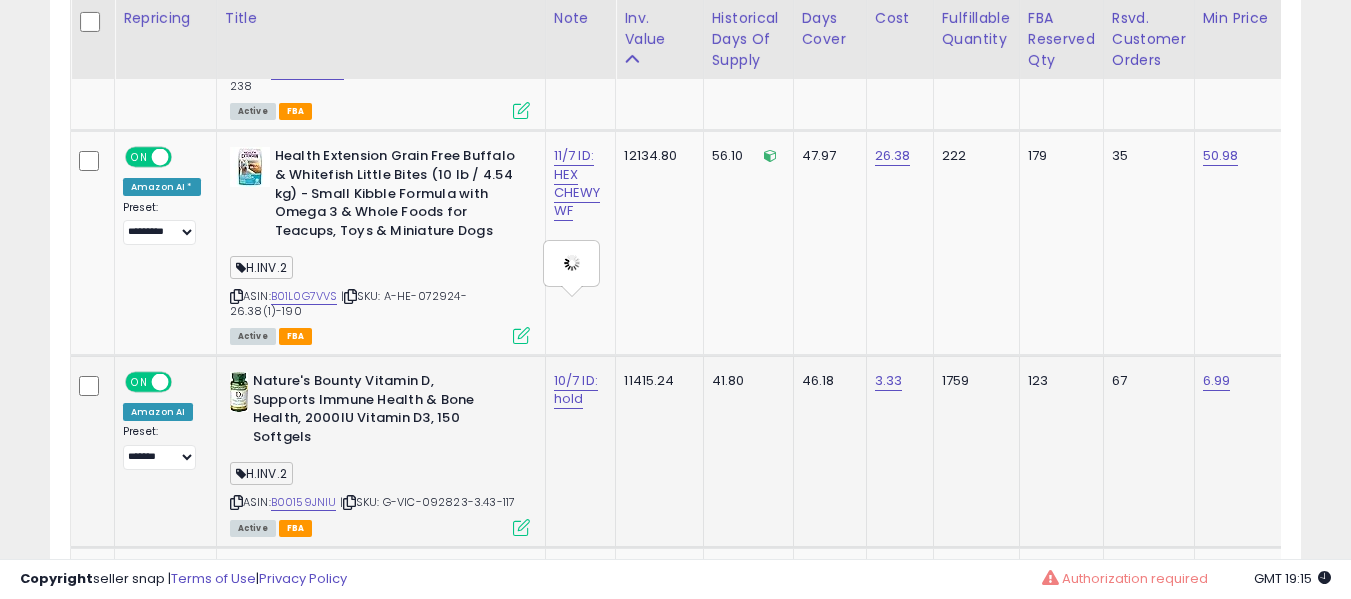 type on "**********" 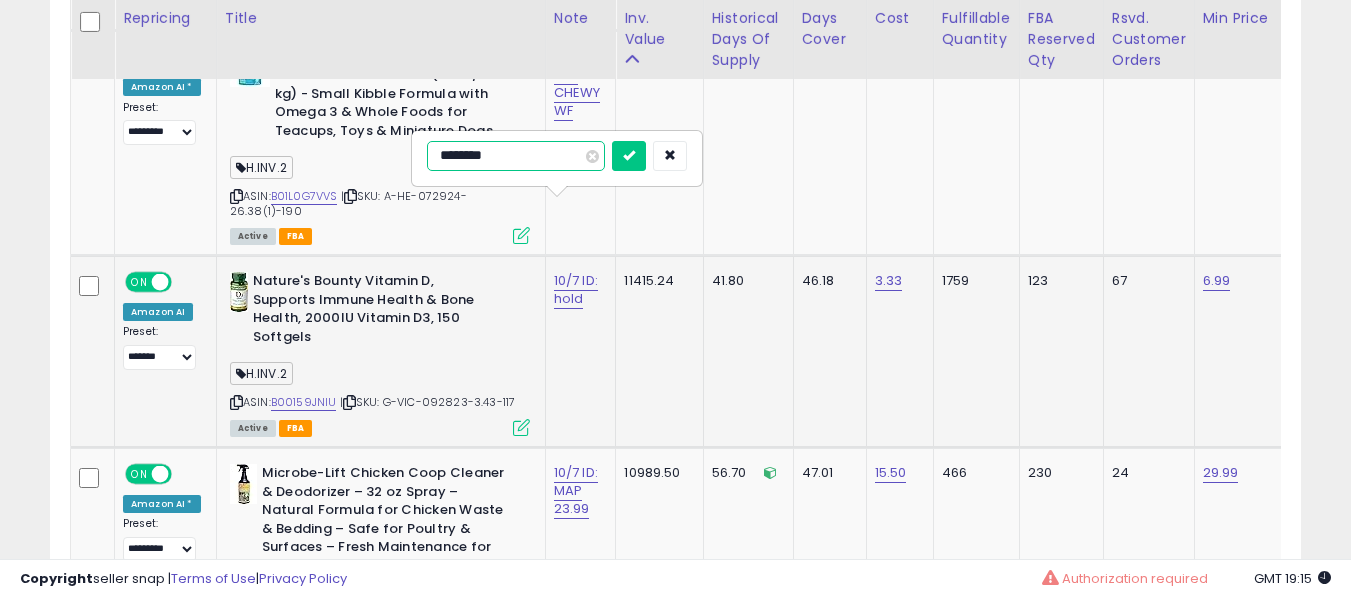 type on "********" 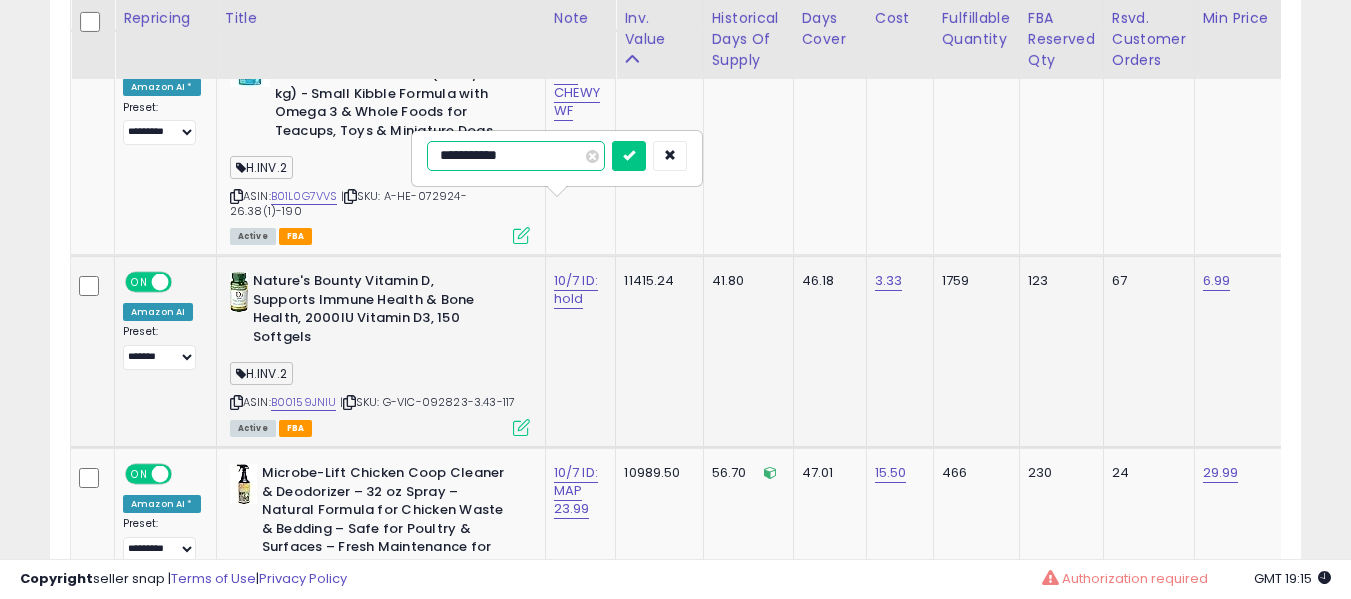 type on "**********" 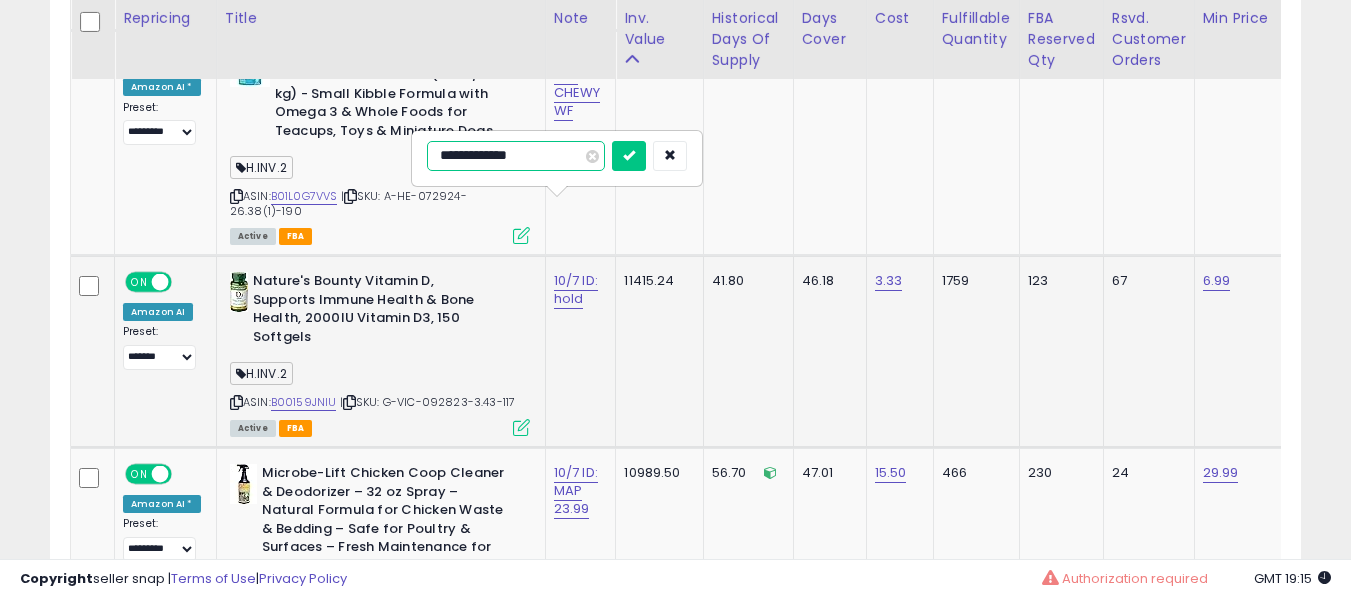 click at bounding box center (629, 156) 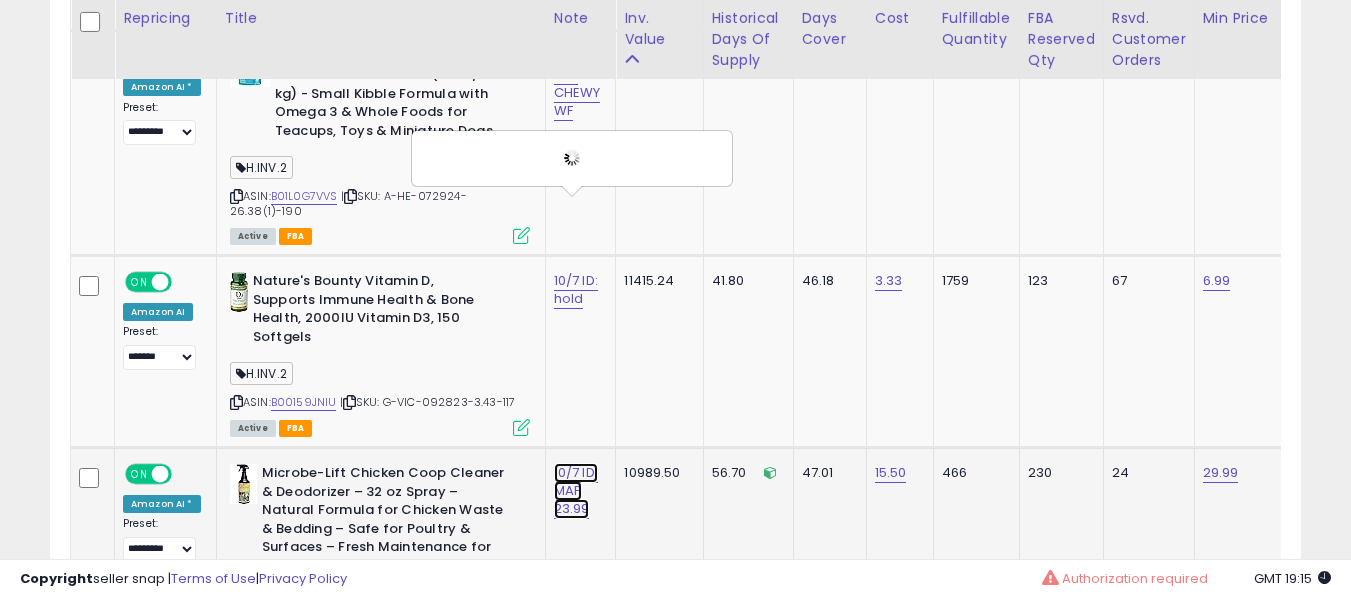 click on "10/7 ID: MAP 23.99" at bounding box center [576, -4004] 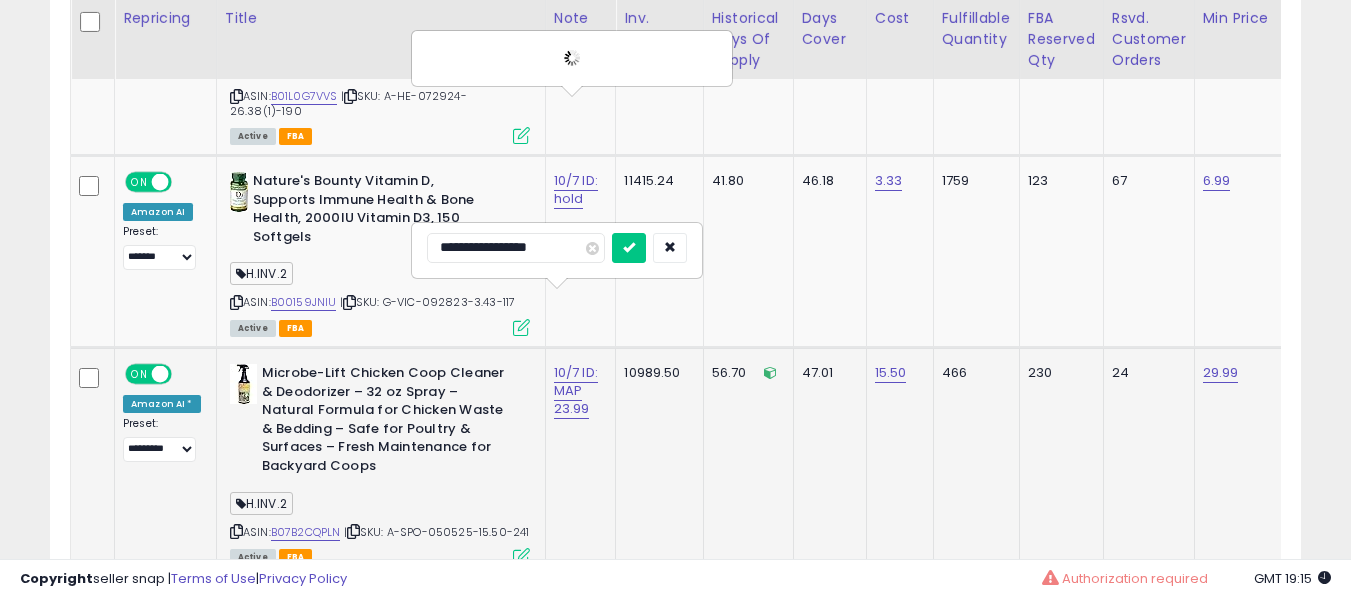 type on "**********" 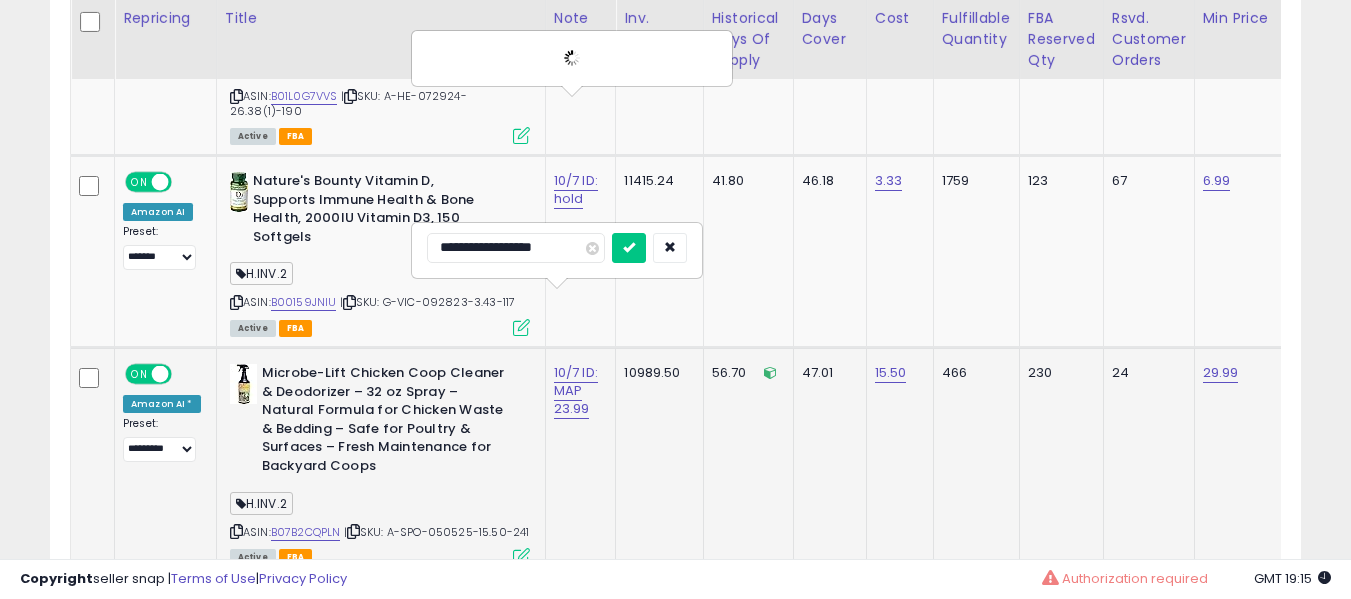 click at bounding box center (629, 248) 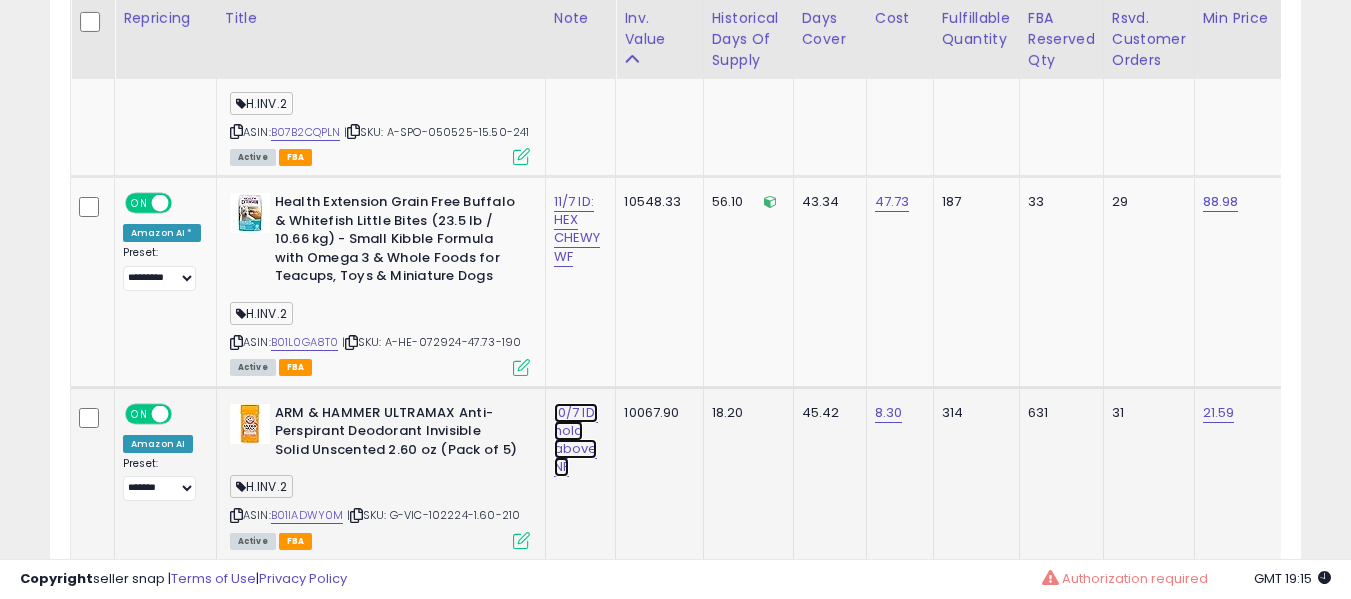 click on "10/7 ID: hold above NF" at bounding box center (576, -4504) 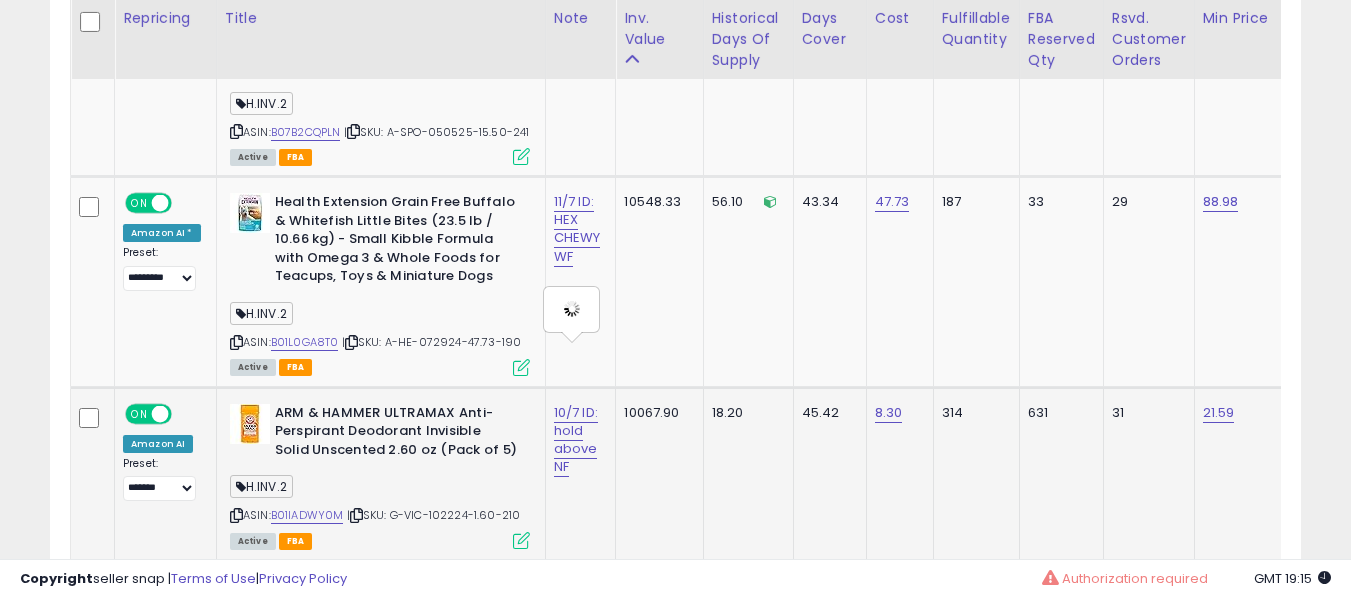 type on "**********" 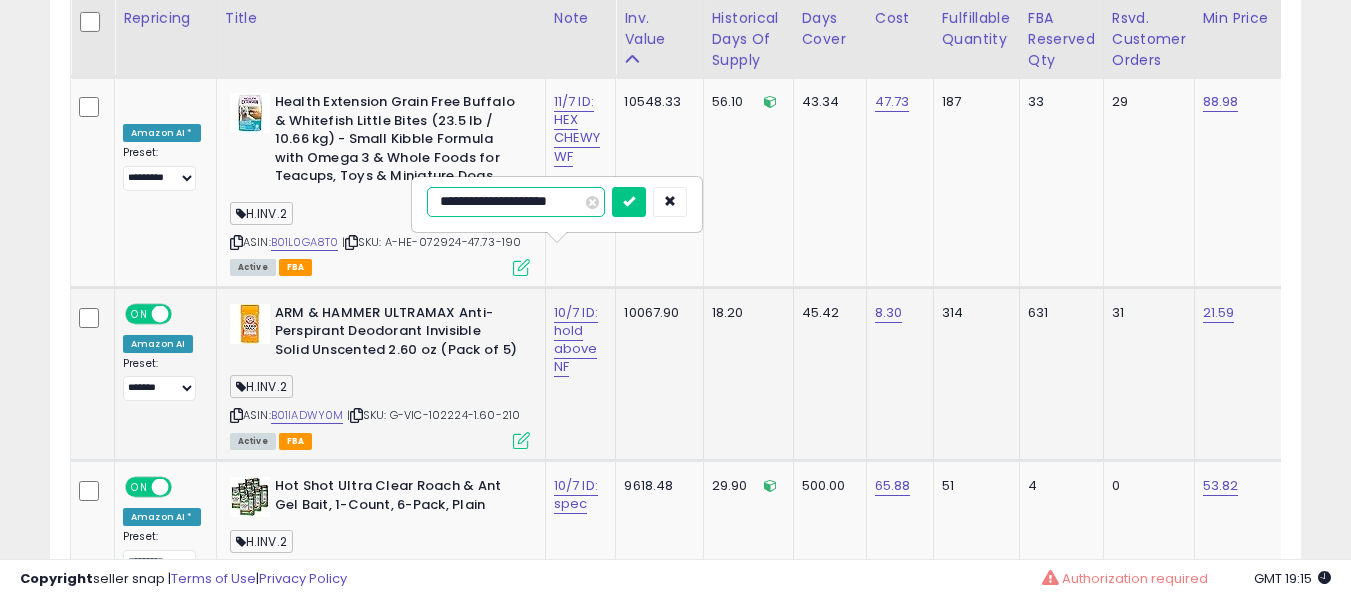 type on "**********" 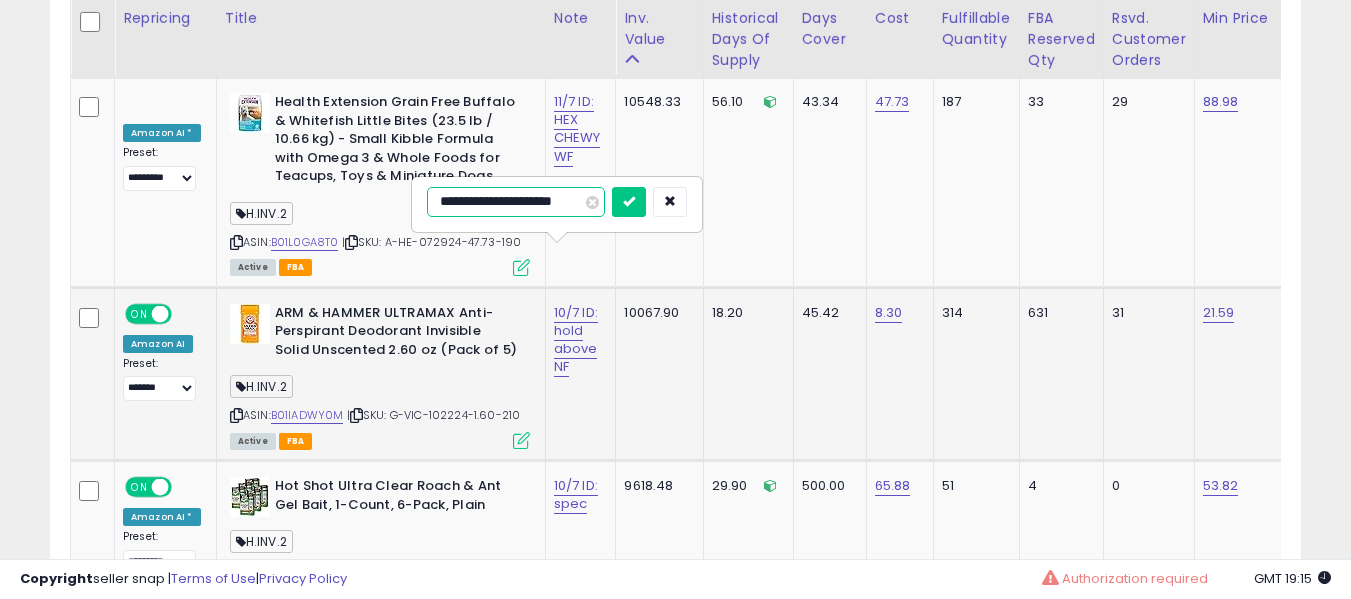 click at bounding box center [629, 202] 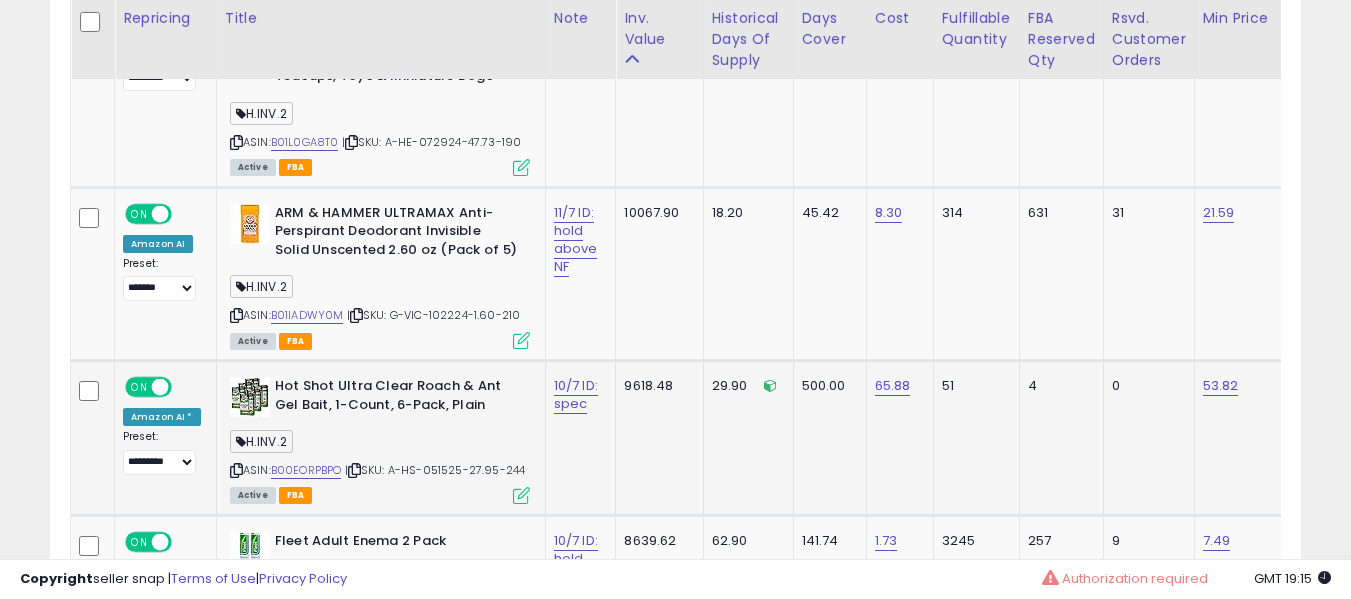 click on "10/7 ID: spec" 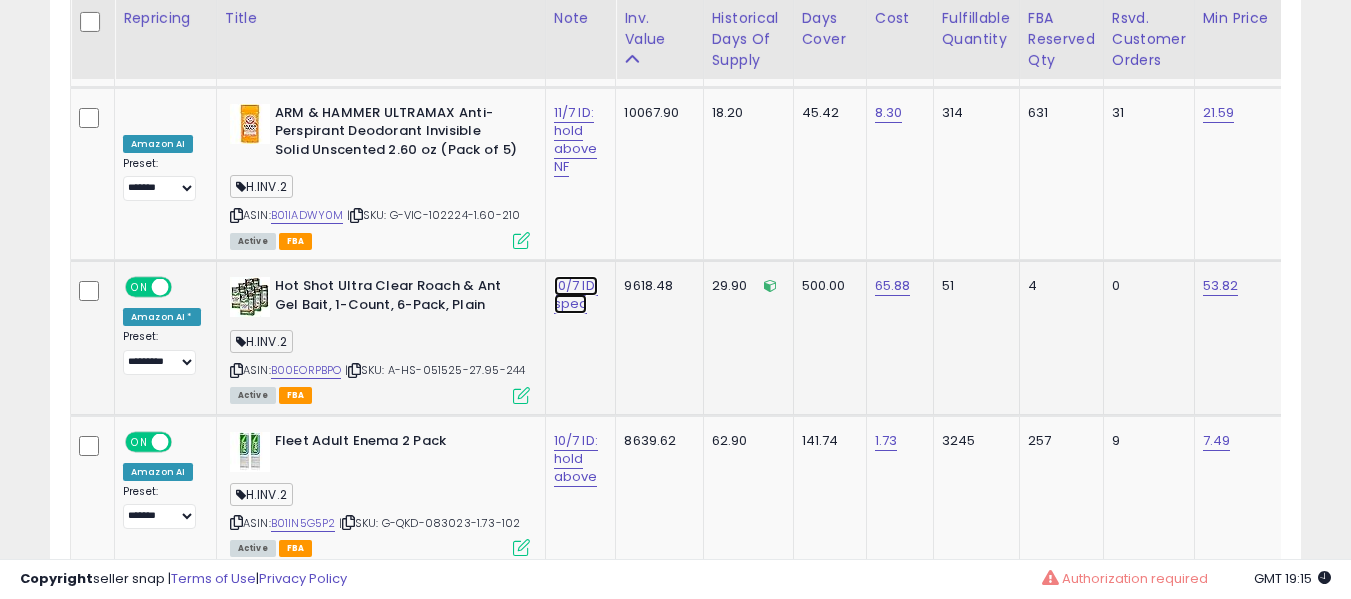 click on "10/7 ID: spec" at bounding box center [576, -4804] 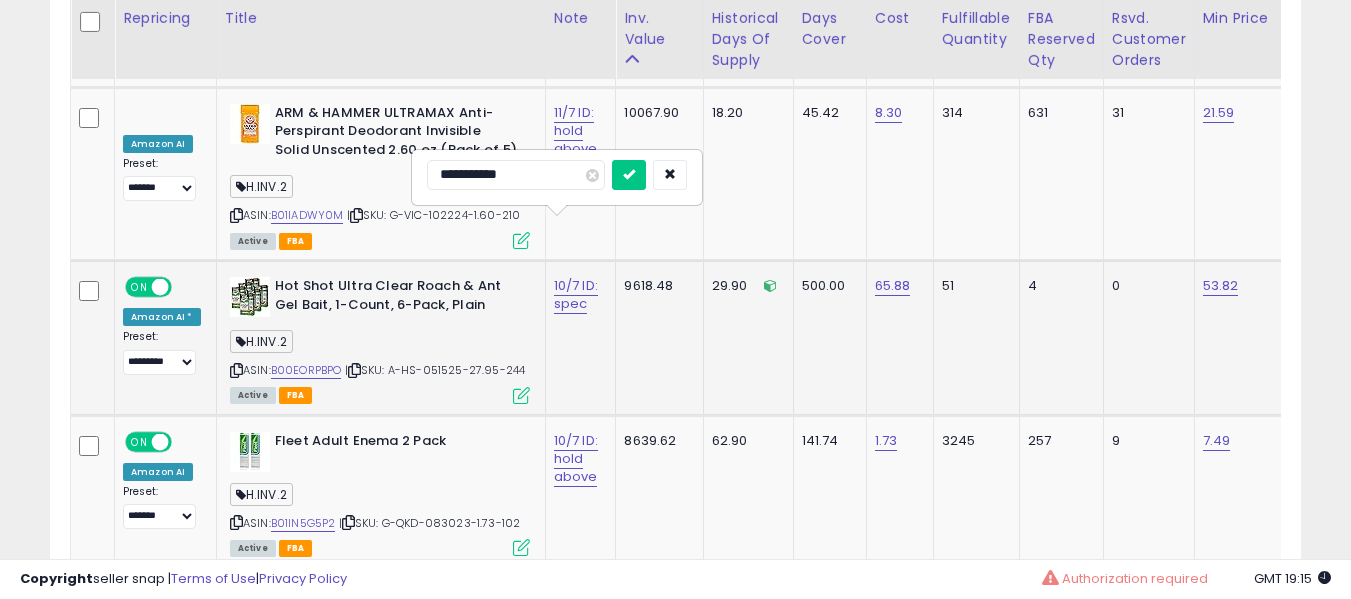 type on "**********" 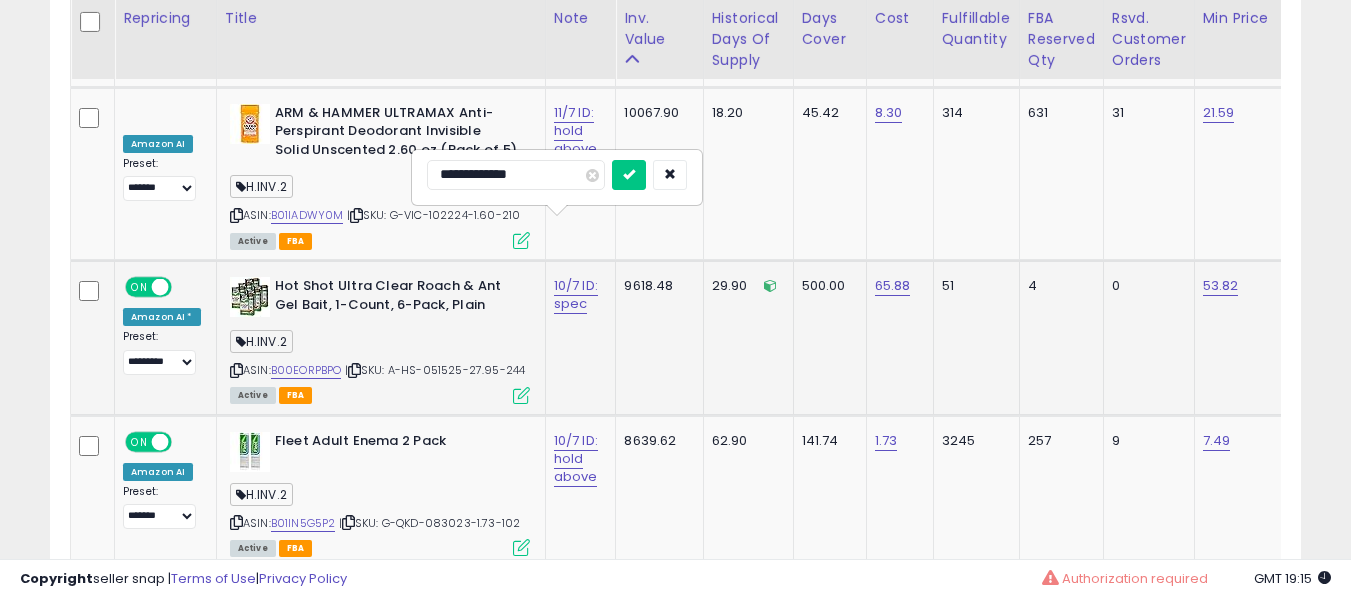 click at bounding box center [629, 175] 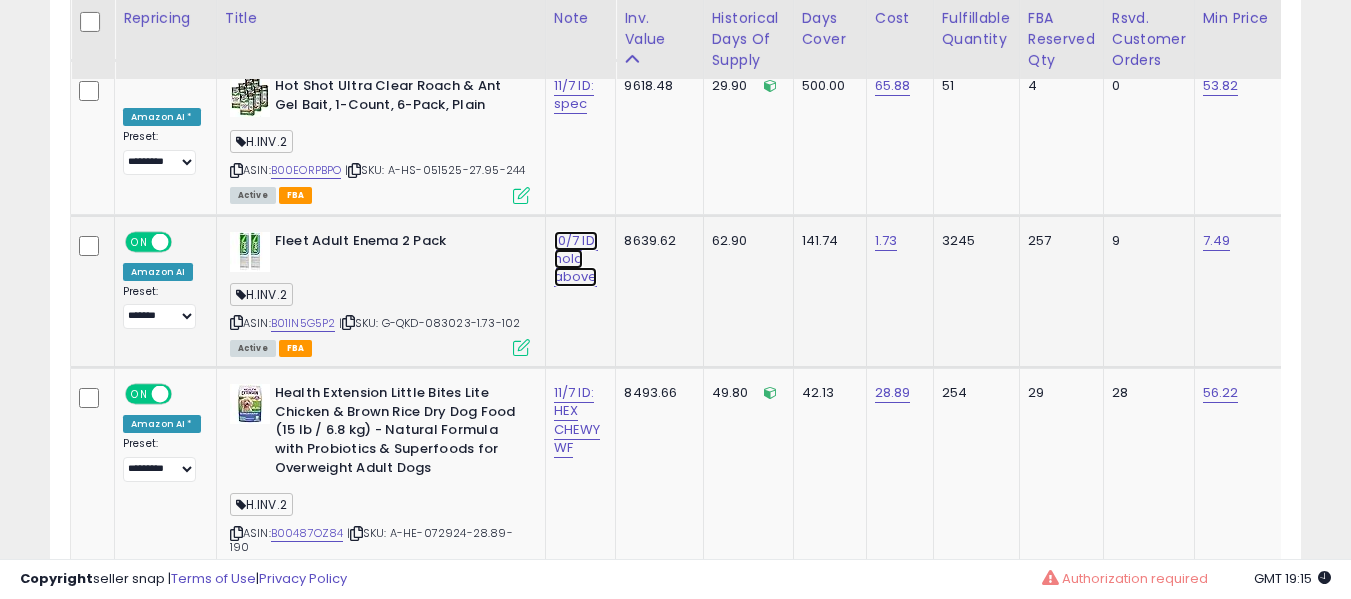 click on "10/7 ID: hold above" at bounding box center (576, -5004) 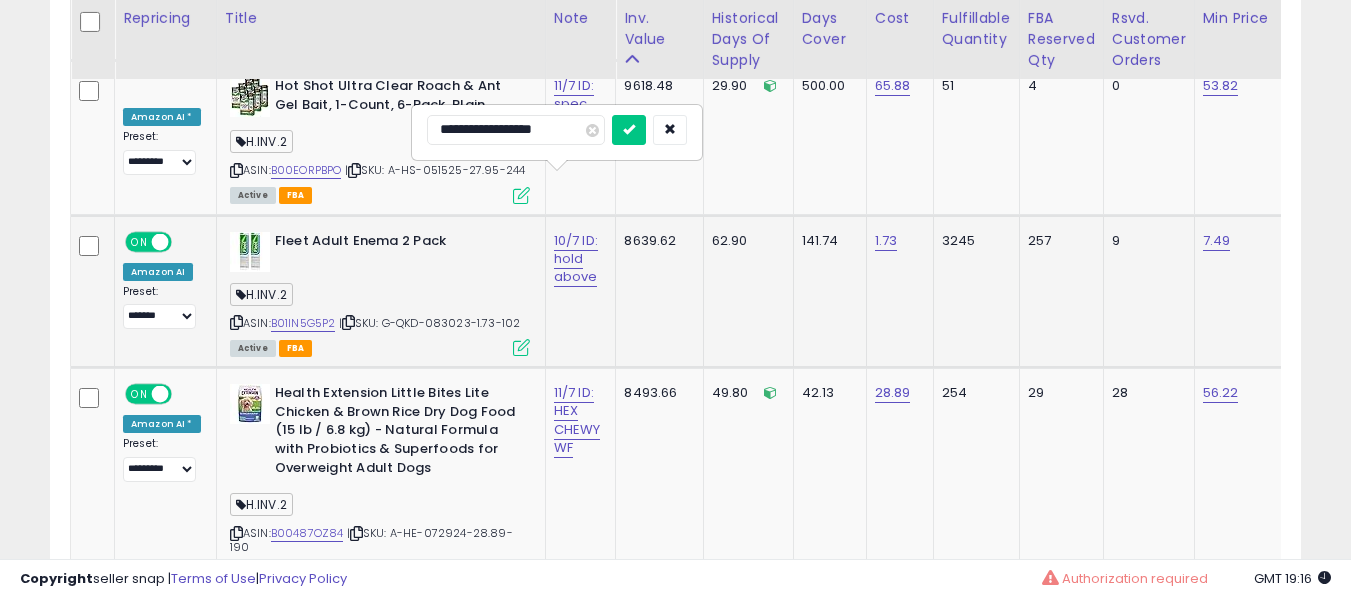 type on "**********" 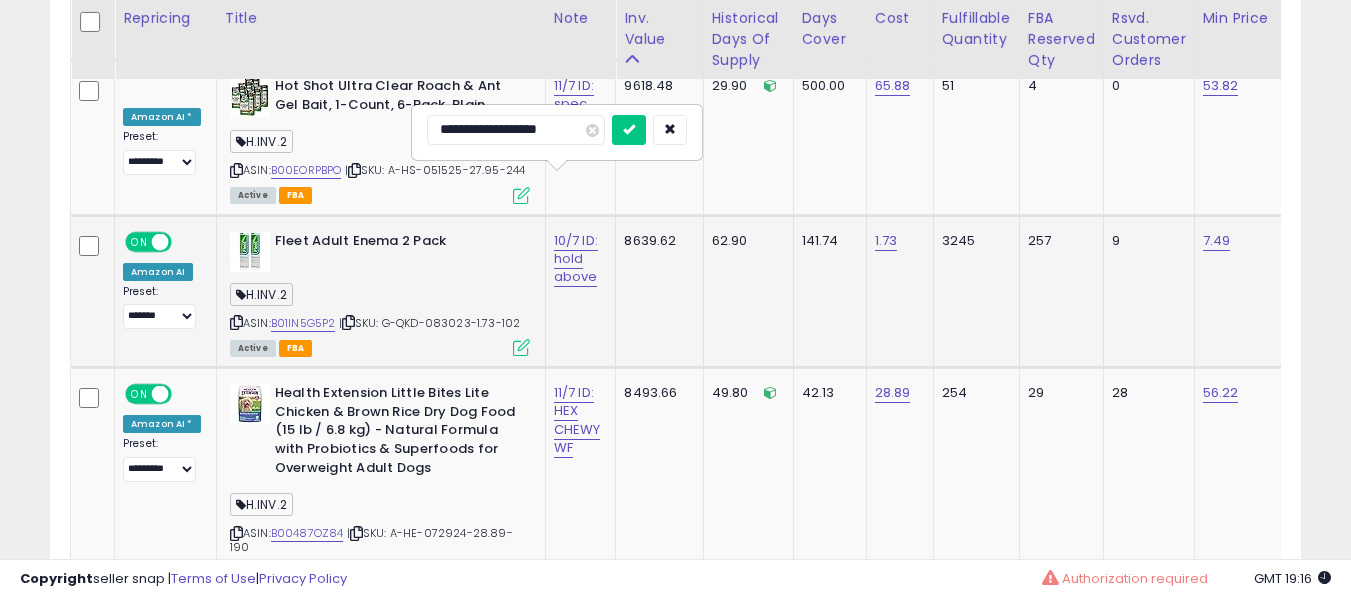 click at bounding box center (629, 130) 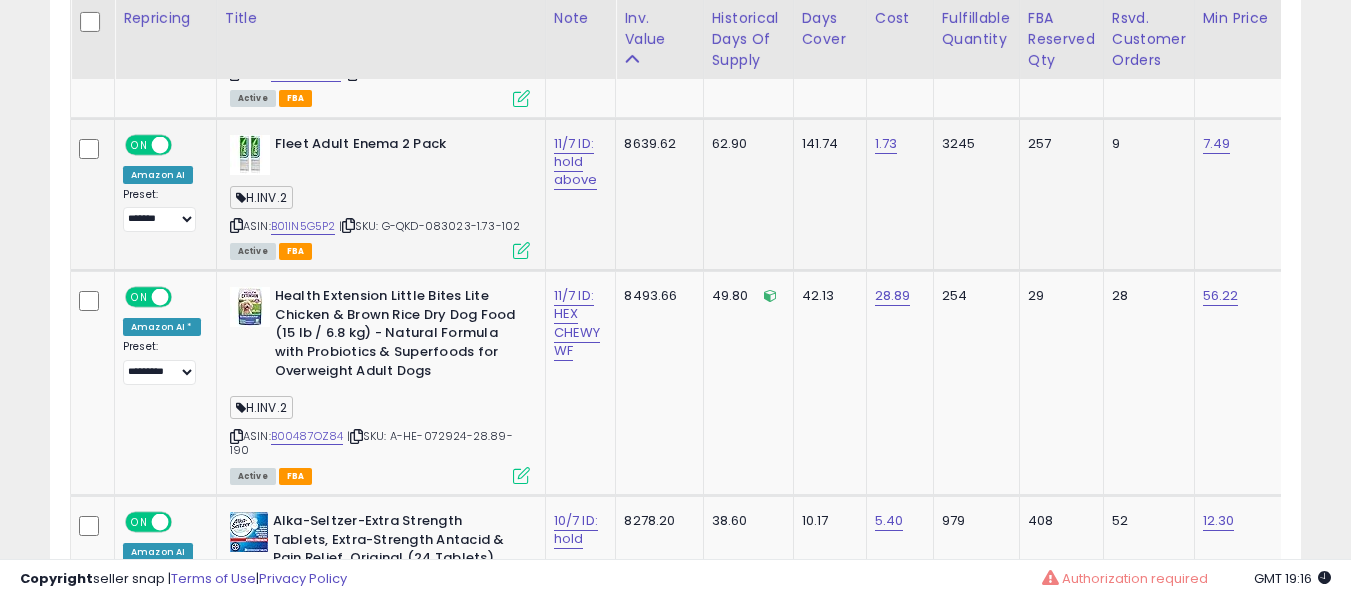 drag, startPoint x: 303, startPoint y: 152, endPoint x: 299, endPoint y: 165, distance: 13.601471 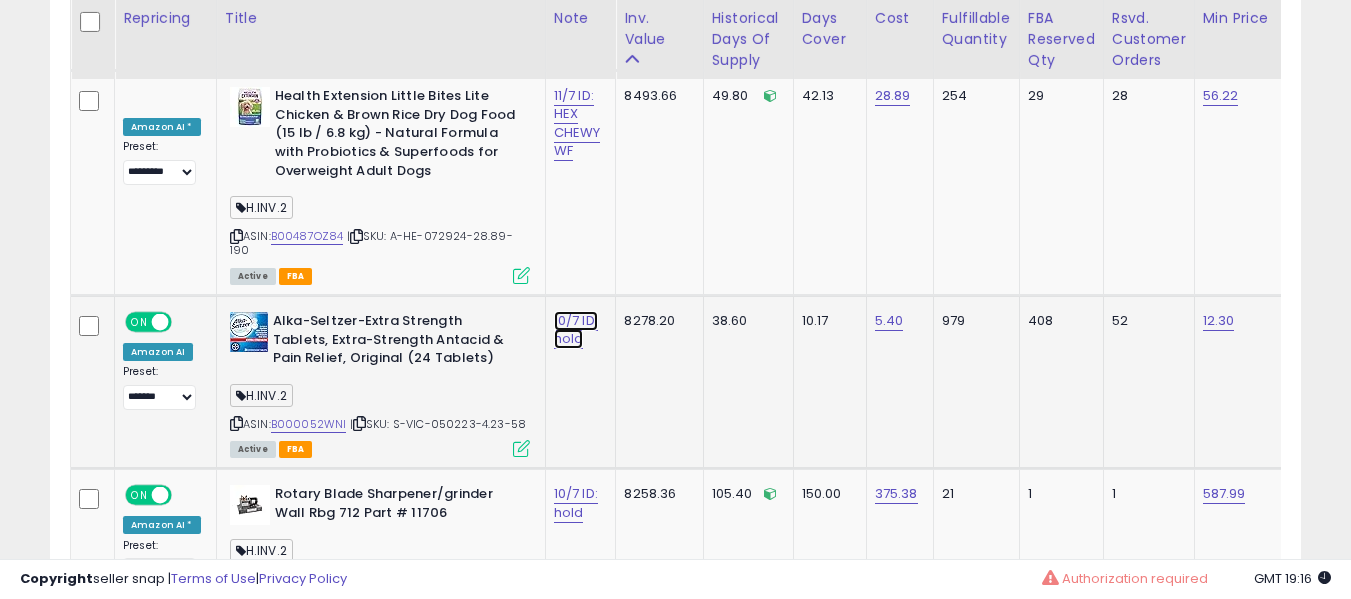 click on "10/7 ID: hold" at bounding box center (576, -5301) 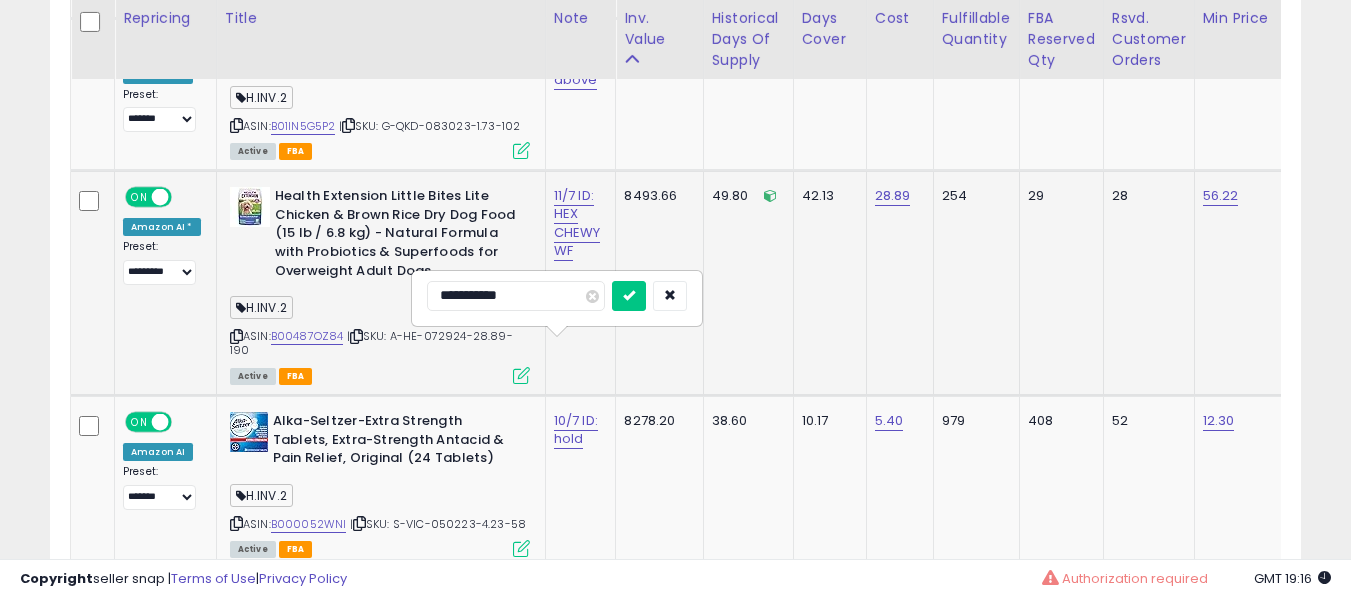 type on "**********" 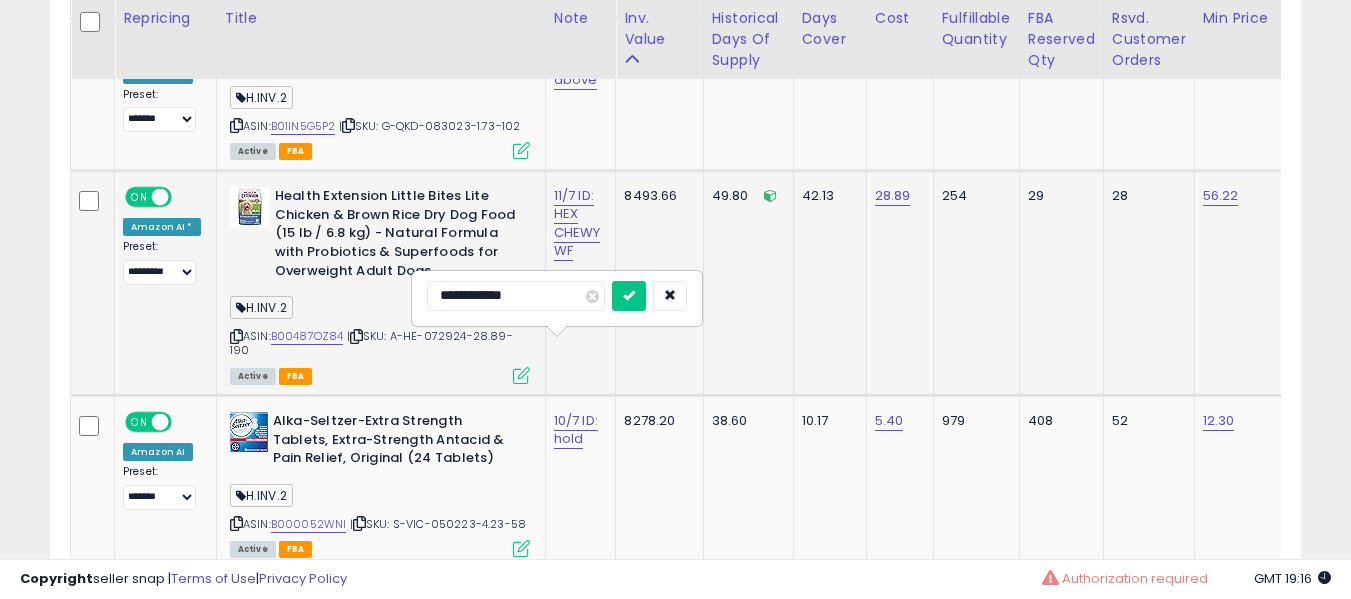 click at bounding box center (629, 296) 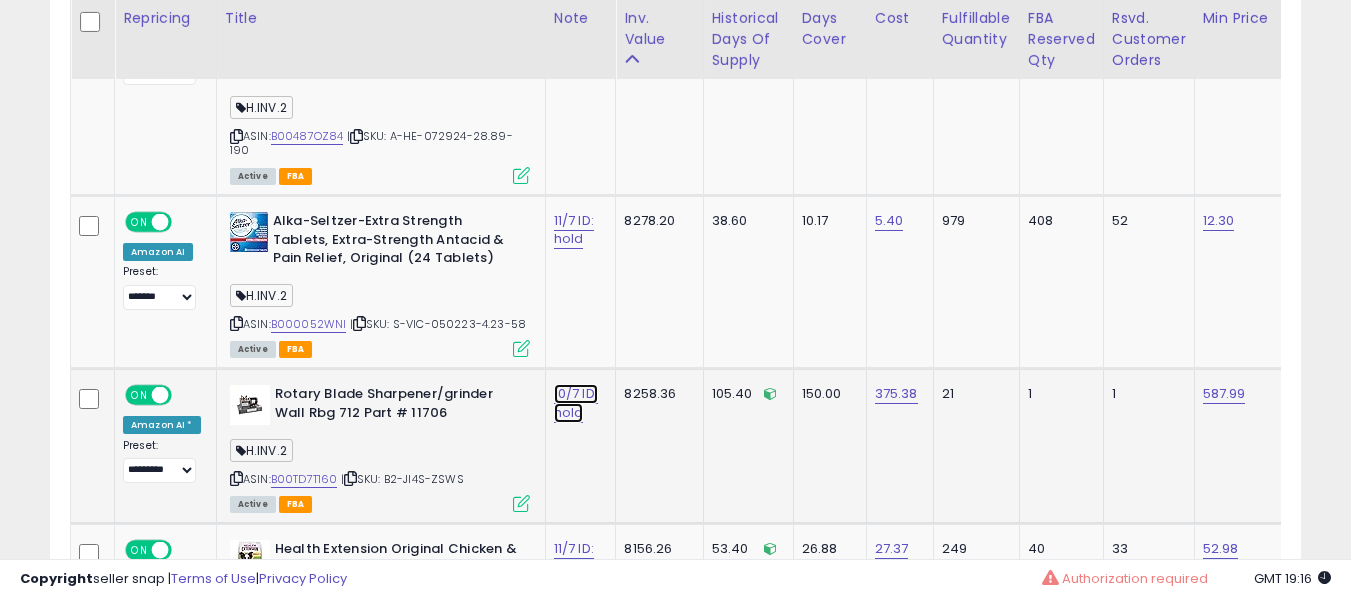 click on "10/7 ID: hold" at bounding box center (576, -5401) 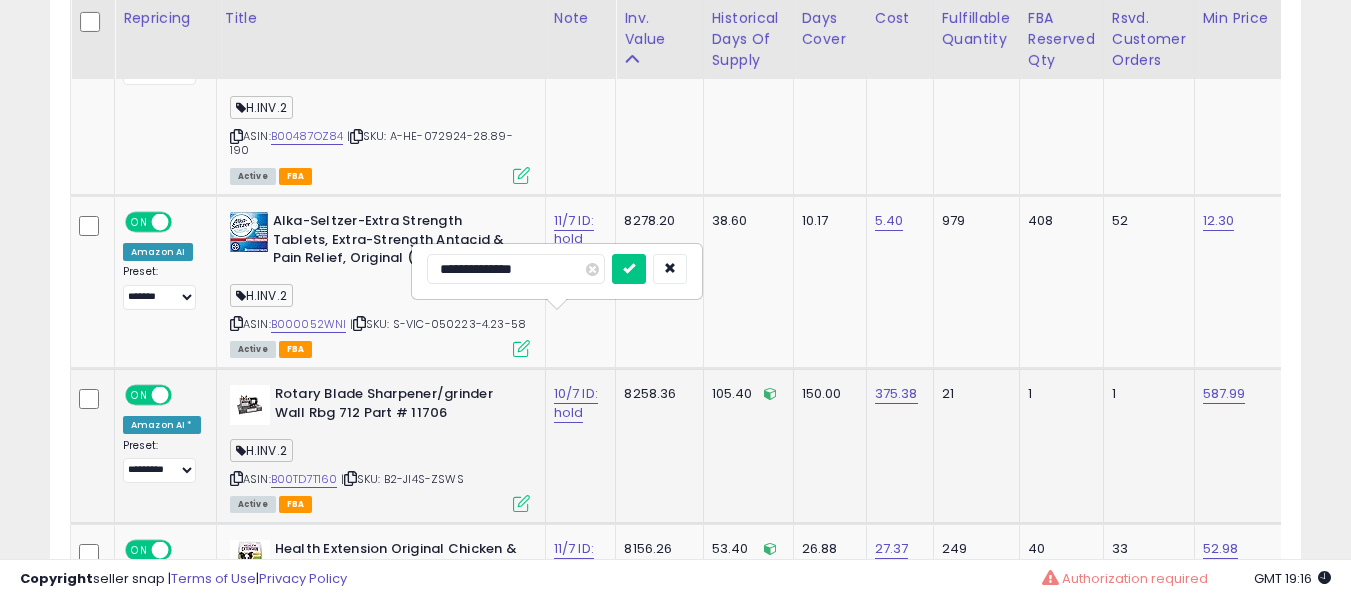 type on "**********" 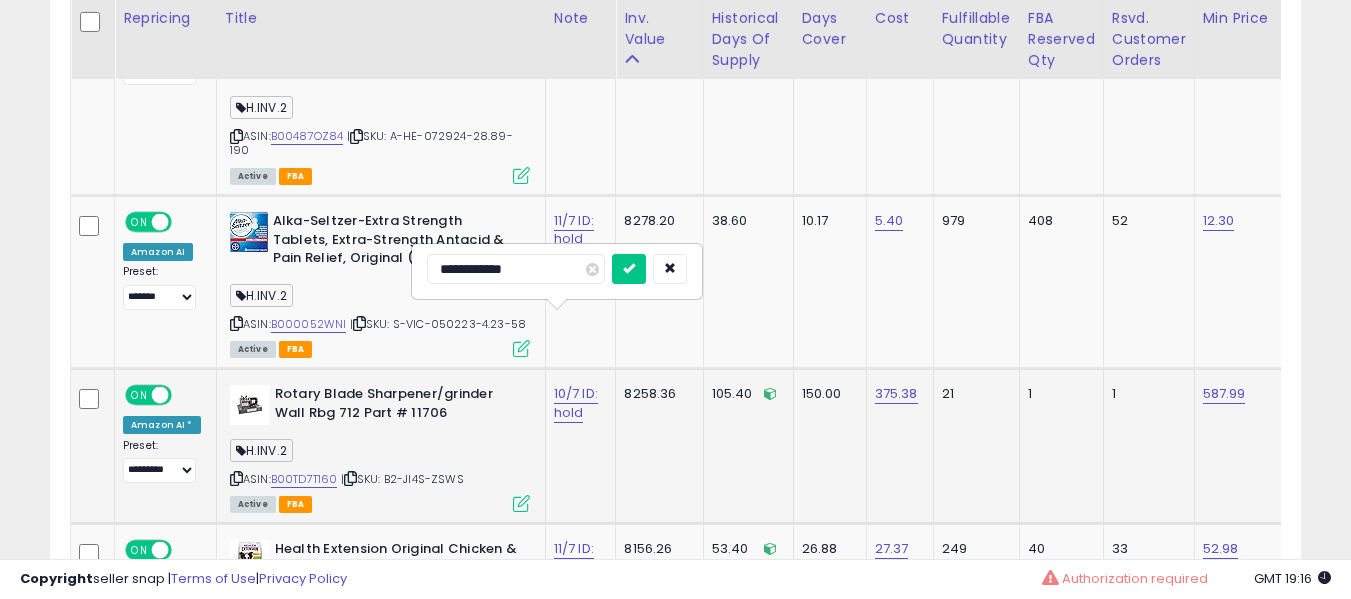 type on "**********" 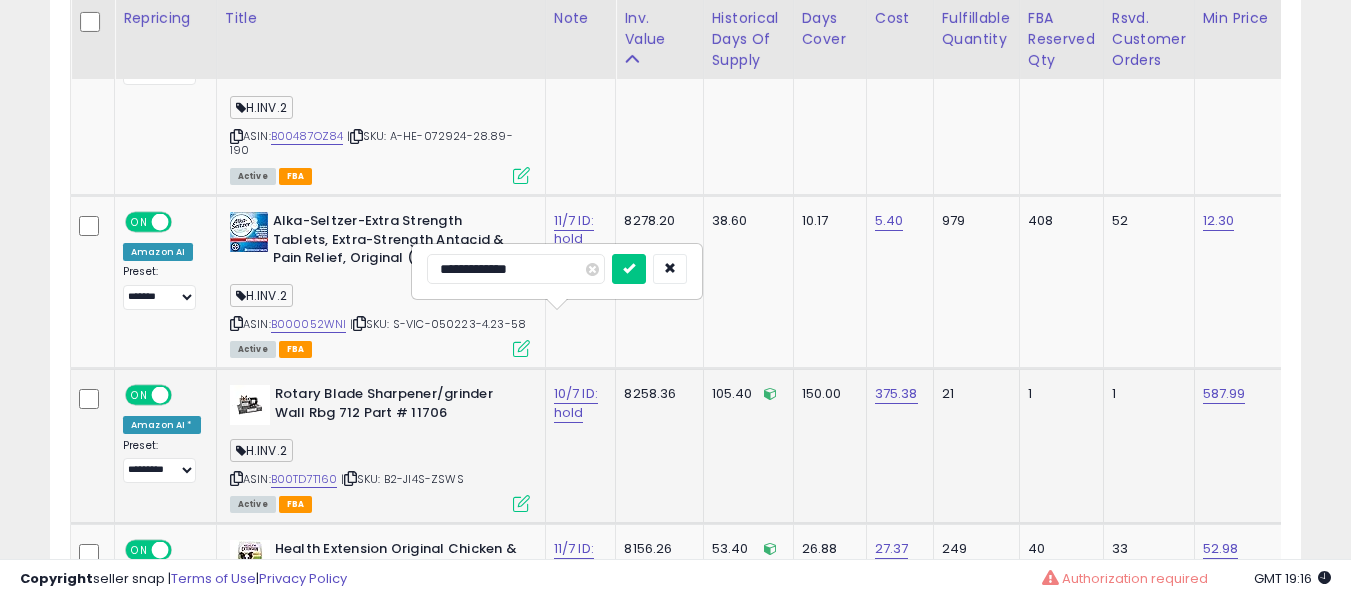 click at bounding box center (629, 269) 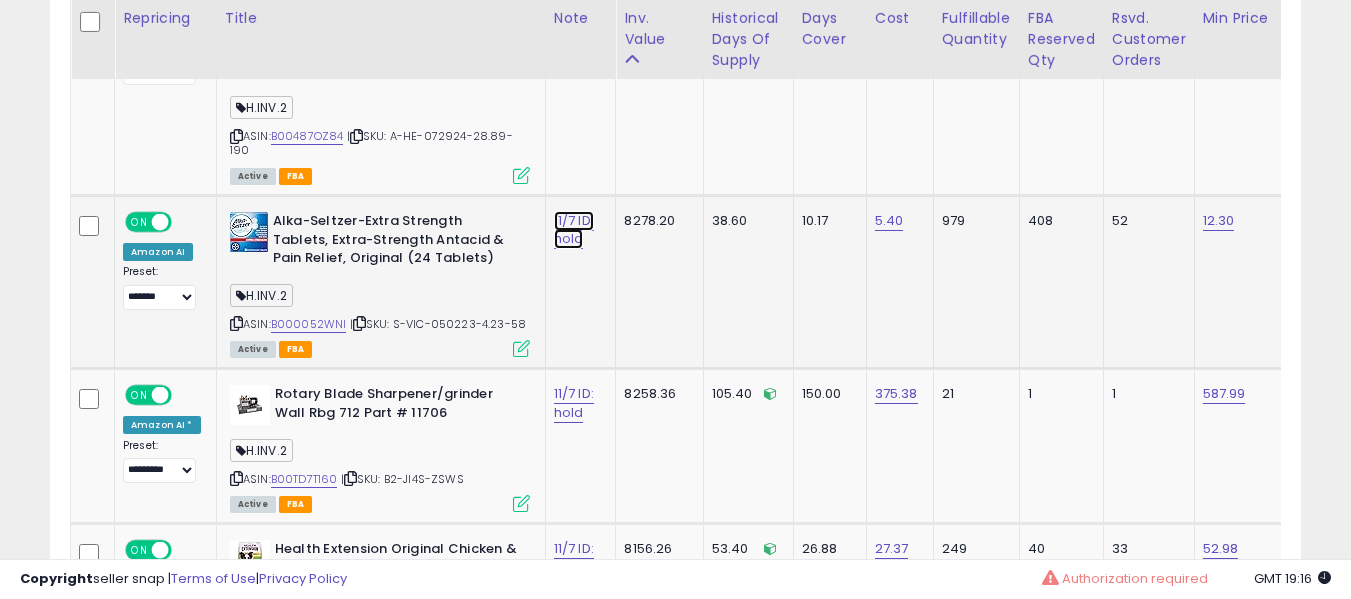 click on "11/7 ID: hold" at bounding box center [576, -5401] 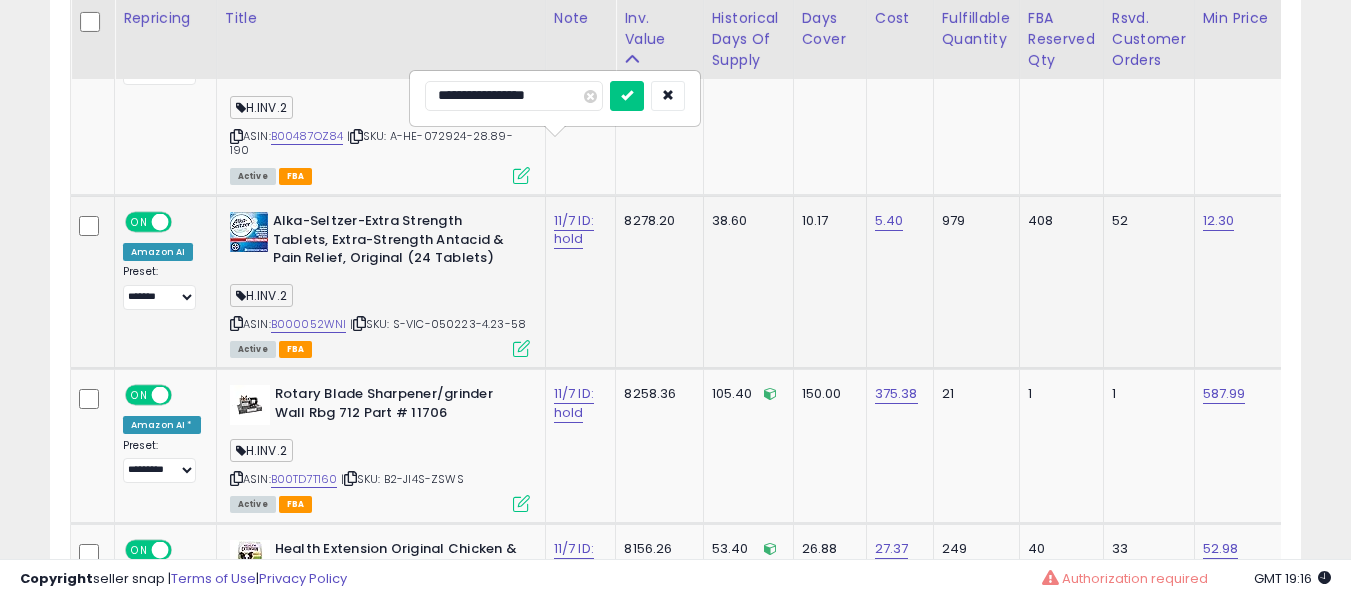 type on "**********" 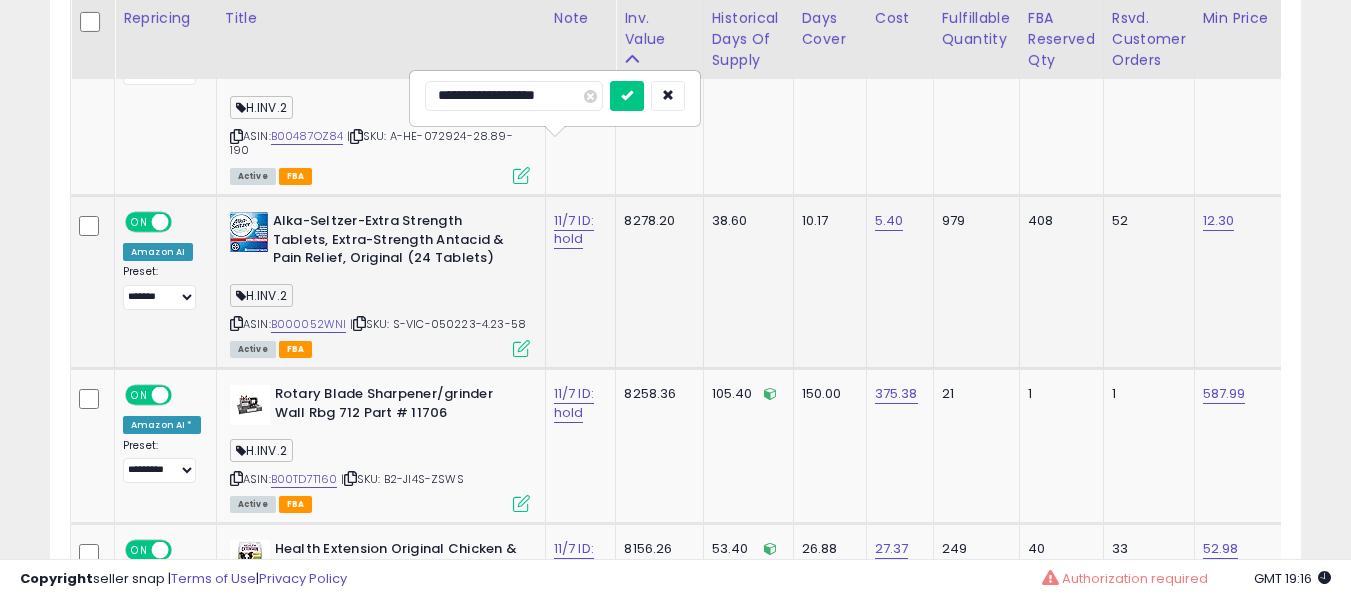 click at bounding box center (627, 96) 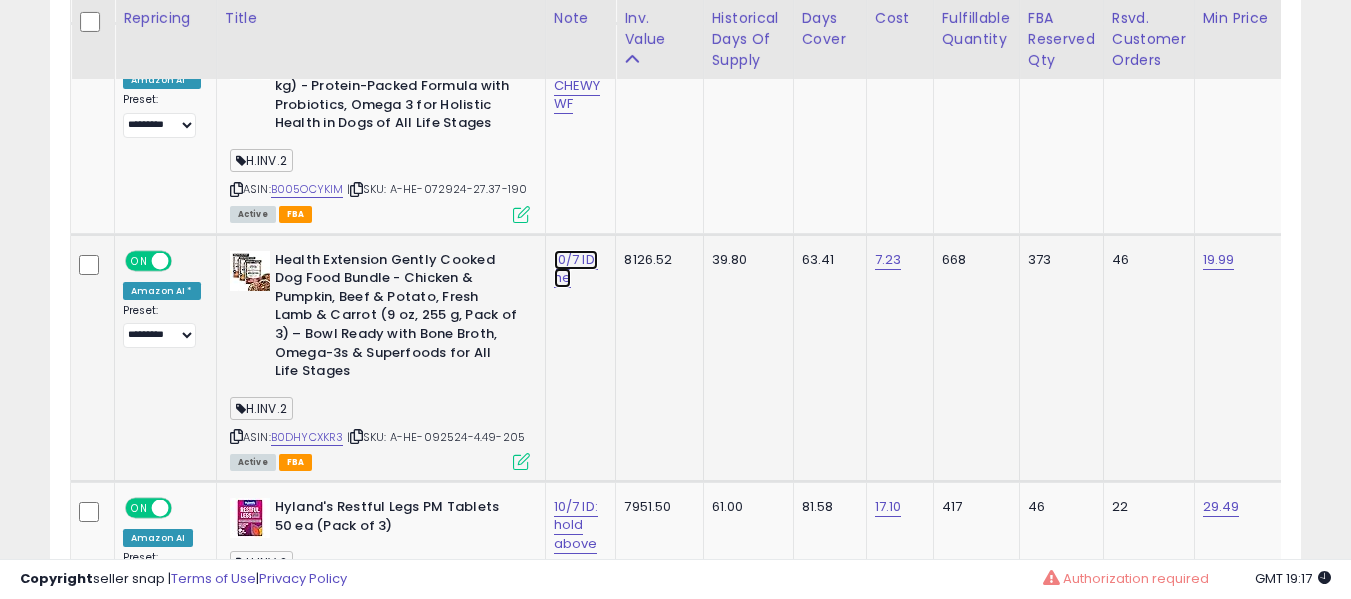 click on "10/7 ID: he" at bounding box center (576, -5901) 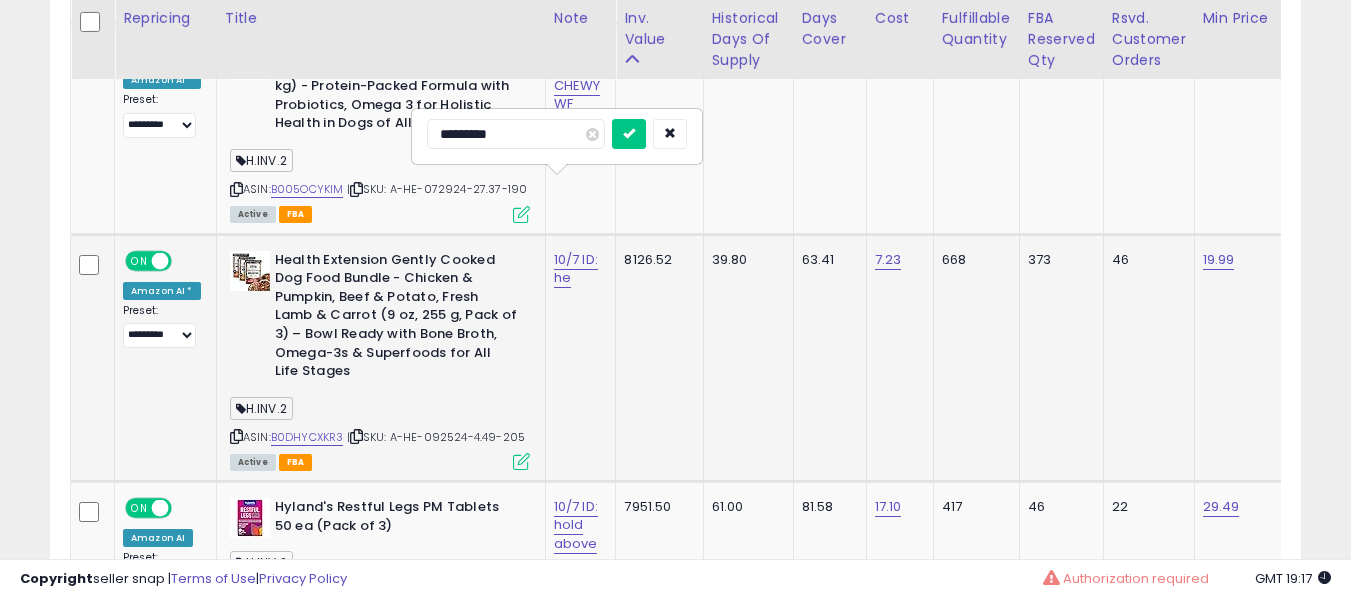 type on "**********" 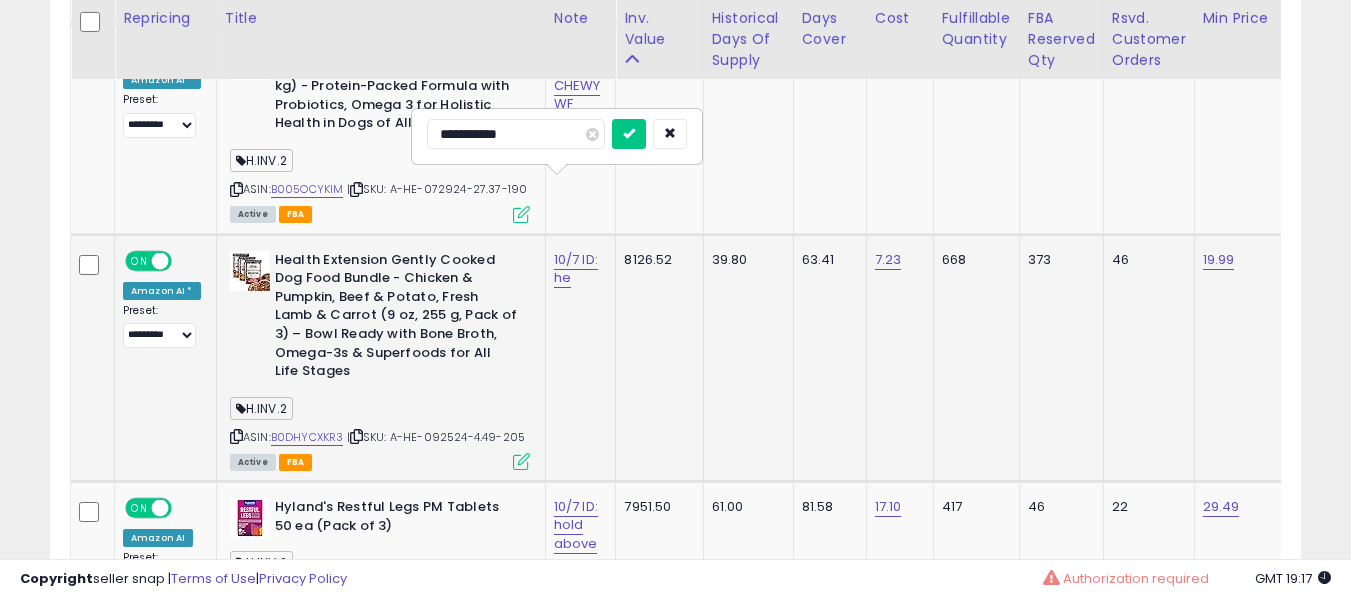 click at bounding box center [629, 134] 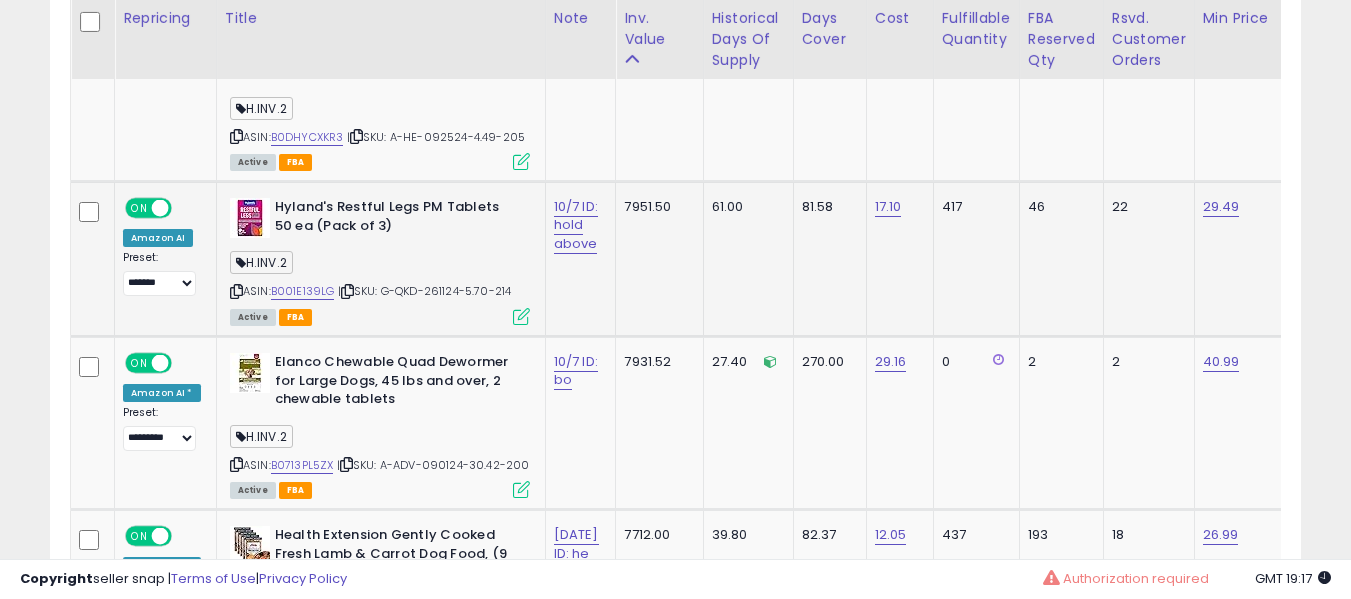 click on "10/7 ID: hold above" 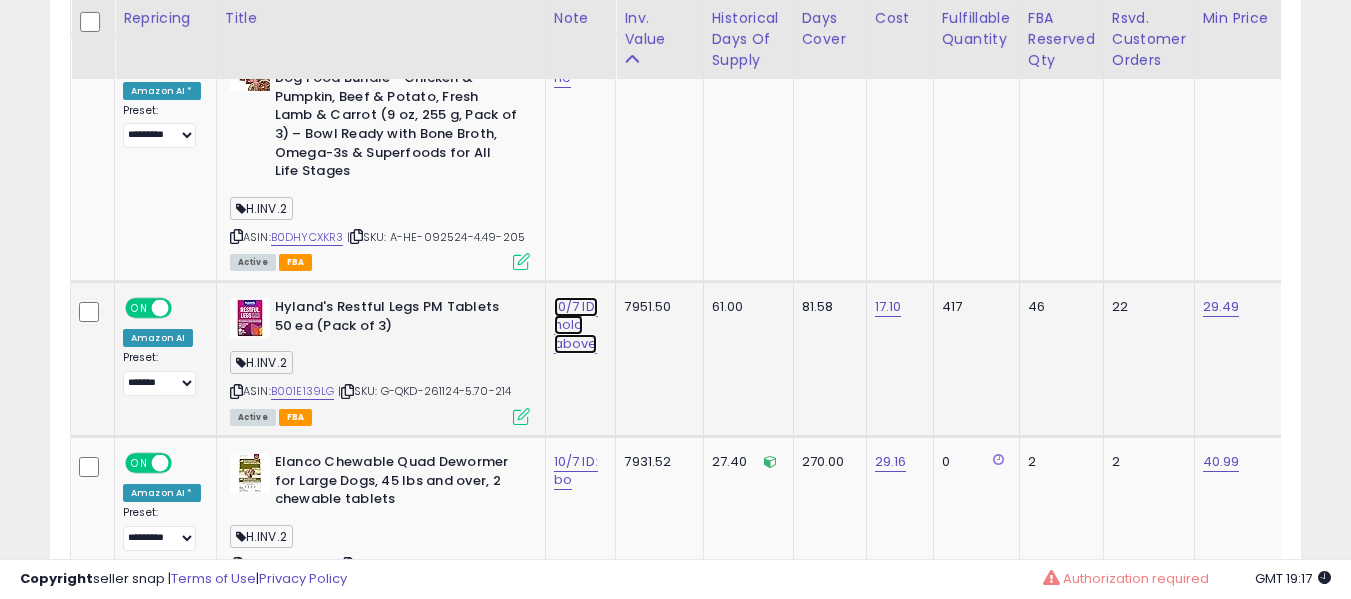 click on "10/7 ID: hold above" at bounding box center (576, -6101) 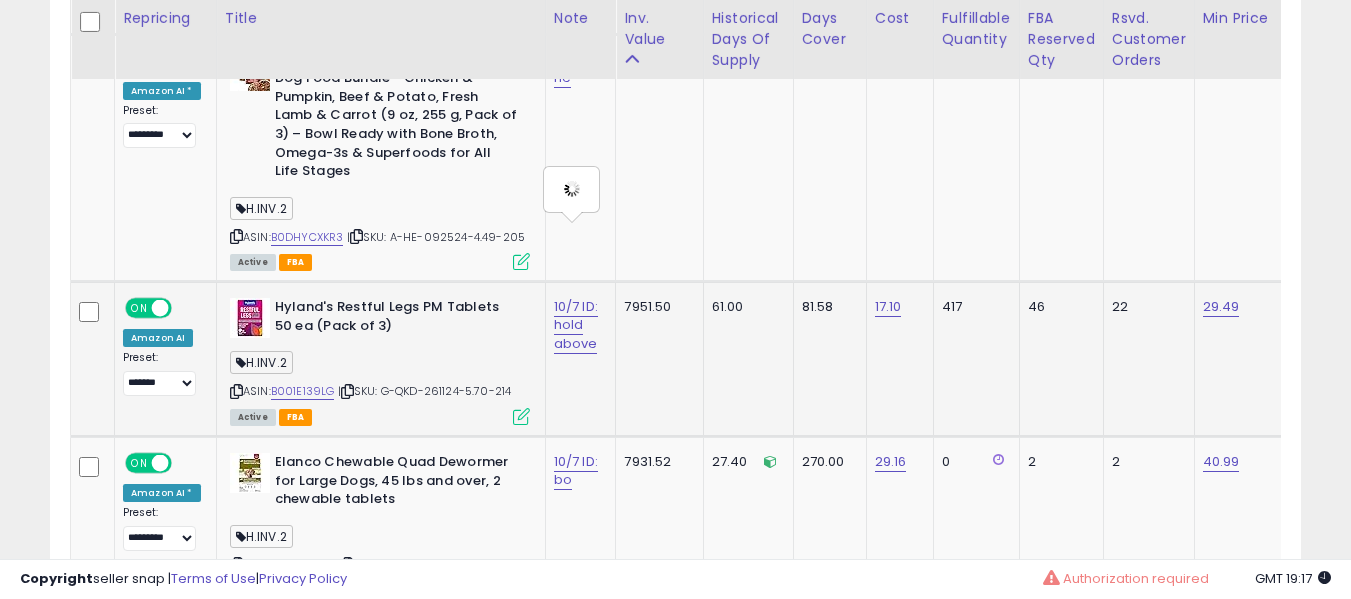 type on "**********" 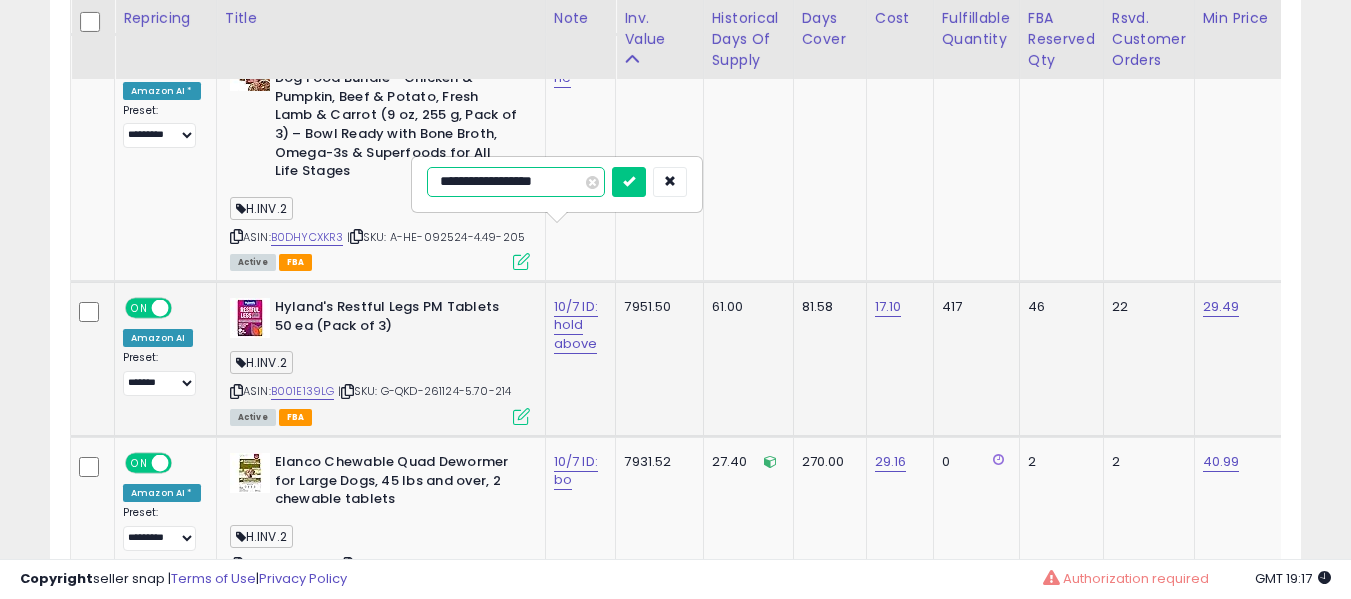 type on "**********" 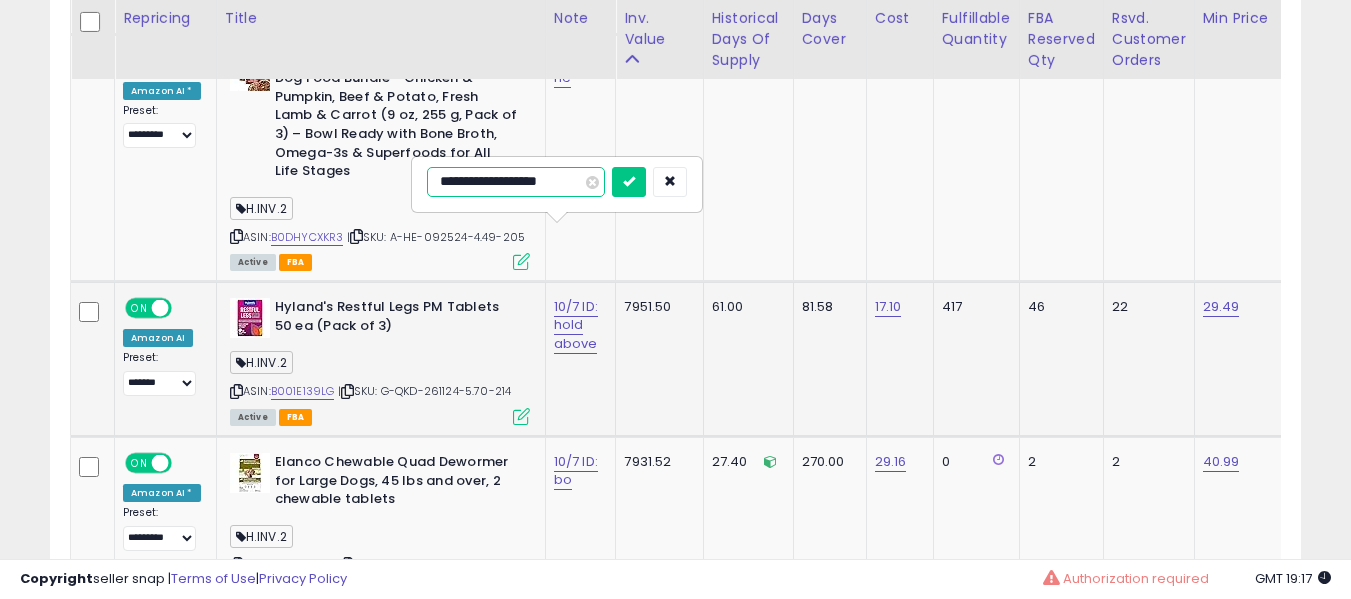 click at bounding box center (629, 182) 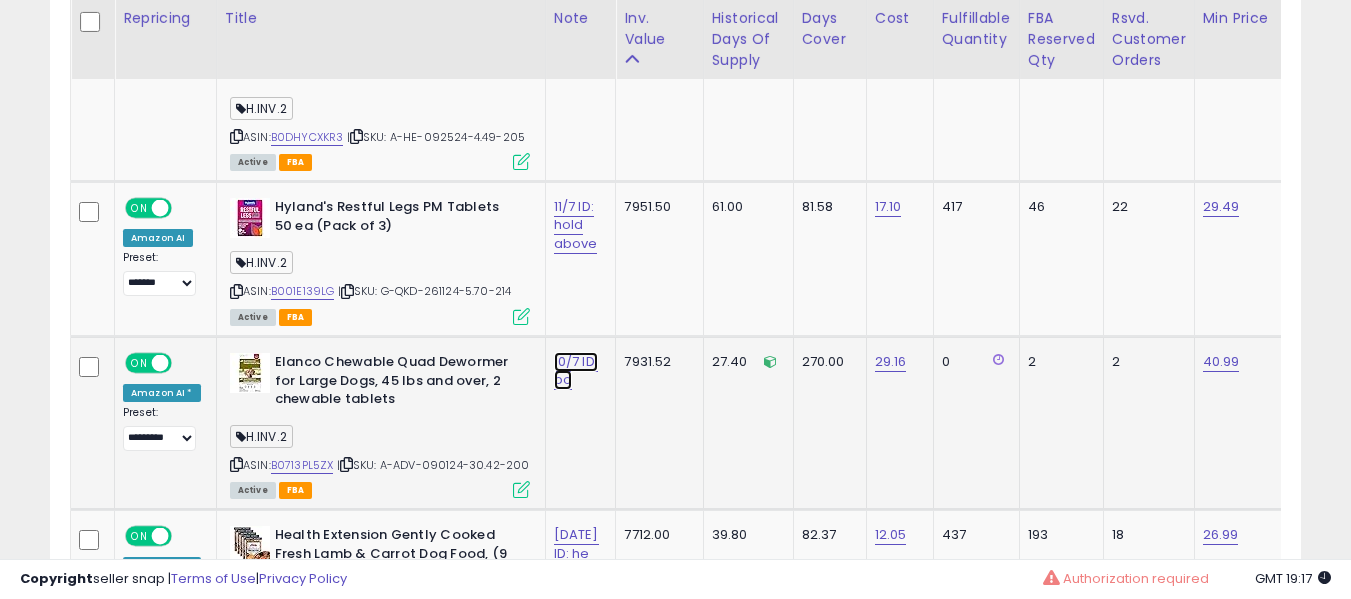 click on "10/7 ID: bo" at bounding box center [576, -6201] 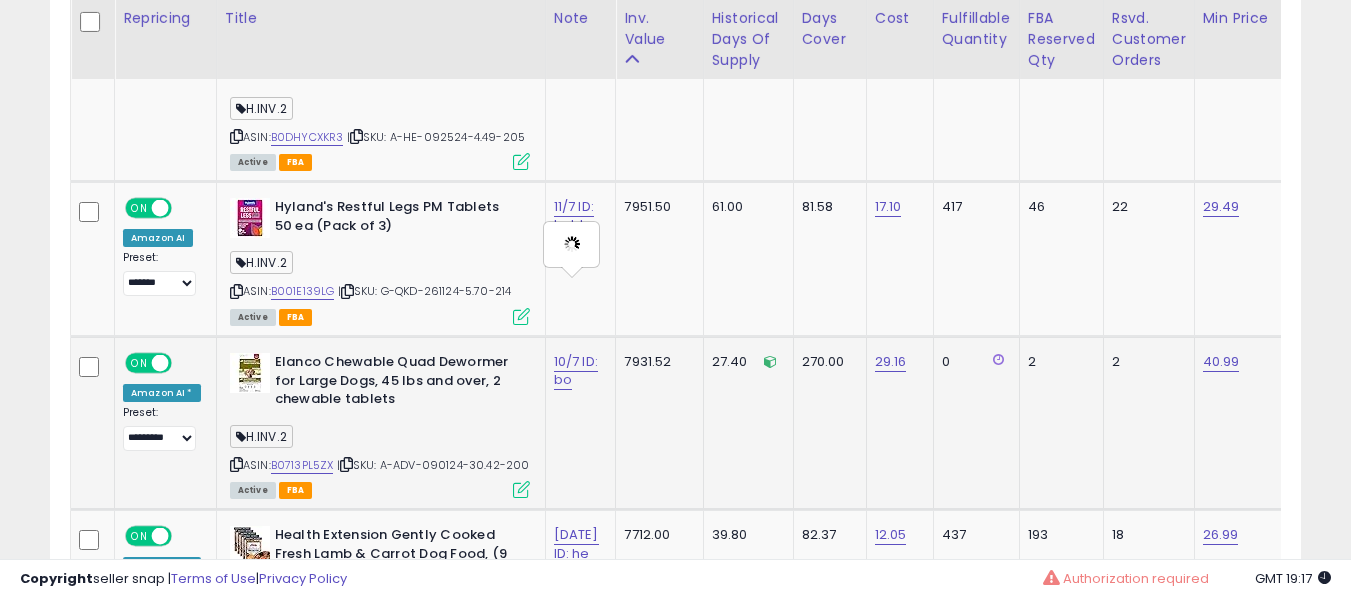 type on "**********" 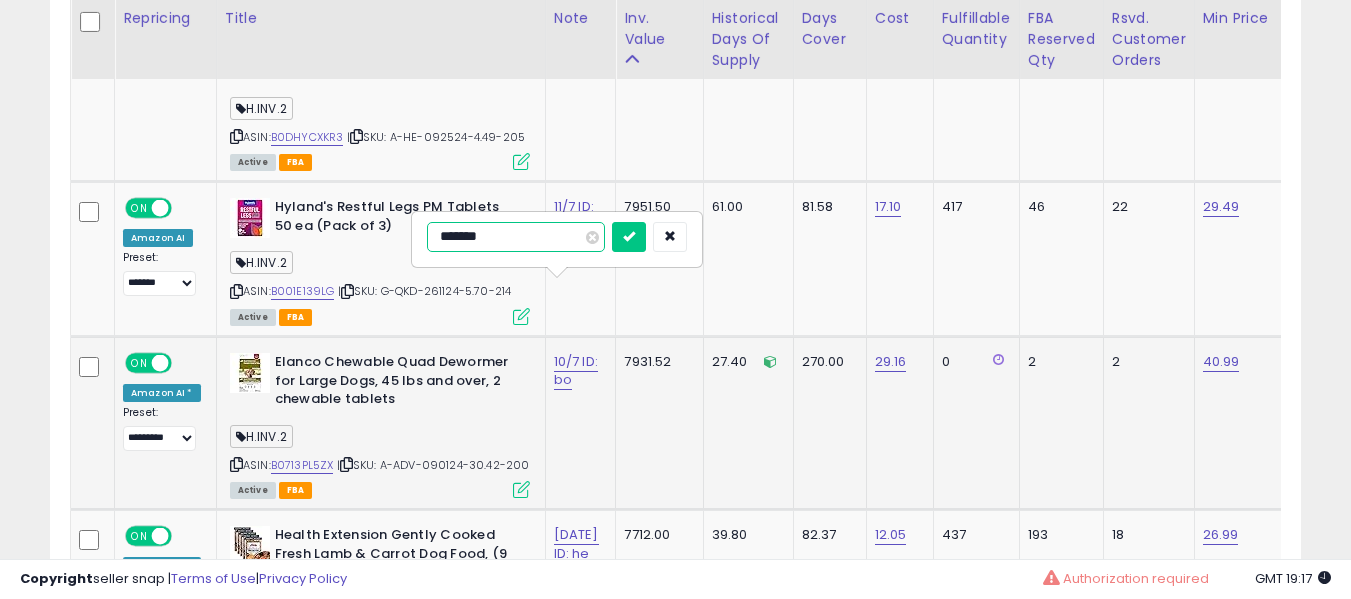 type on "********" 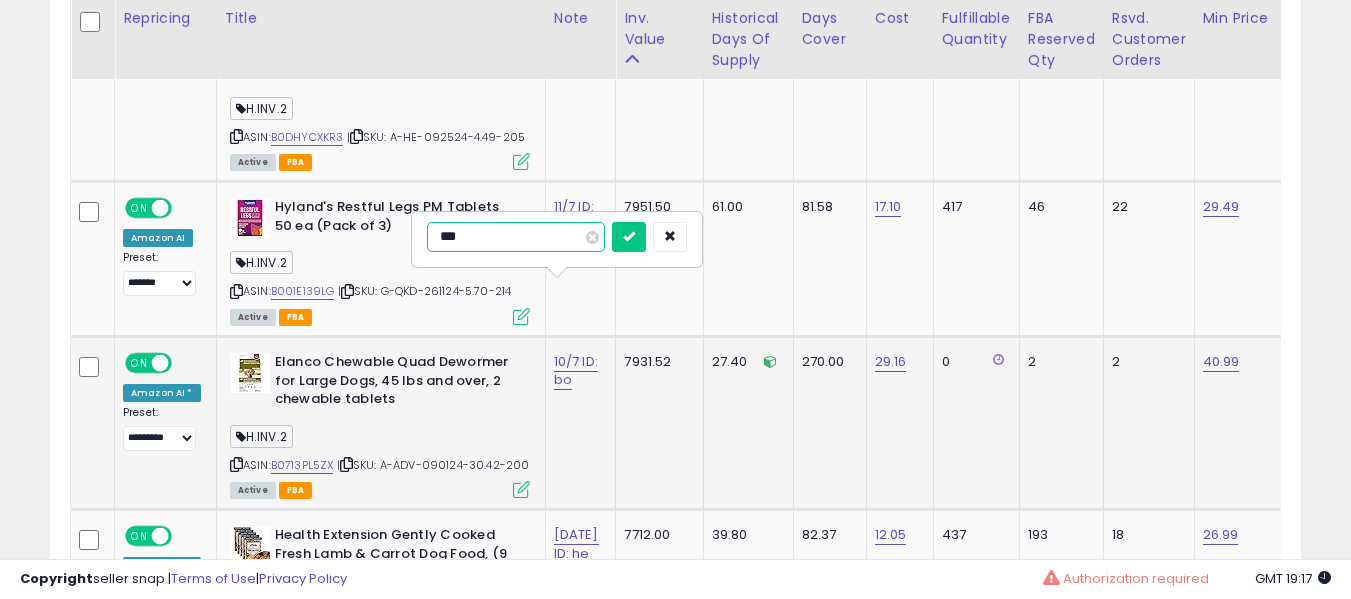 type on "**" 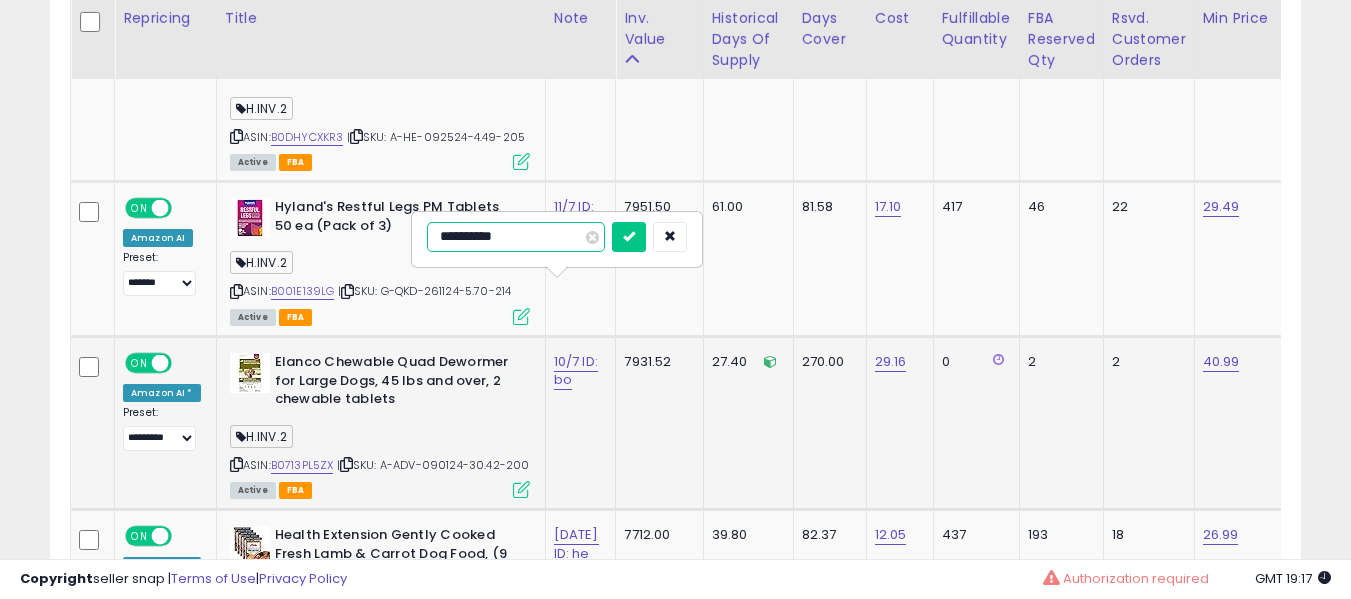 type on "**********" 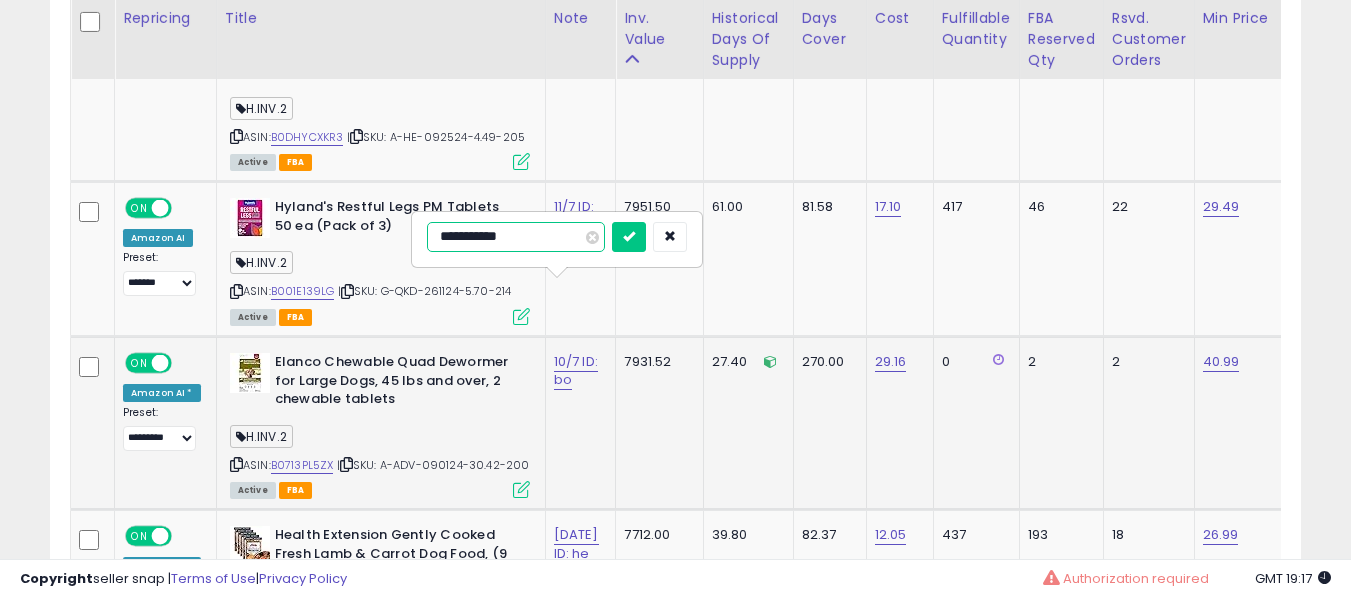 click at bounding box center [629, 237] 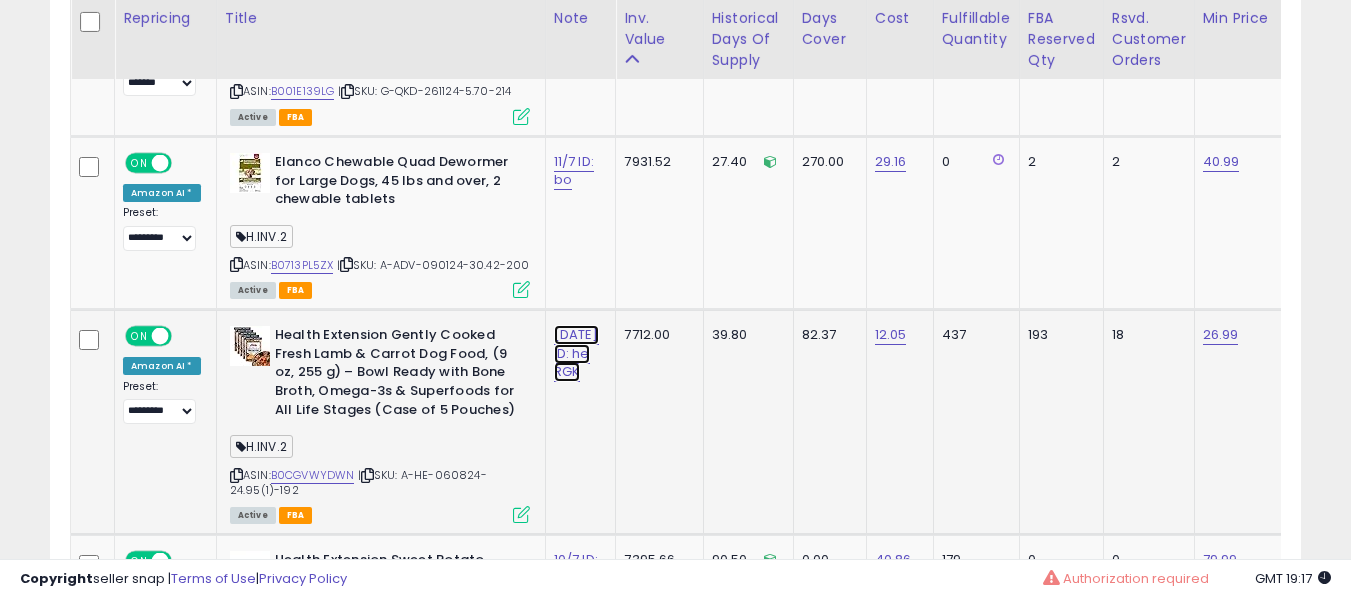 click on "[DATE] ID: he RGK" at bounding box center (576, -6401) 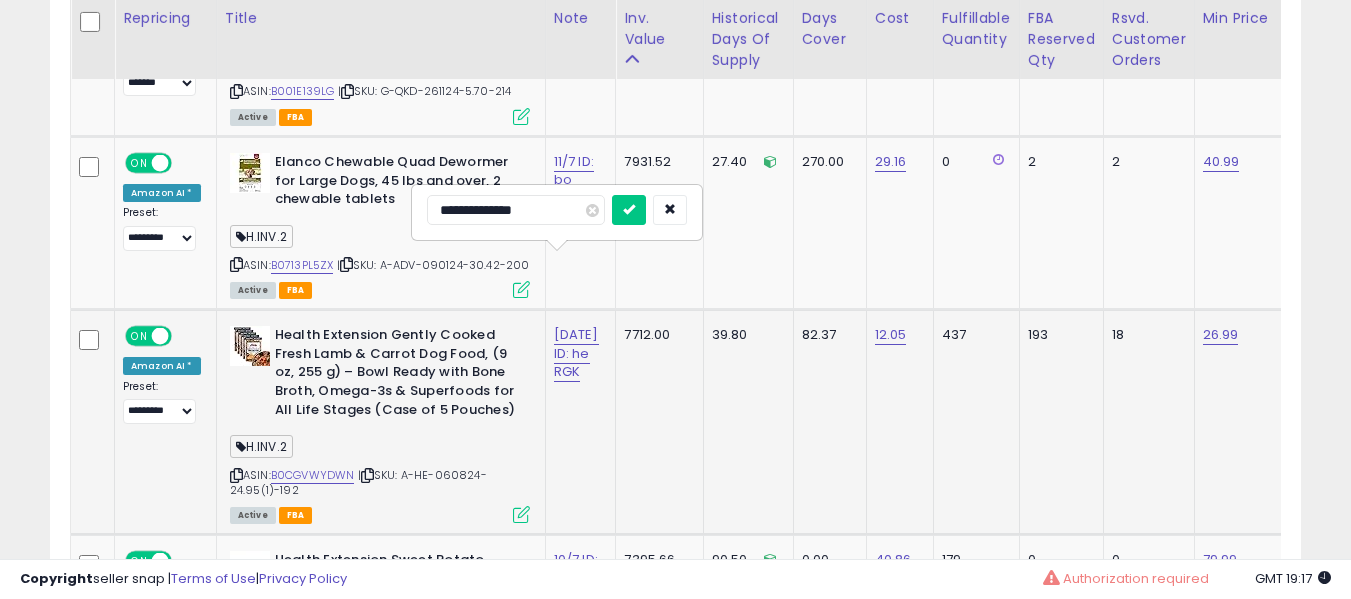 type on "**********" 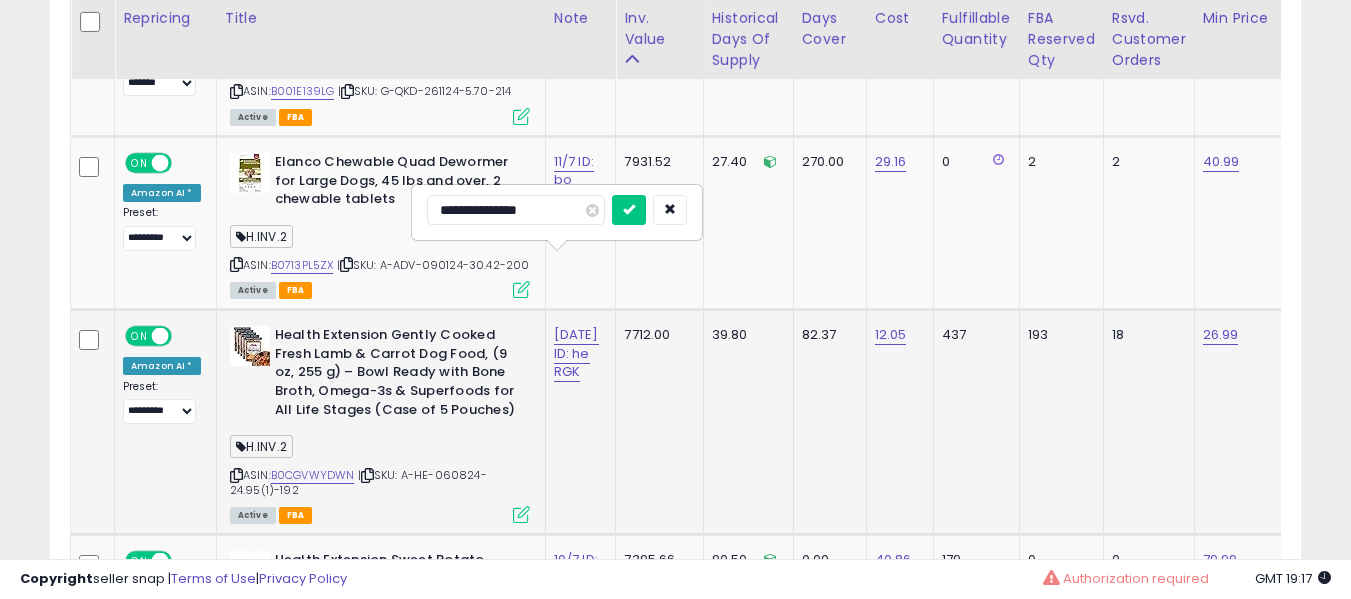 click at bounding box center [629, 210] 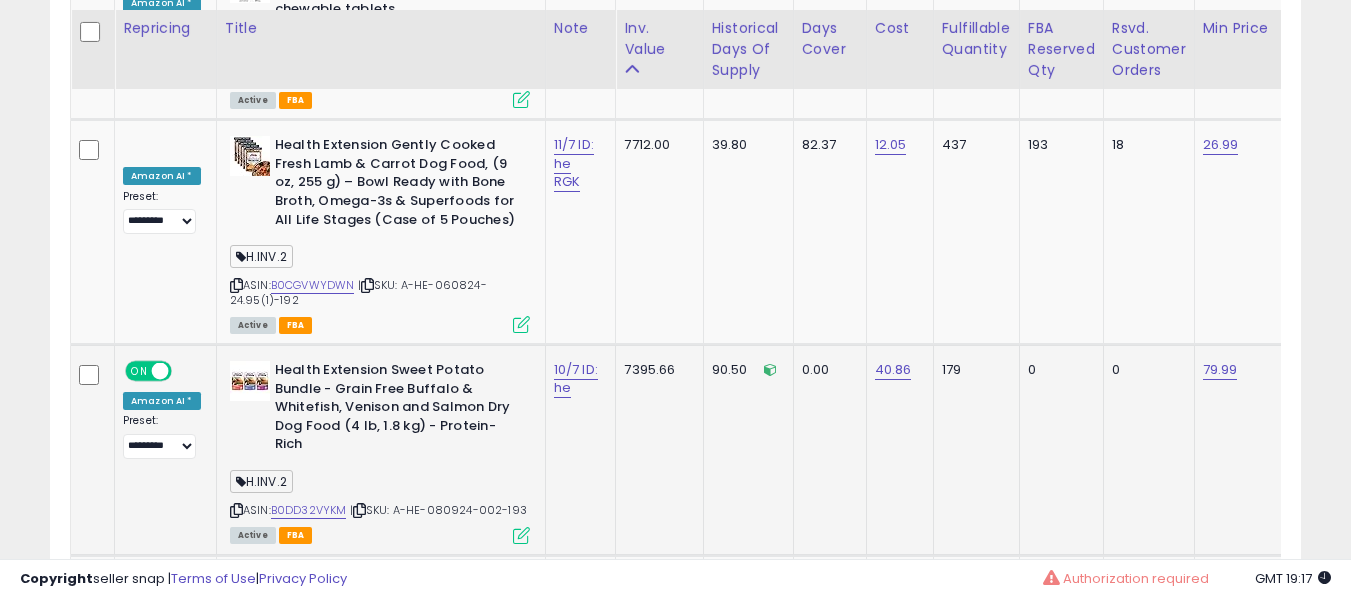 scroll, scrollTop: 7743, scrollLeft: 0, axis: vertical 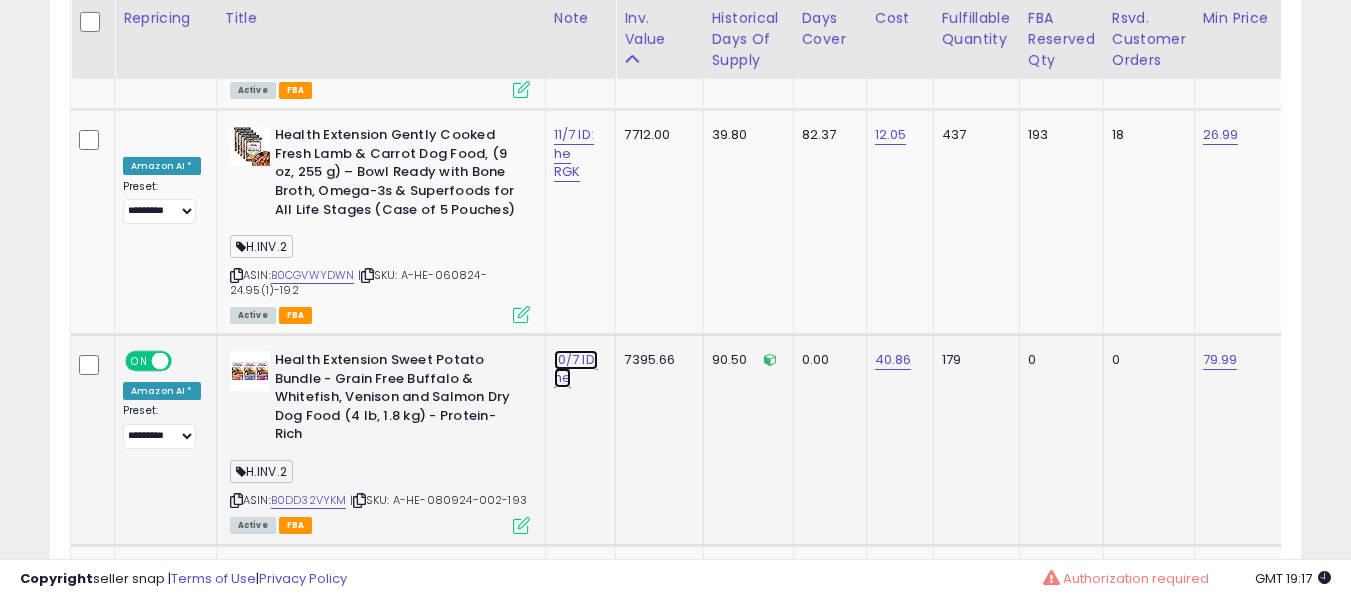 click on "10/7 ID: he" at bounding box center [576, -6601] 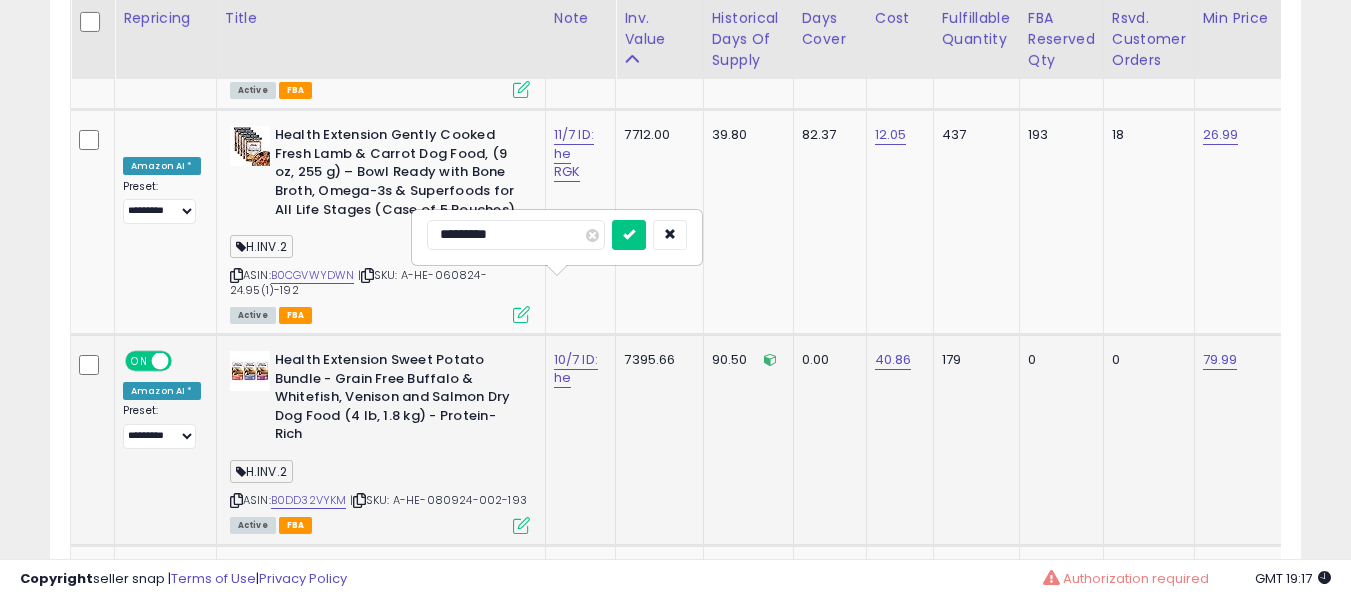 type on "**********" 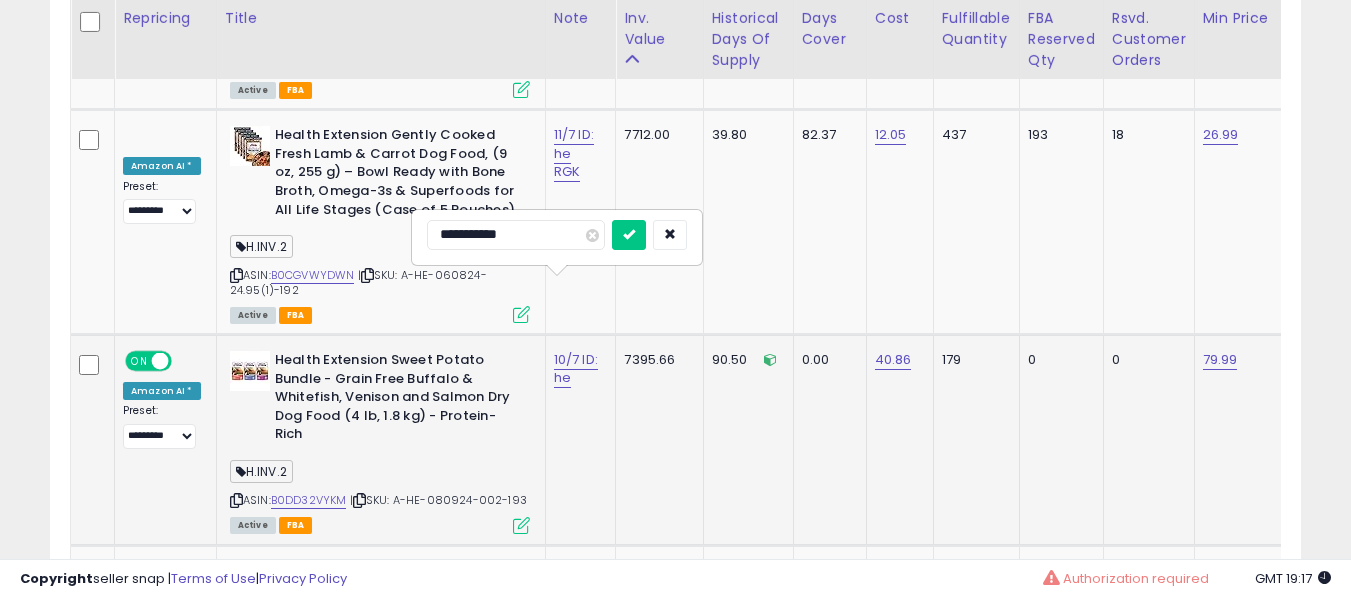 click at bounding box center (629, 235) 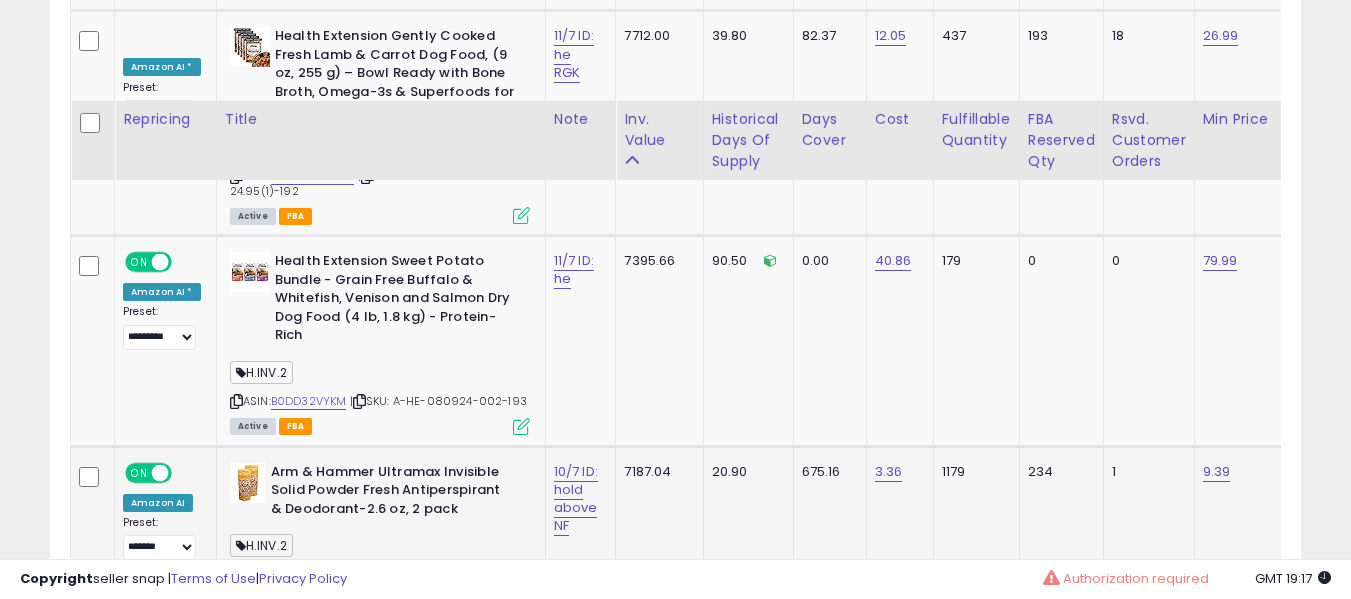 scroll, scrollTop: 7943, scrollLeft: 0, axis: vertical 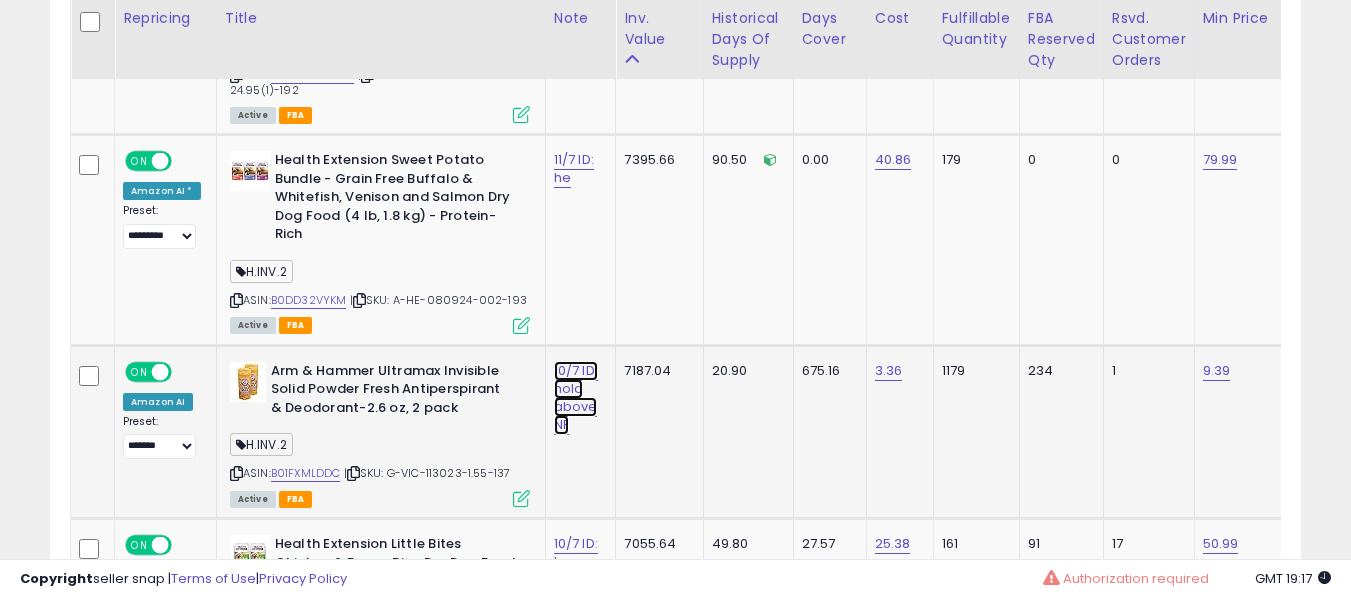 click on "10/7 ID: hold above NF" at bounding box center [576, -6801] 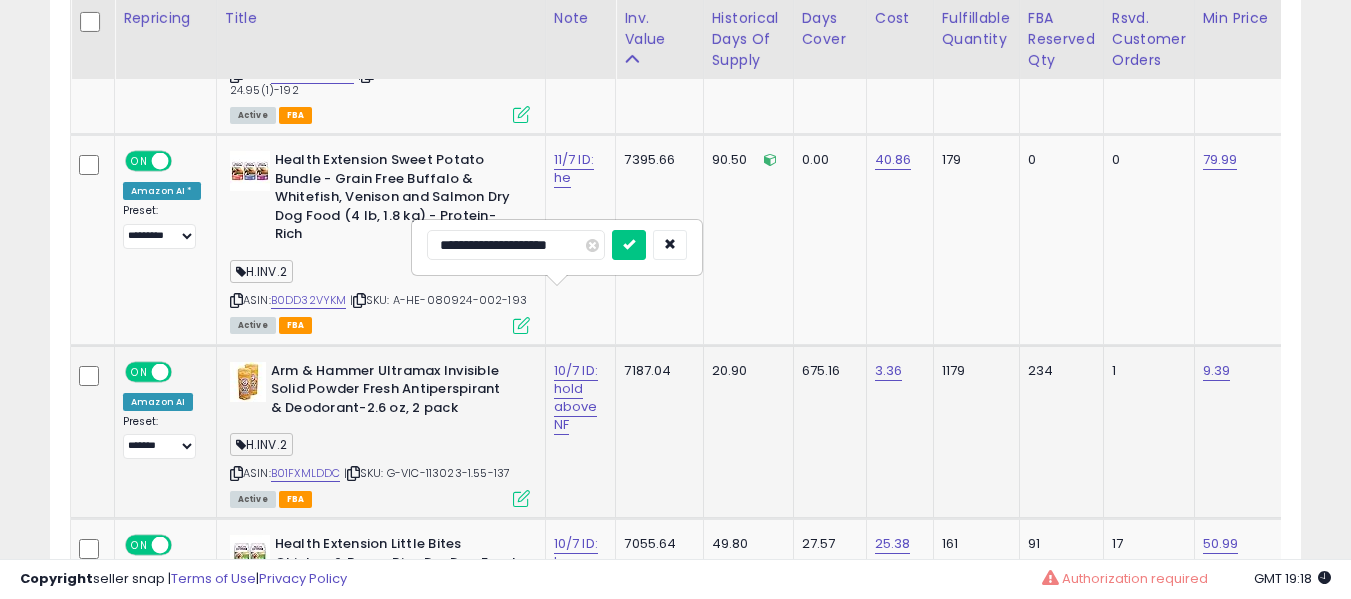 type on "**********" 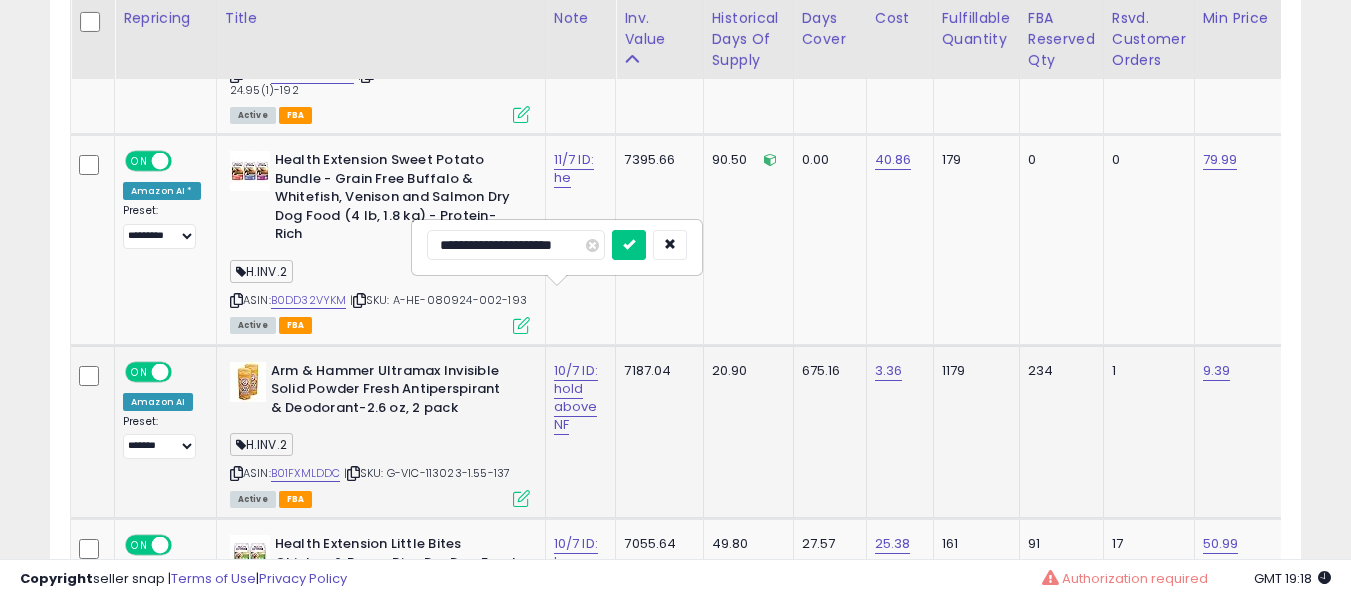 click at bounding box center (629, 245) 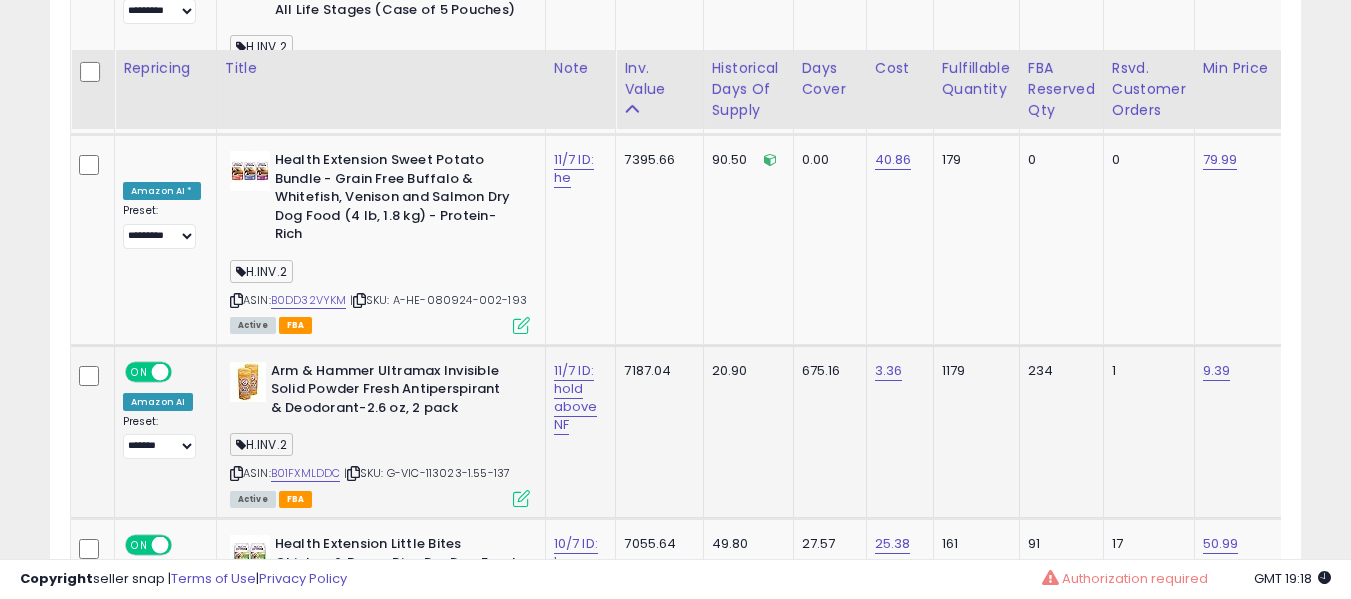 scroll, scrollTop: 8043, scrollLeft: 0, axis: vertical 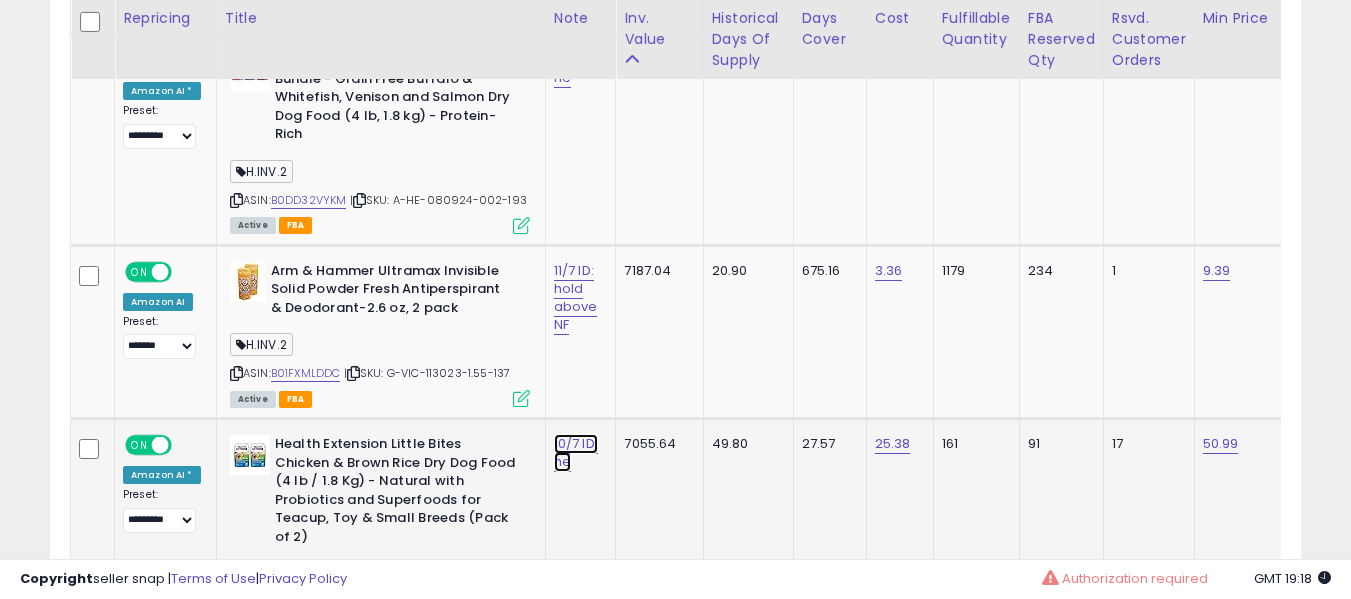 click on "10/7 ID: he" at bounding box center (576, -6901) 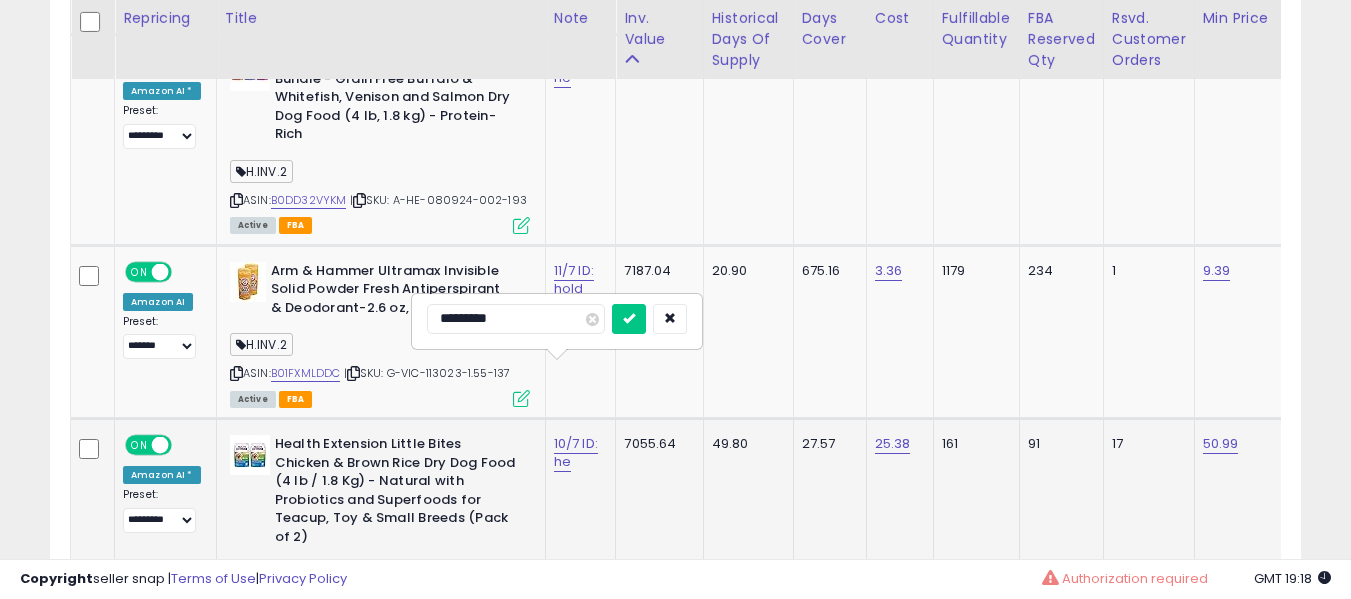 type on "**********" 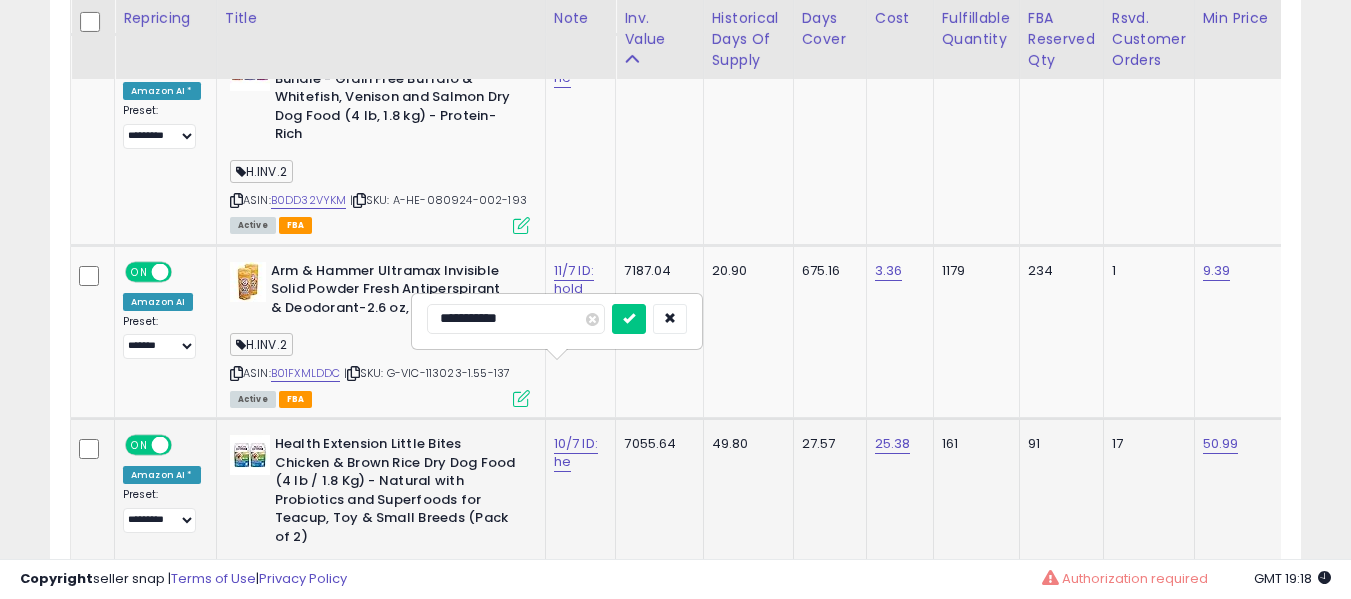 click at bounding box center [629, 319] 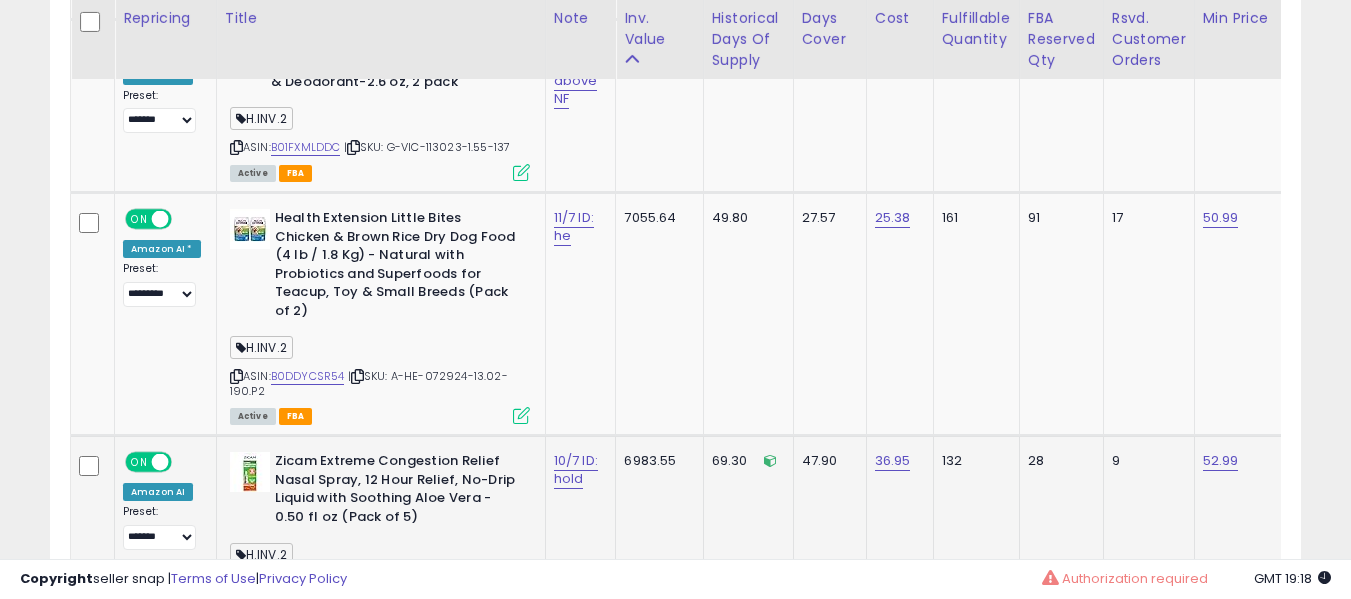 scroll, scrollTop: 8343, scrollLeft: 0, axis: vertical 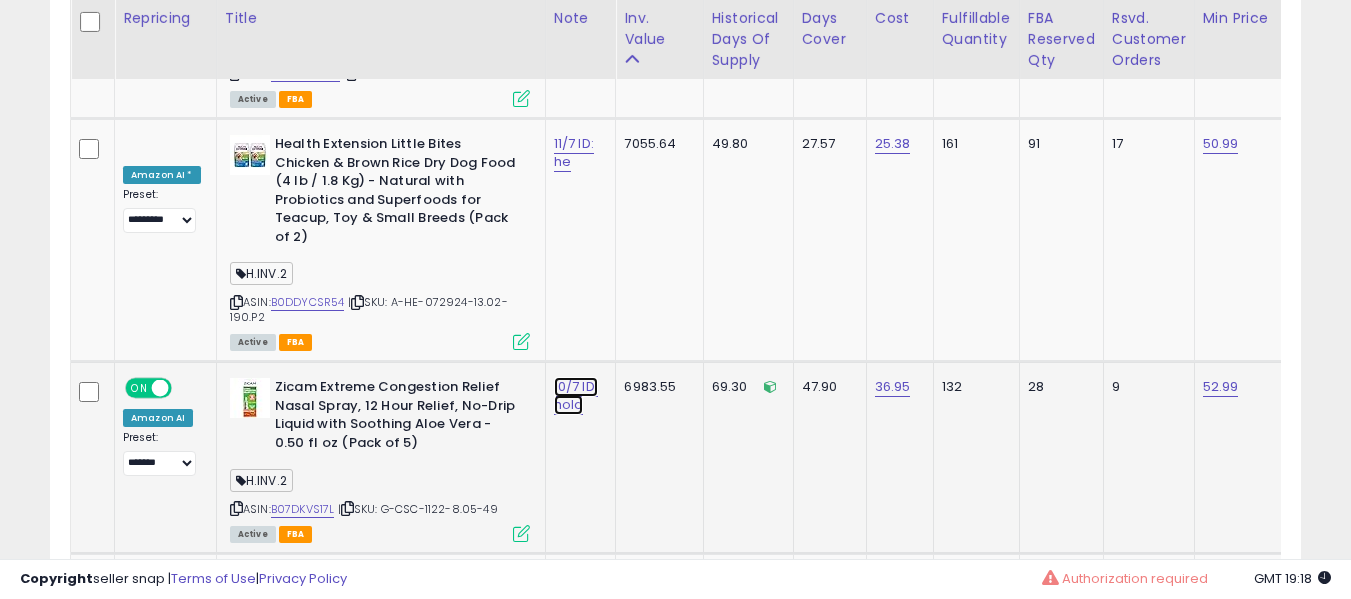 click on "10/7 ID: hold" at bounding box center (576, -7201) 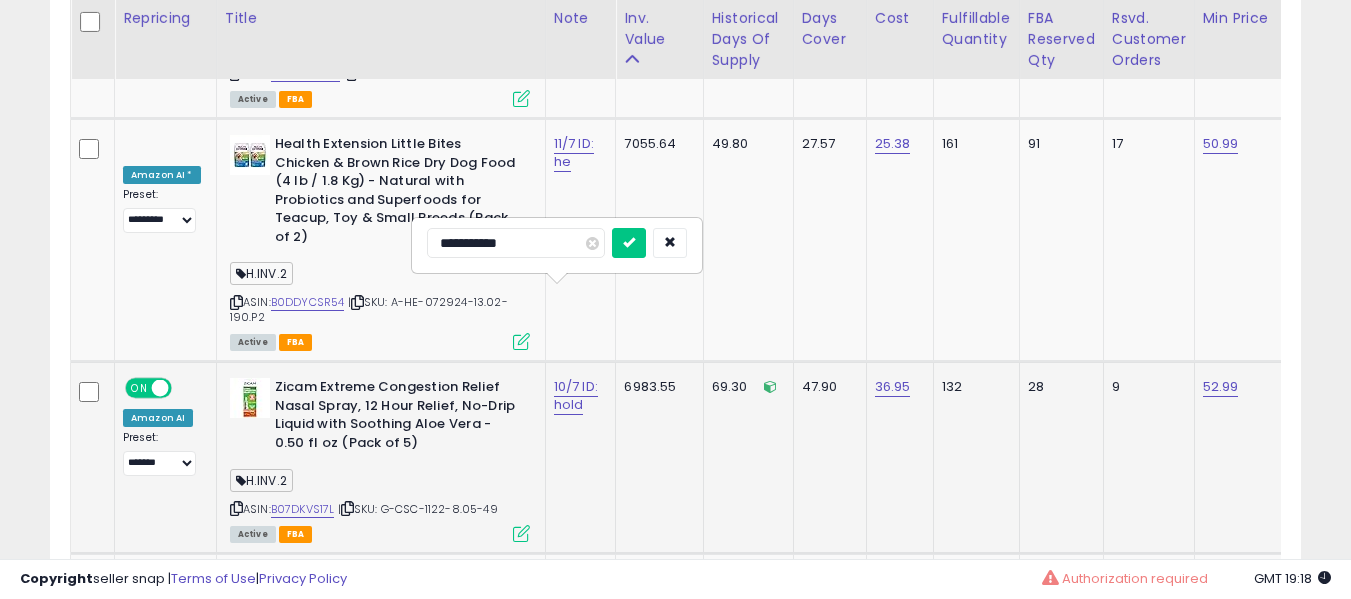 type on "**********" 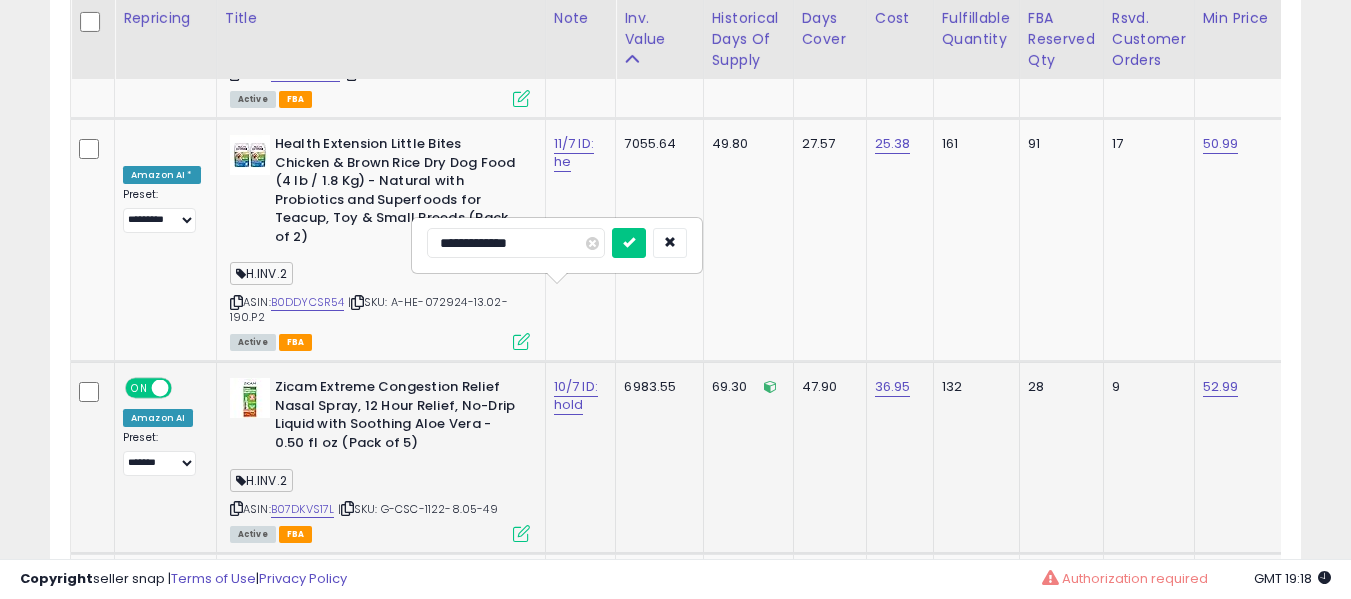 click at bounding box center [629, 243] 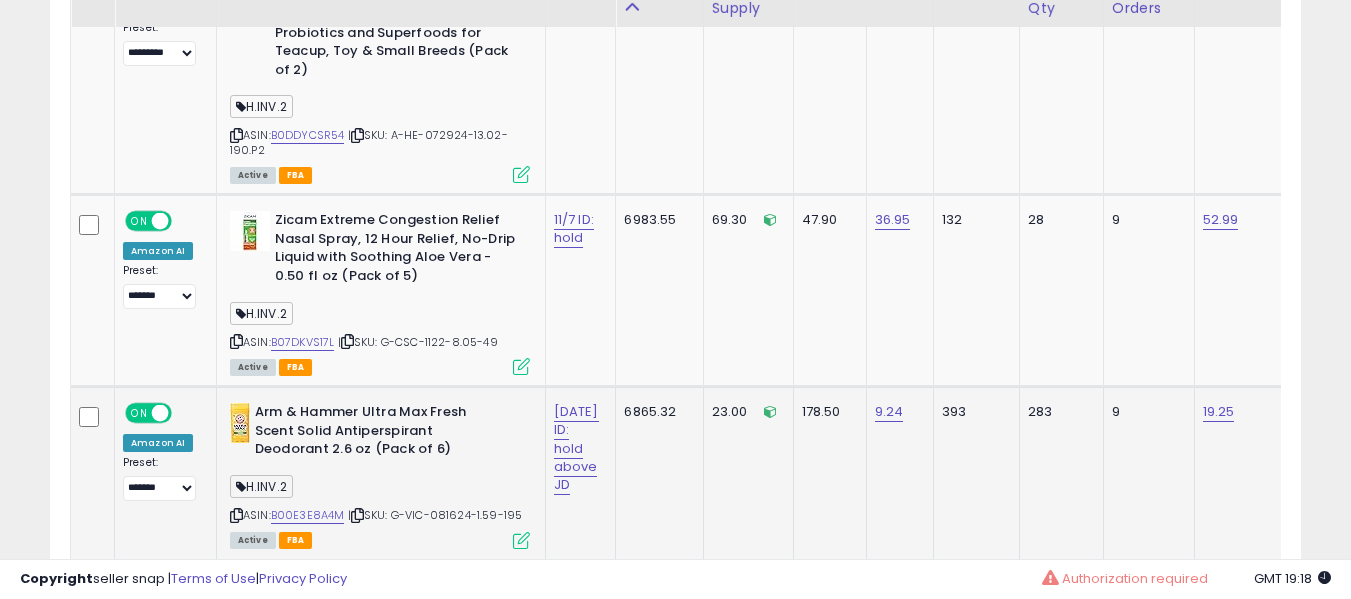 scroll, scrollTop: 8543, scrollLeft: 0, axis: vertical 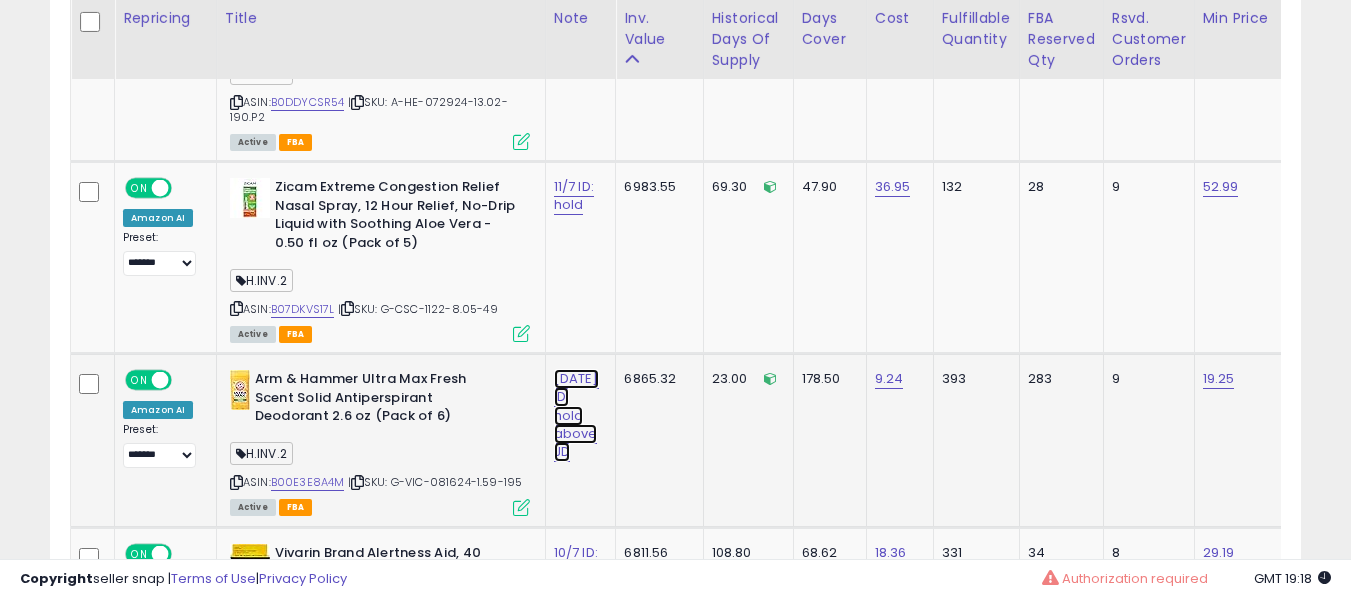 click on "[DATE] ID: hold above JD" at bounding box center (576, -7401) 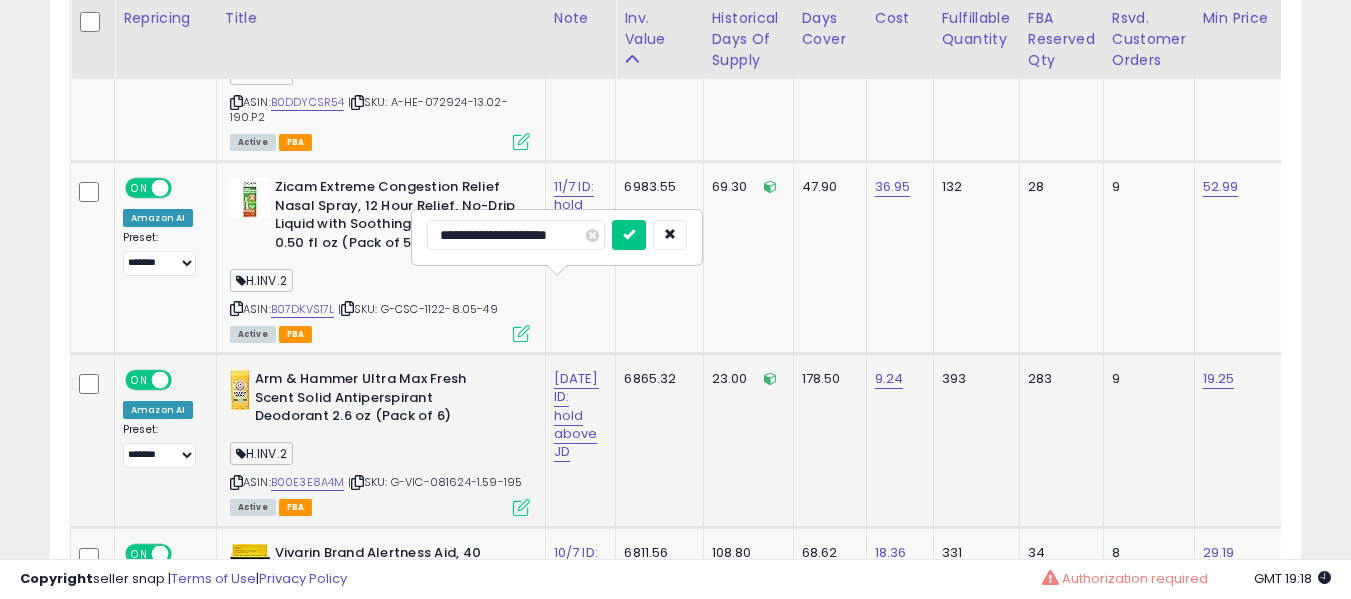 type on "**********" 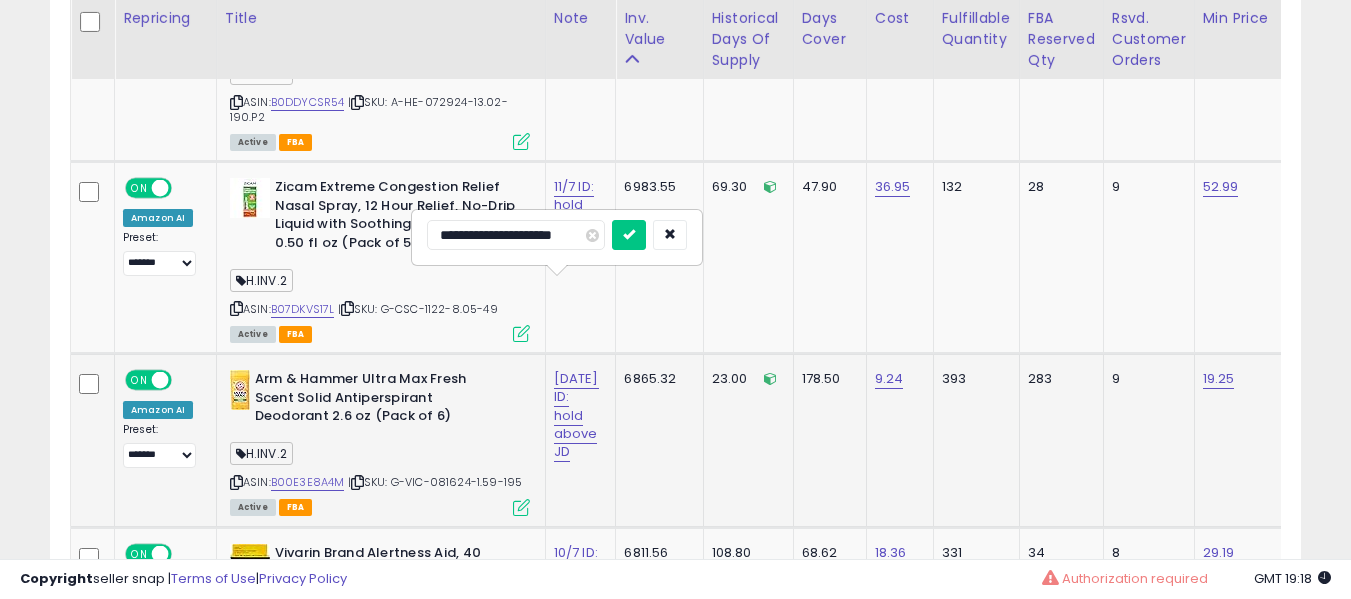 click at bounding box center [629, 235] 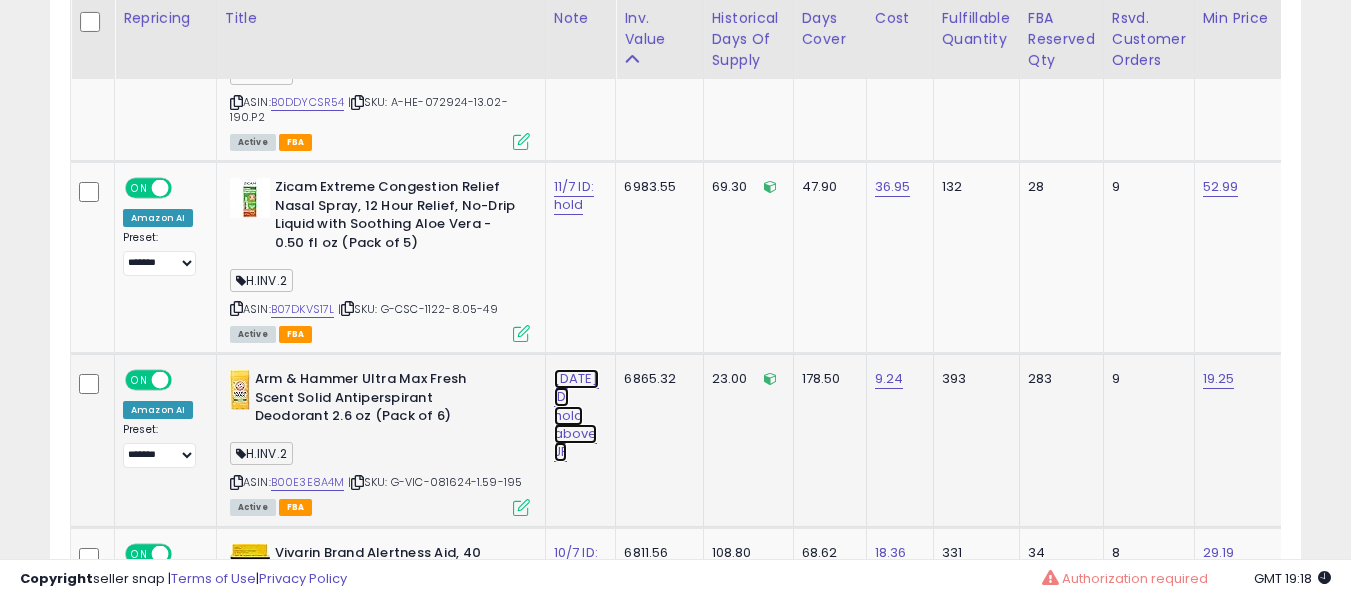click on "[DATE] ID: hold above JF" at bounding box center [576, 415] 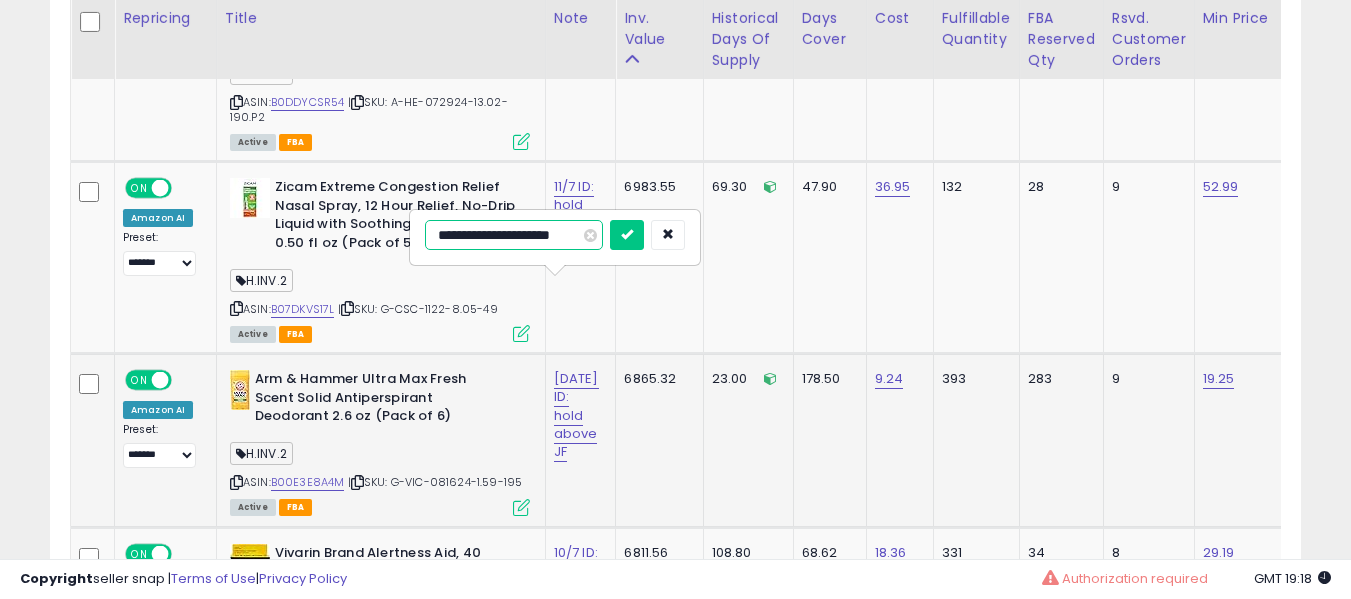 type on "**********" 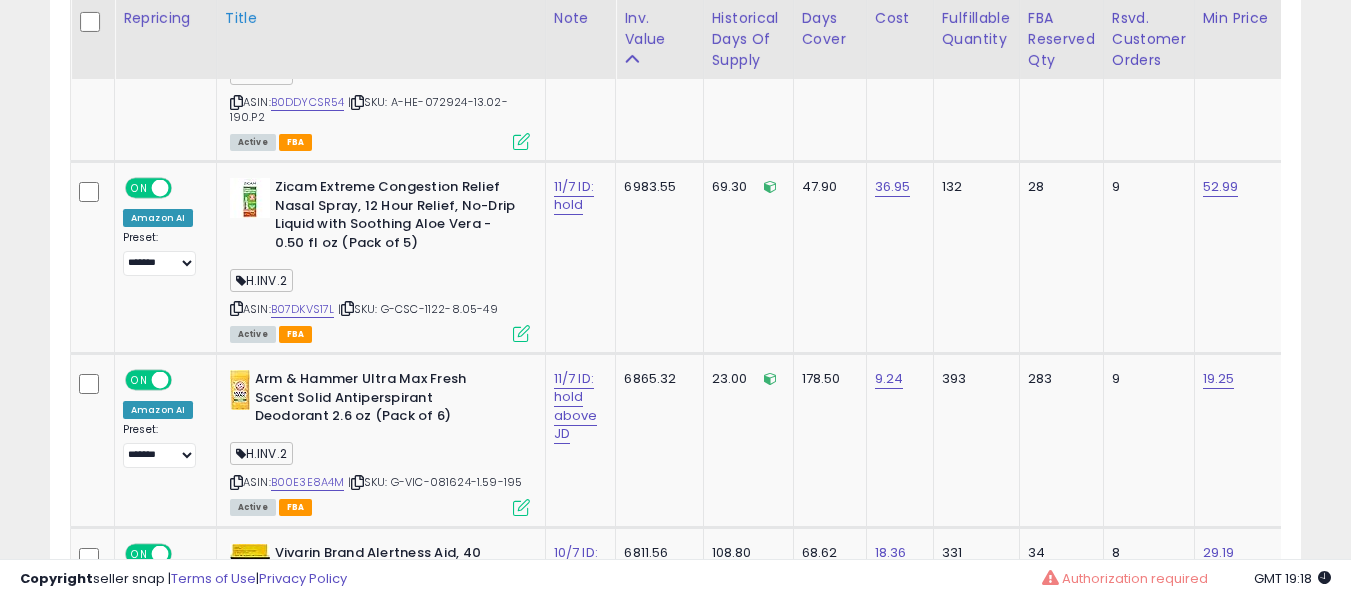 scroll, scrollTop: 7261, scrollLeft: 0, axis: vertical 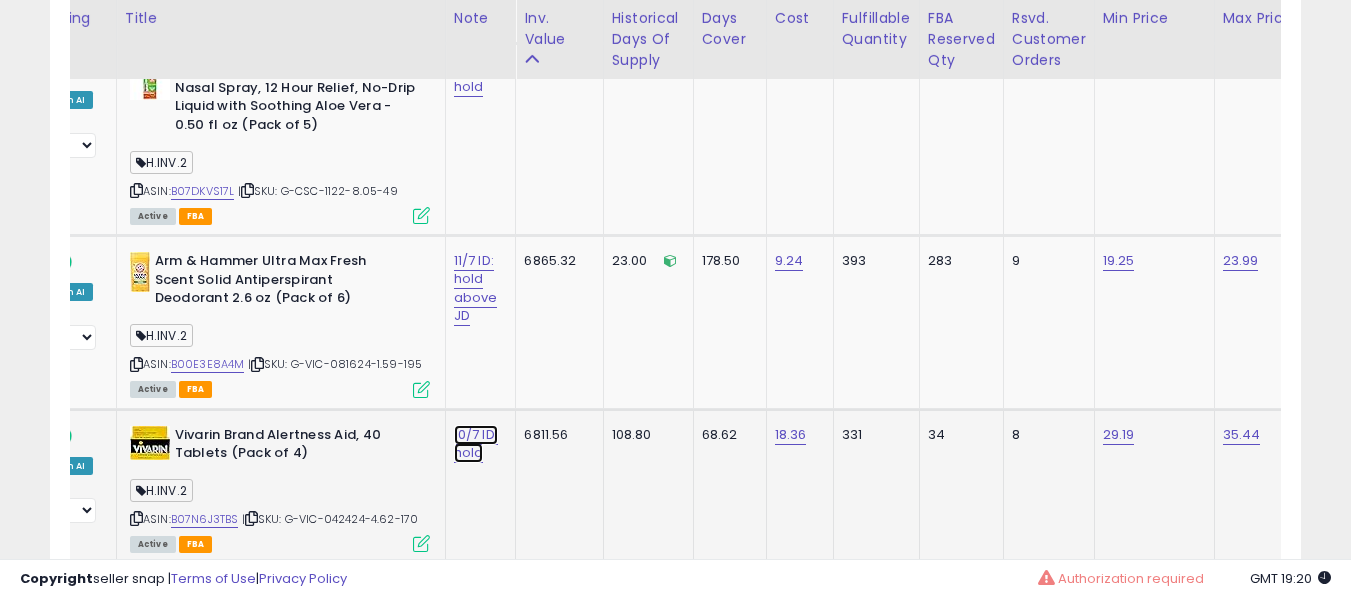 click on "10/7 ID: hold" at bounding box center [476, -7519] 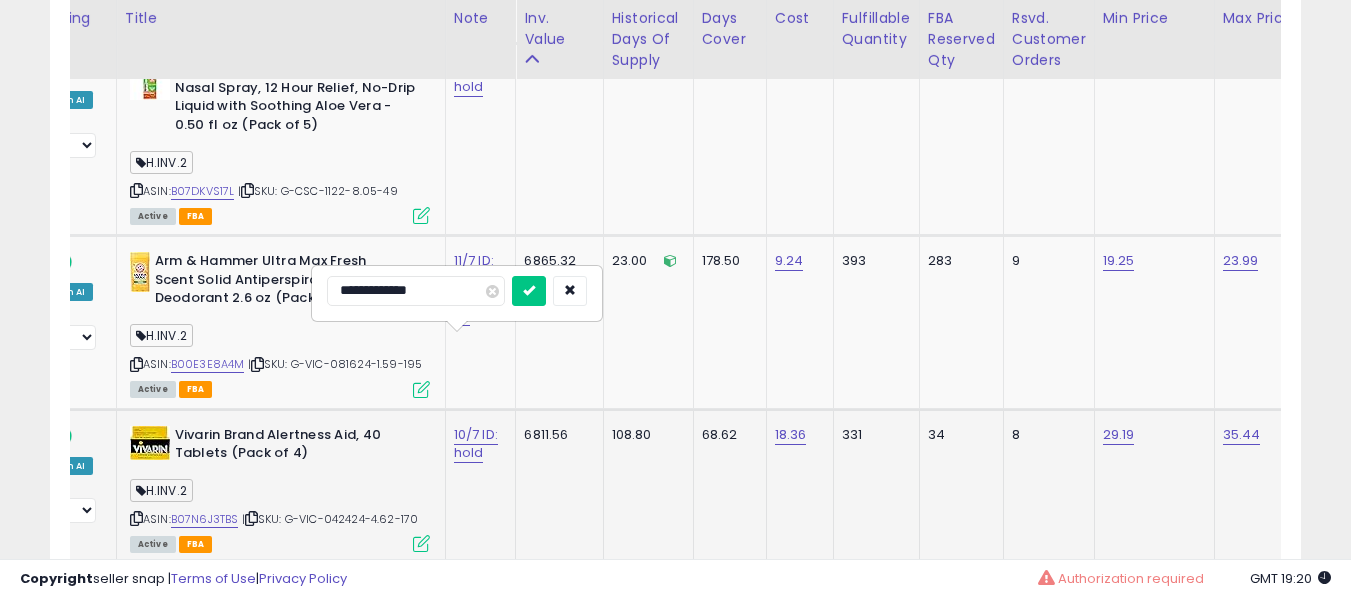 scroll, scrollTop: 8761, scrollLeft: 0, axis: vertical 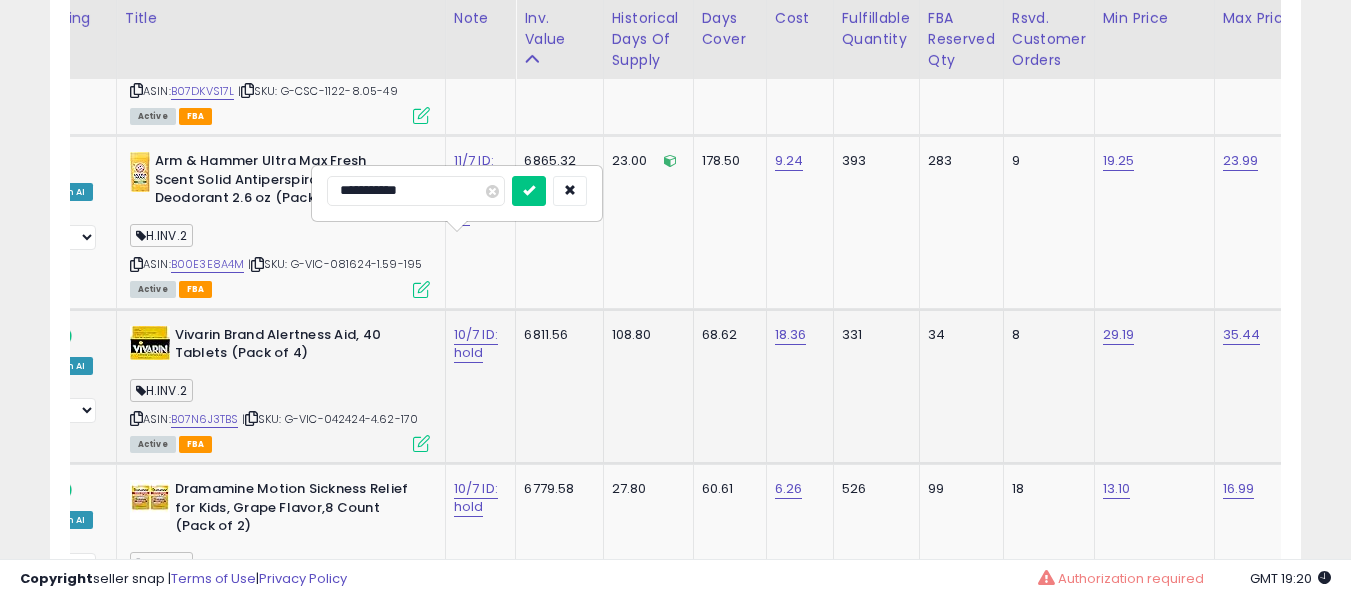 type on "**********" 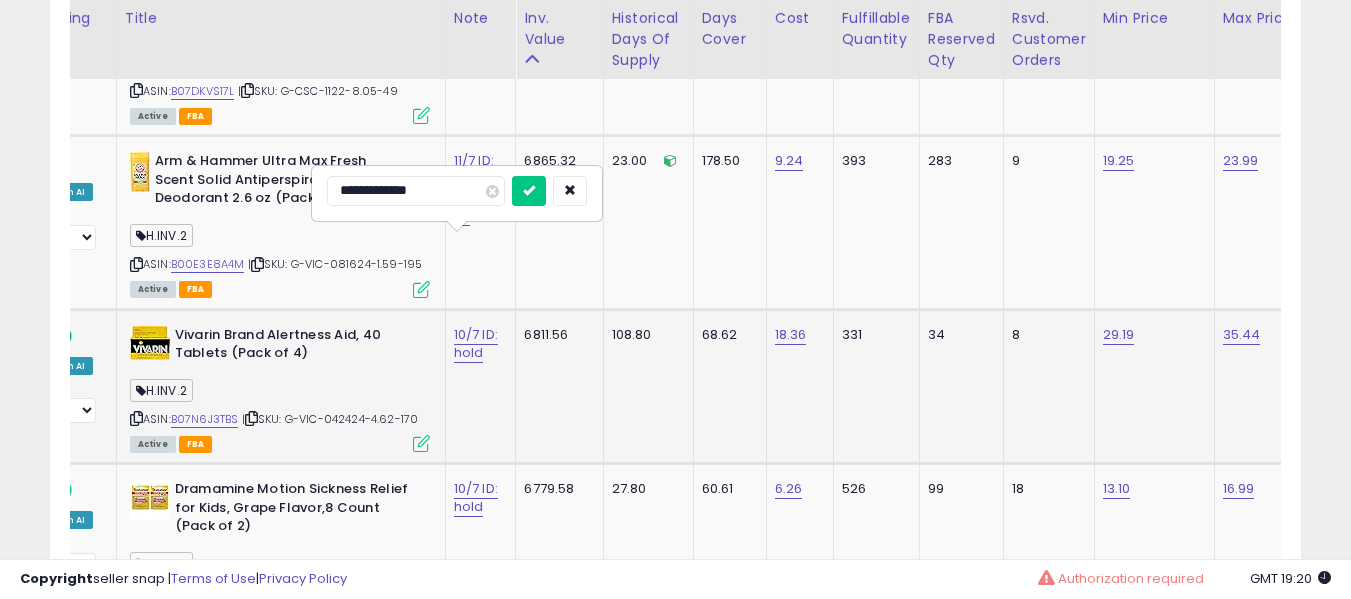 click at bounding box center (529, 191) 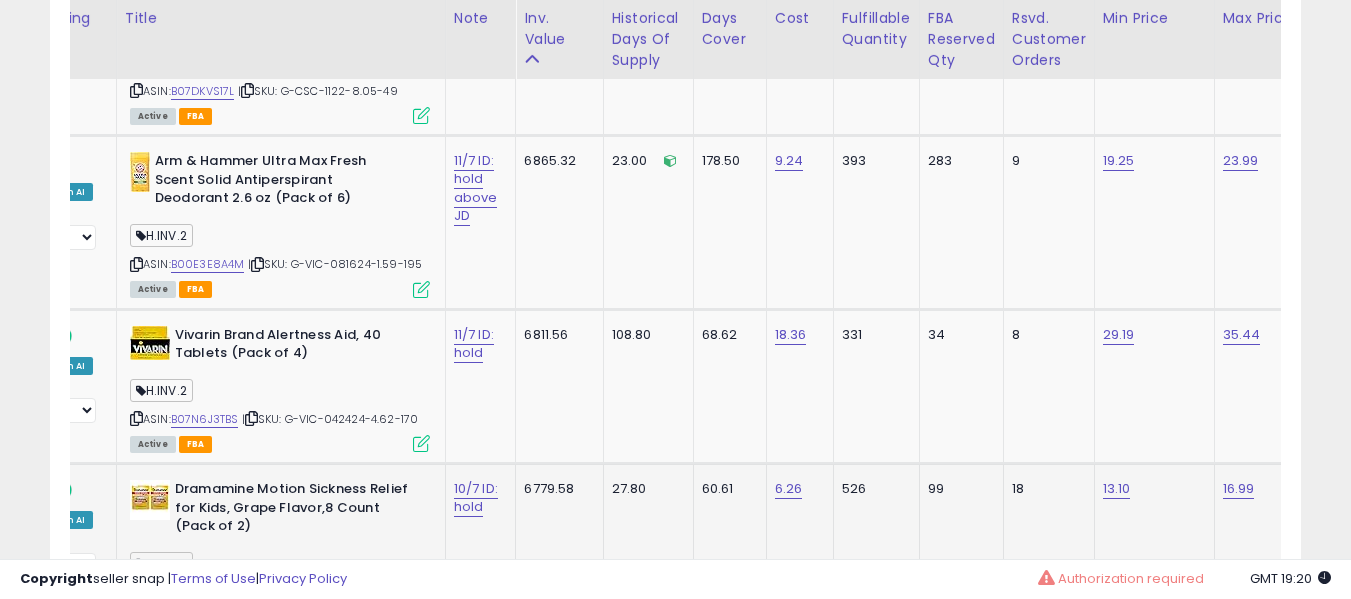 scroll, scrollTop: 0, scrollLeft: 0, axis: both 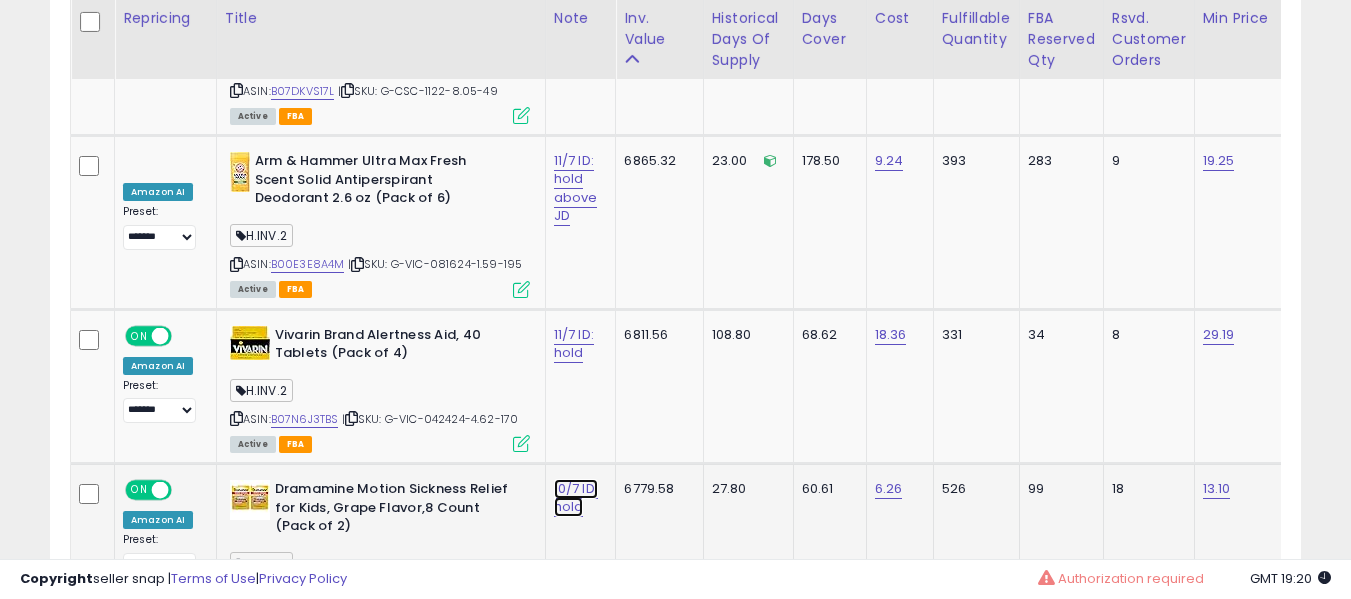 click on "10/7 ID: hold" at bounding box center [576, -7619] 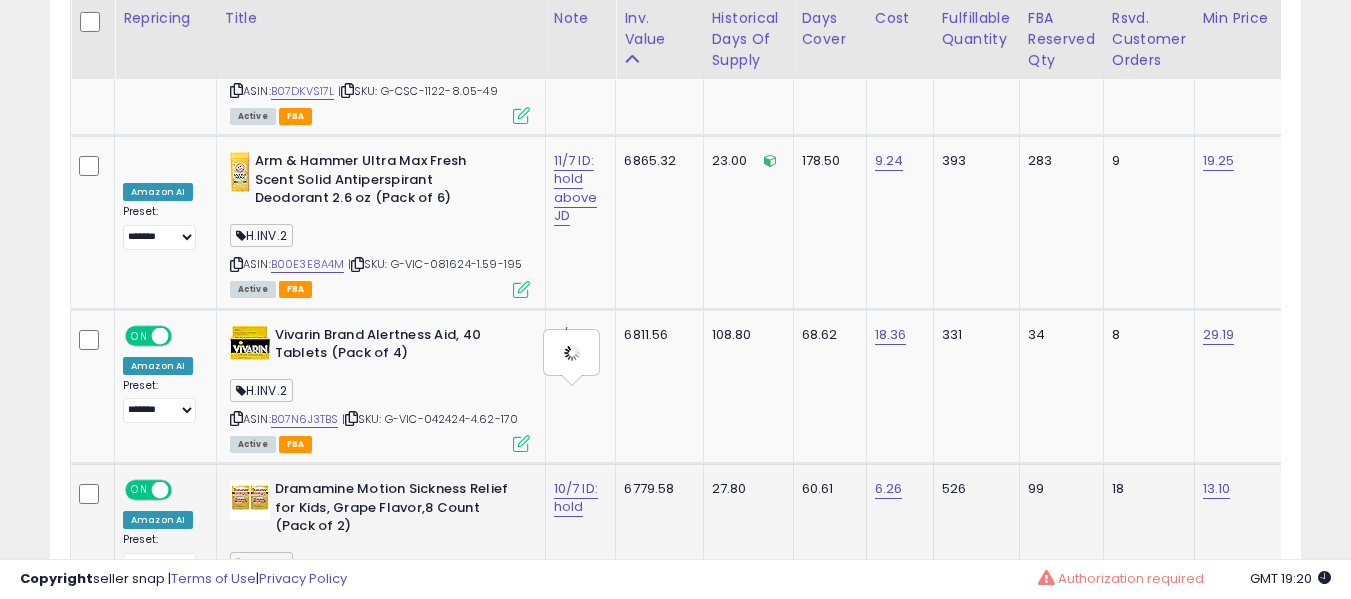 type on "**********" 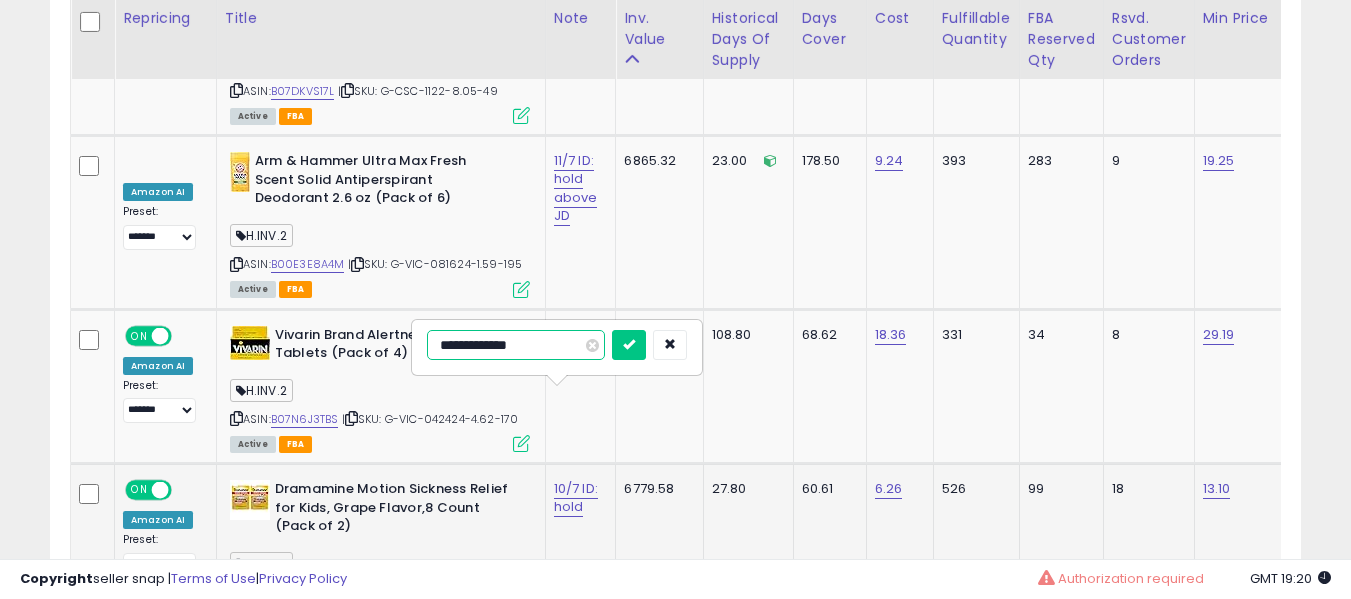 scroll, scrollTop: 8861, scrollLeft: 0, axis: vertical 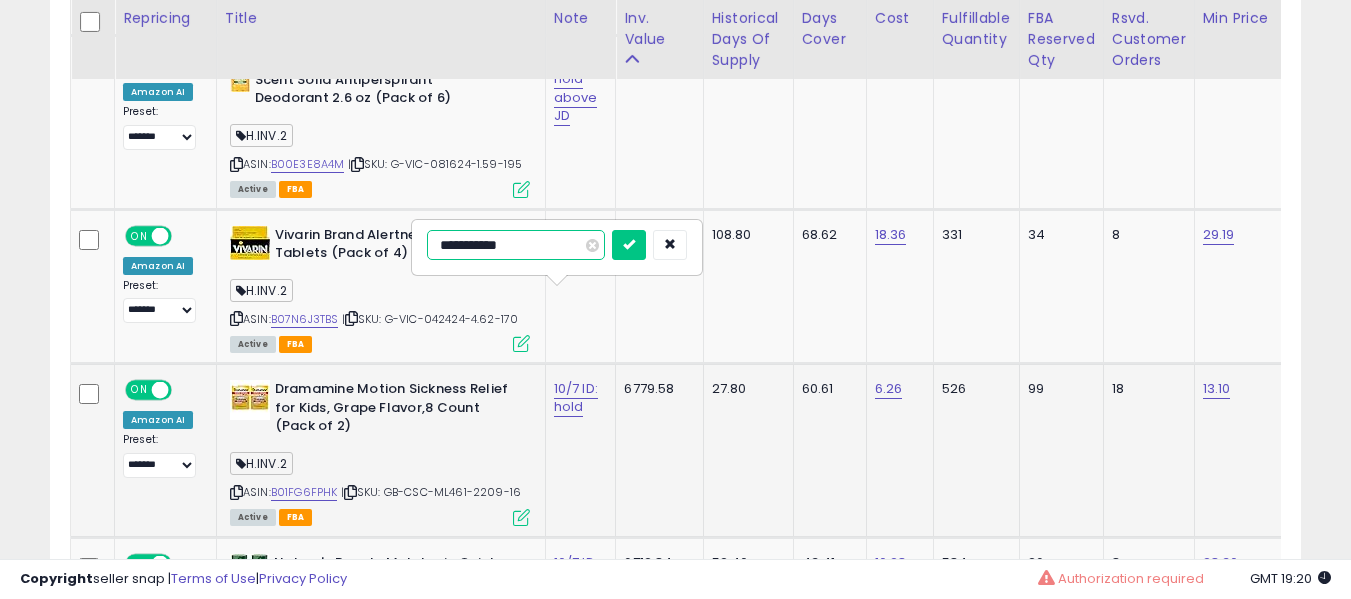 type on "**********" 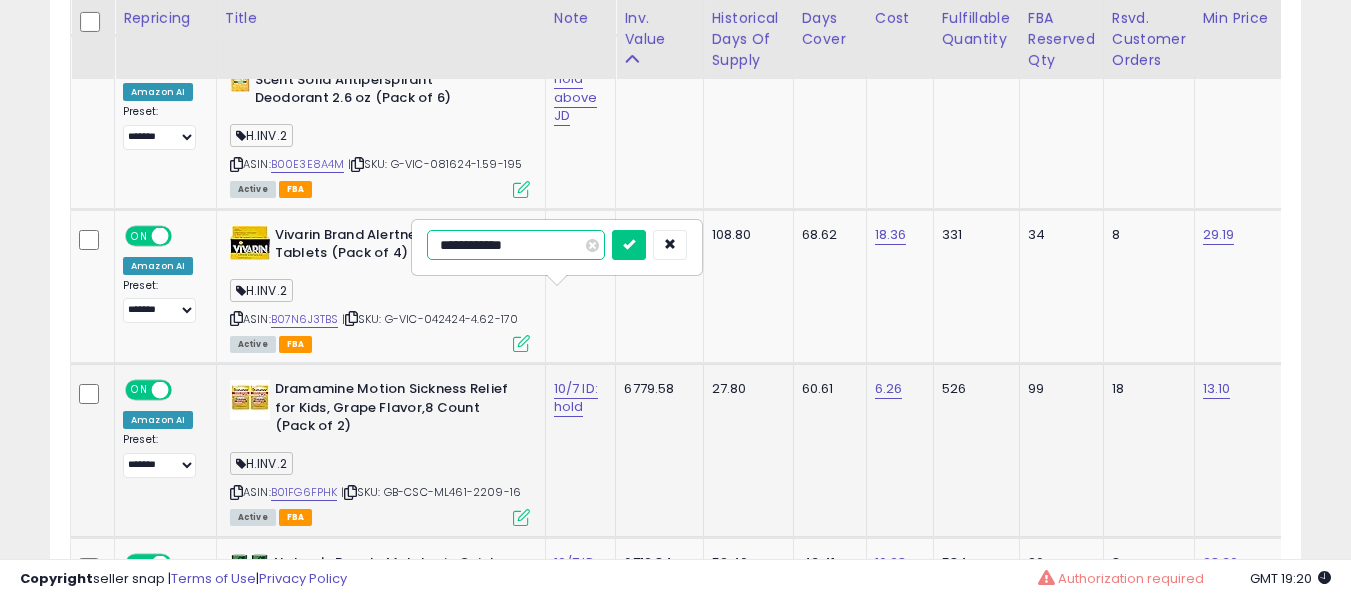 click at bounding box center (629, 245) 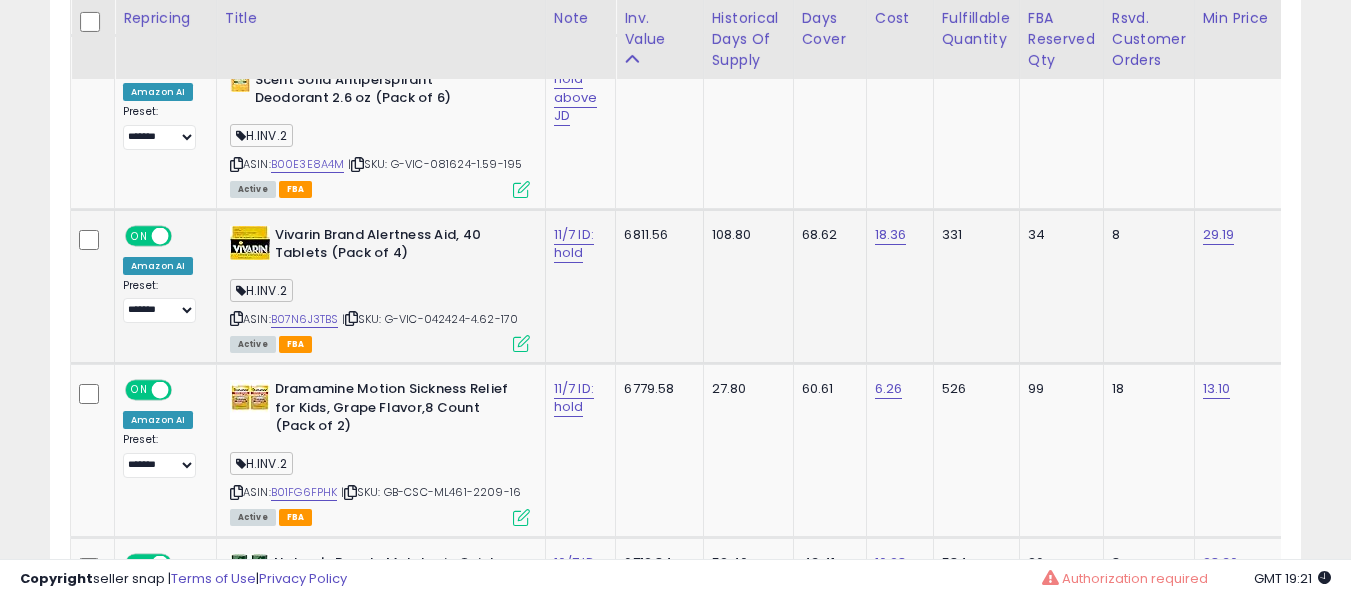 scroll, scrollTop: 0, scrollLeft: 406, axis: horizontal 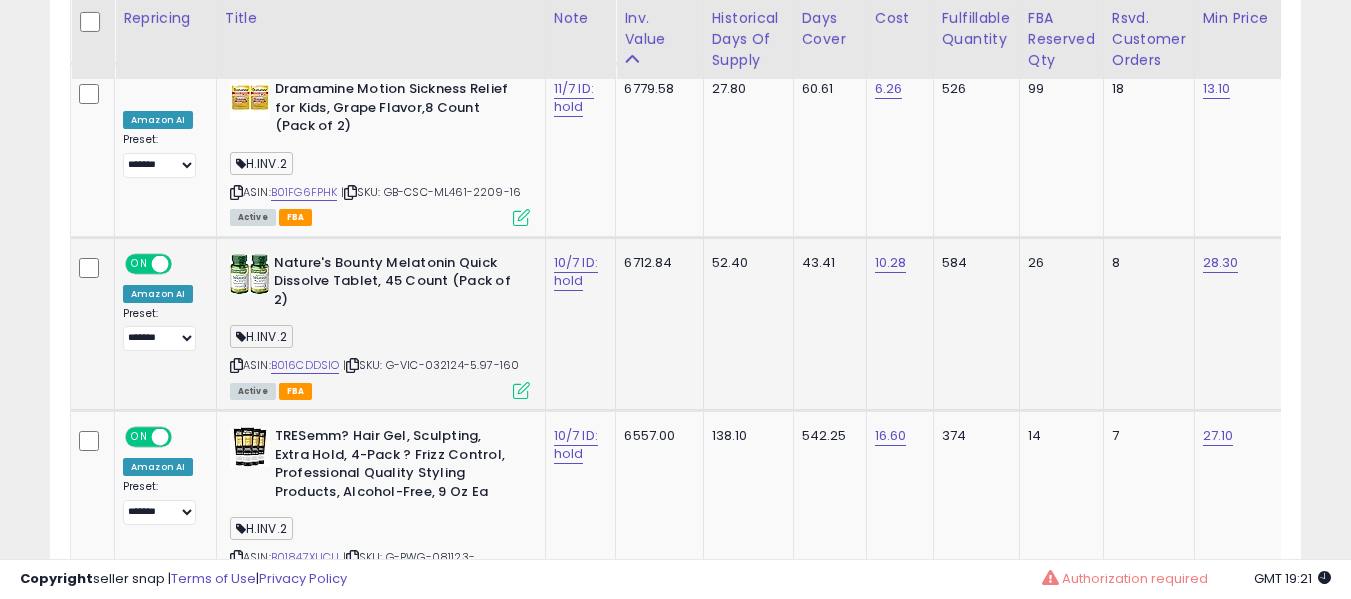 drag, startPoint x: 299, startPoint y: 259, endPoint x: 308, endPoint y: 266, distance: 11.401754 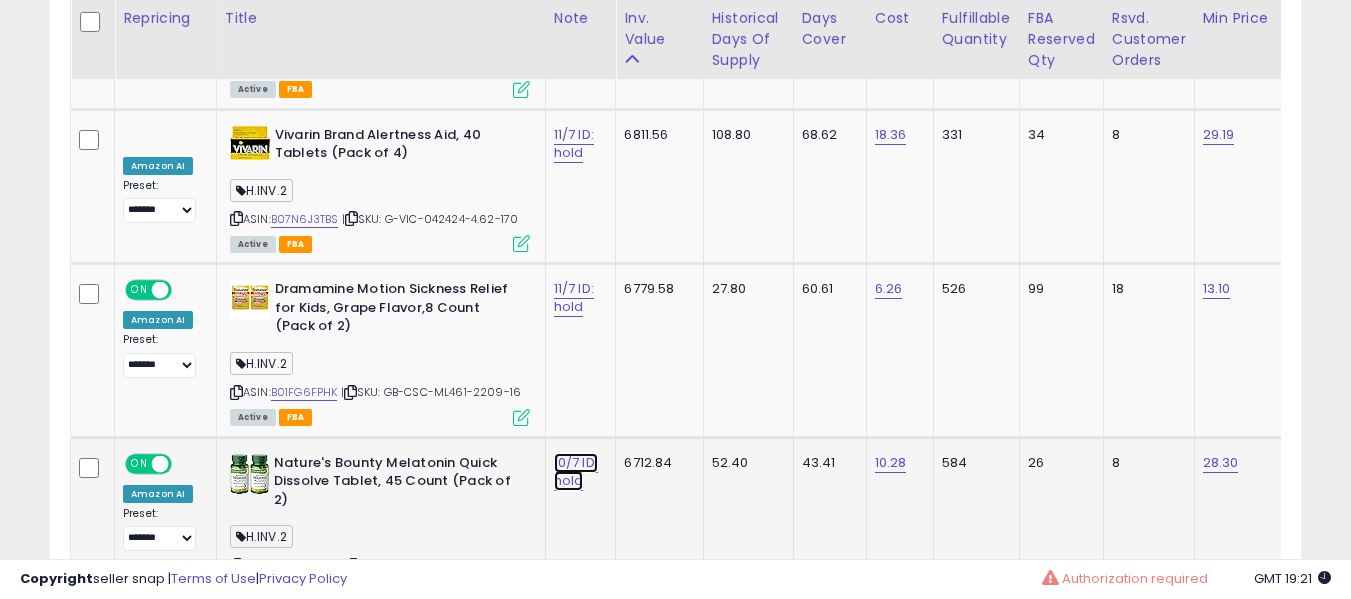 click on "10/7 ID: hold" at bounding box center [576, -7819] 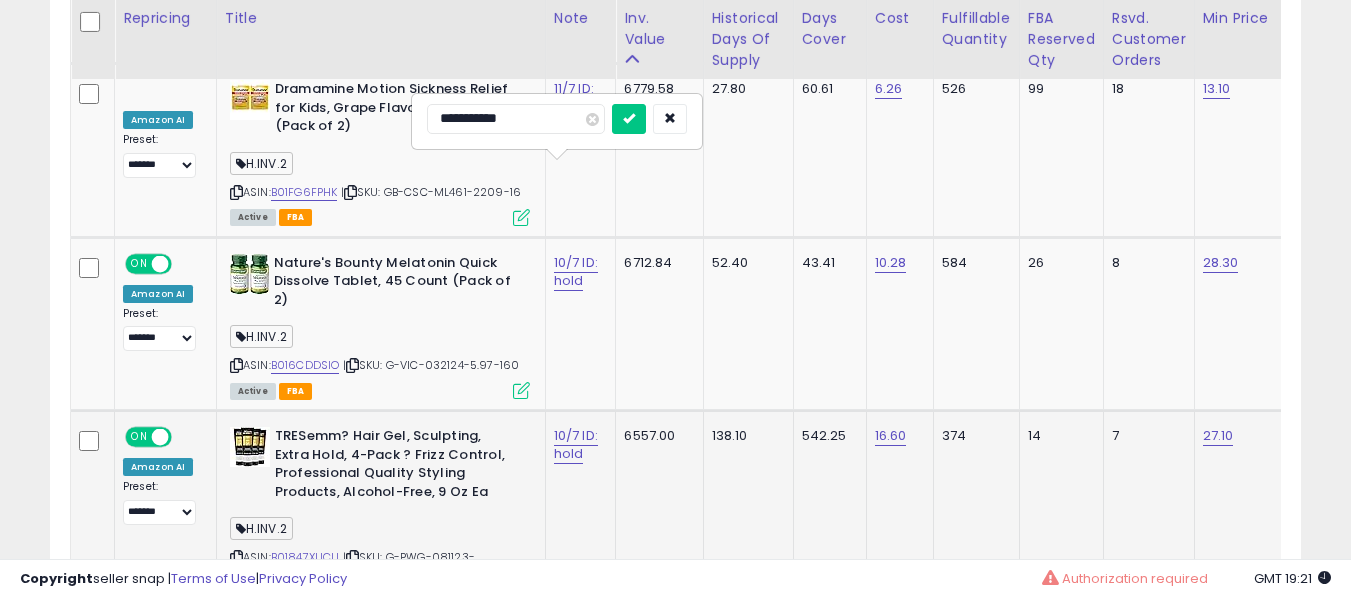 type on "**********" 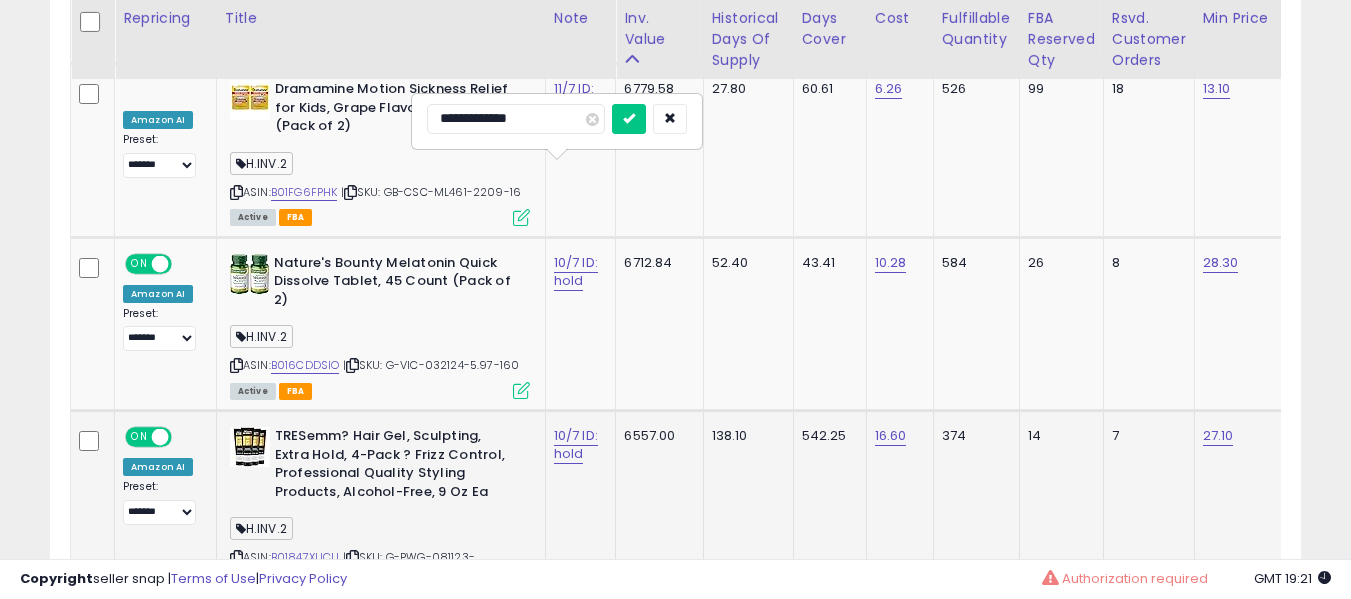 click at bounding box center (629, 119) 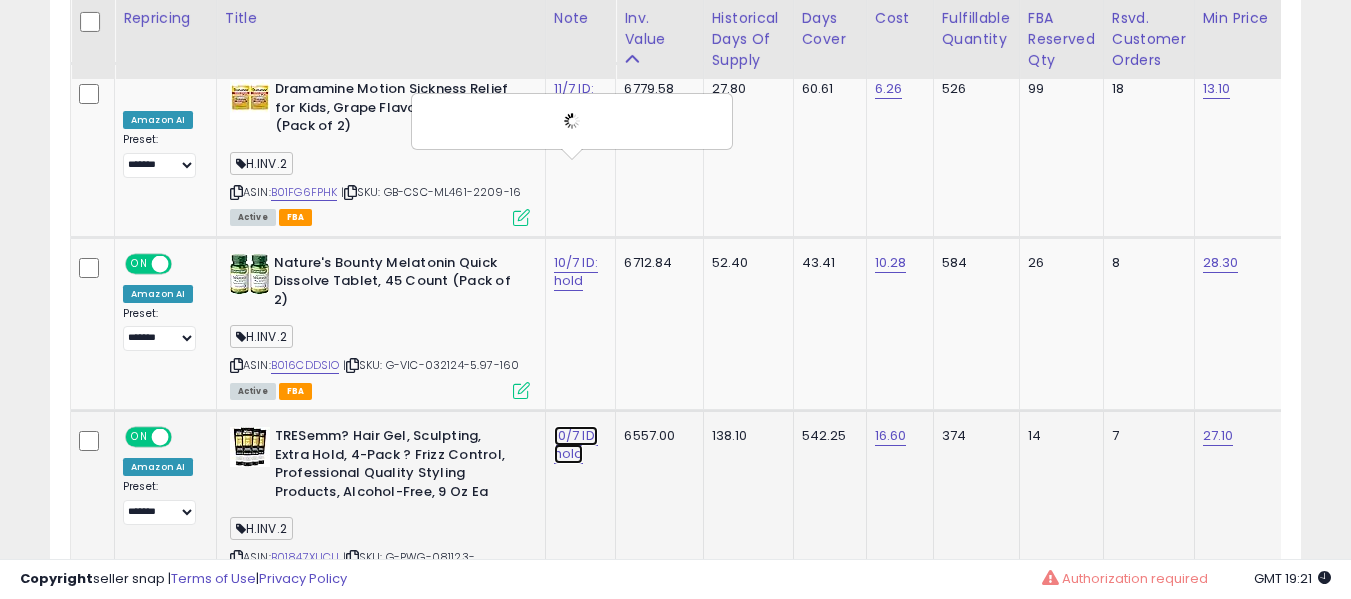 click on "10/7 ID: hold" at bounding box center (576, -8019) 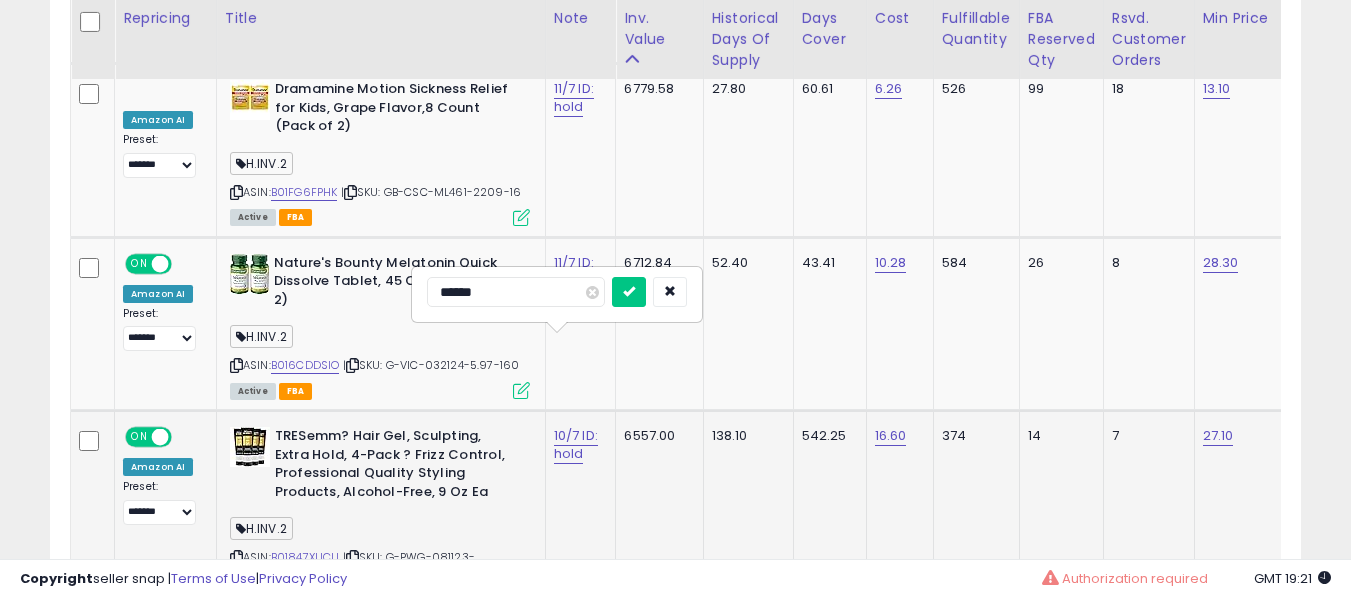 type on "*******" 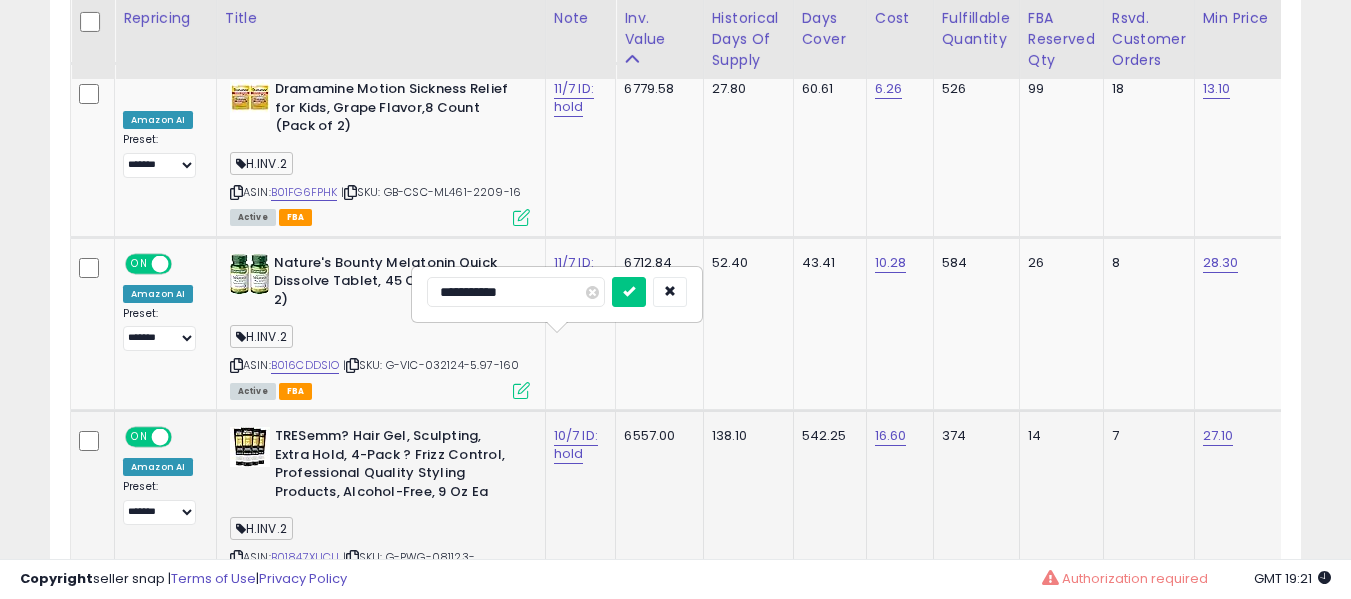 type on "**********" 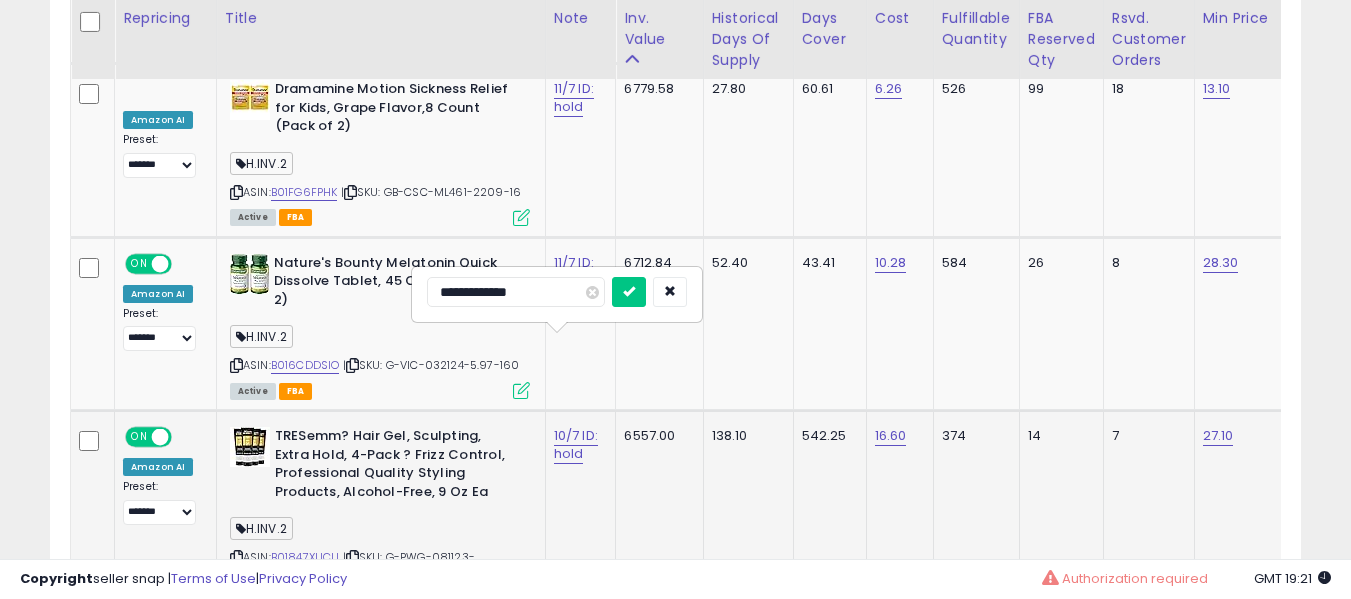 click at bounding box center [629, 292] 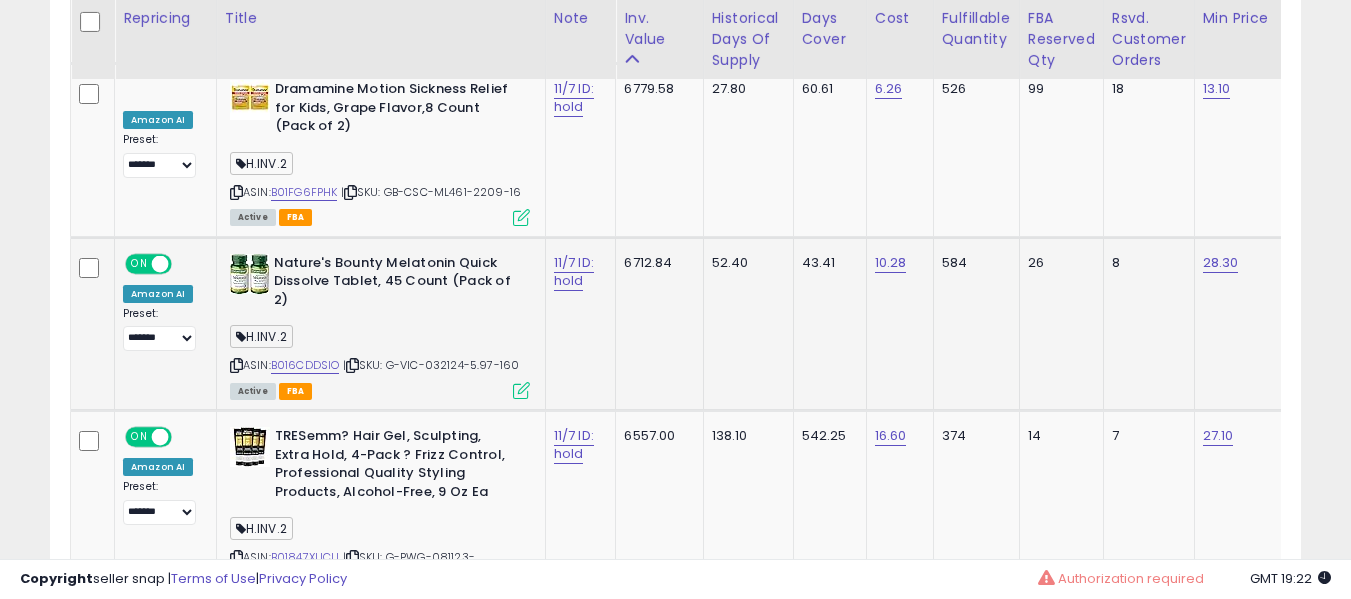 scroll, scrollTop: 0, scrollLeft: 400, axis: horizontal 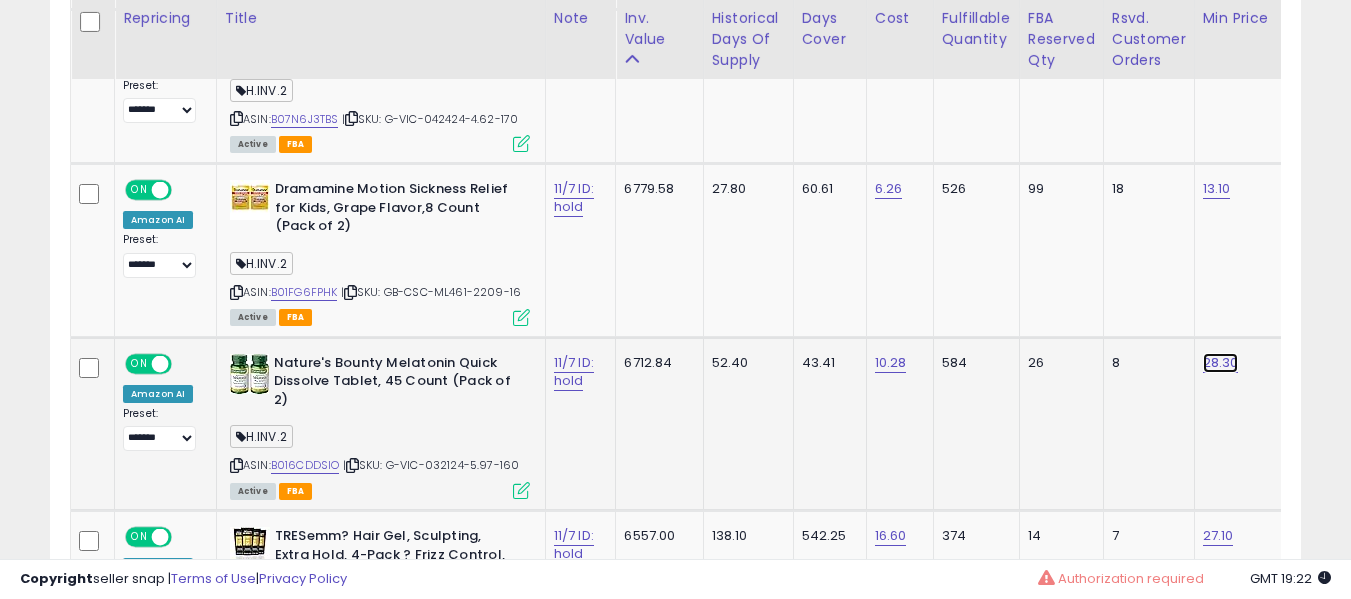 click on "28.30" at bounding box center (1220, -7937) 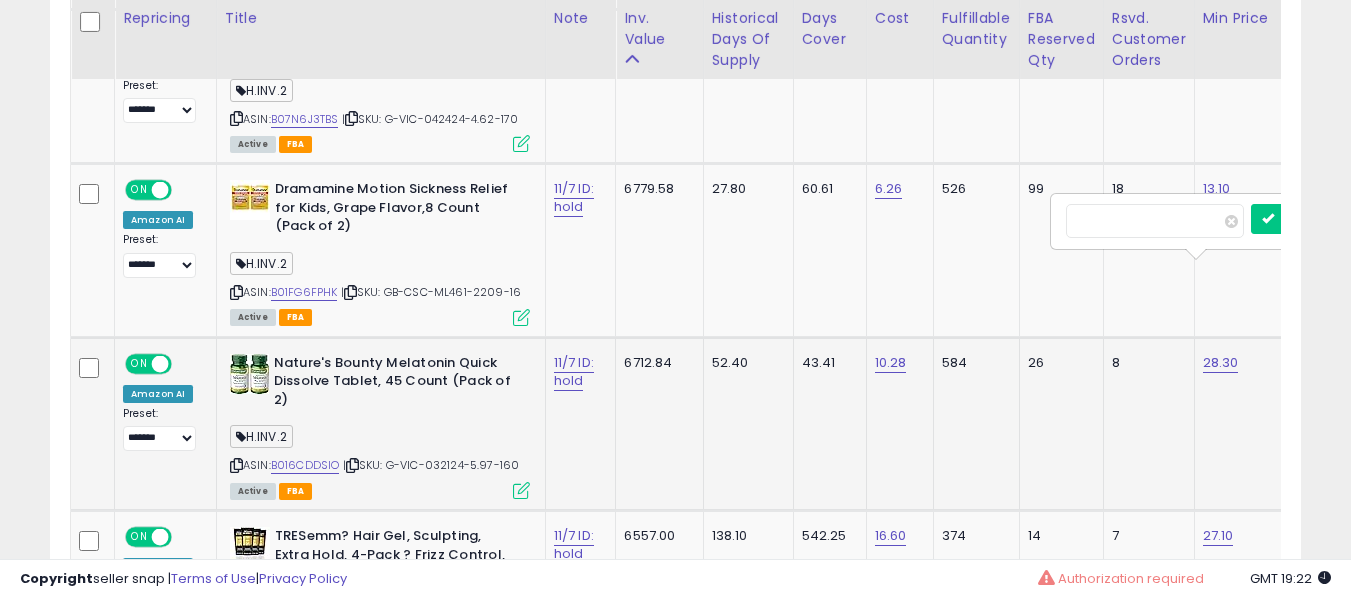 scroll, scrollTop: 0, scrollLeft: 125, axis: horizontal 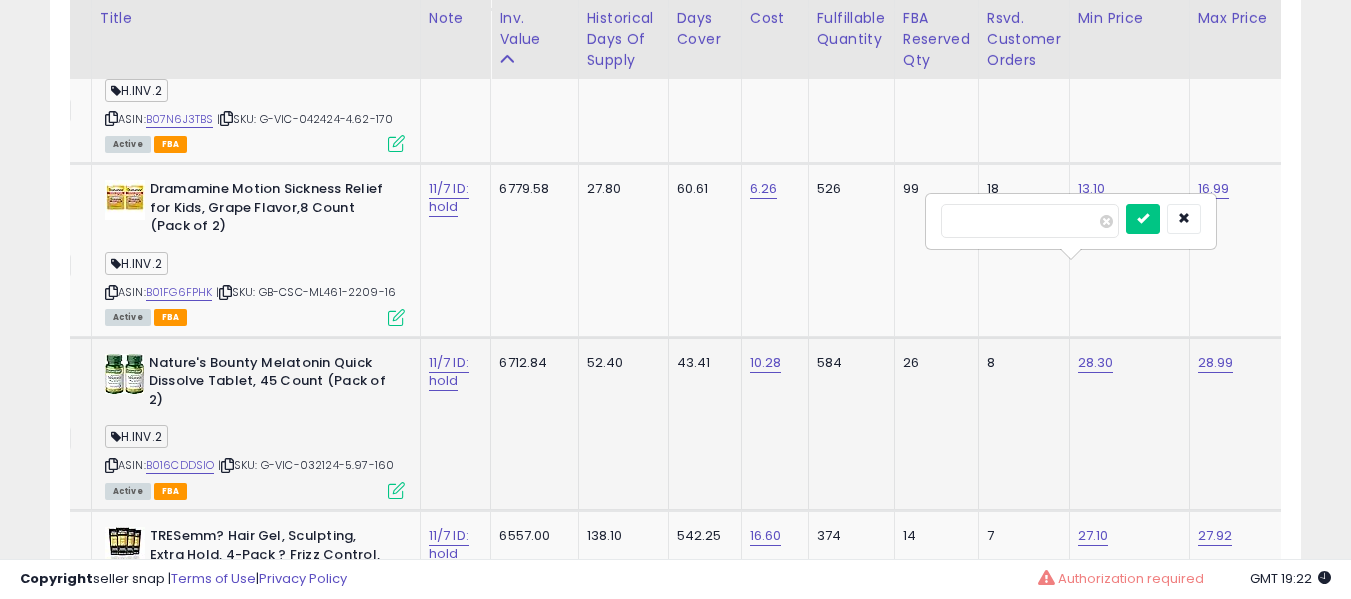 type on "*****" 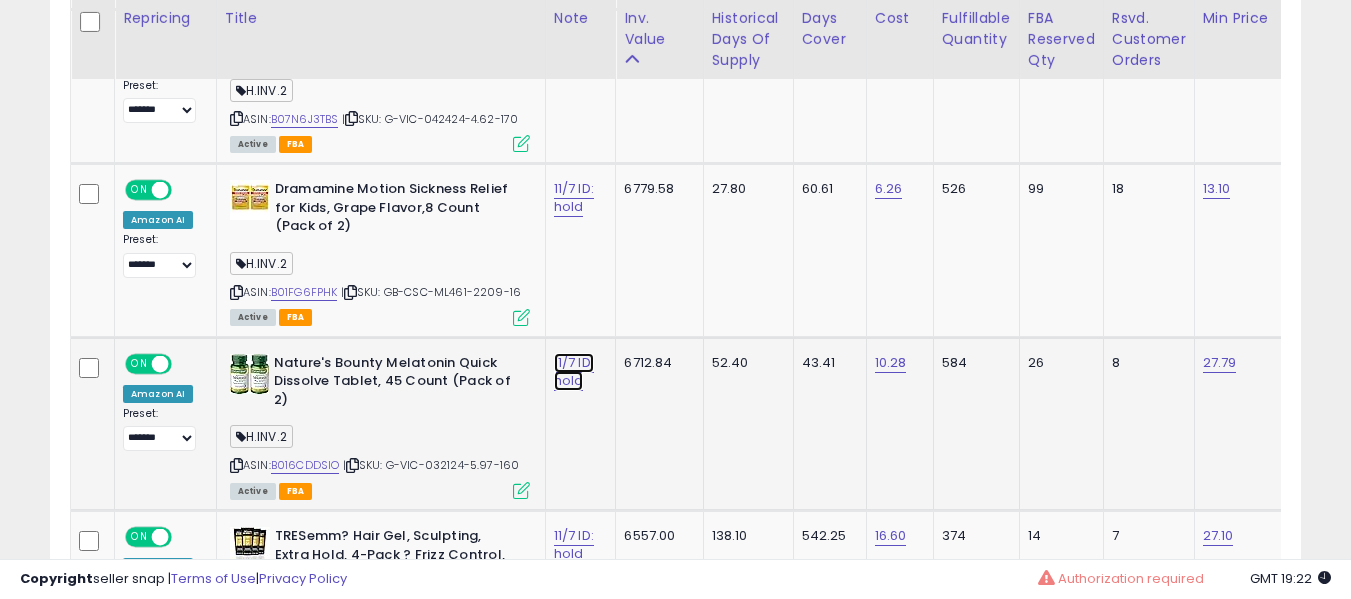click on "11/7 ID: hold" at bounding box center (576, -7919) 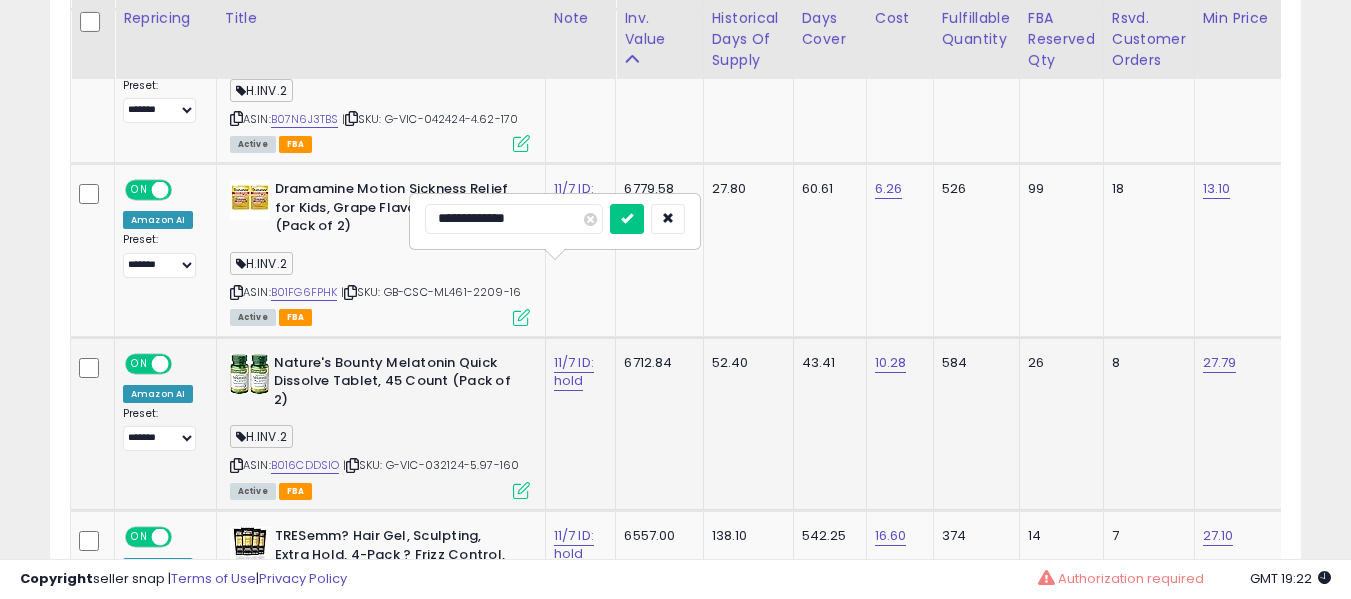 type on "**********" 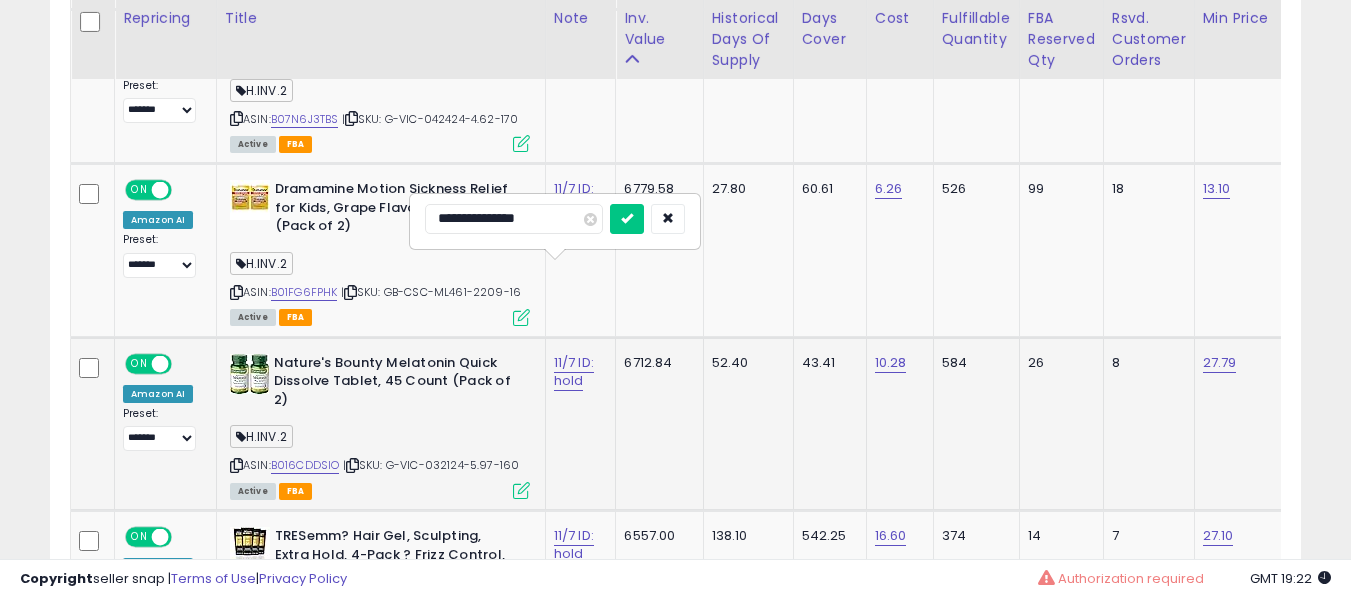 click at bounding box center [627, 219] 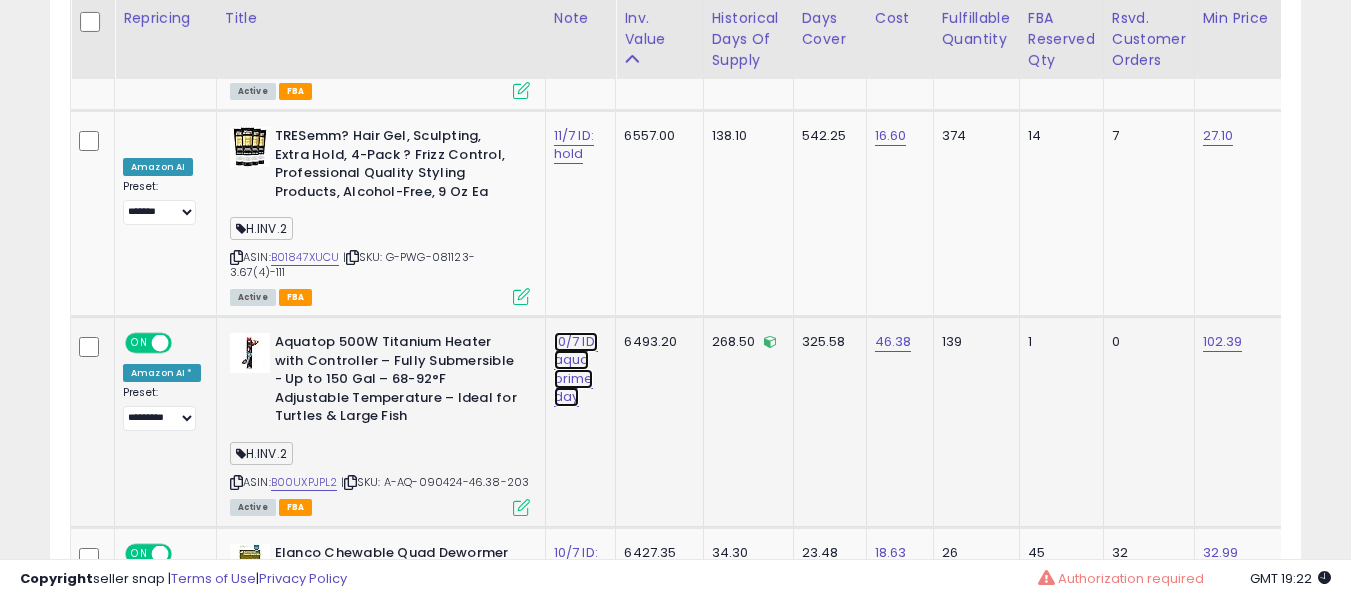 click on "10/7 ID: aqua prime day" at bounding box center (576, -8319) 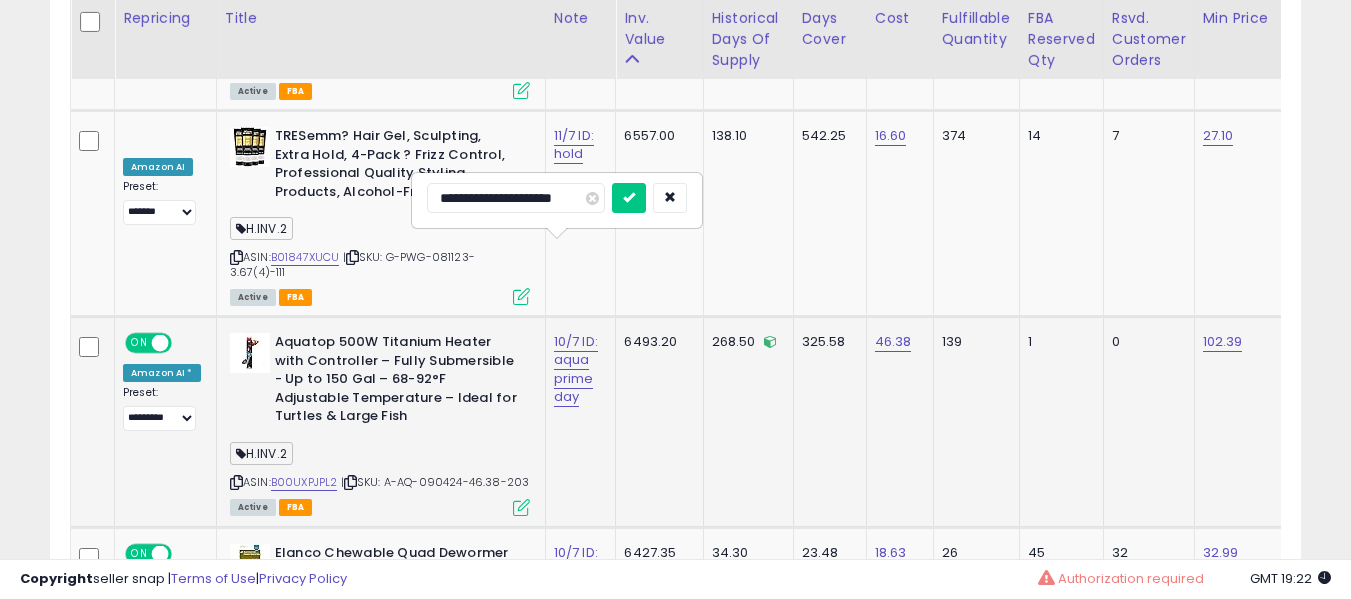 type on "**********" 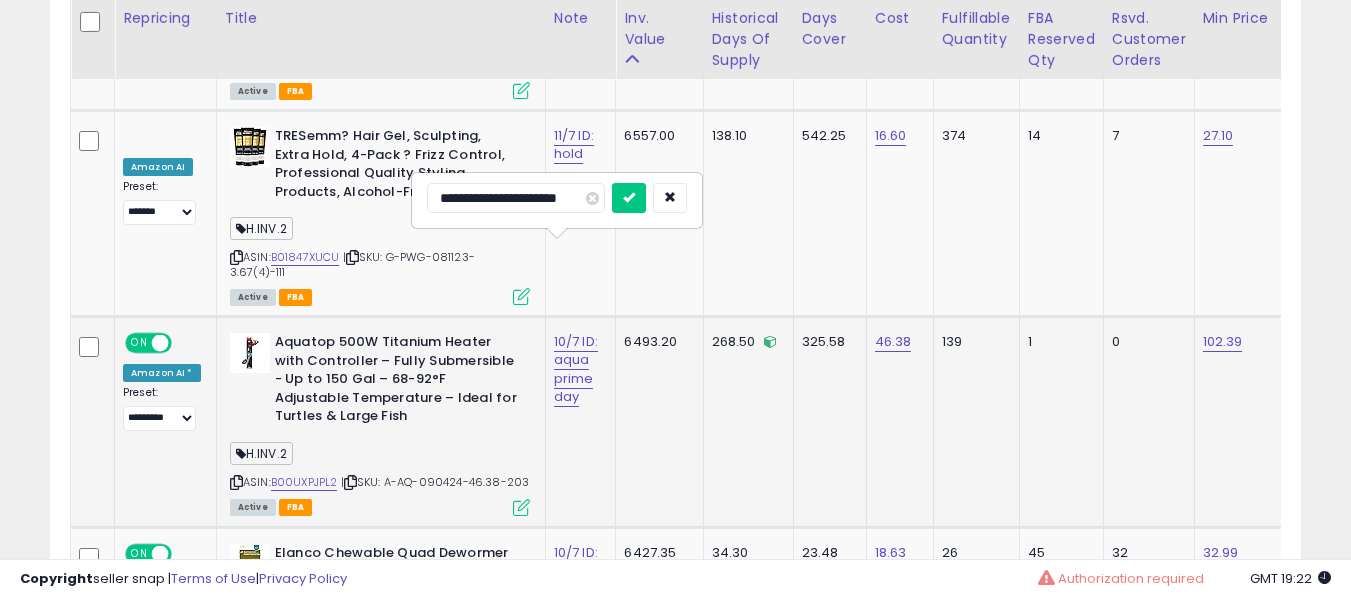 click at bounding box center (629, 198) 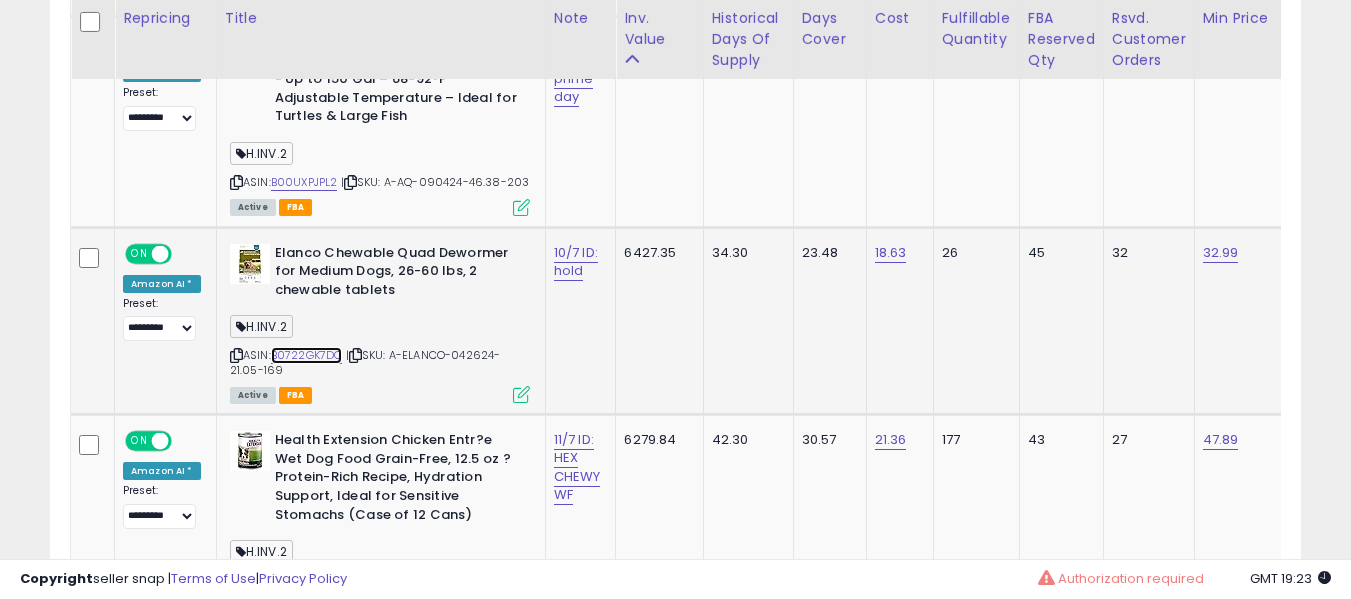 drag, startPoint x: 334, startPoint y: 260, endPoint x: 321, endPoint y: 257, distance: 13.341664 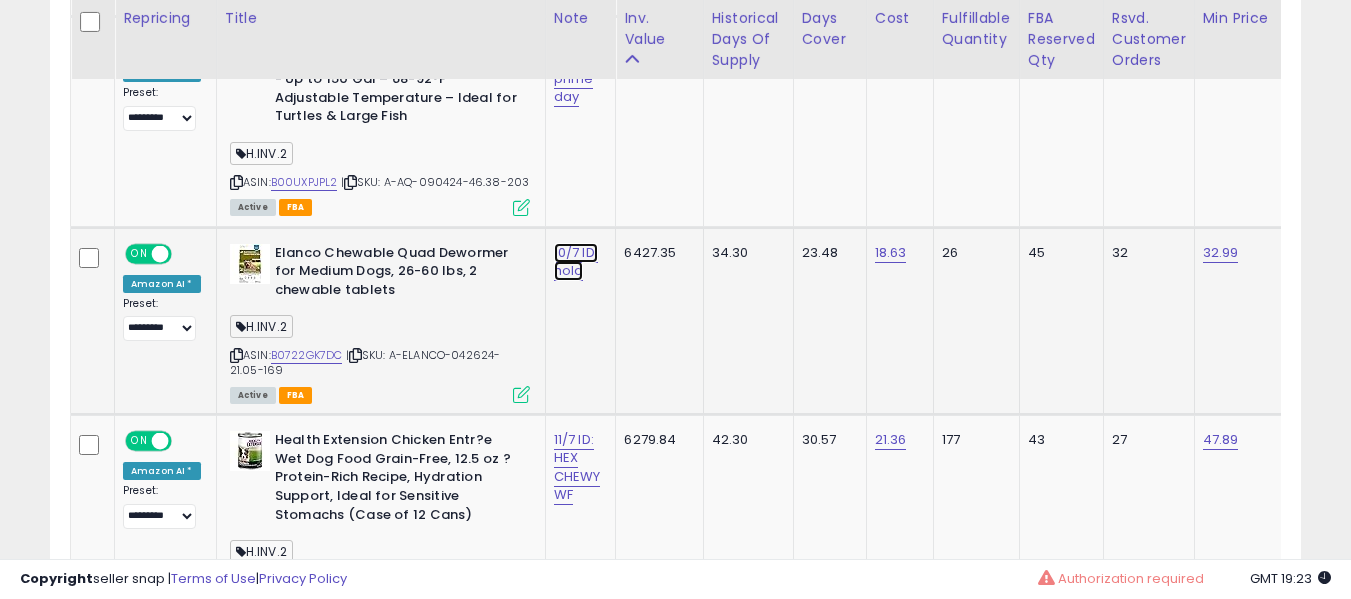 click on "10/7 ID: hold" at bounding box center (576, -8619) 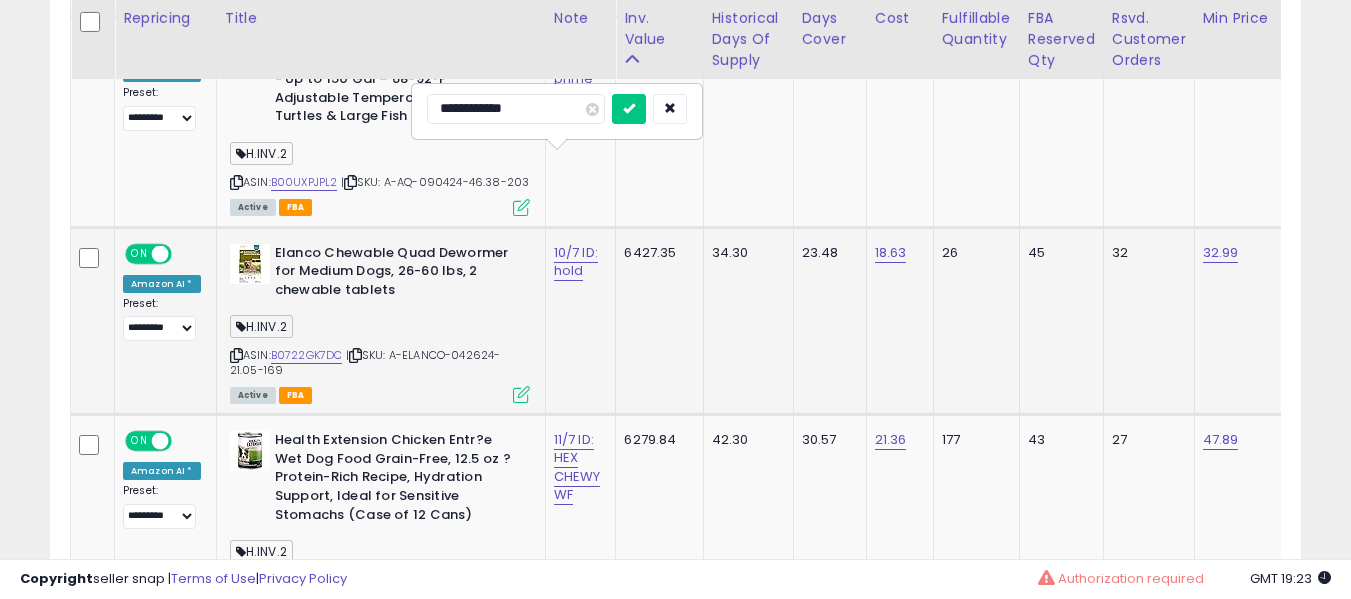 type on "**********" 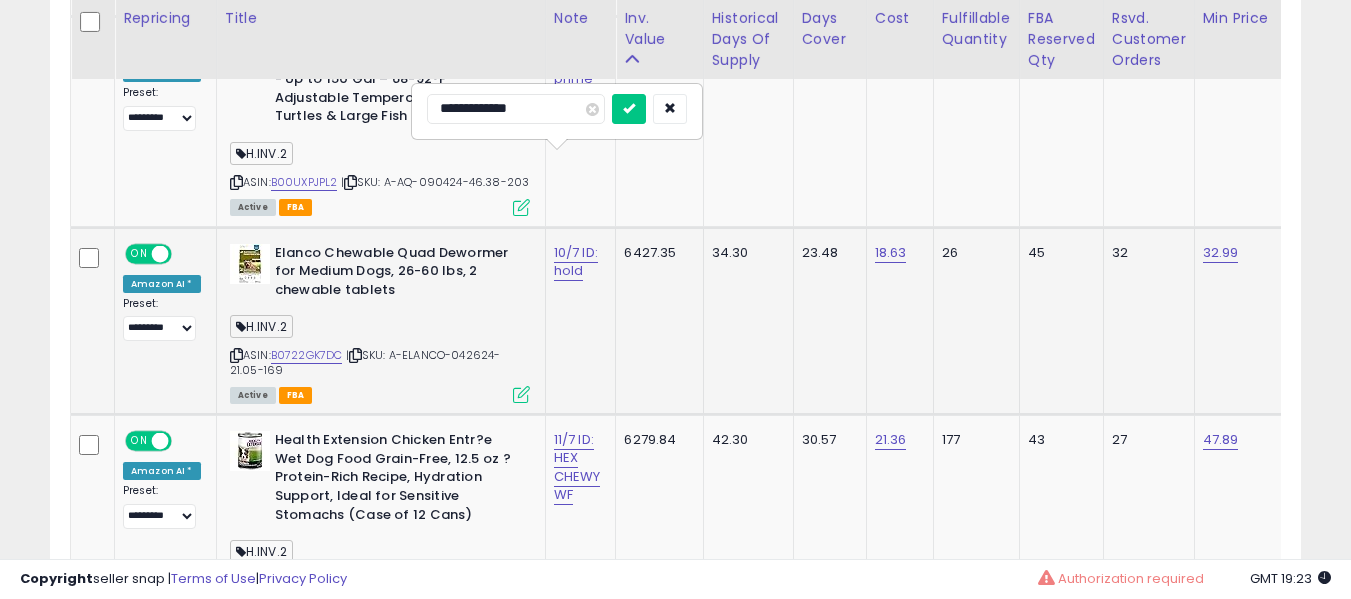 click at bounding box center [629, 109] 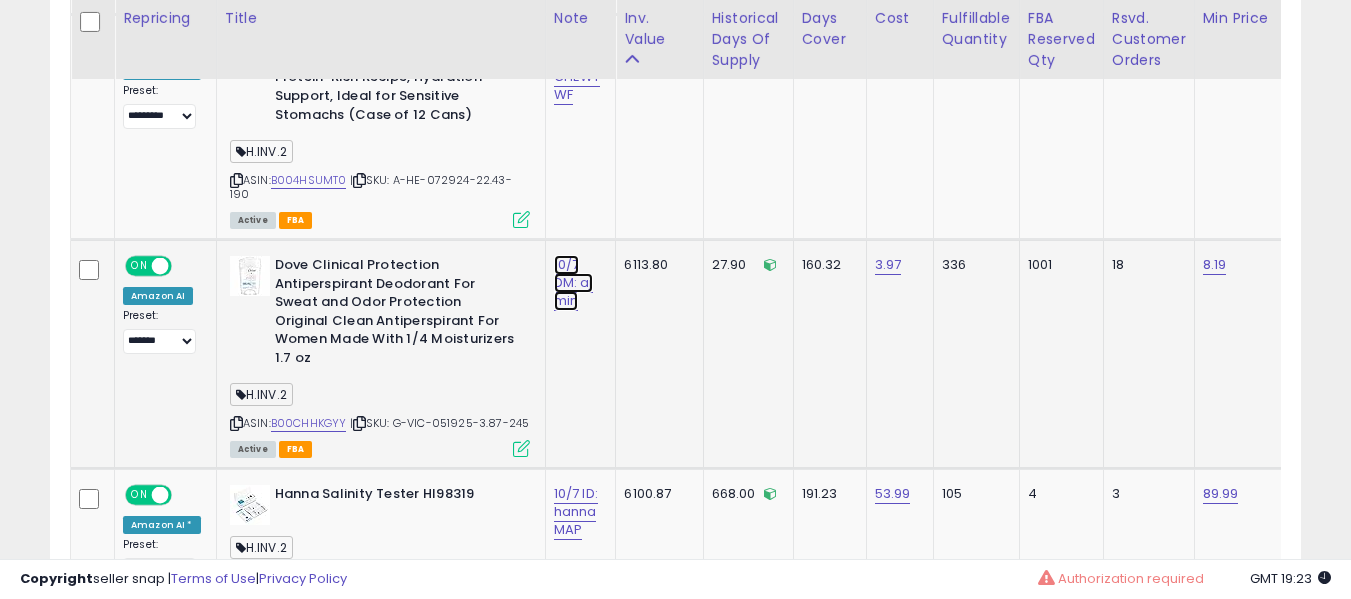 click on "10/7 DM: aj min" at bounding box center [576, -9019] 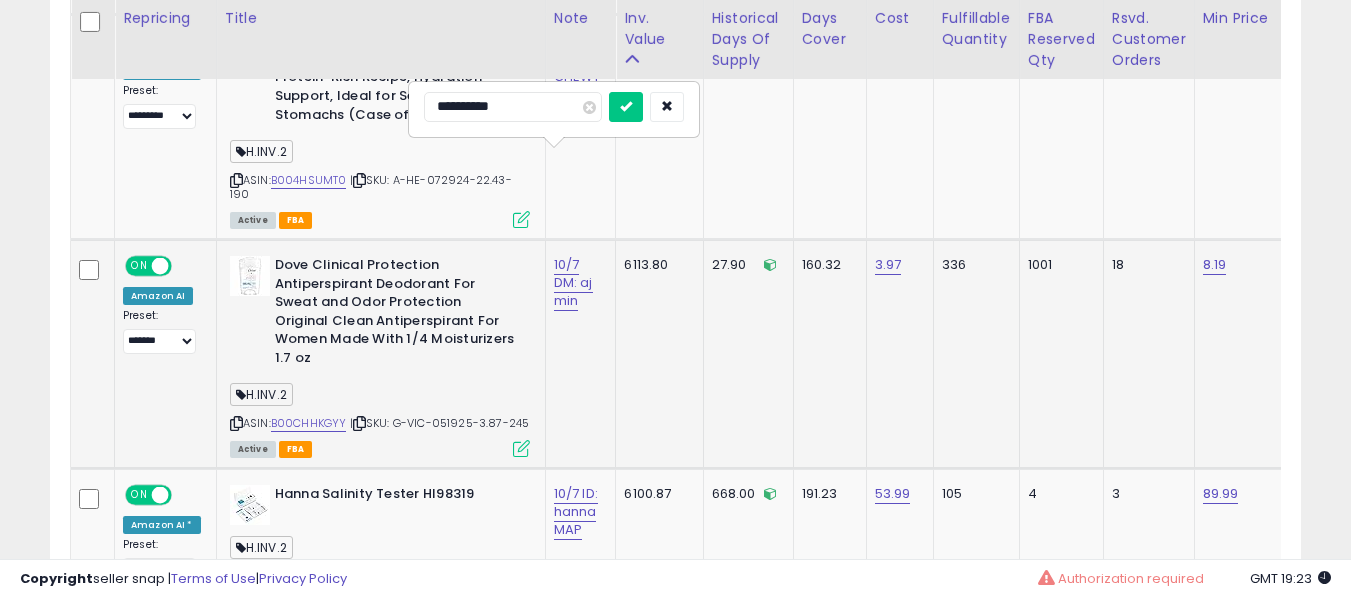 type on "**********" 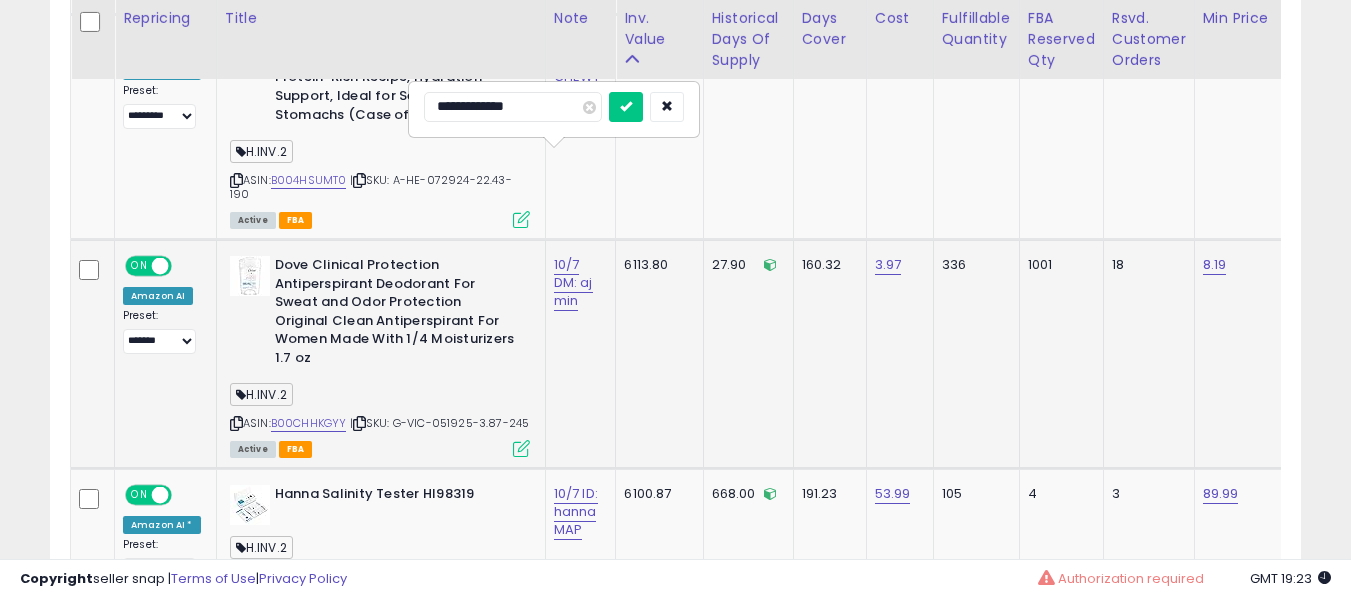 click at bounding box center [626, 107] 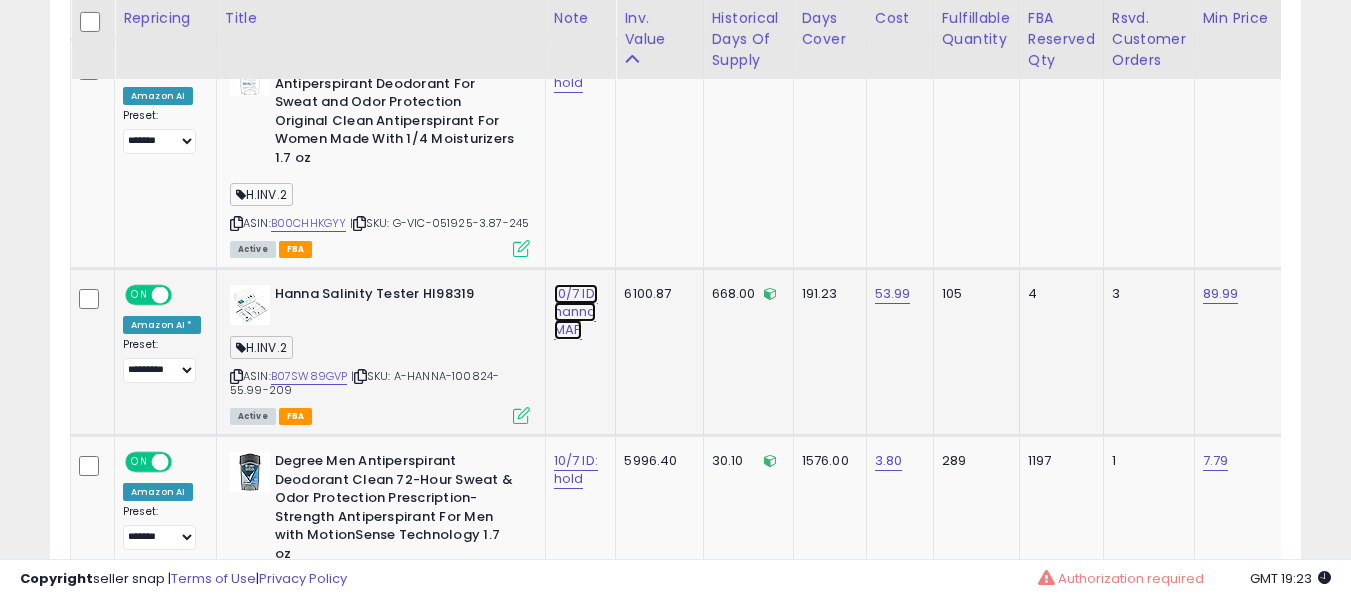 click on "10/7 ID: hanna MAP" at bounding box center (576, -9219) 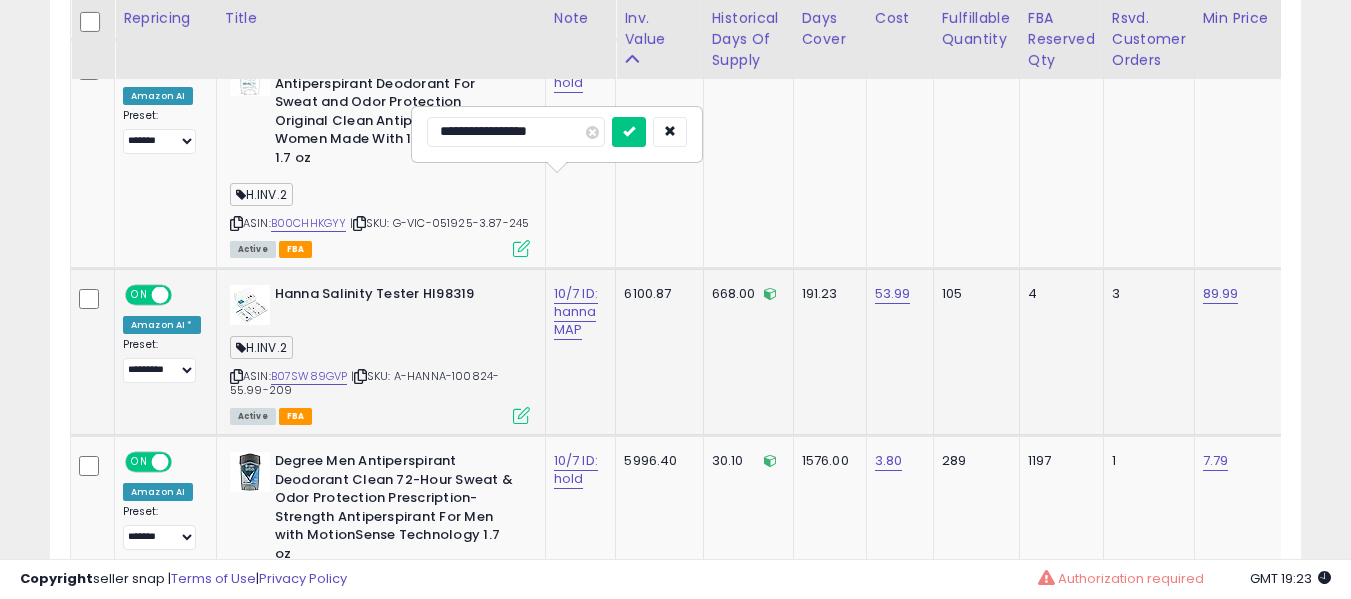 type on "**********" 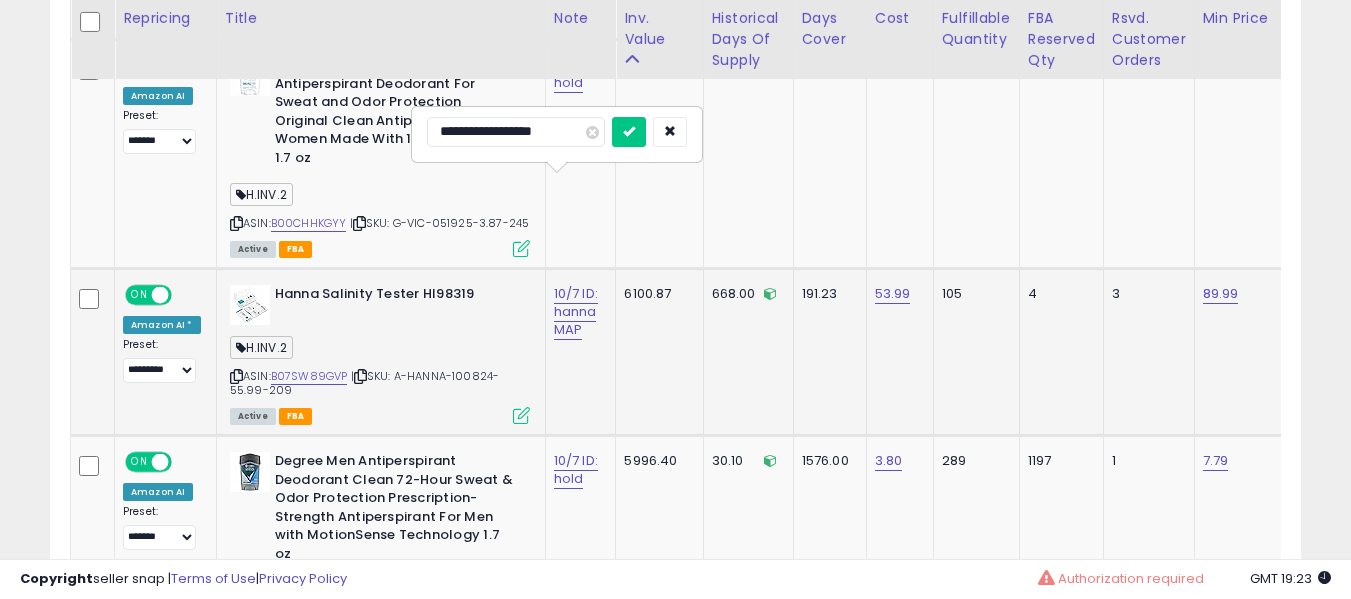click at bounding box center [629, 132] 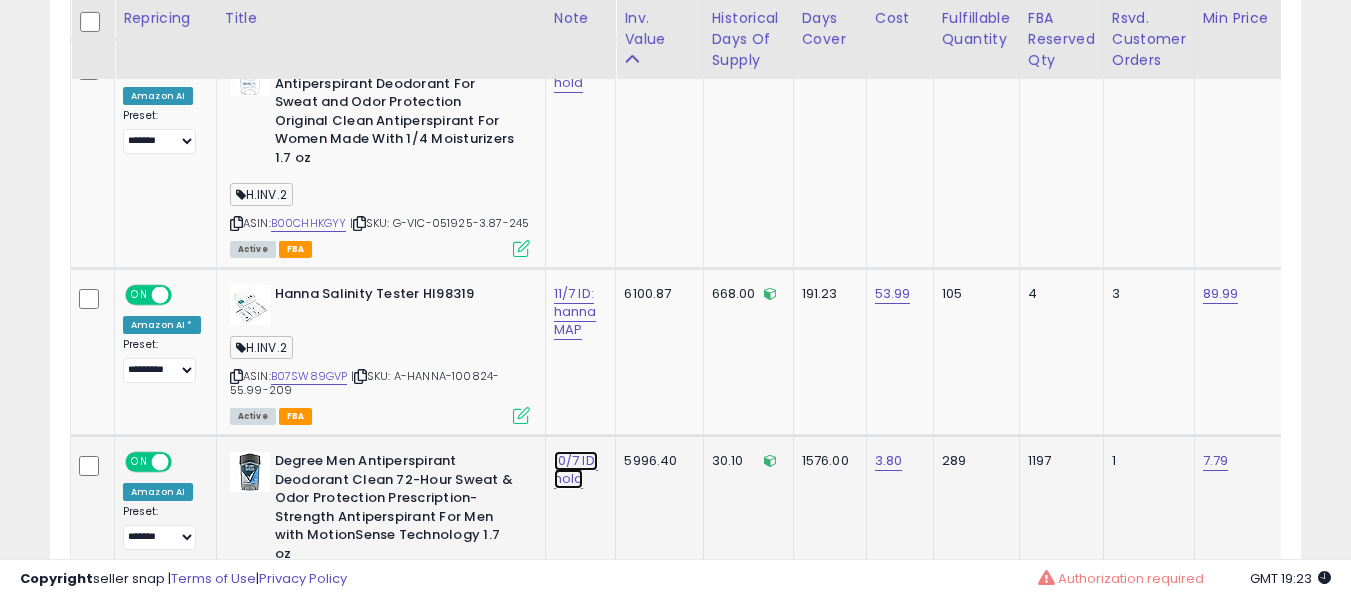 click on "10/7 ID: hold" at bounding box center (576, -9219) 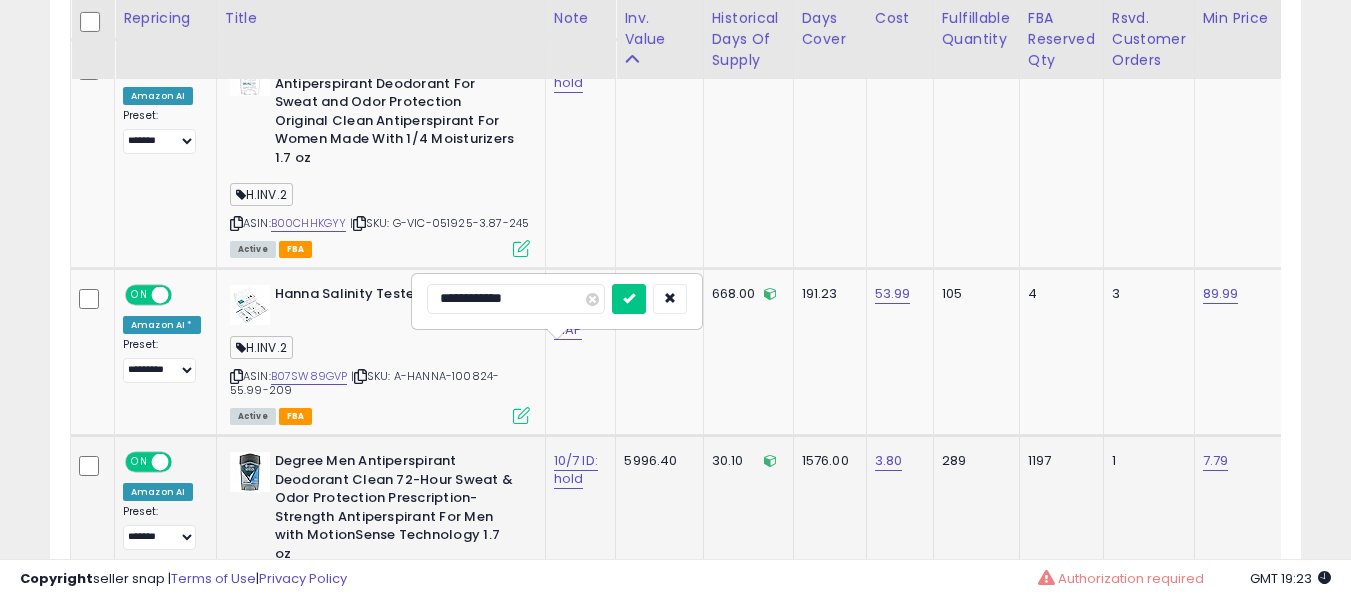 type on "**********" 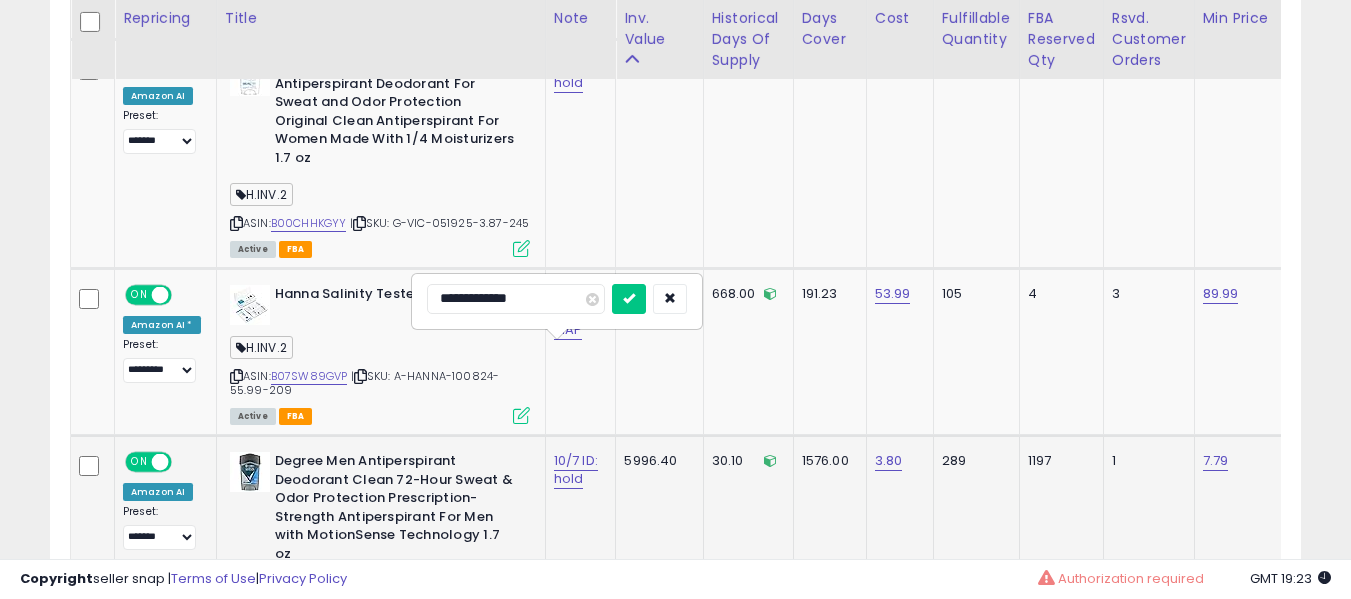 click at bounding box center [629, 299] 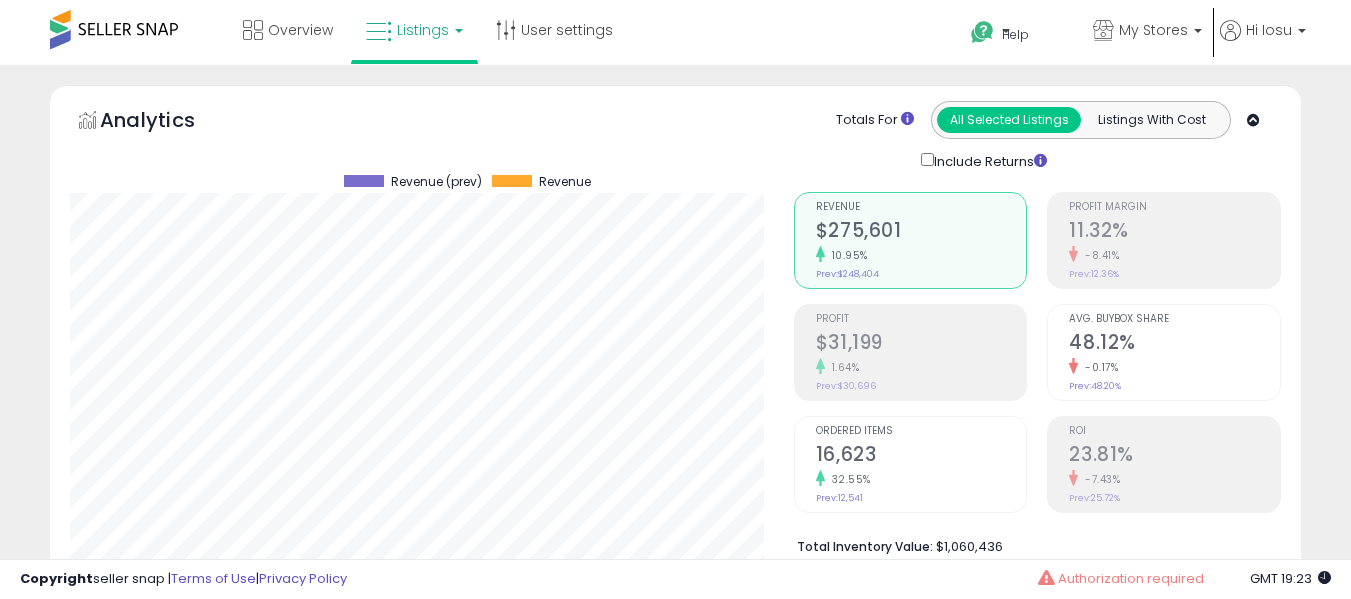 select on "**" 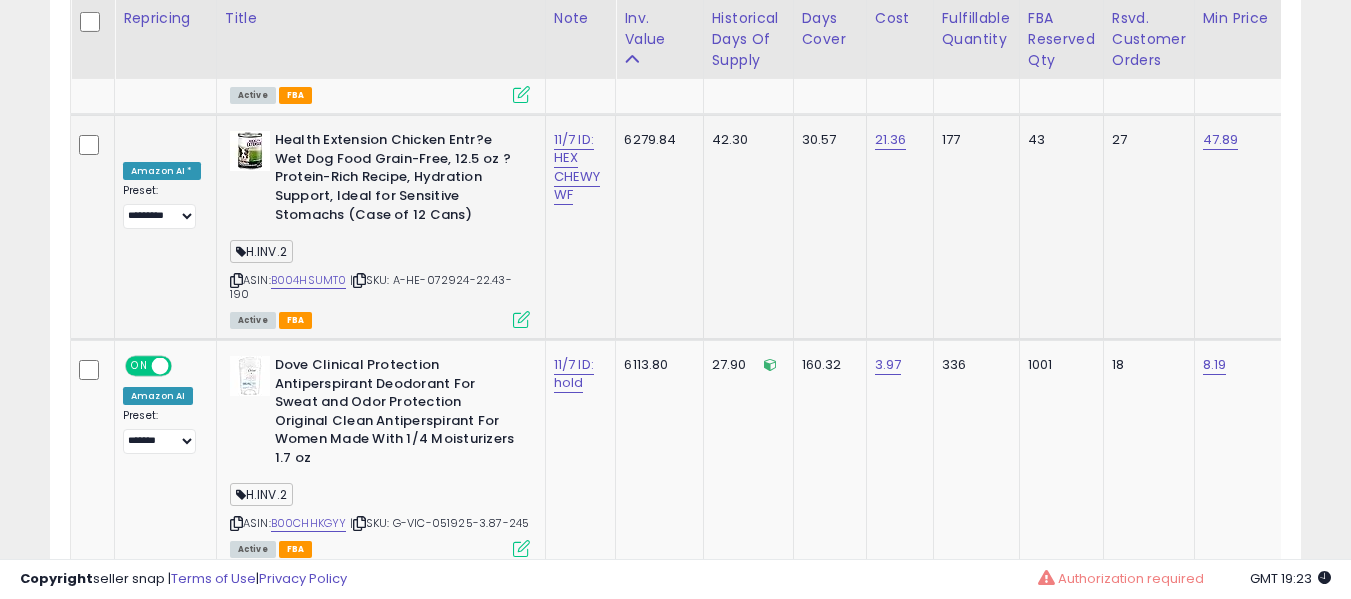 scroll, scrollTop: 0, scrollLeft: 365, axis: horizontal 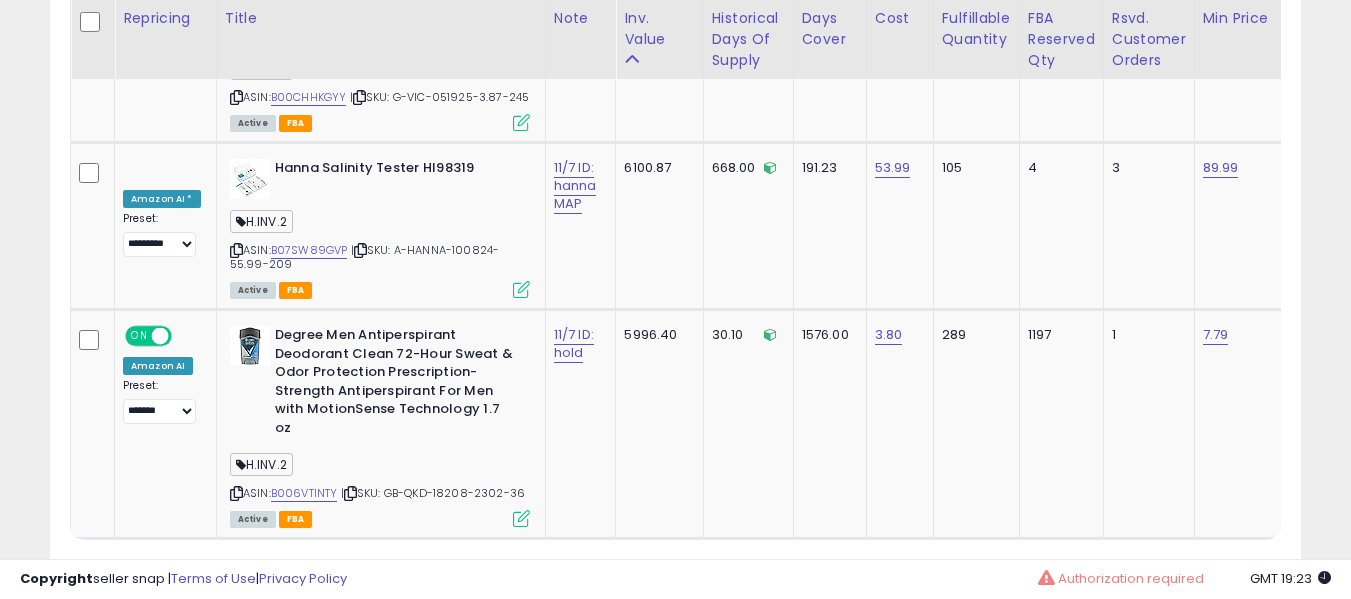 click on "2" 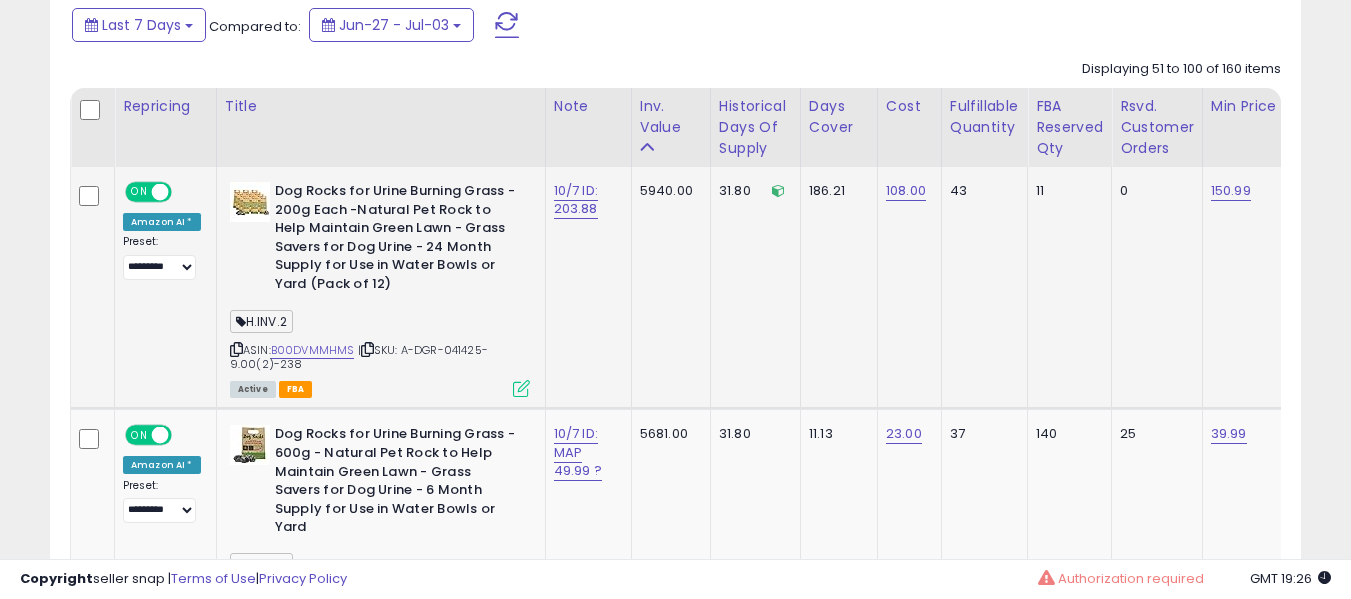 scroll, scrollTop: 991, scrollLeft: 0, axis: vertical 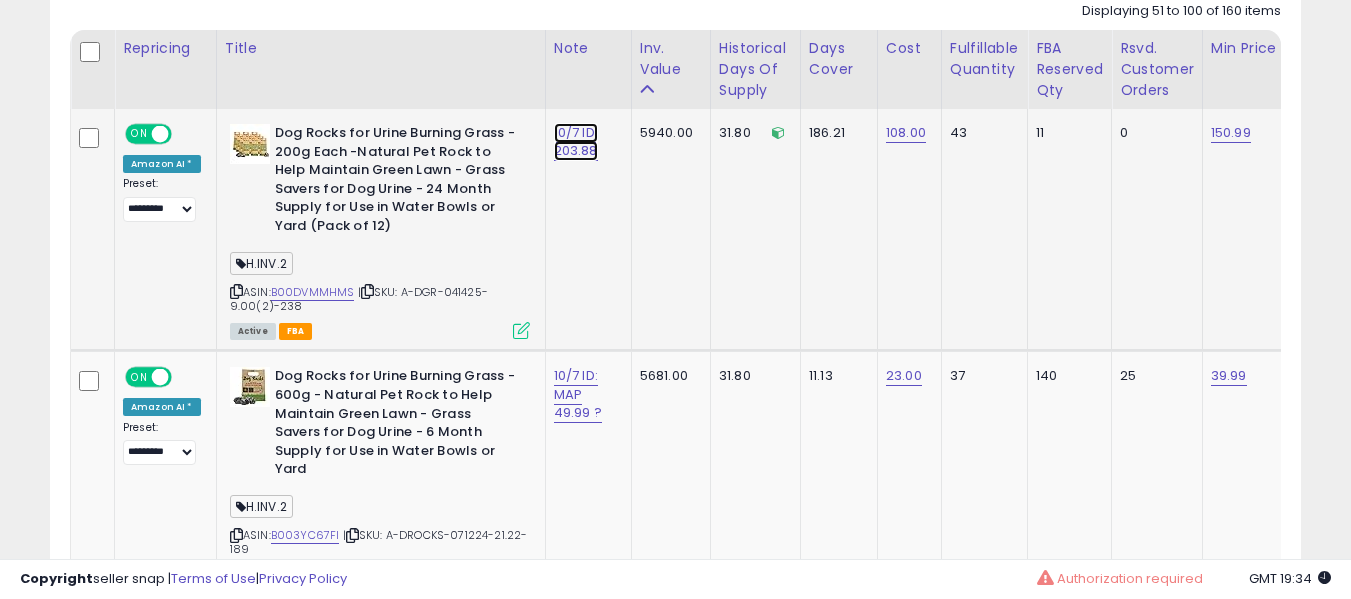 click on "10/7 ID: 203.88" at bounding box center (576, 142) 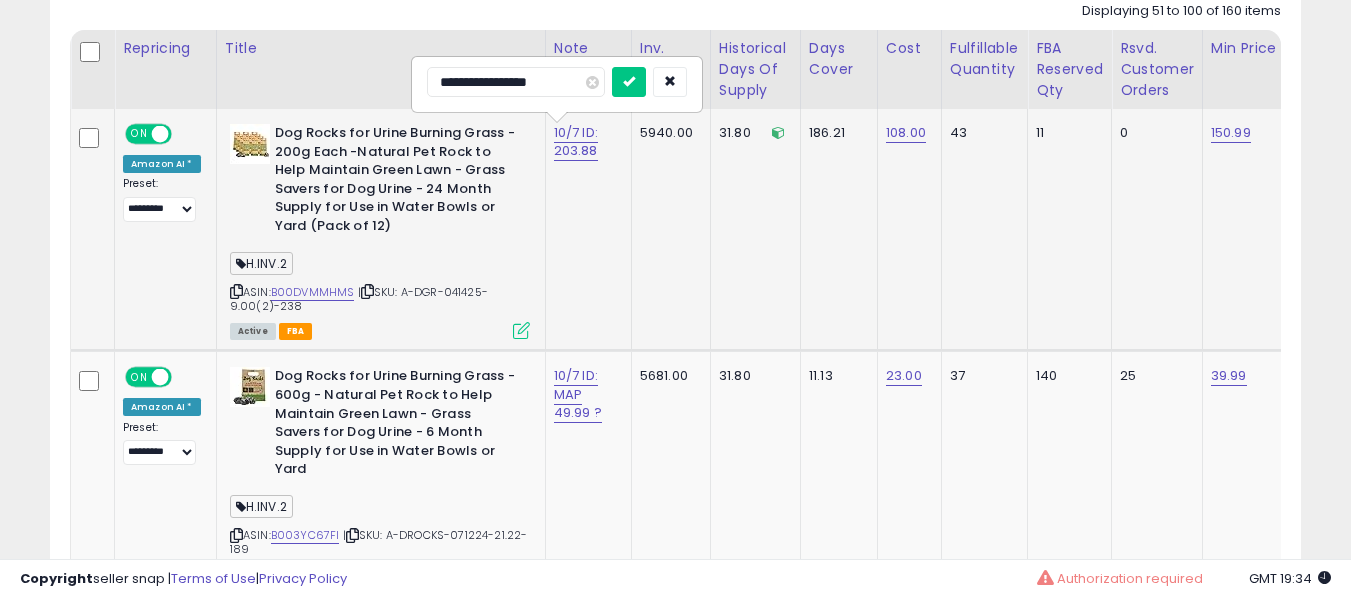 type on "**********" 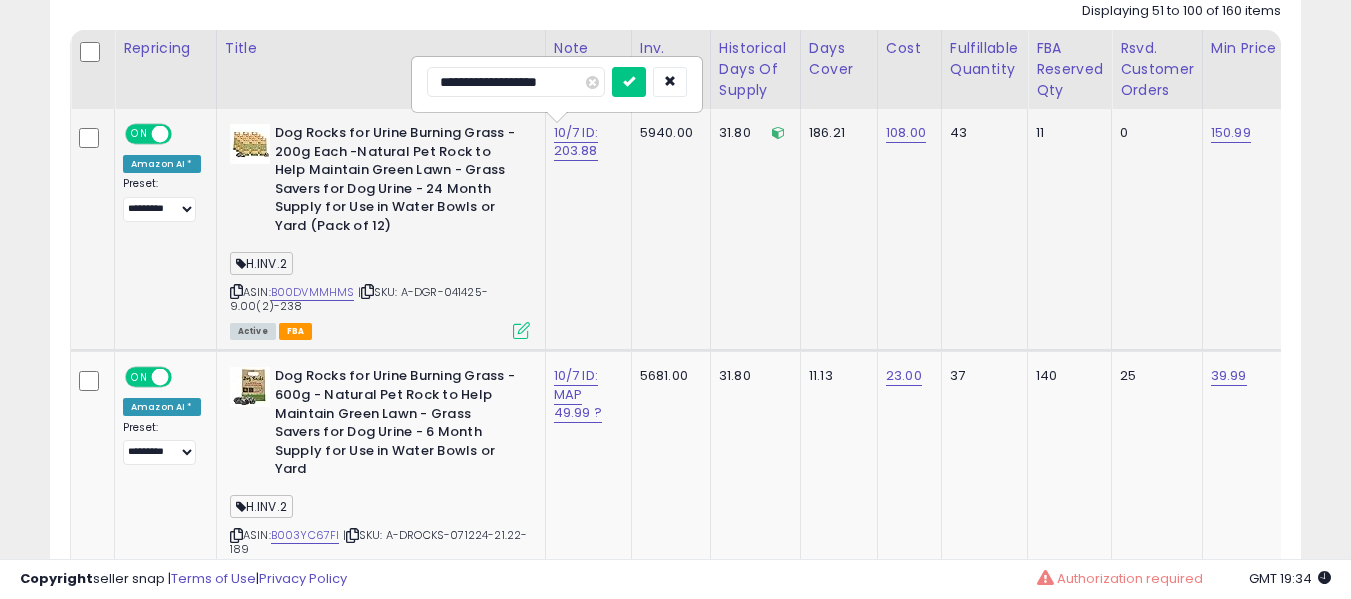 click at bounding box center (629, 82) 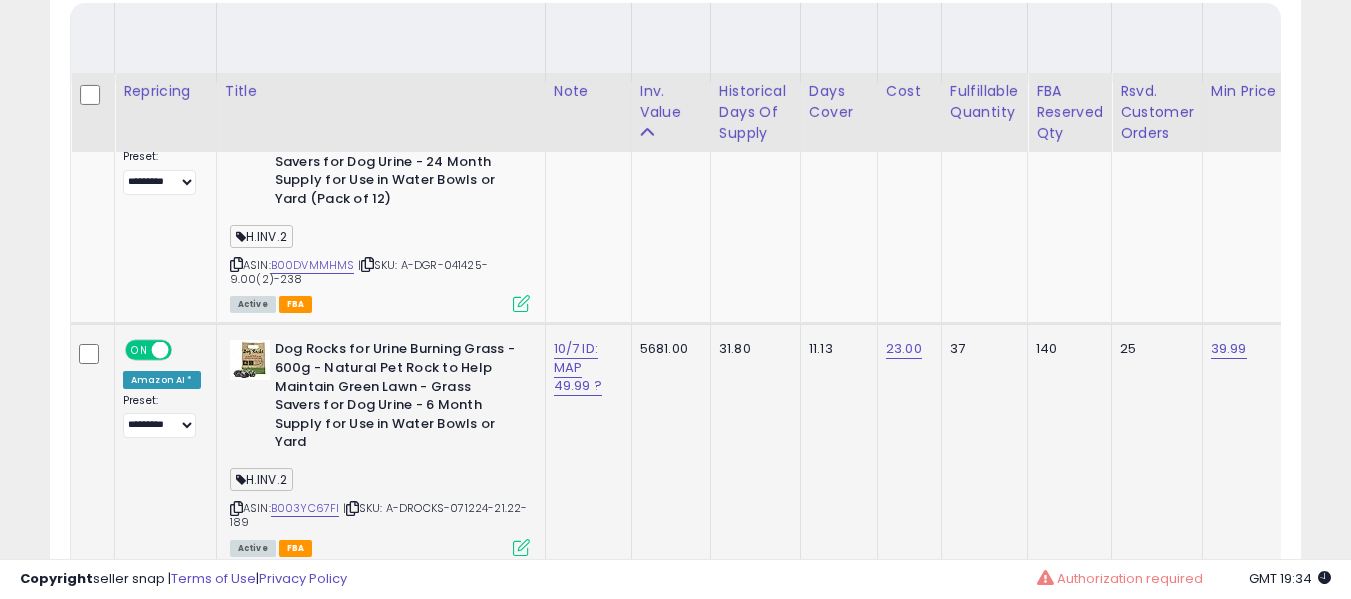 scroll, scrollTop: 1091, scrollLeft: 0, axis: vertical 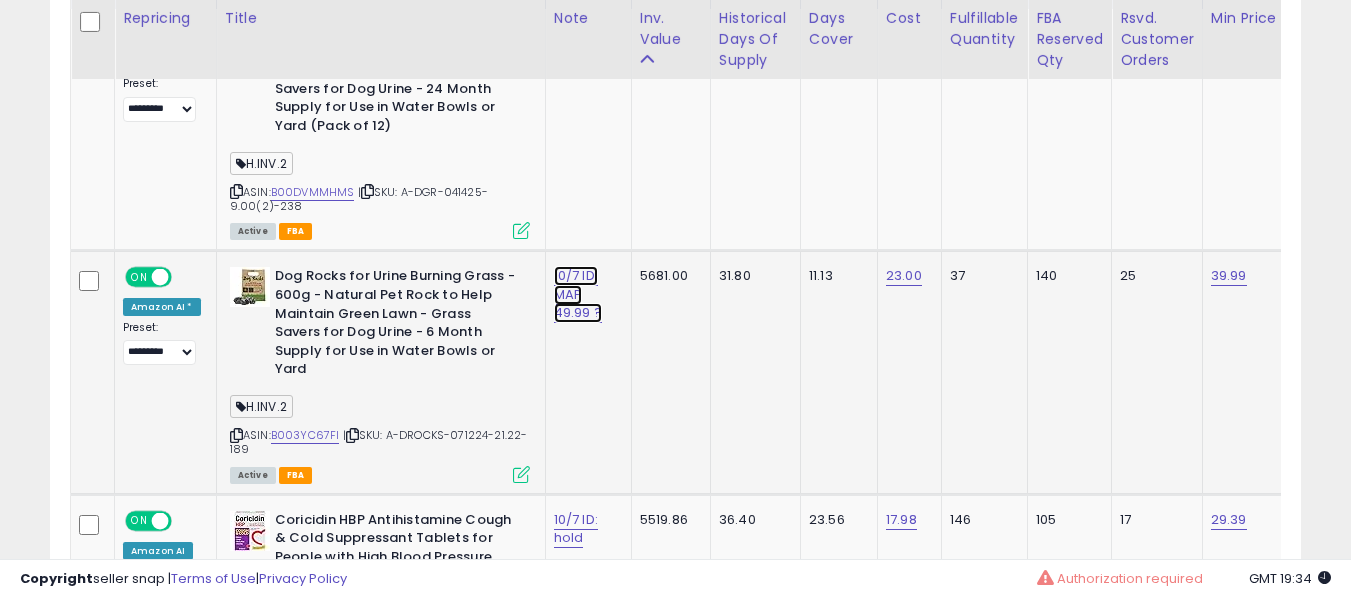 click on "10/7 ID: MAP 49.99 ?" at bounding box center [576, 51] 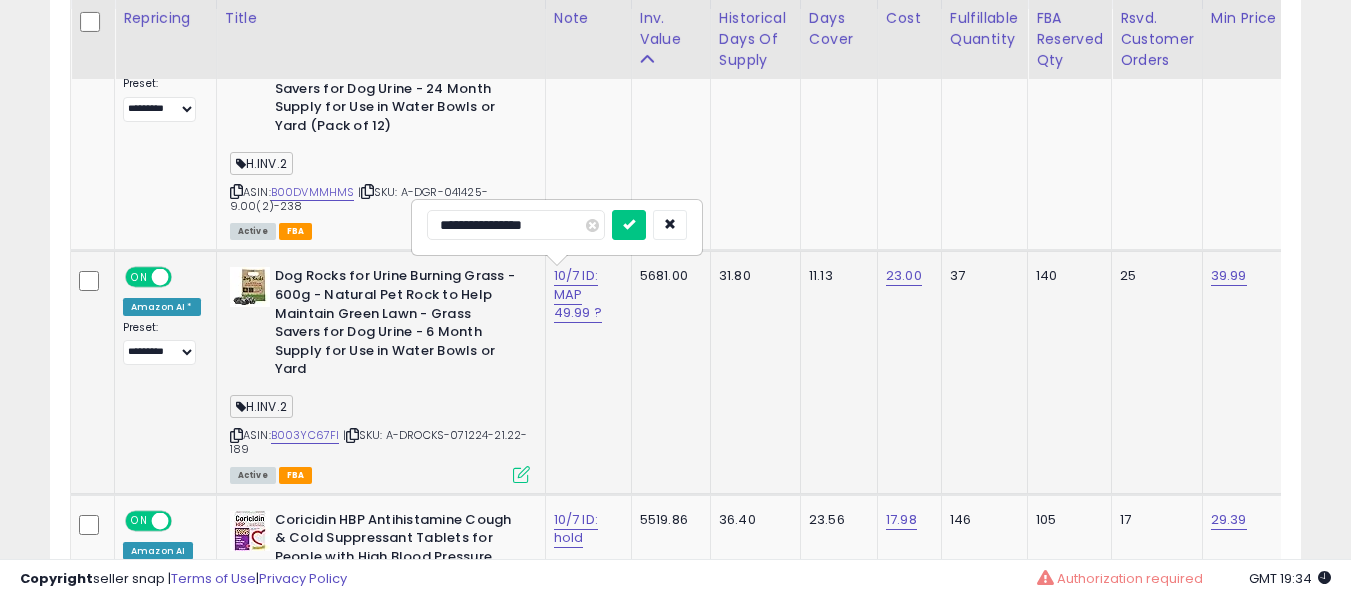type on "**********" 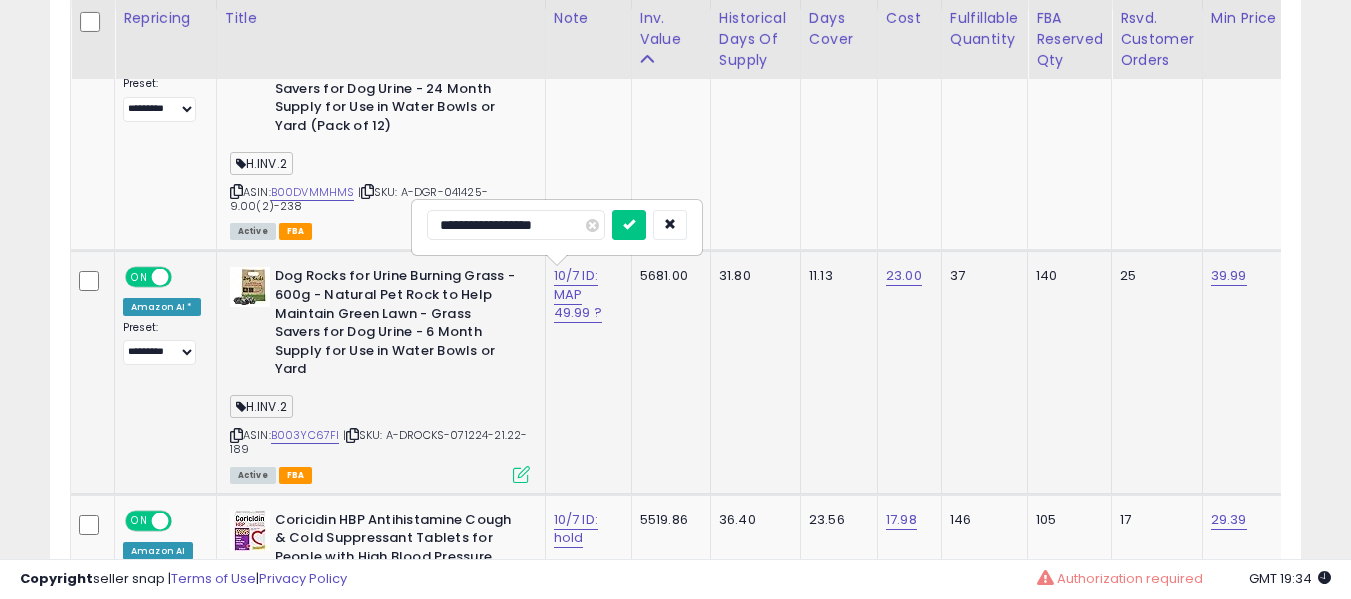 click at bounding box center [629, 225] 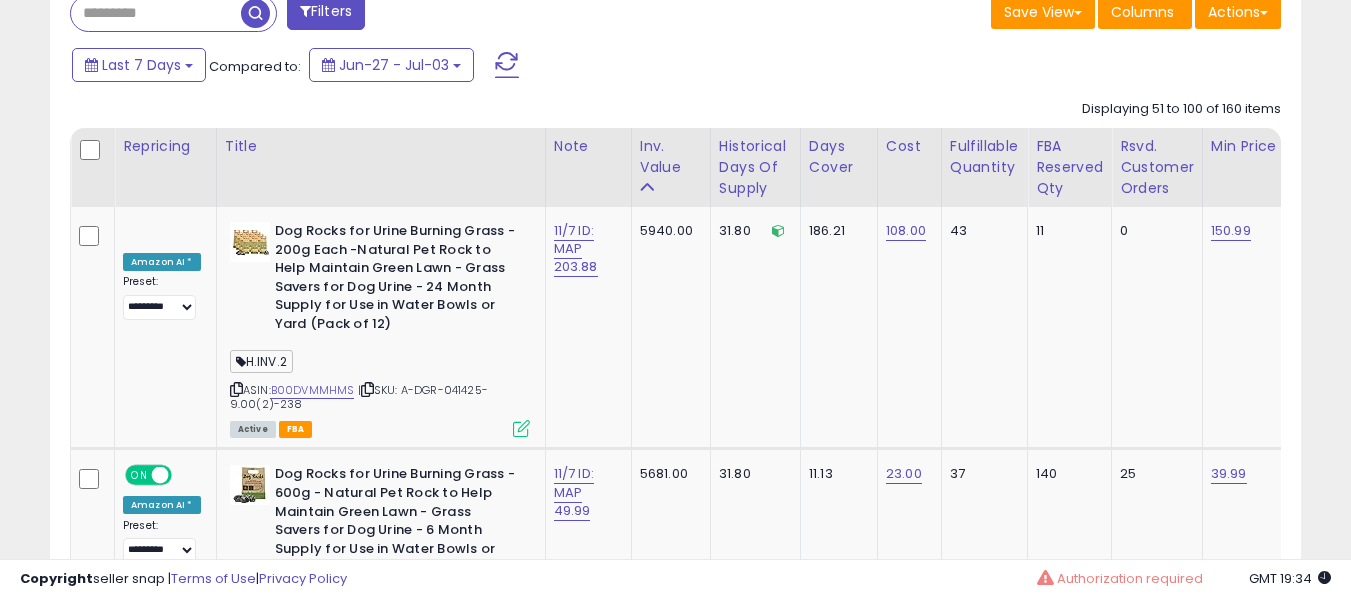 scroll, scrollTop: 891, scrollLeft: 0, axis: vertical 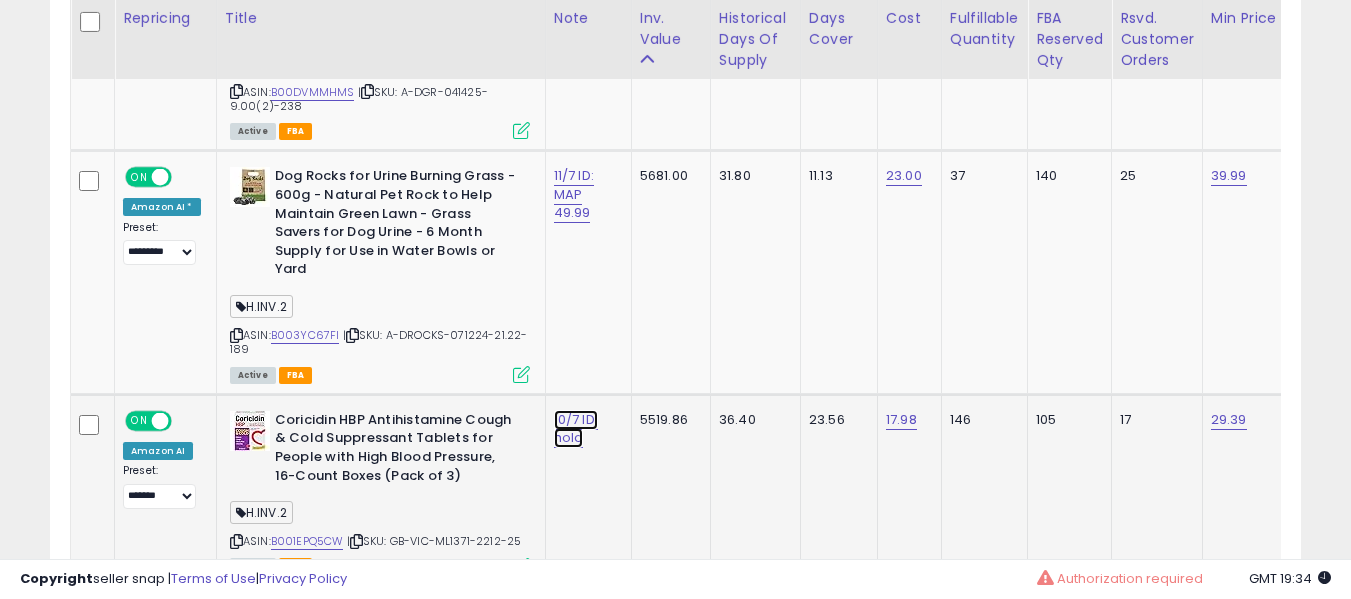 click on "10/7 ID: hold" at bounding box center [576, -49] 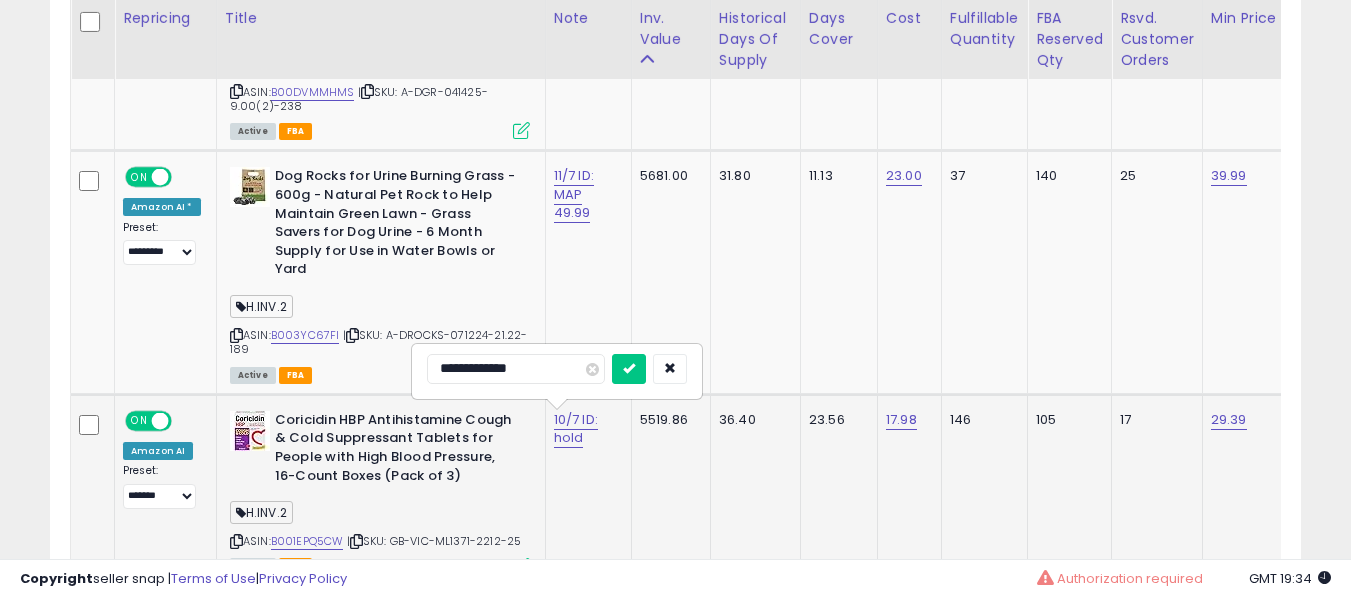 scroll, scrollTop: 1291, scrollLeft: 0, axis: vertical 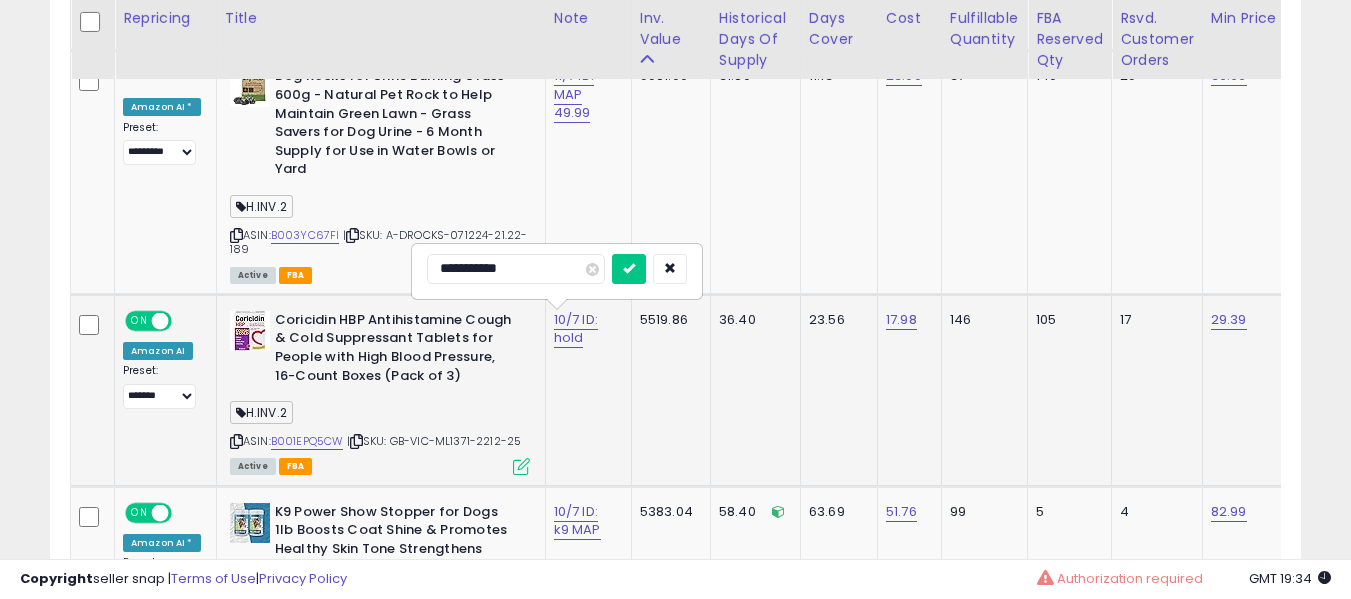 type on "**********" 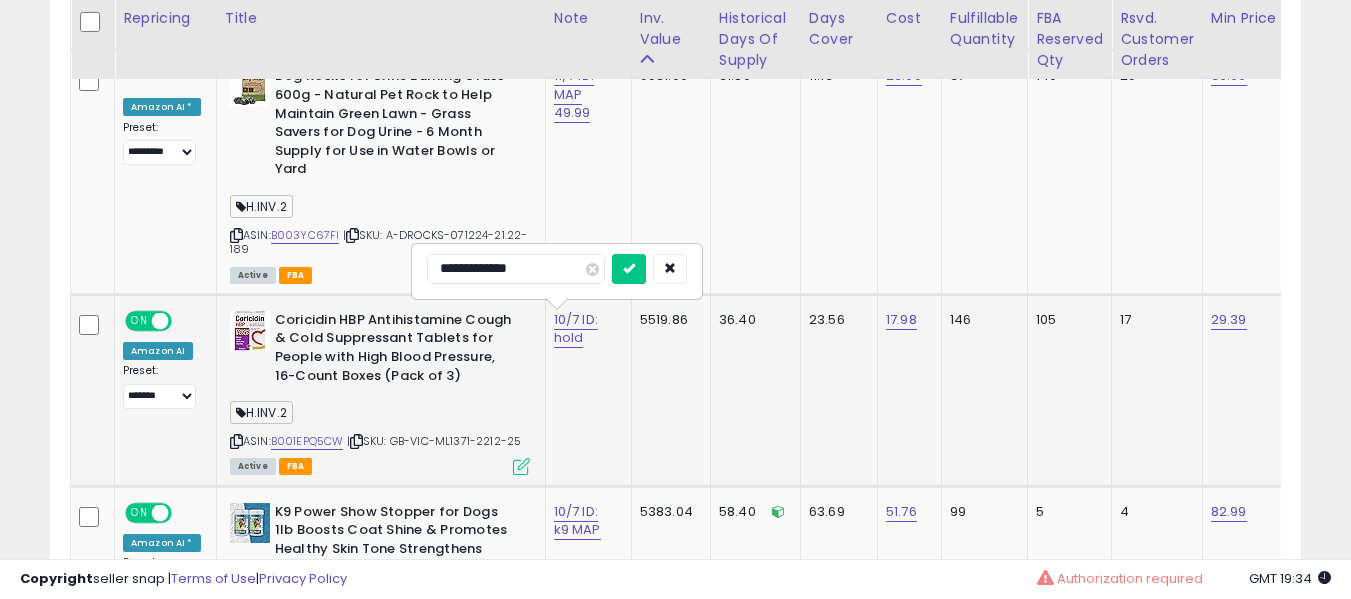 click at bounding box center [629, 269] 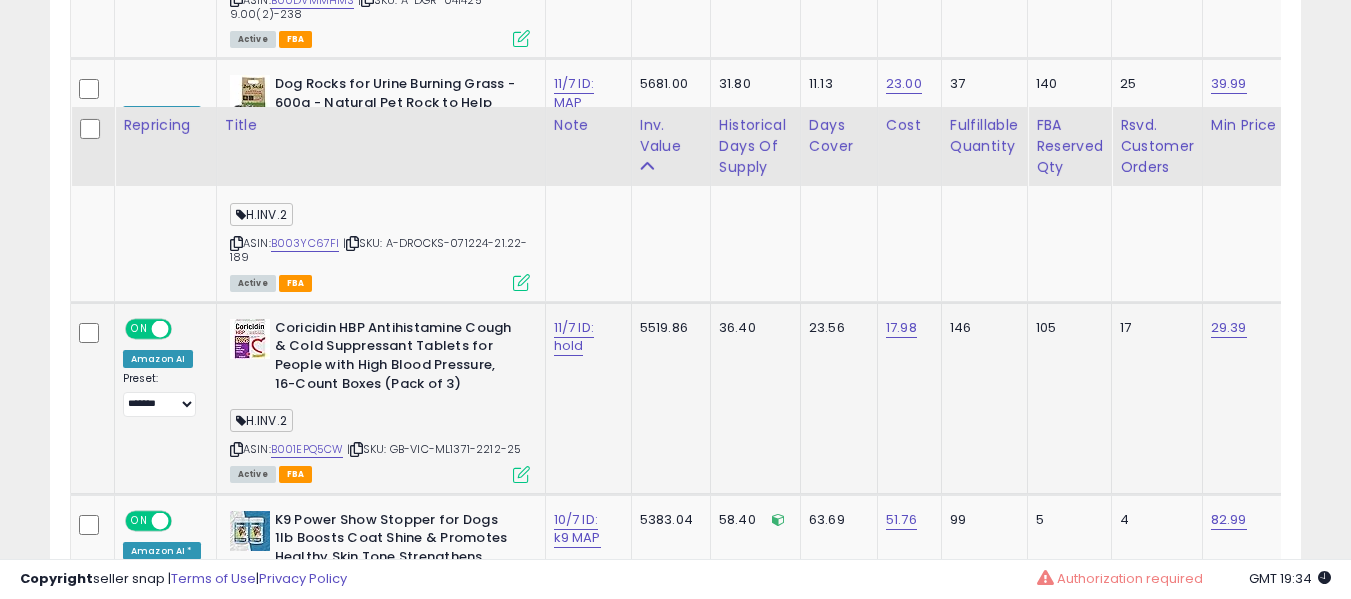 scroll, scrollTop: 1391, scrollLeft: 0, axis: vertical 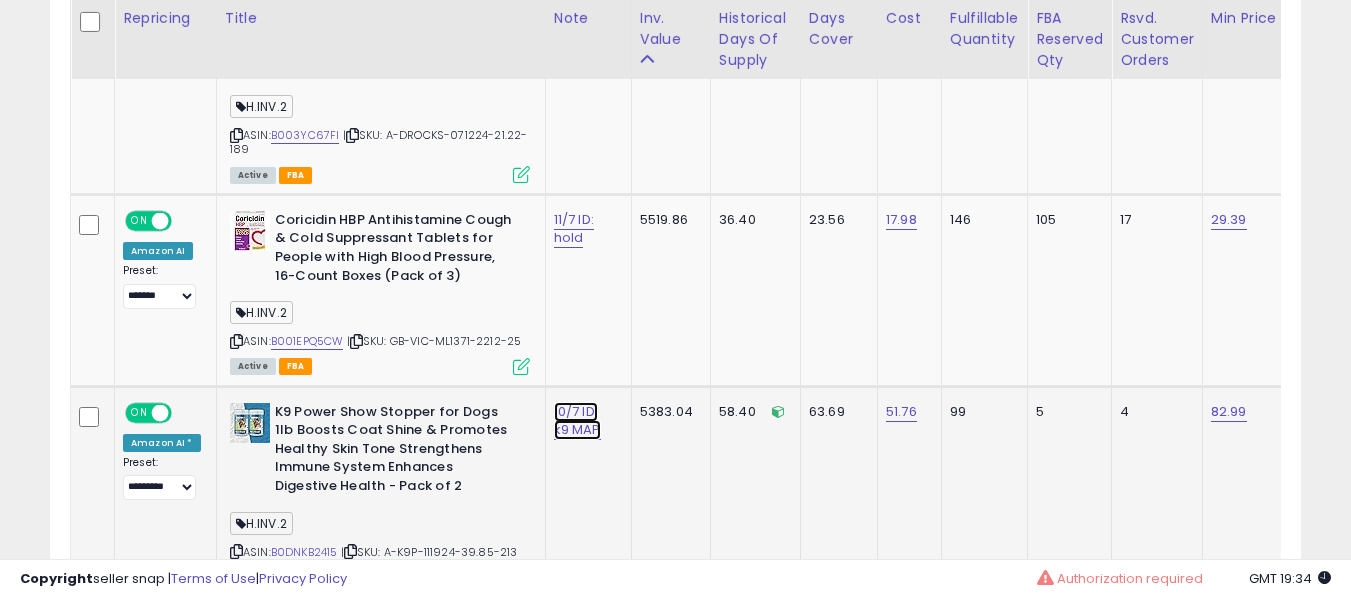 click on "10/7 ID: k9 MAP" at bounding box center [576, -249] 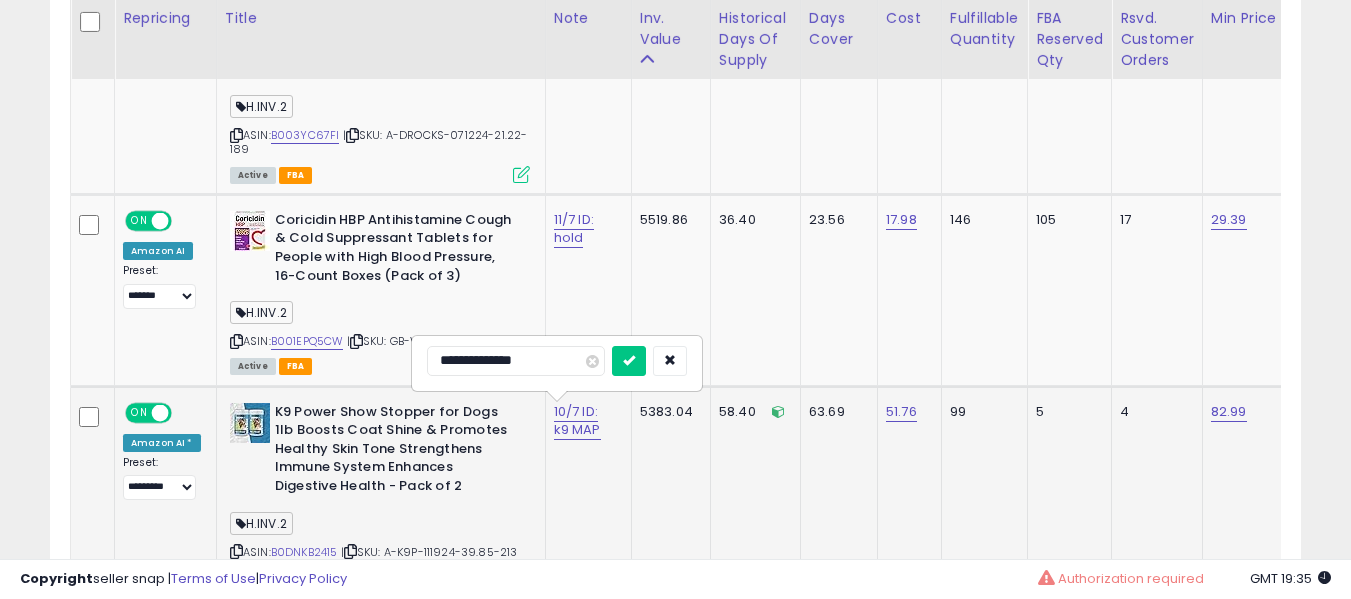 type on "**********" 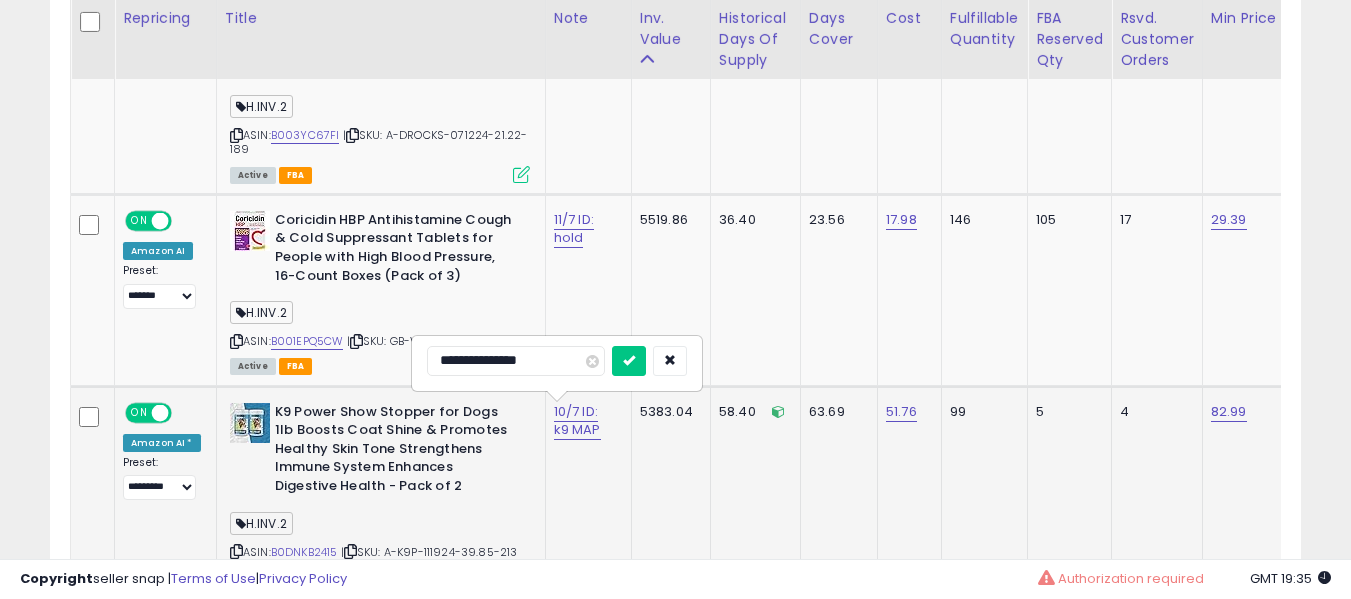 click at bounding box center [629, 361] 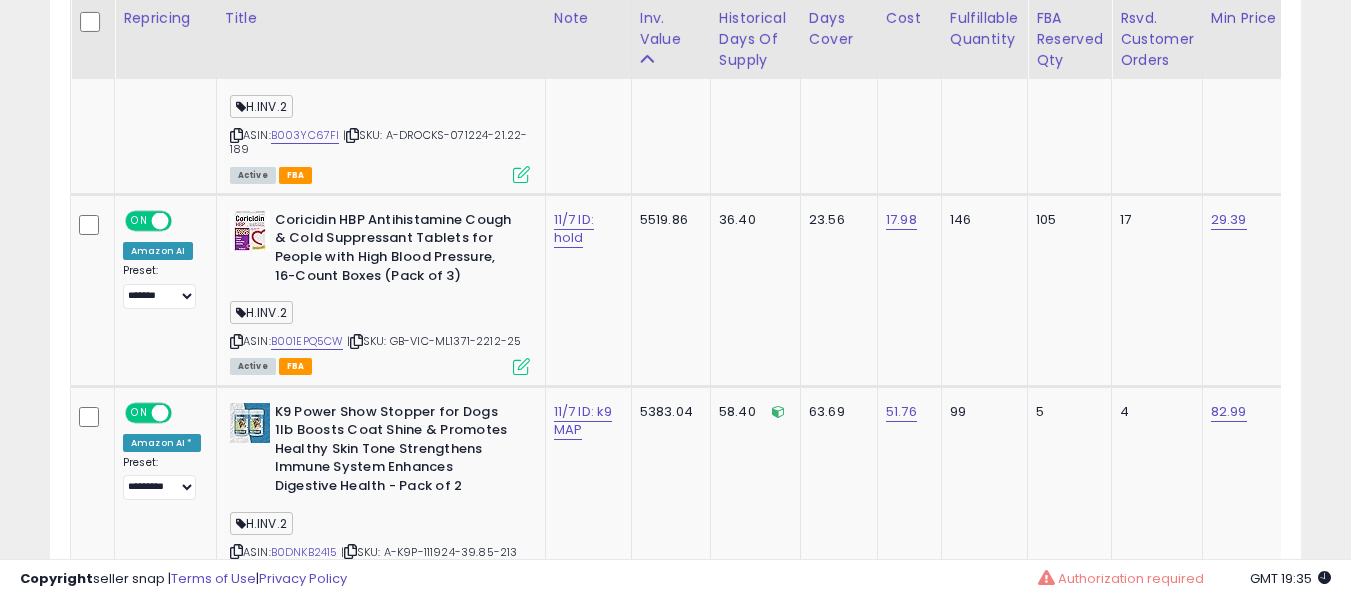 scroll, scrollTop: 1691, scrollLeft: 0, axis: vertical 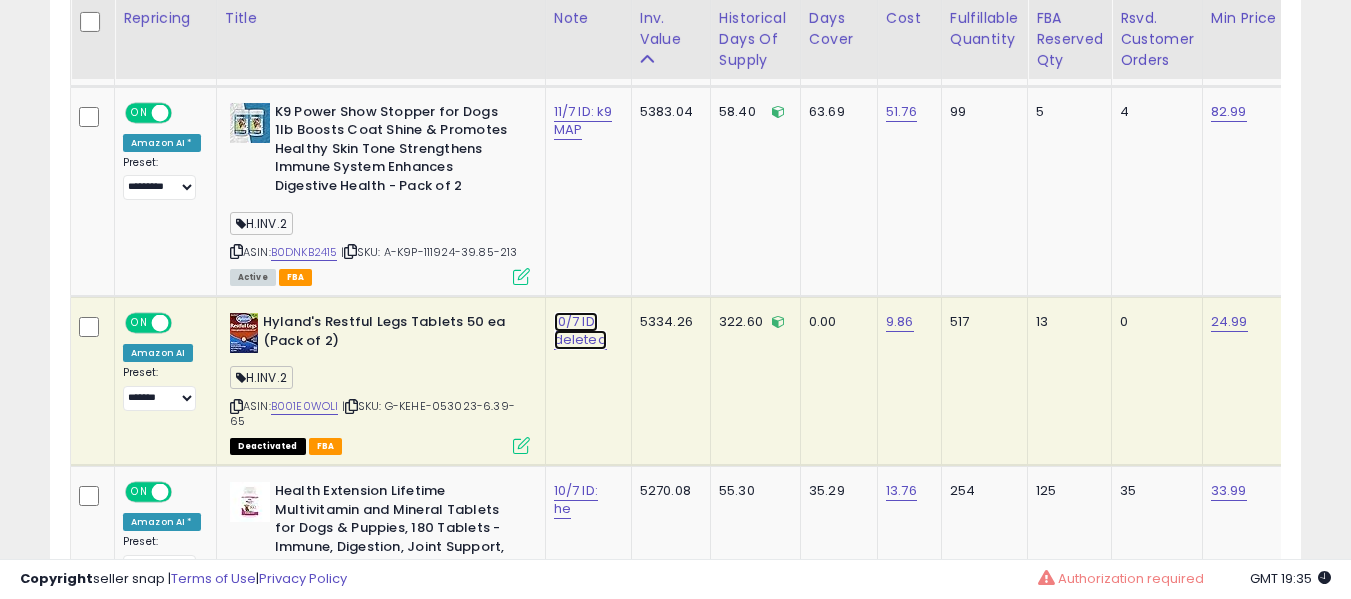 click on "10/7 ID: deleted" at bounding box center [580, 331] 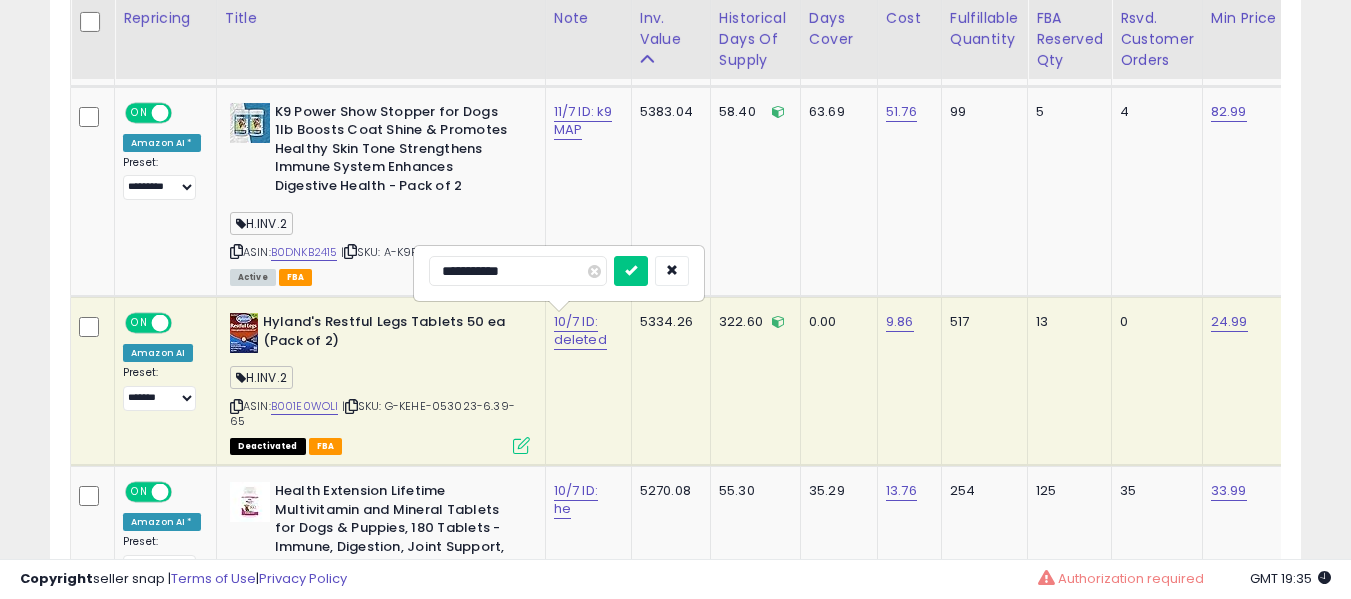 type on "**********" 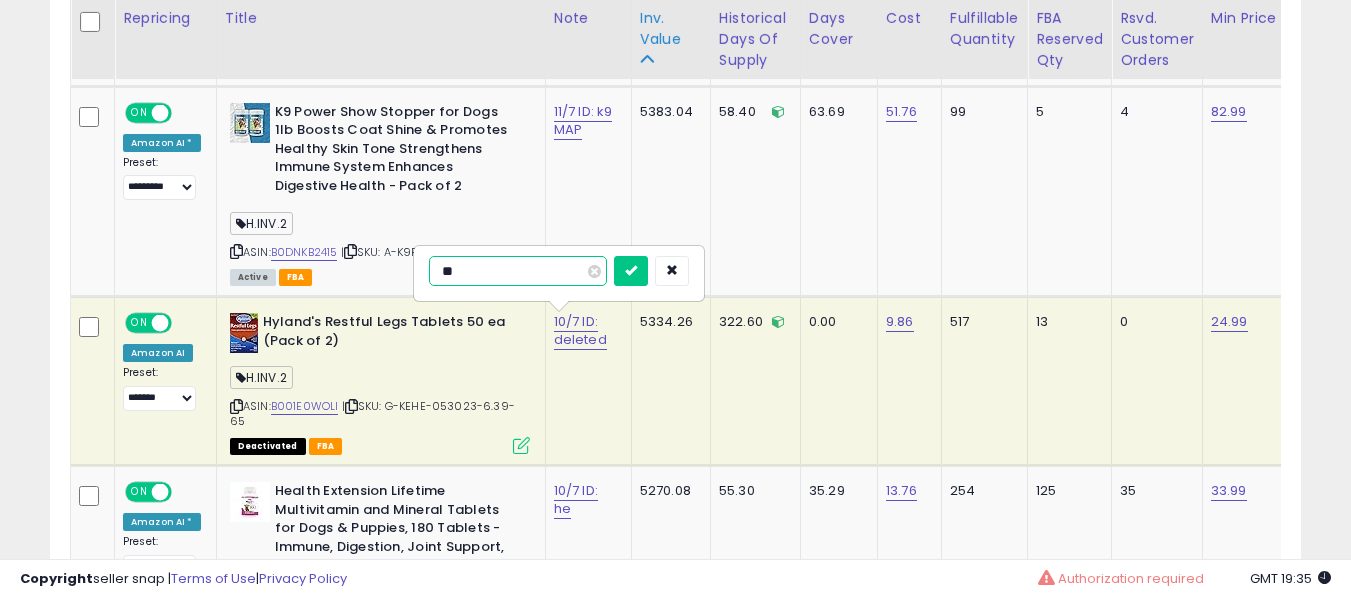 type on "*" 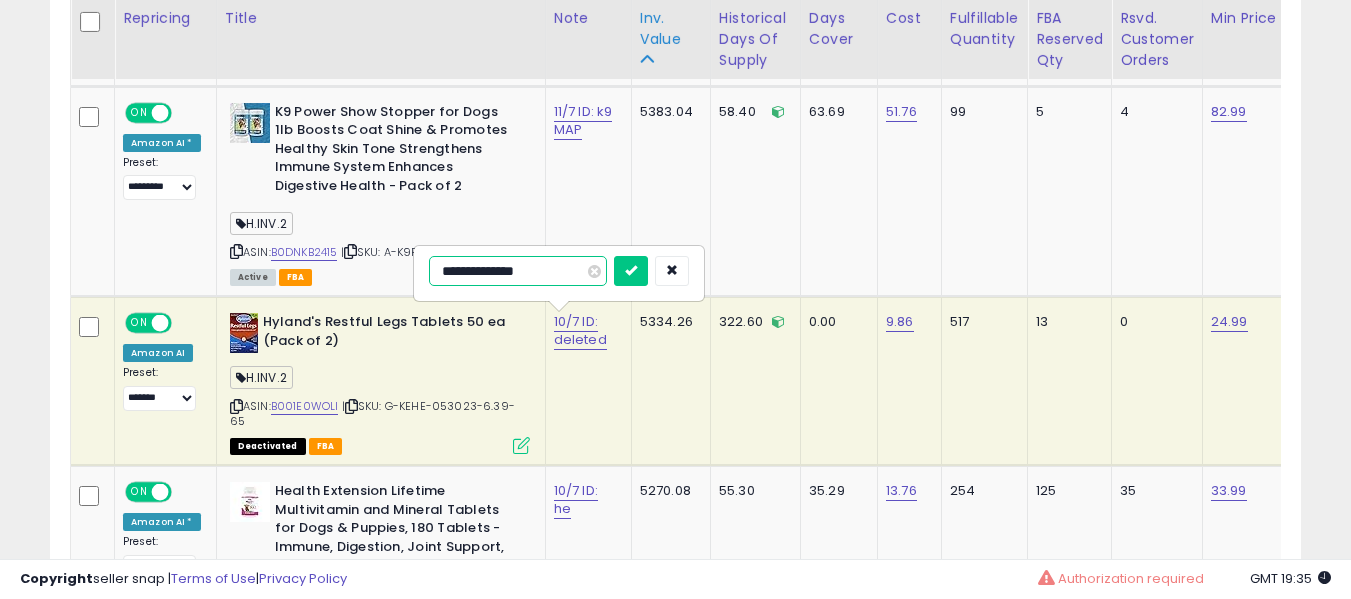 type on "**********" 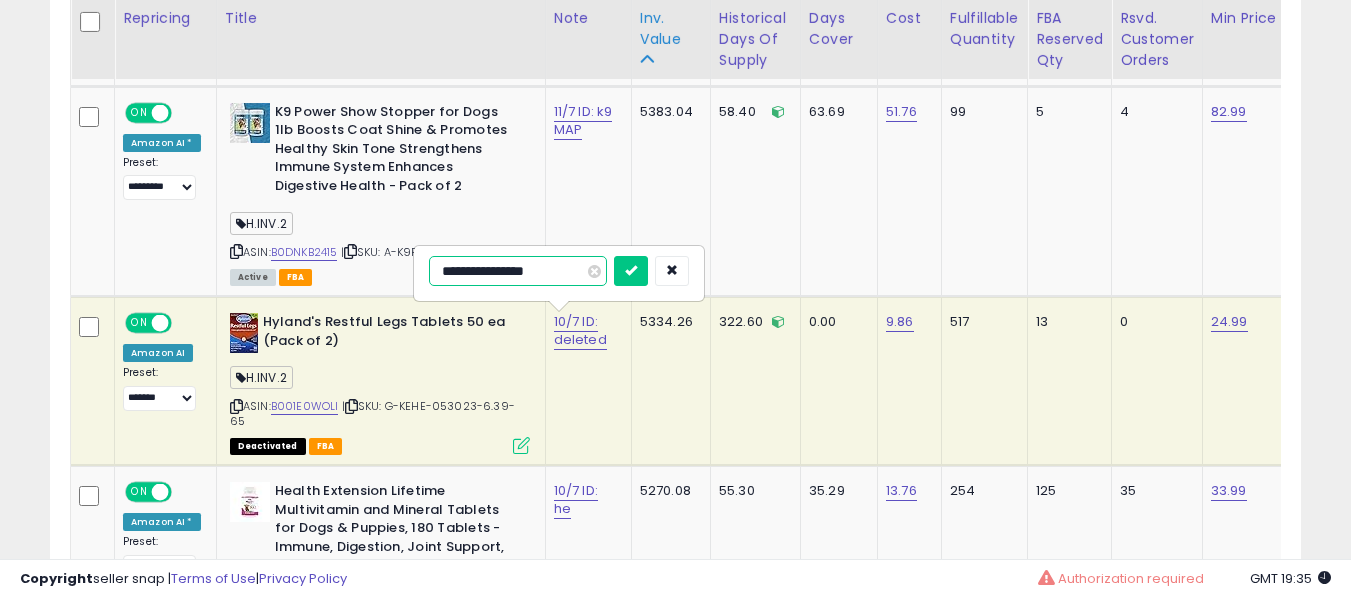 click at bounding box center (631, 271) 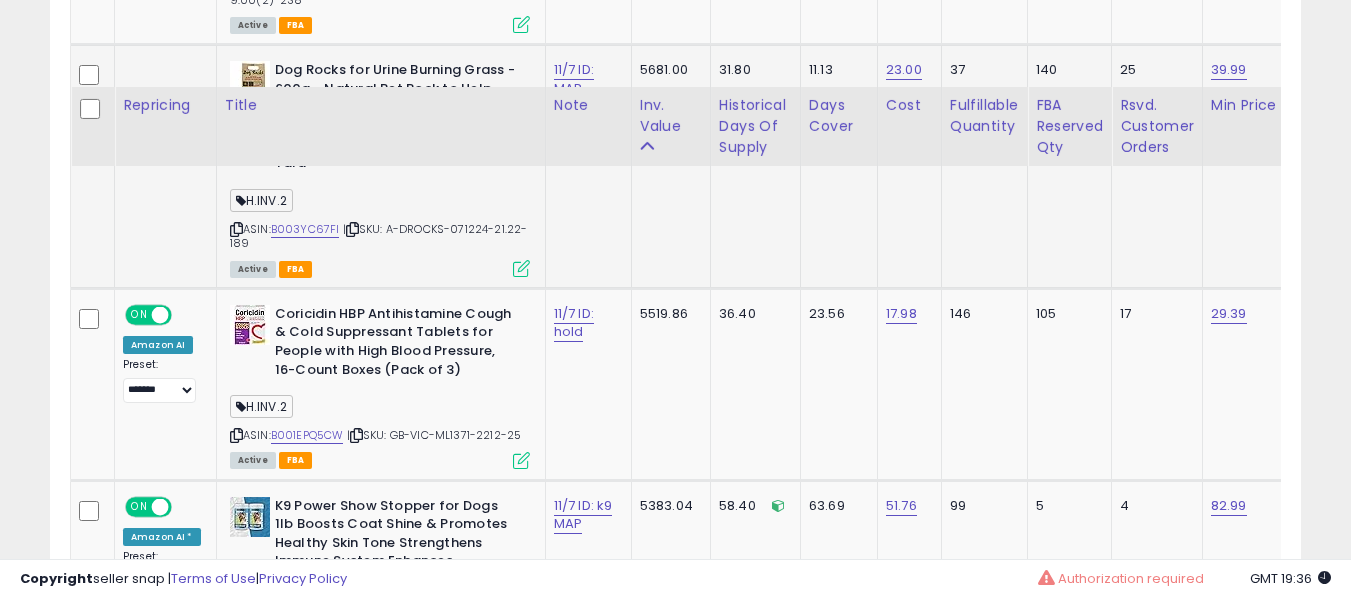 scroll, scrollTop: 1291, scrollLeft: 0, axis: vertical 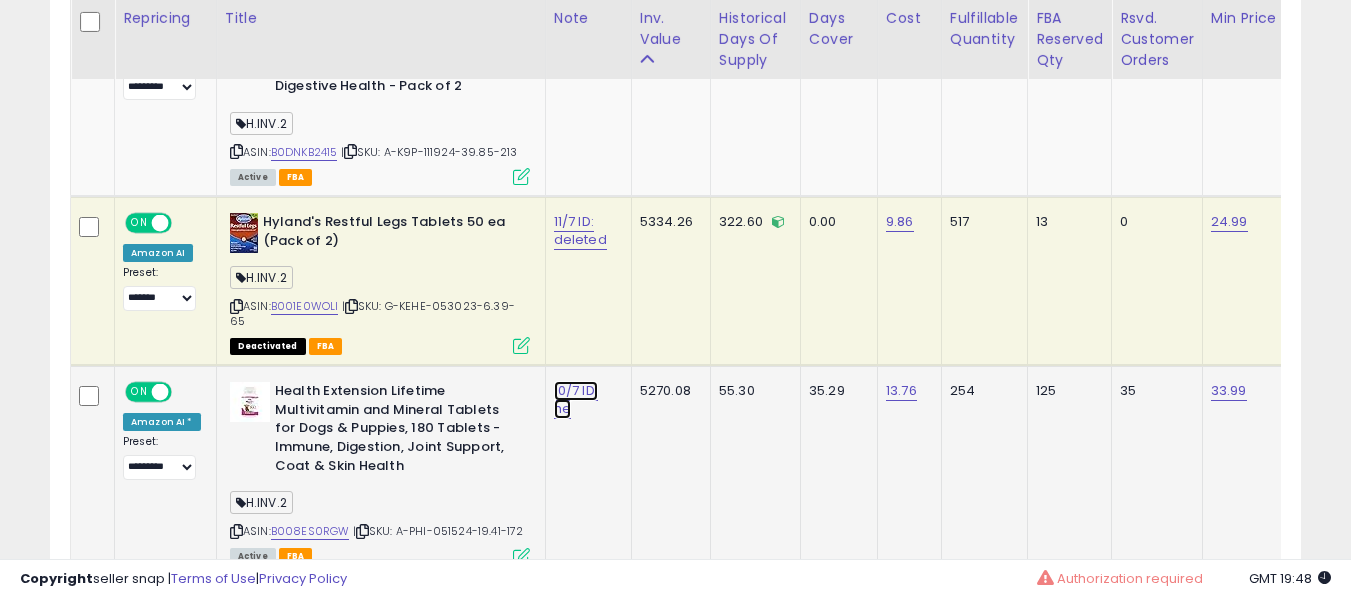 click on "10/7 ID: he" at bounding box center [576, -649] 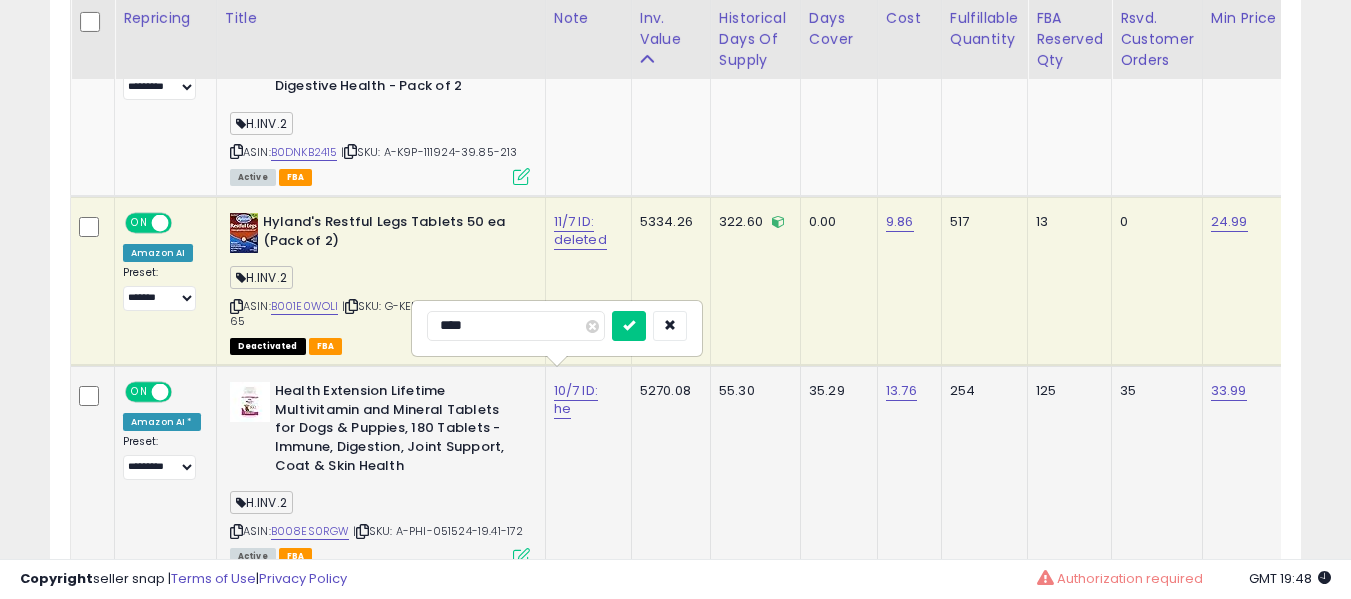 type on "****" 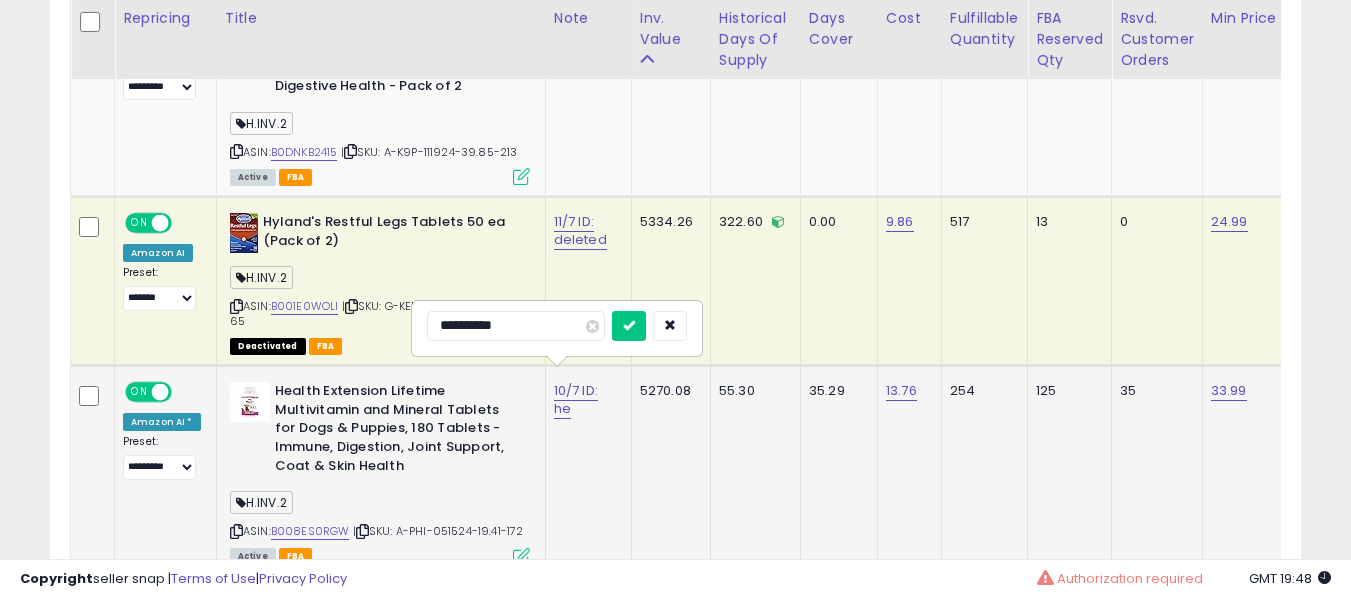 type on "**********" 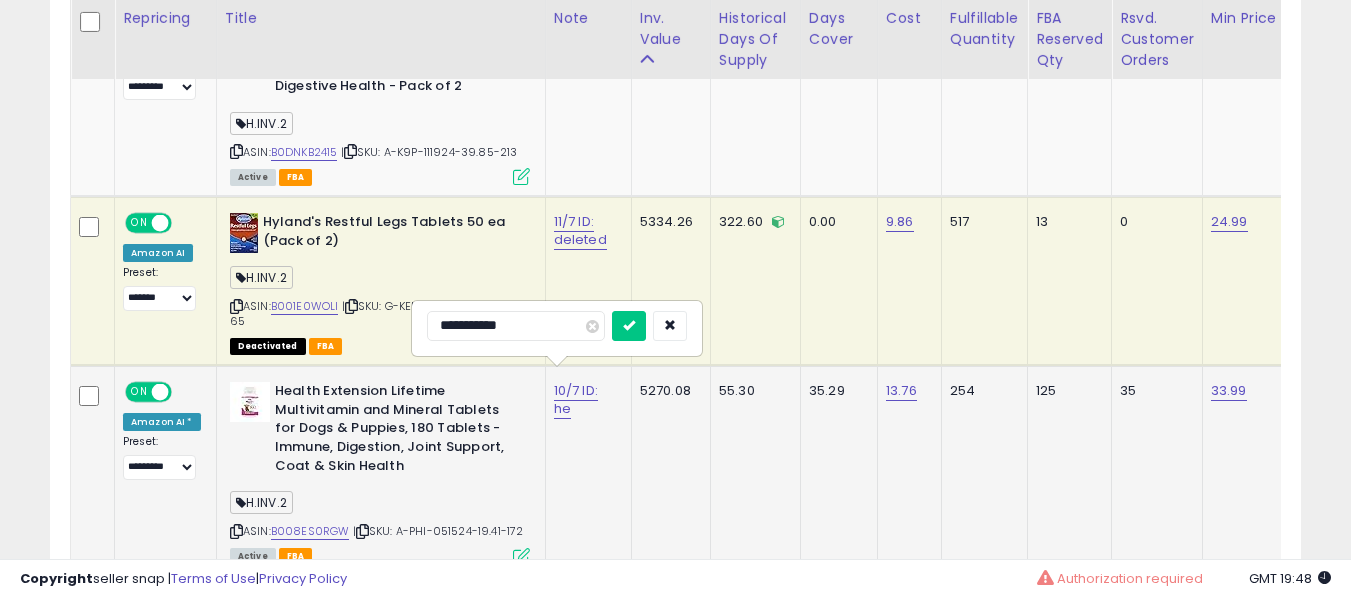 click at bounding box center (629, 326) 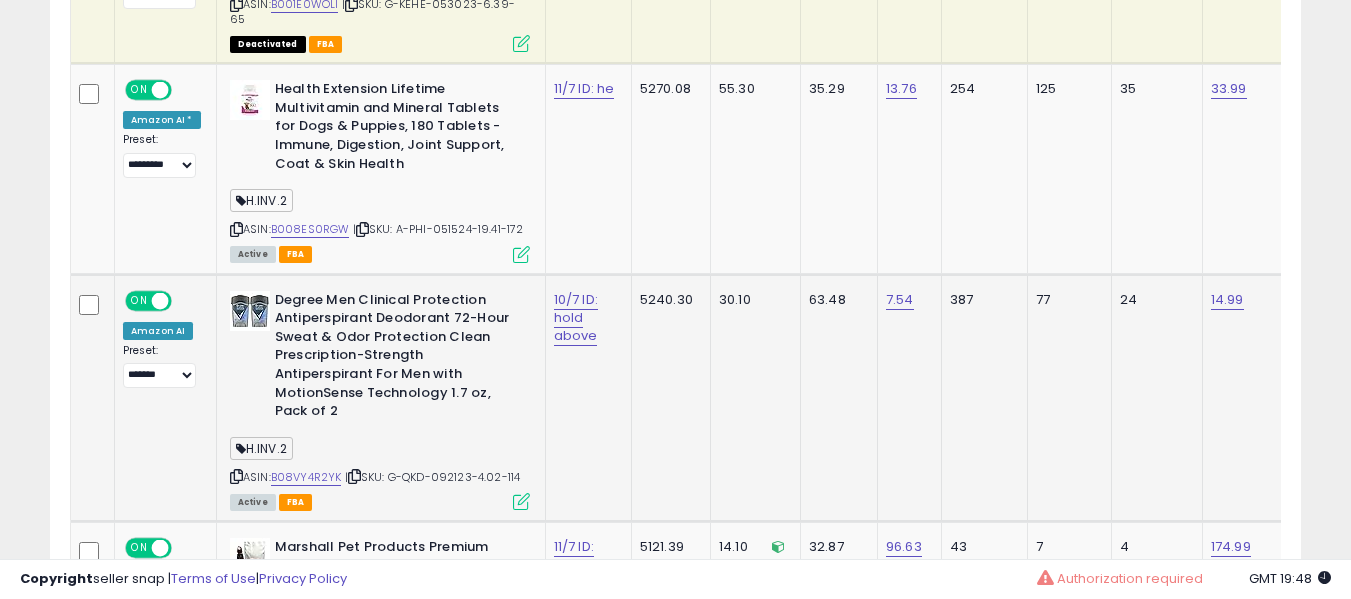 scroll, scrollTop: 1991, scrollLeft: 0, axis: vertical 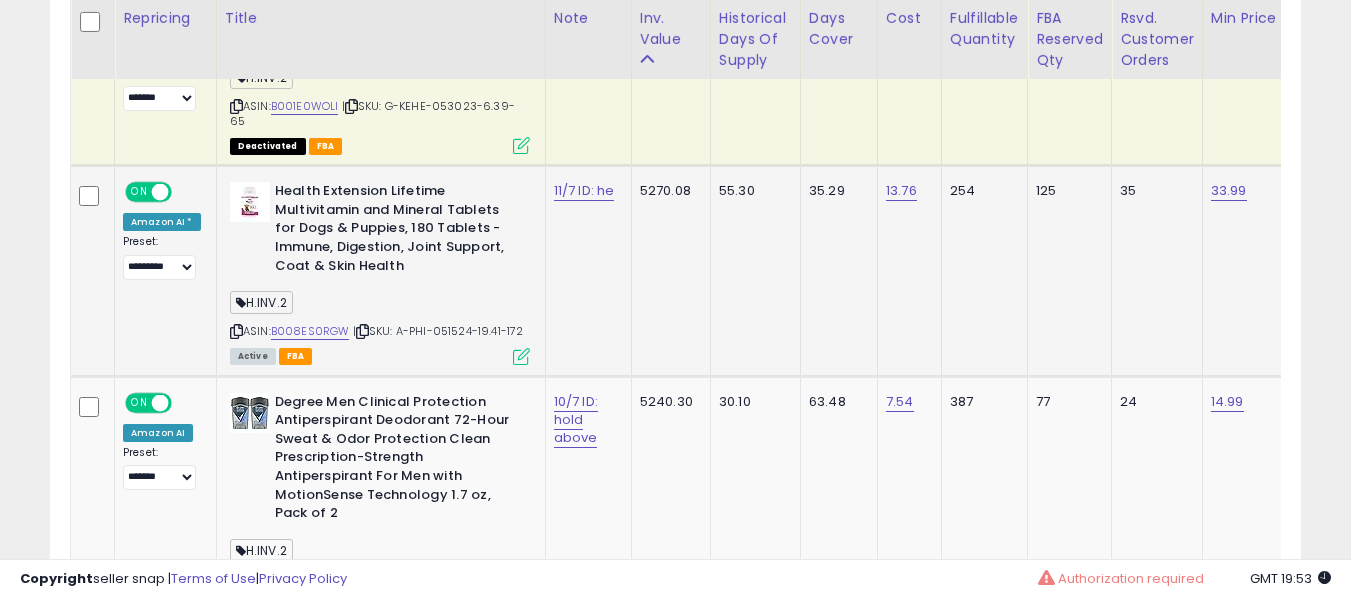 click on "Active FBA" at bounding box center [380, 355] 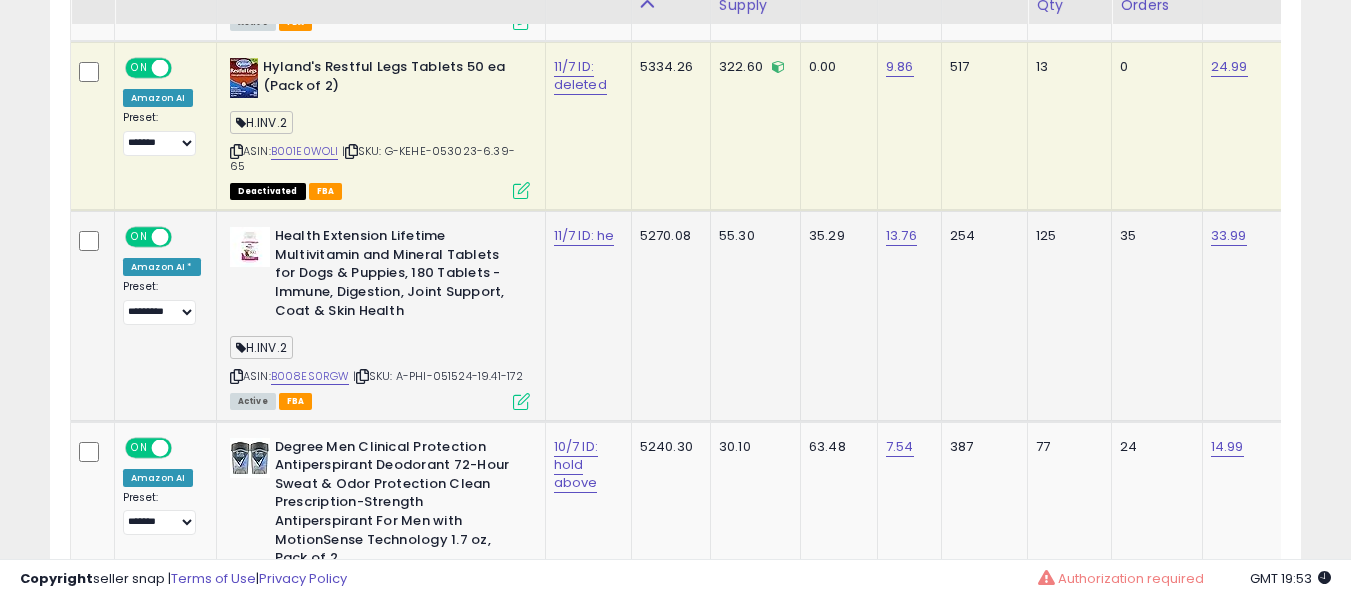 scroll, scrollTop: 1991, scrollLeft: 0, axis: vertical 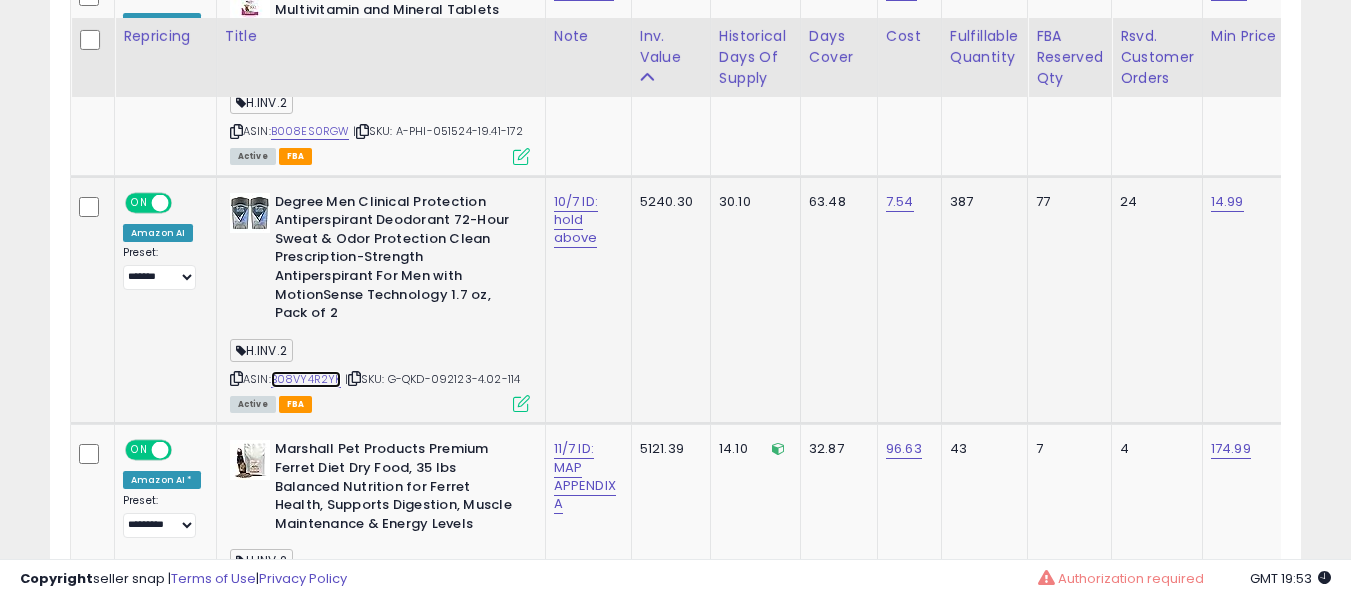 drag, startPoint x: 320, startPoint y: 354, endPoint x: 331, endPoint y: 362, distance: 13.601471 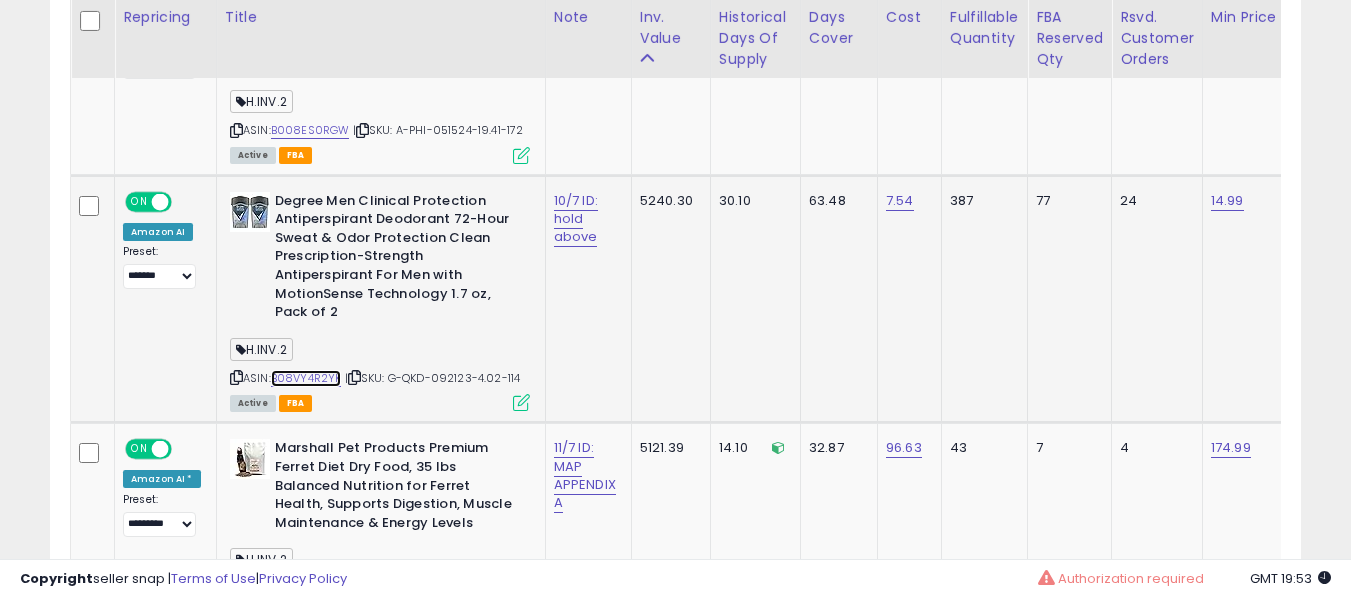 scroll, scrollTop: 2191, scrollLeft: 0, axis: vertical 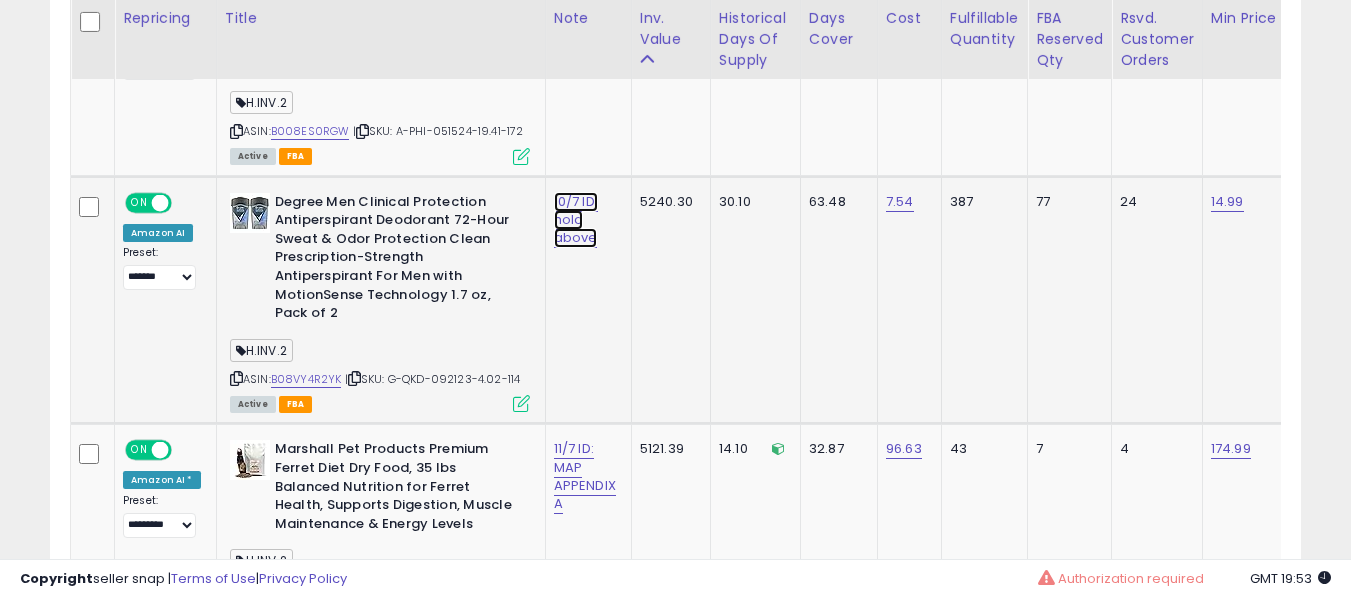 click on "10/7 ID: hold above" at bounding box center (576, -1049) 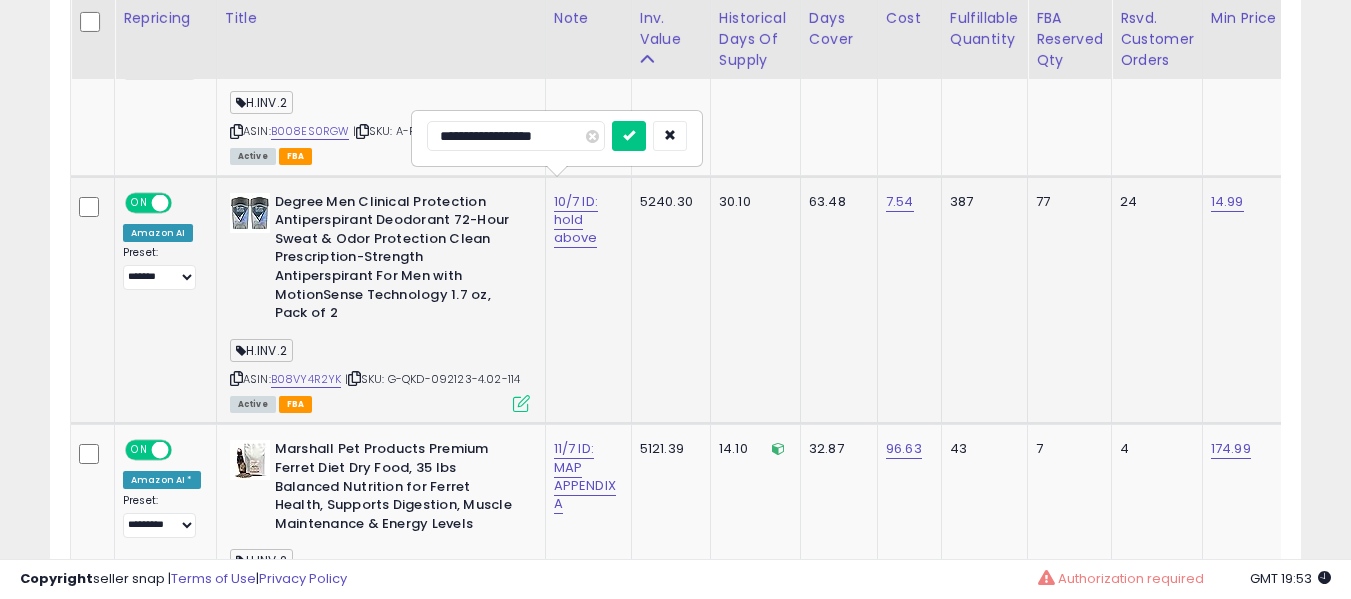 type on "**********" 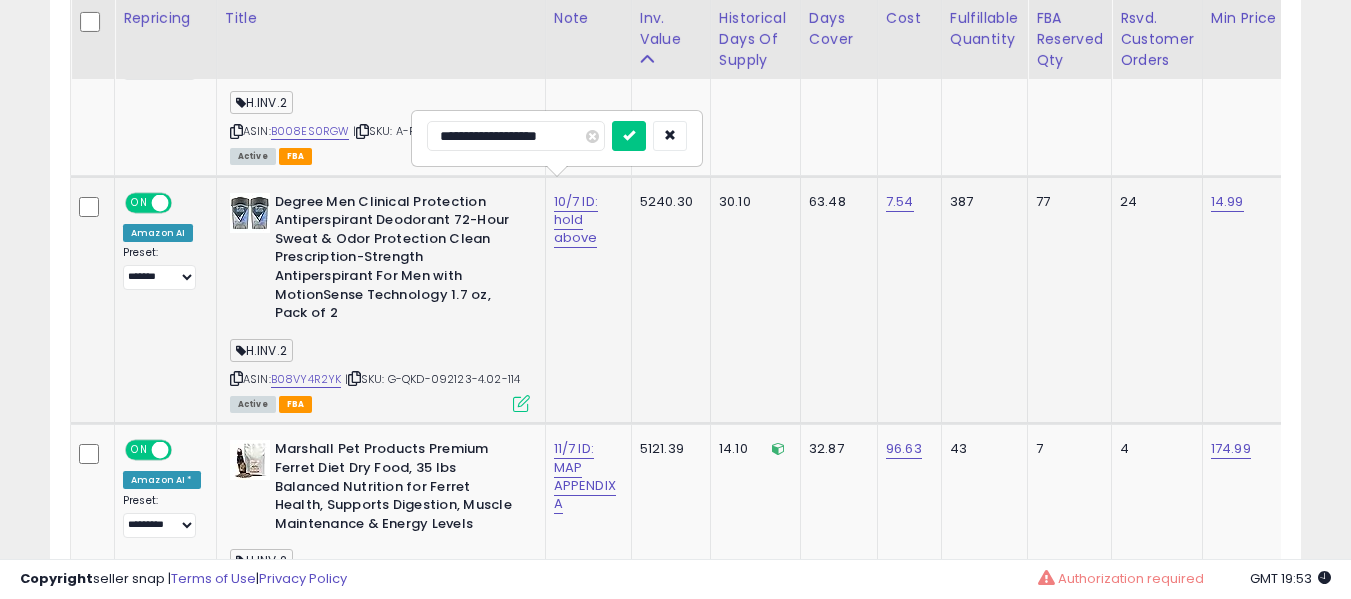 click at bounding box center (629, 136) 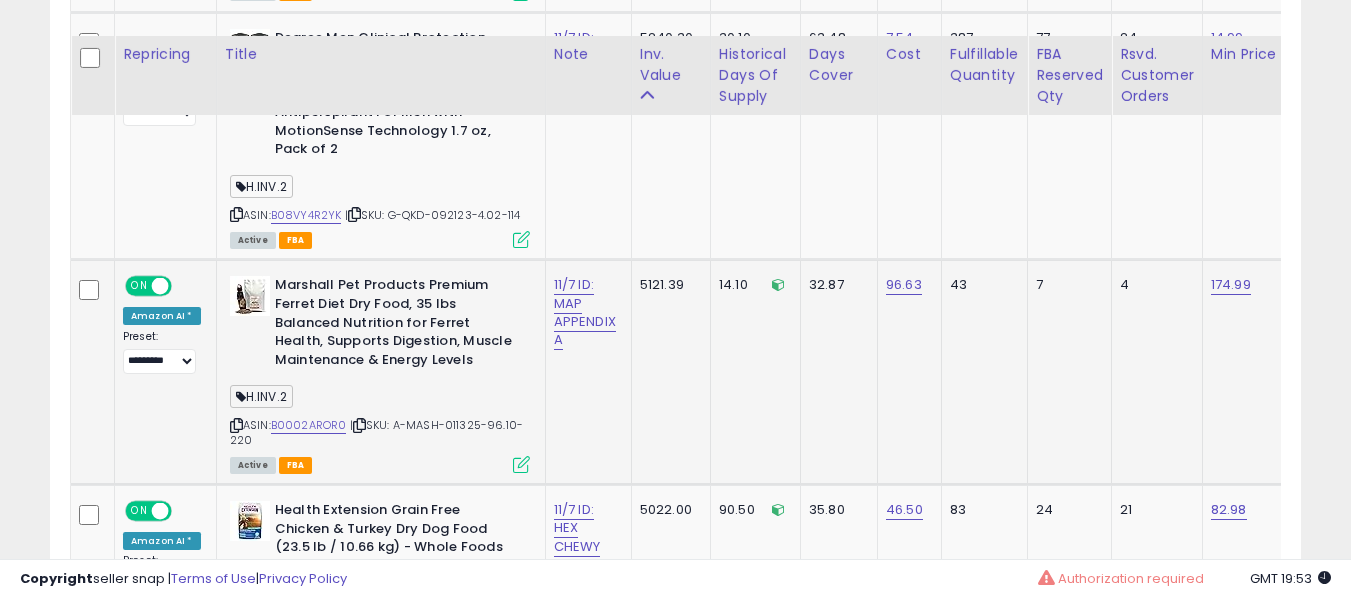 scroll, scrollTop: 2391, scrollLeft: 0, axis: vertical 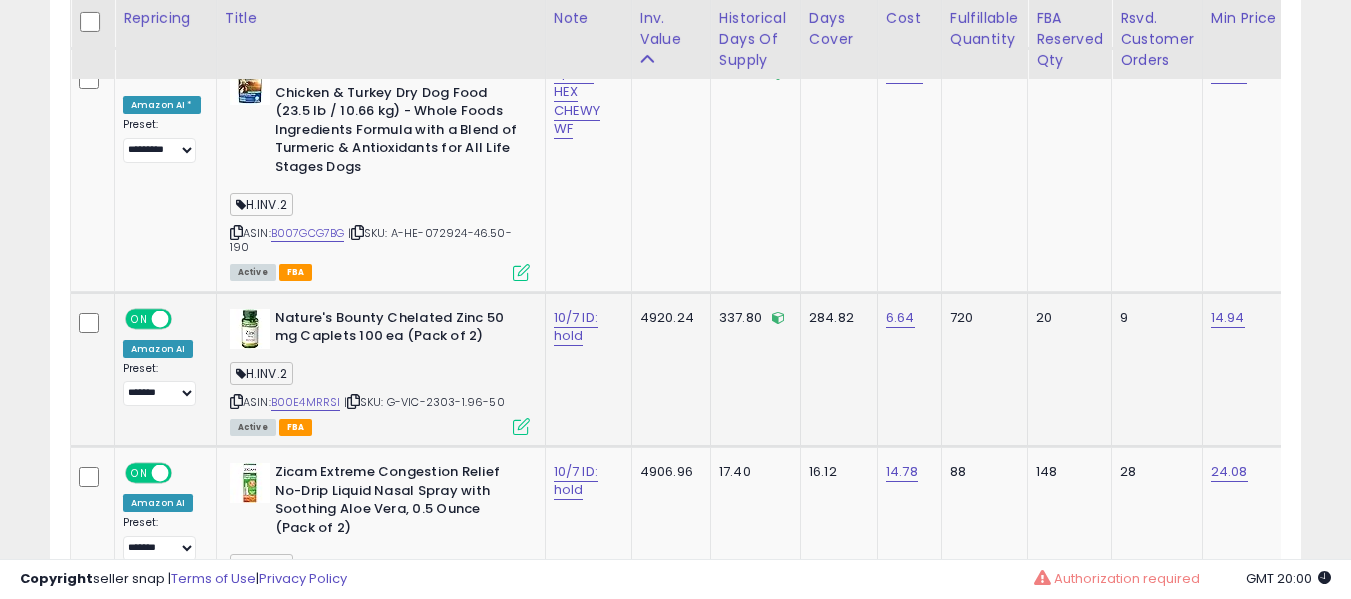 click on "10/7 ID: hold" 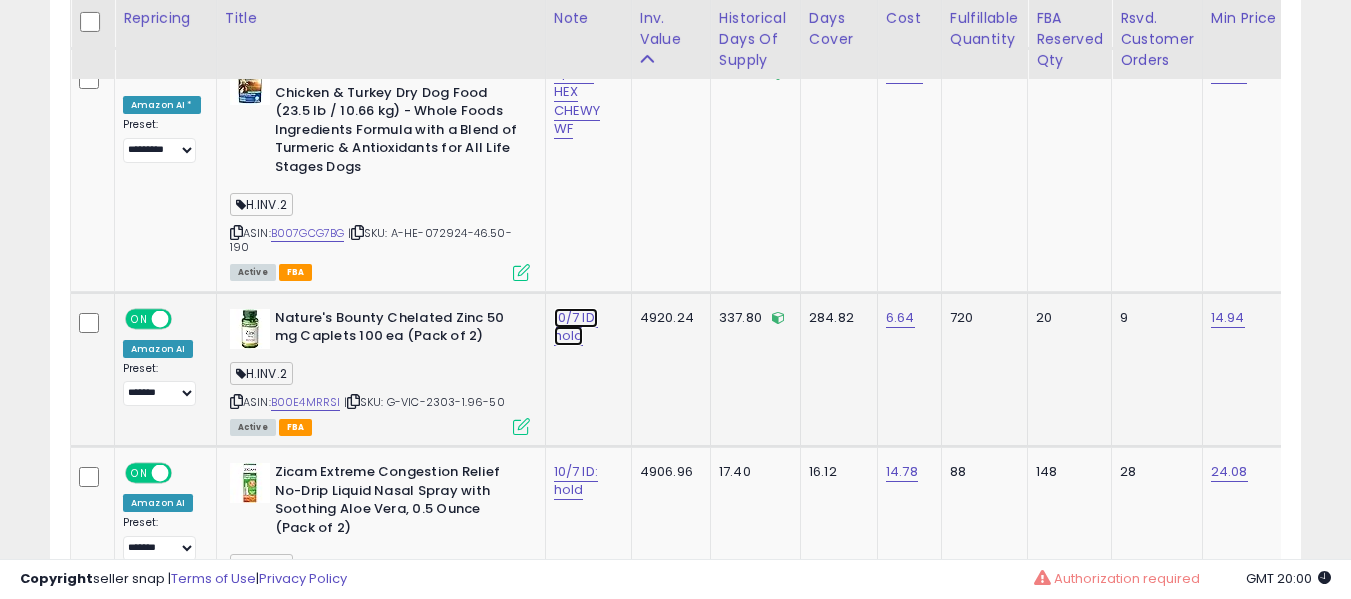 click on "10/7 ID: hold" at bounding box center [576, -1649] 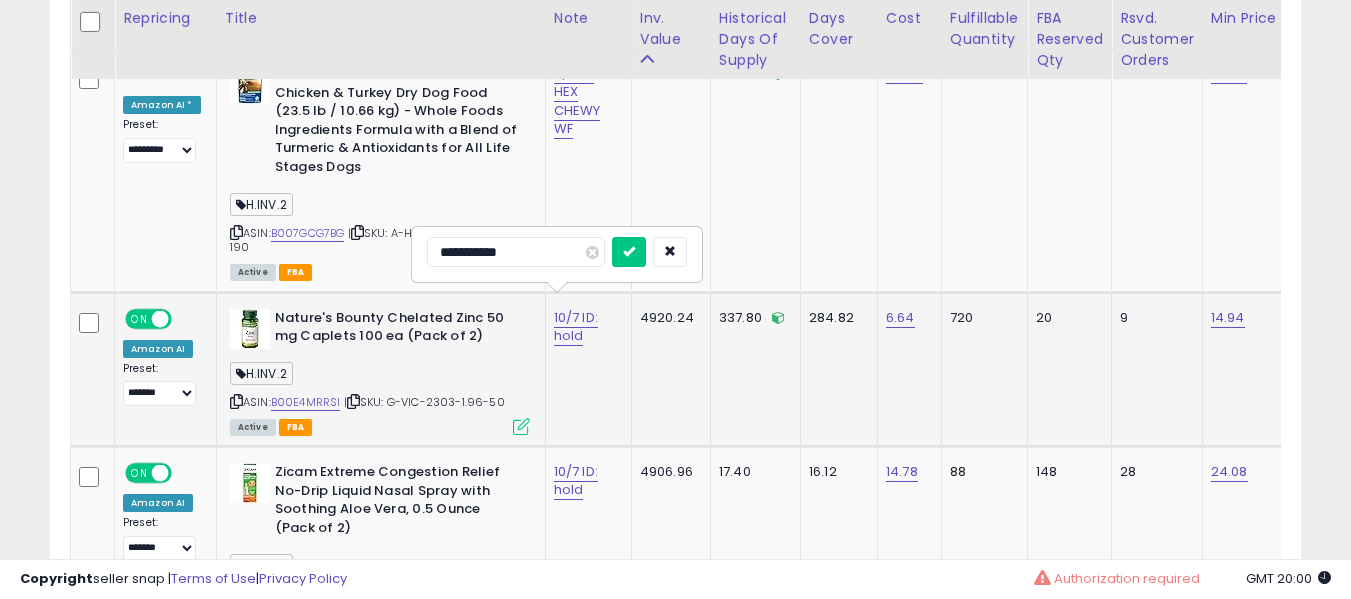 type on "**********" 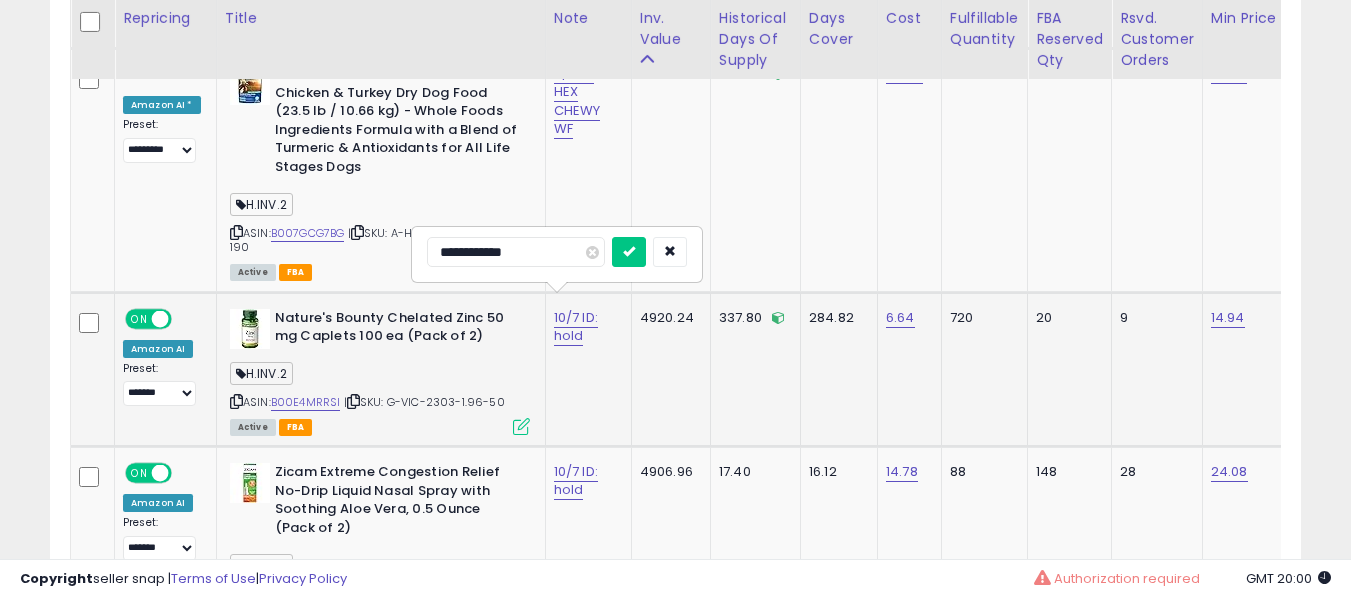 click at bounding box center (629, 252) 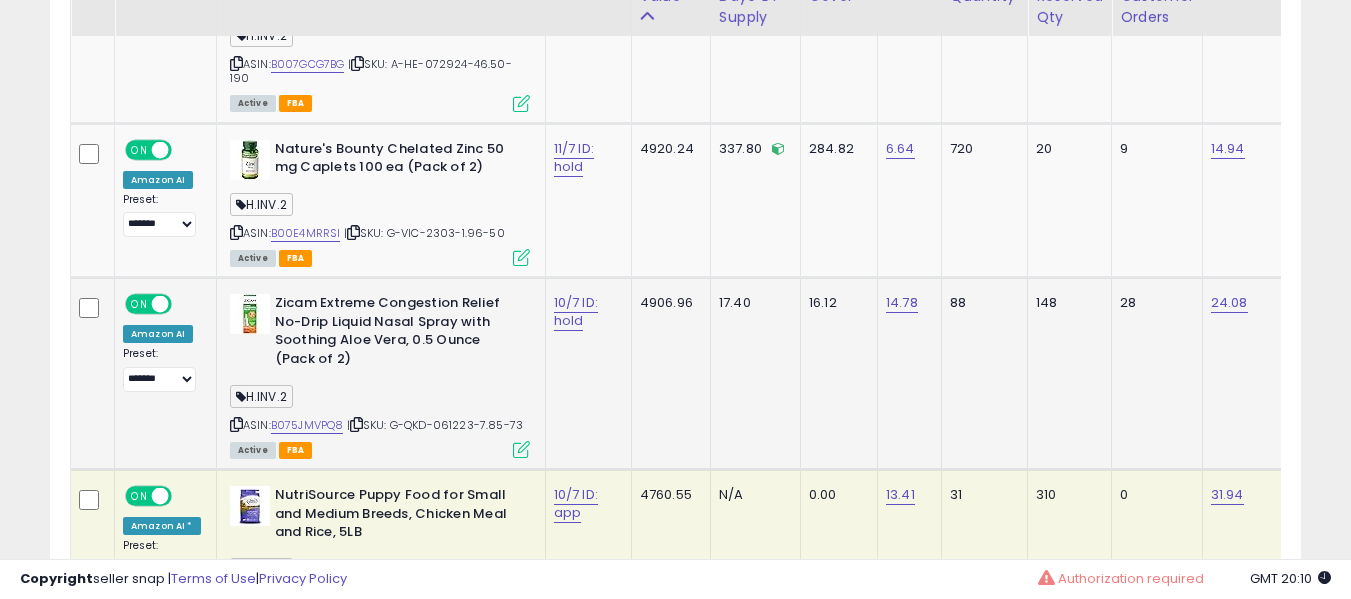 scroll, scrollTop: 2991, scrollLeft: 0, axis: vertical 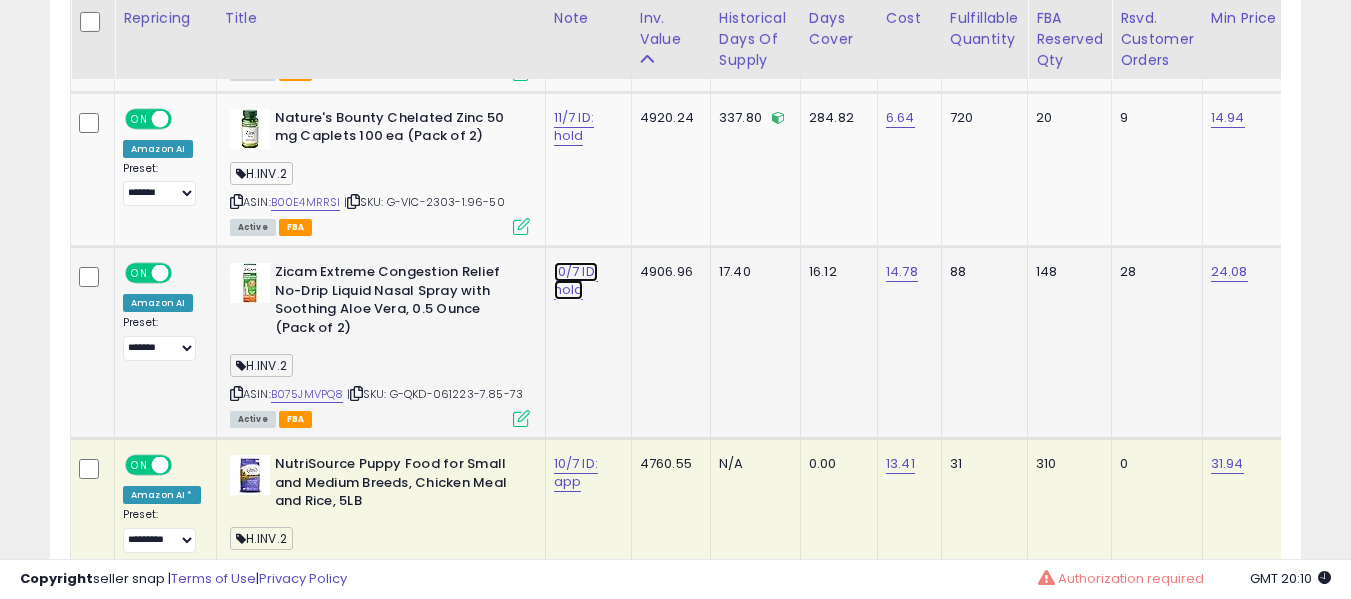 click on "10/7 ID: hold" at bounding box center [576, -1849] 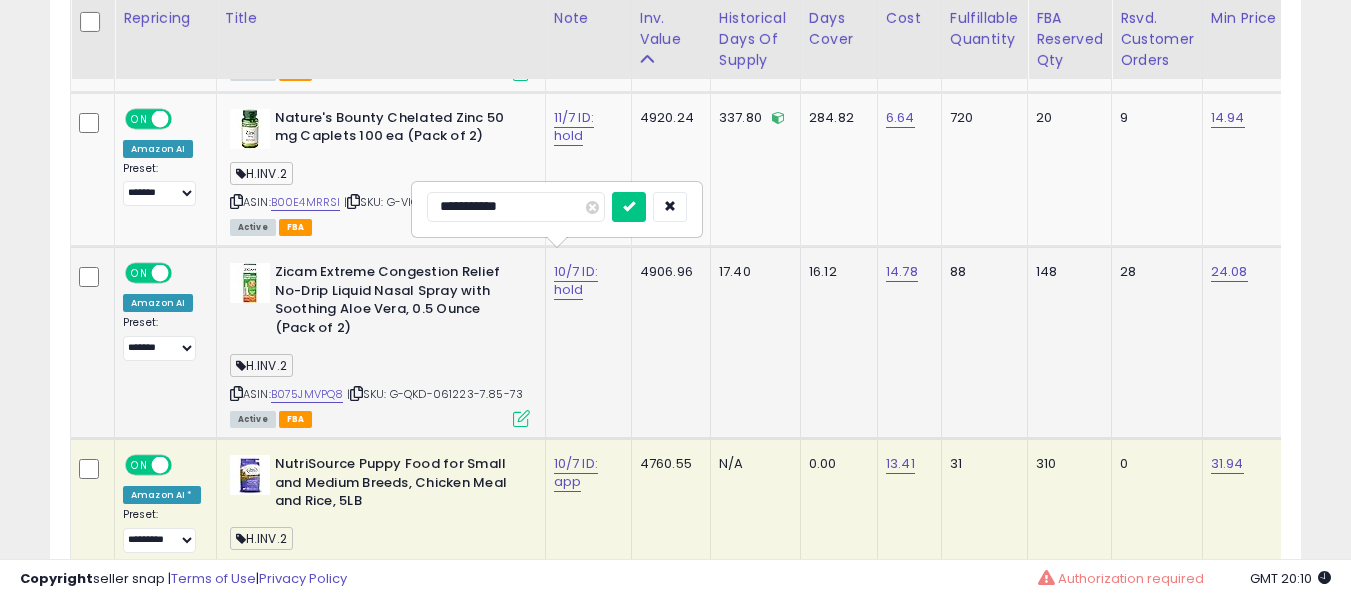 type on "**********" 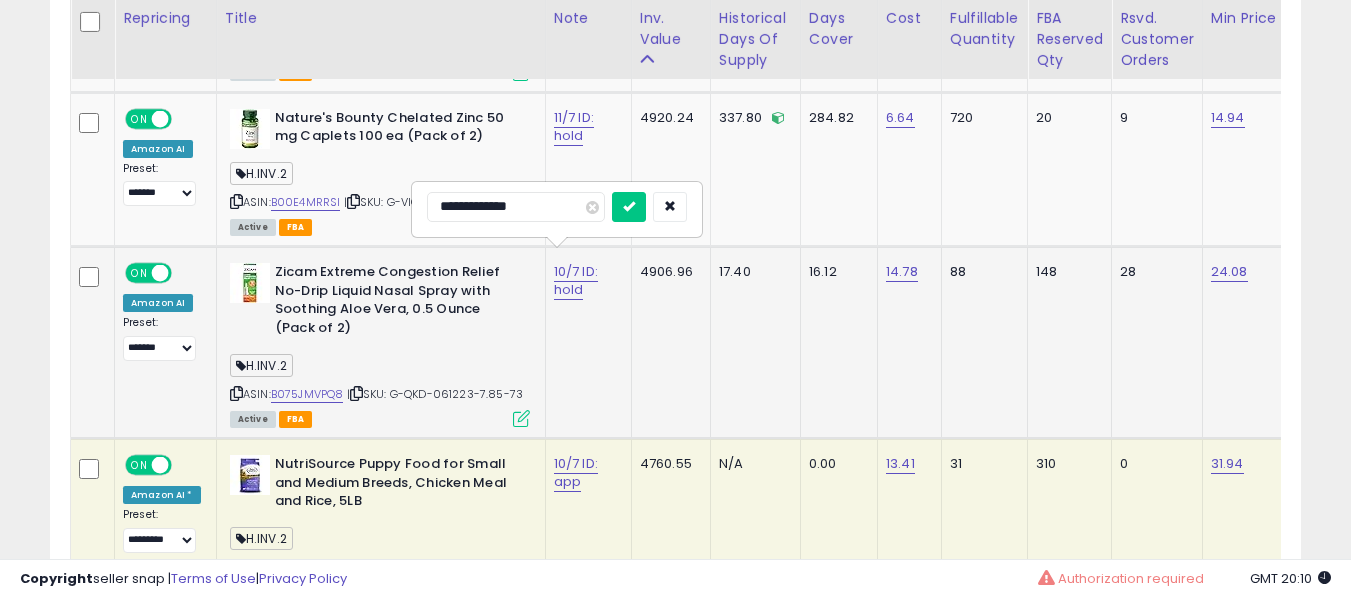 click at bounding box center [629, 207] 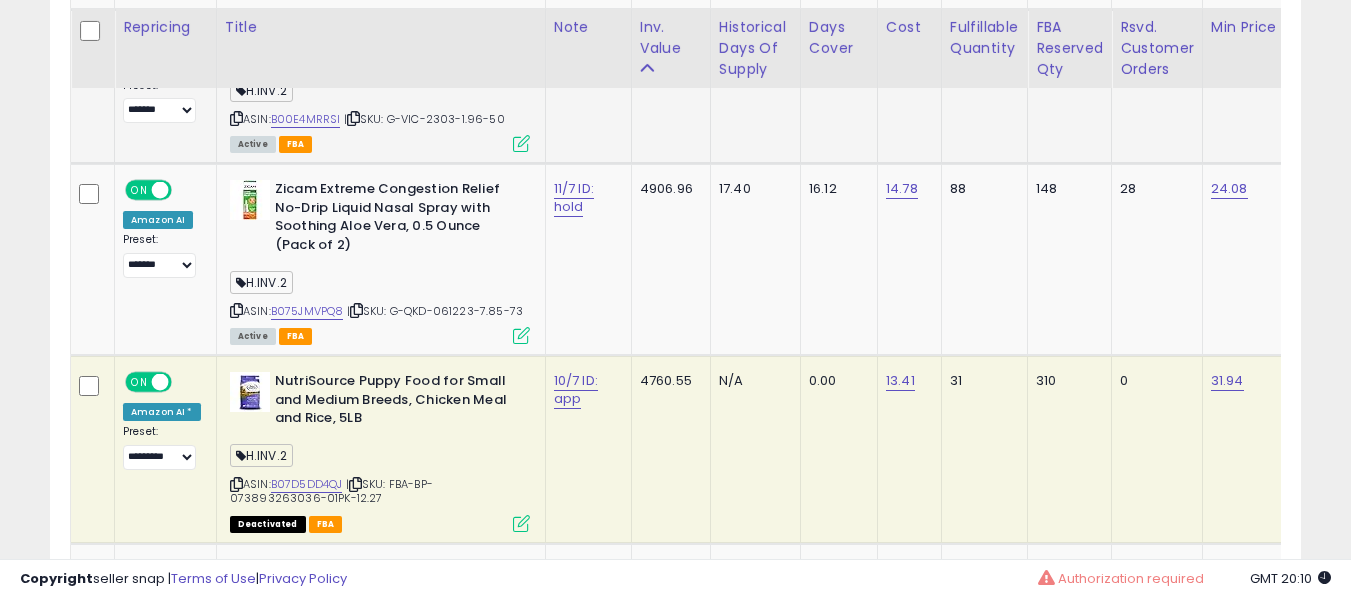 scroll, scrollTop: 3091, scrollLeft: 0, axis: vertical 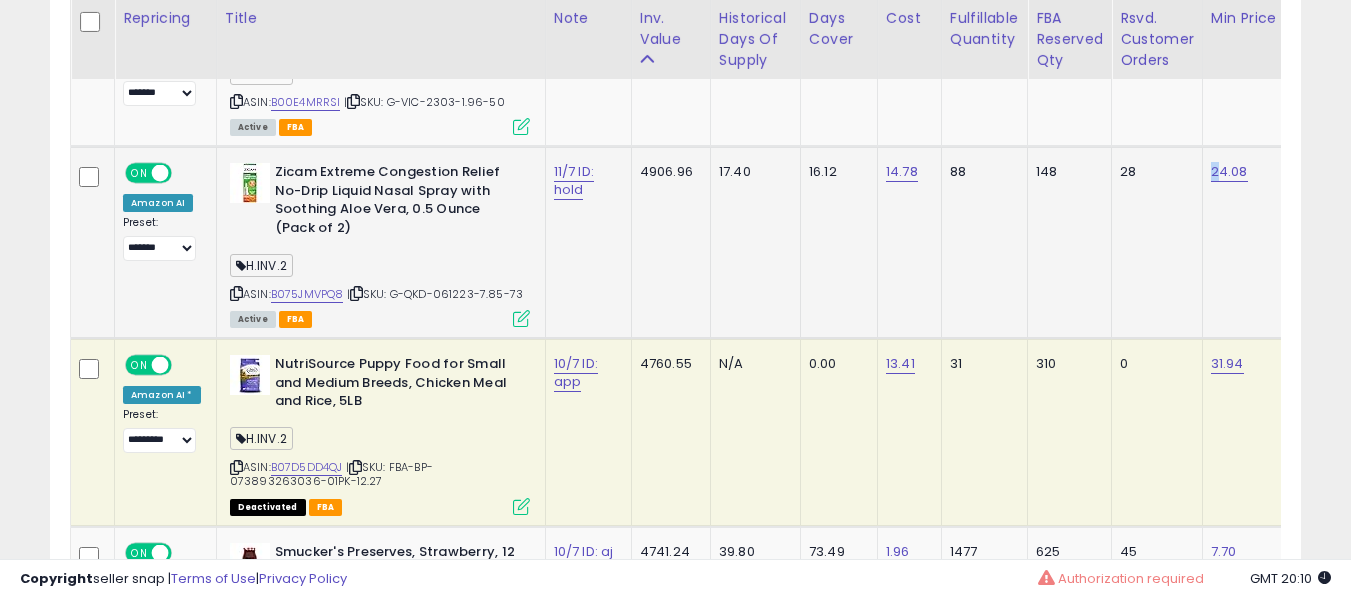 drag, startPoint x: 1199, startPoint y: 156, endPoint x: 1209, endPoint y: 159, distance: 10.440307 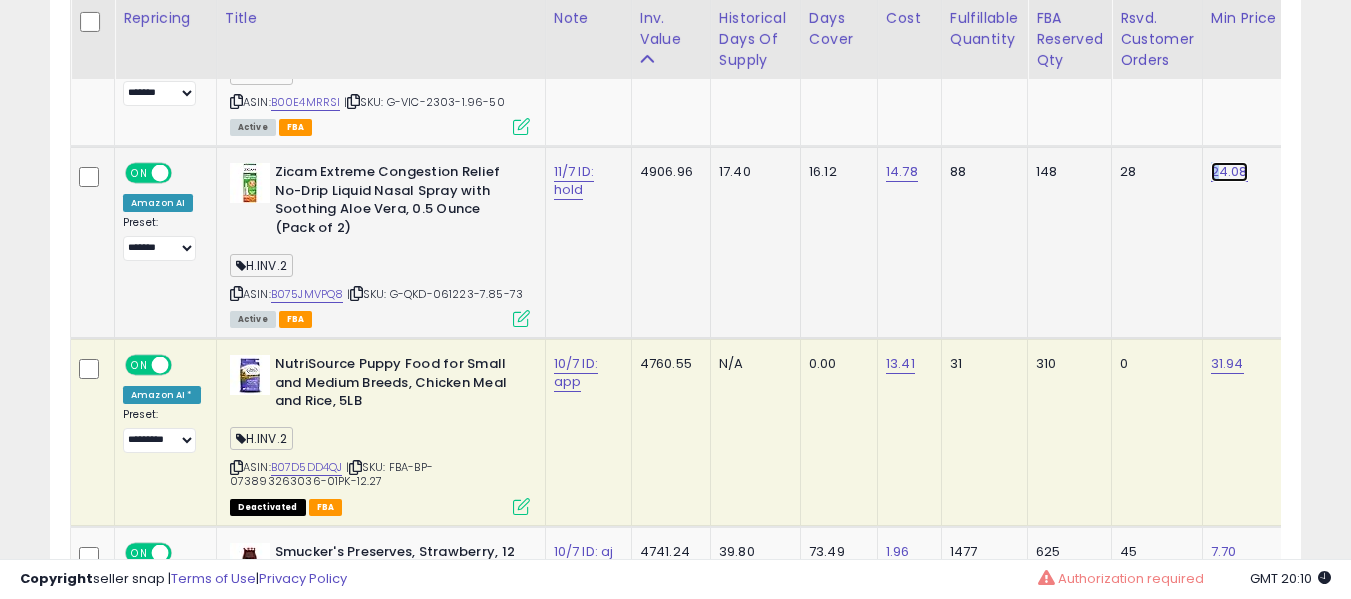 click on "24.08" at bounding box center [1231, -1967] 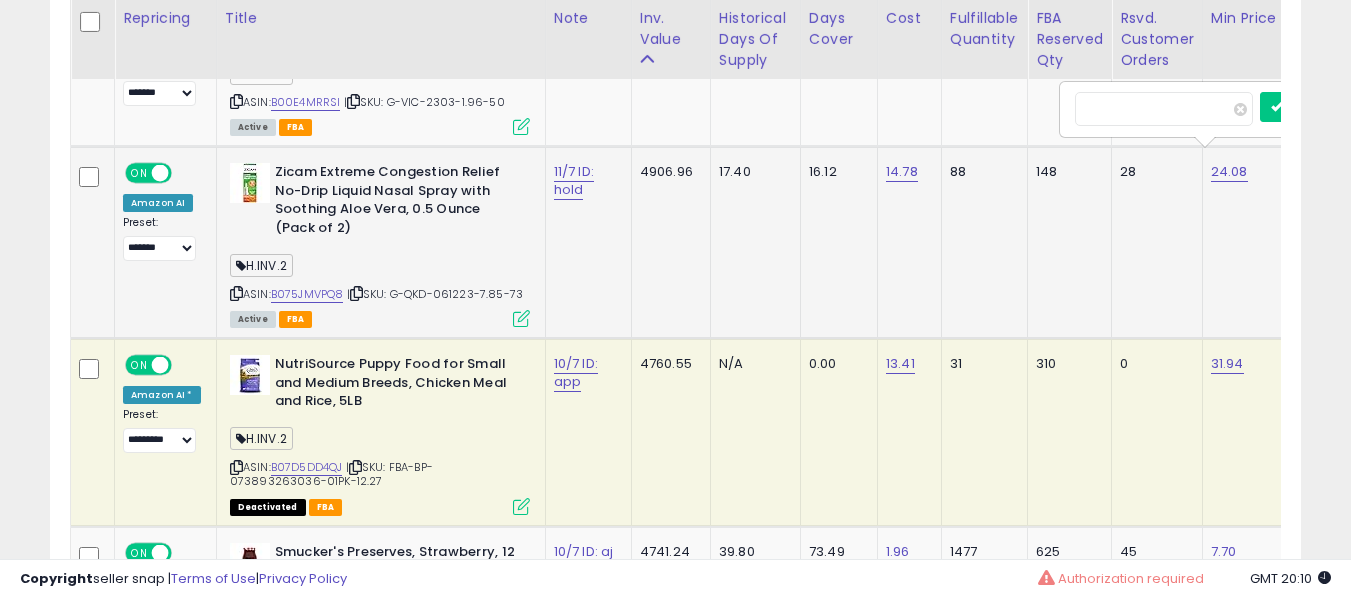 scroll, scrollTop: 0, scrollLeft: 134, axis: horizontal 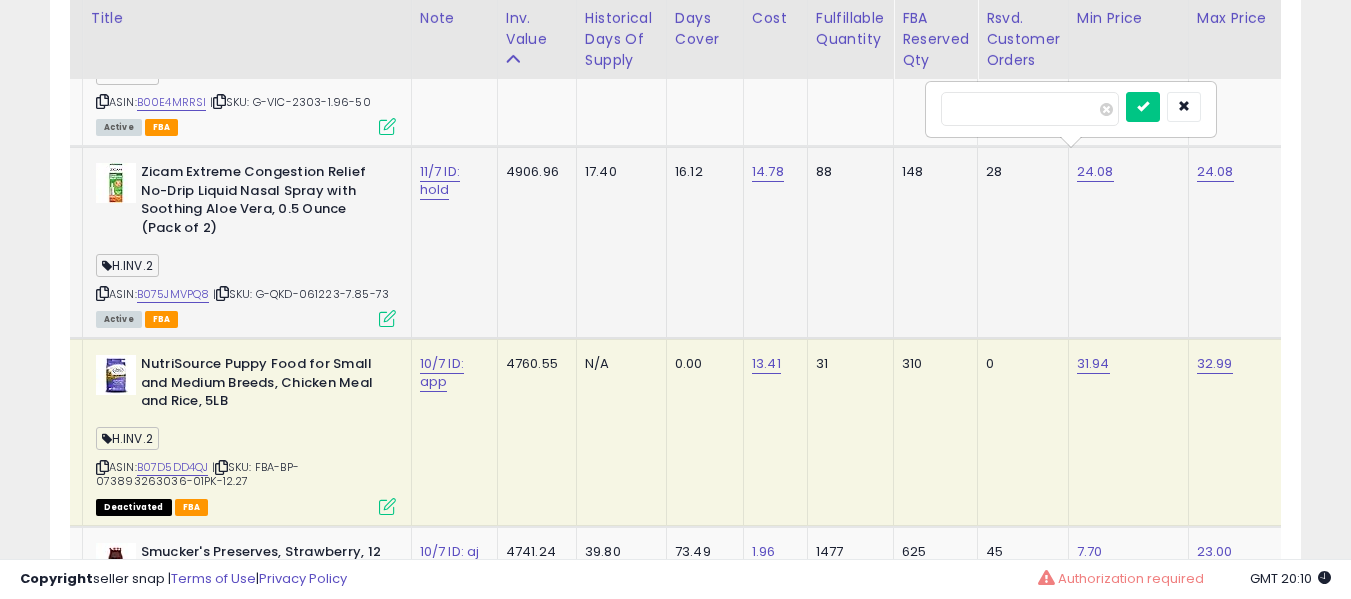 type on "*****" 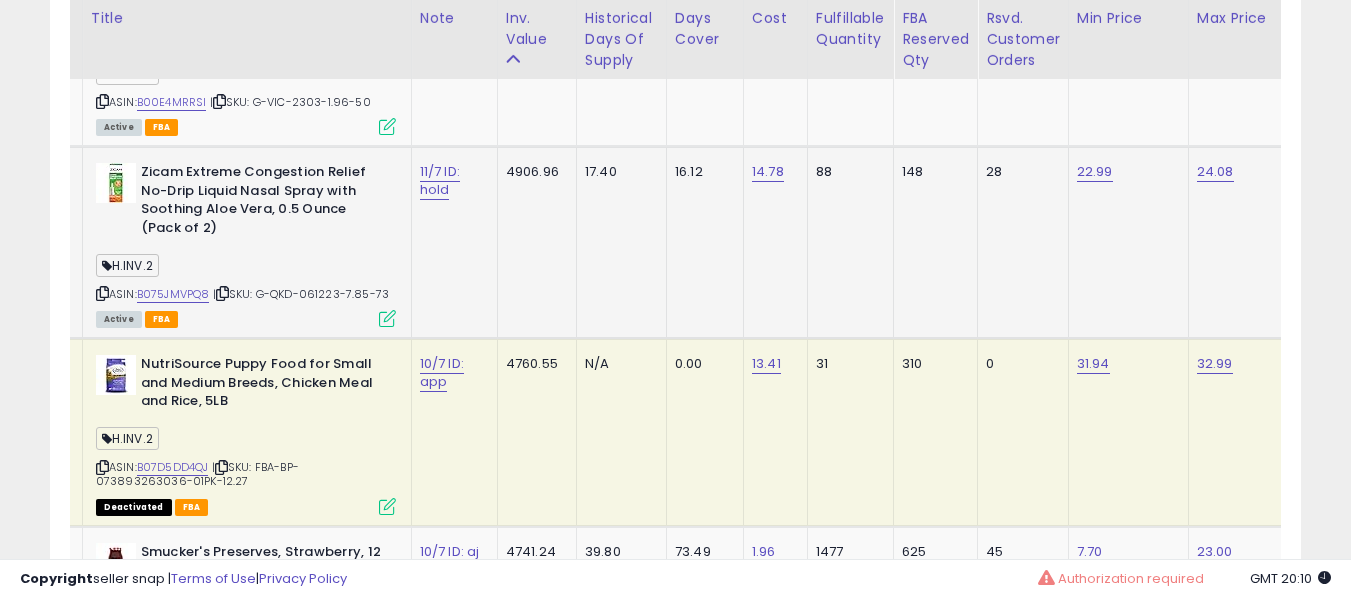 scroll, scrollTop: 0, scrollLeft: 13, axis: horizontal 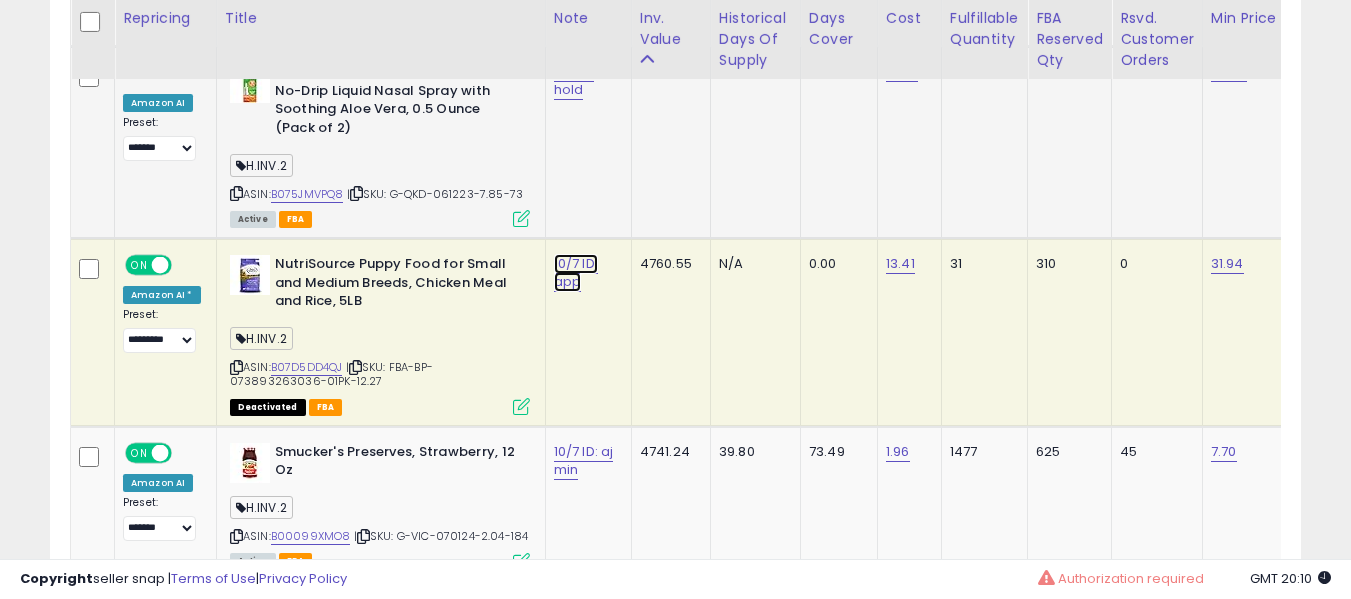 click on "10/7 ID: app" at bounding box center [580, -1169] 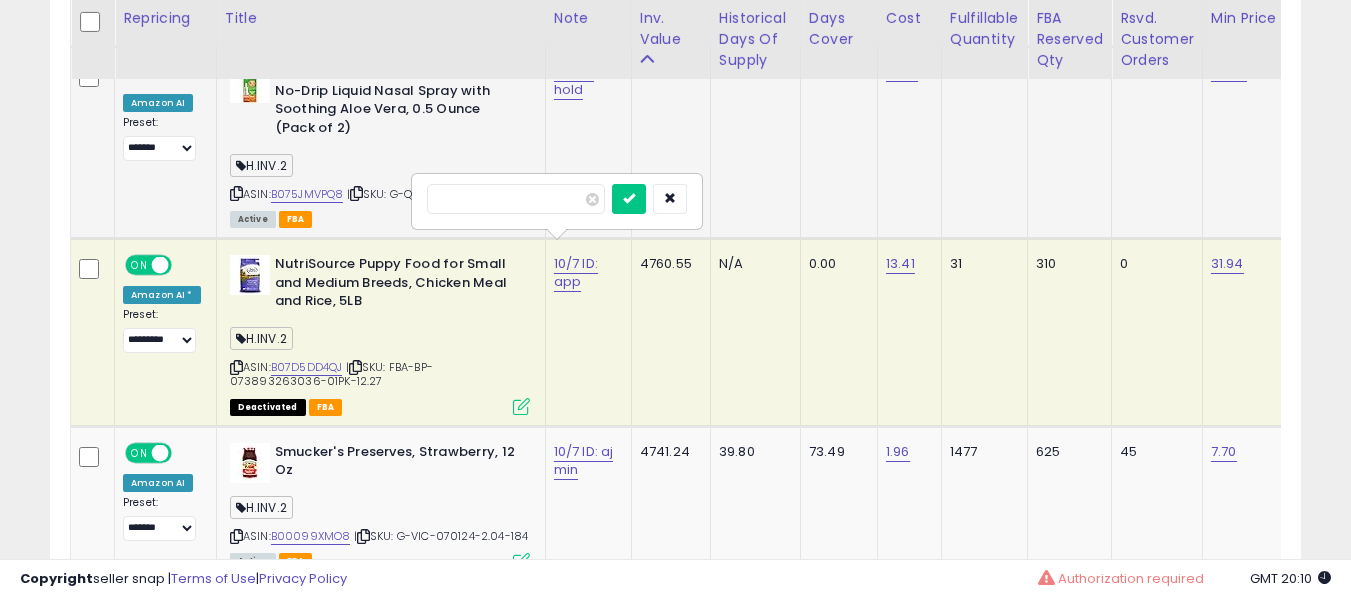 type on "*" 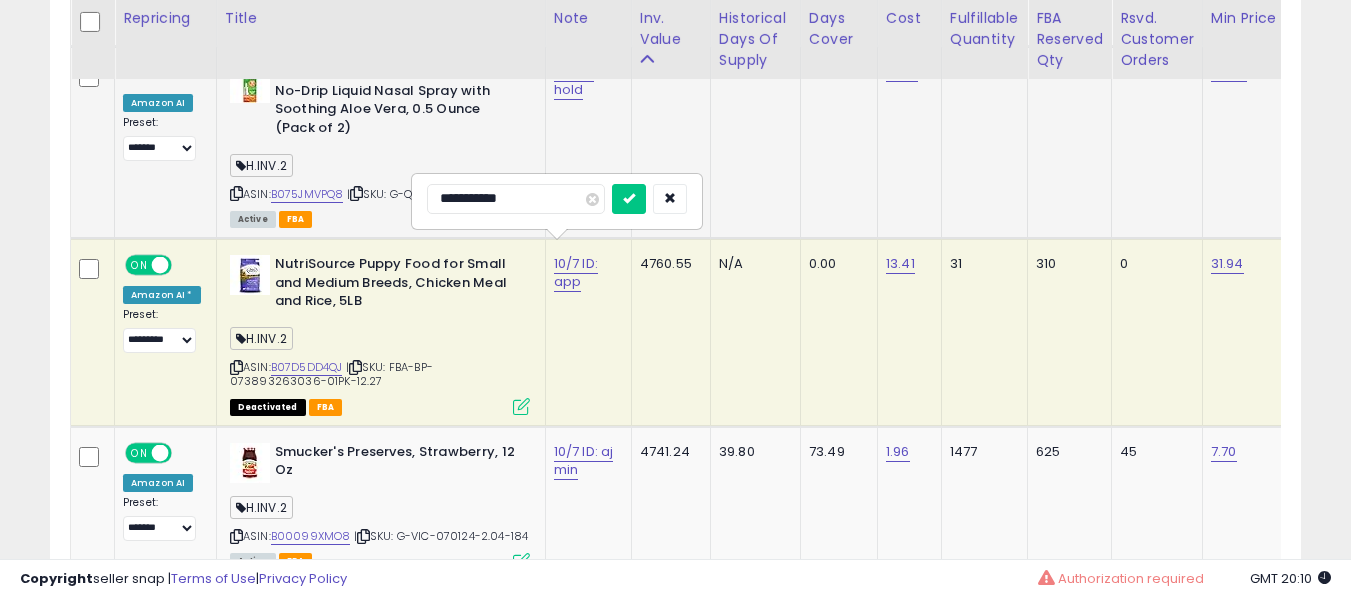 type on "**********" 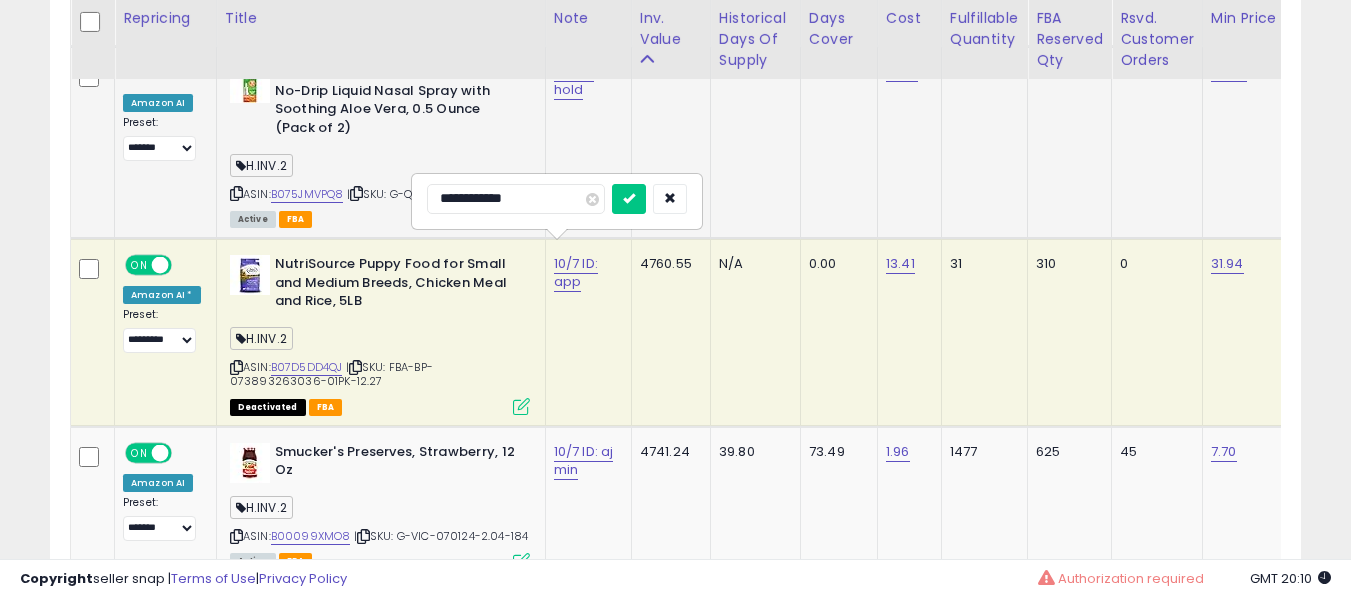 click at bounding box center (629, 199) 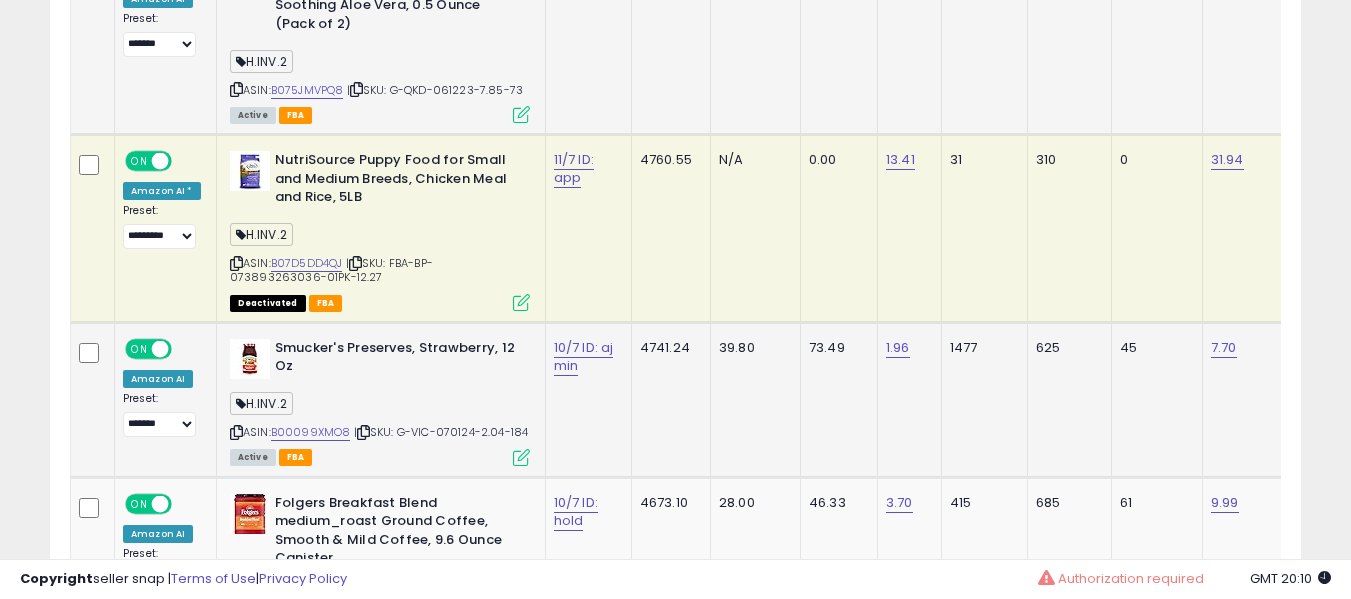 scroll, scrollTop: 3391, scrollLeft: 0, axis: vertical 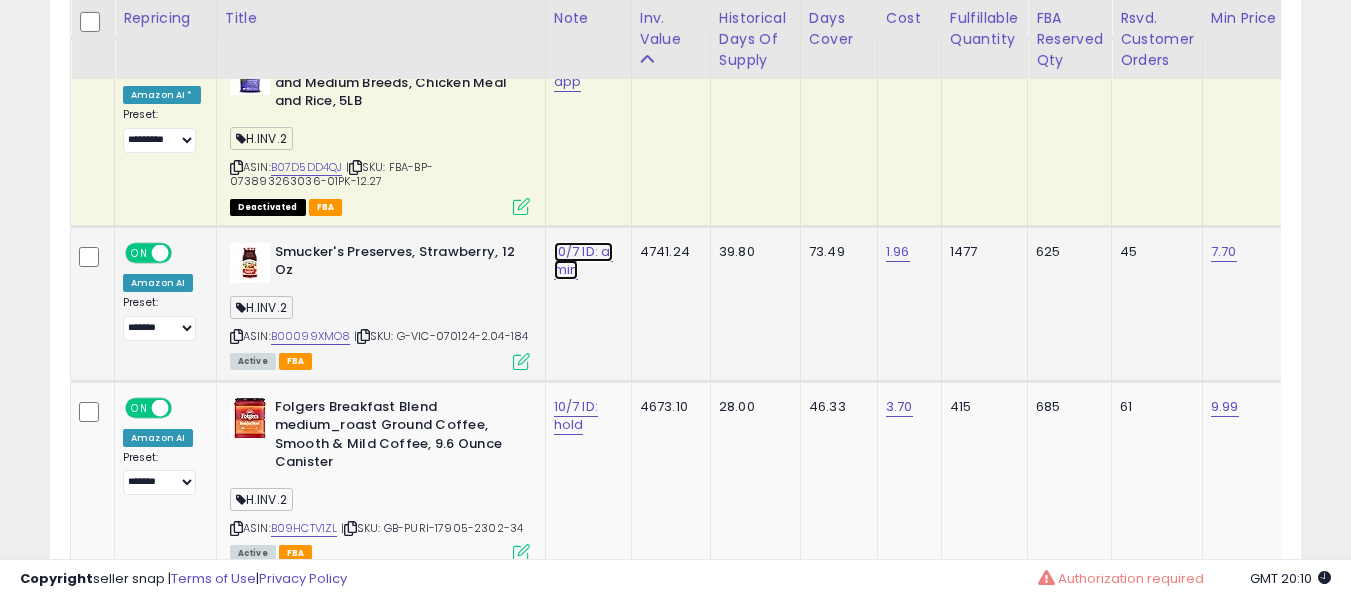 click on "10/7 ID: aj min" at bounding box center [576, -2249] 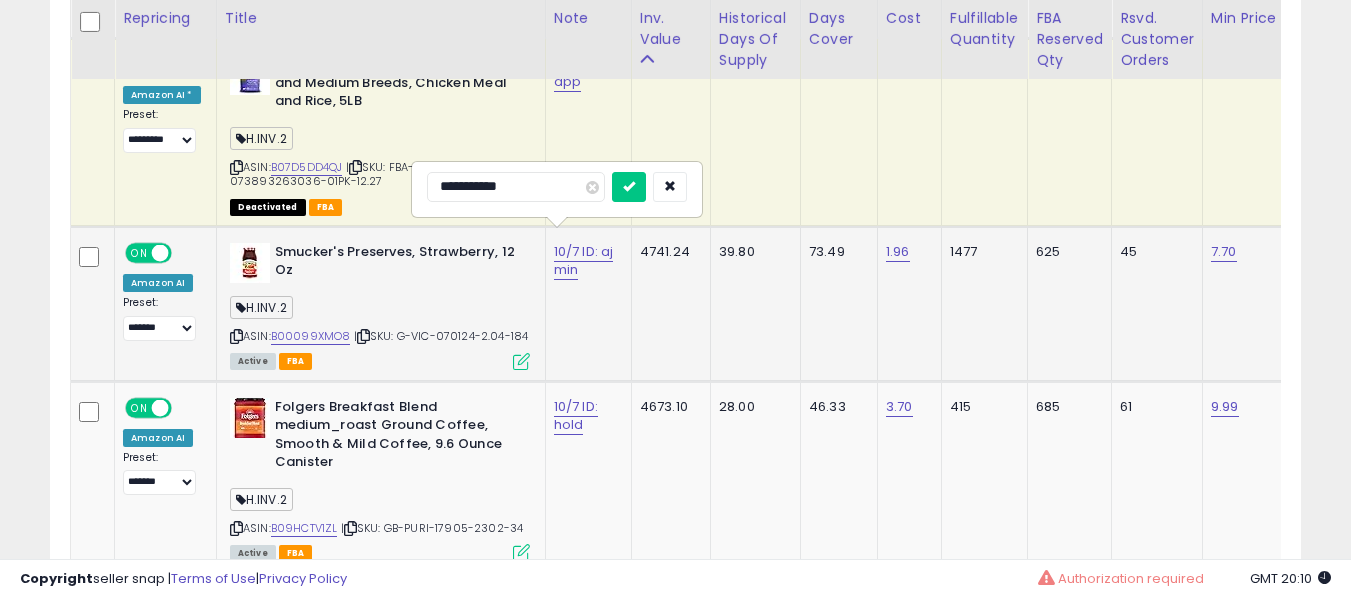 type on "**********" 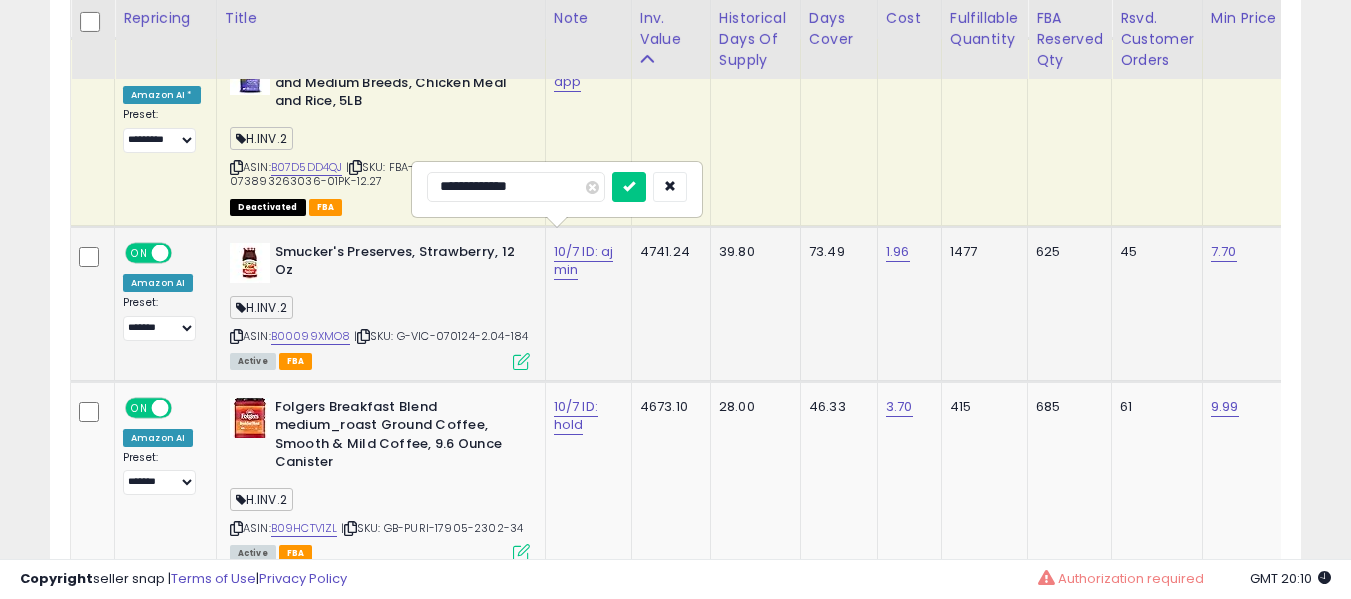 click at bounding box center [629, 187] 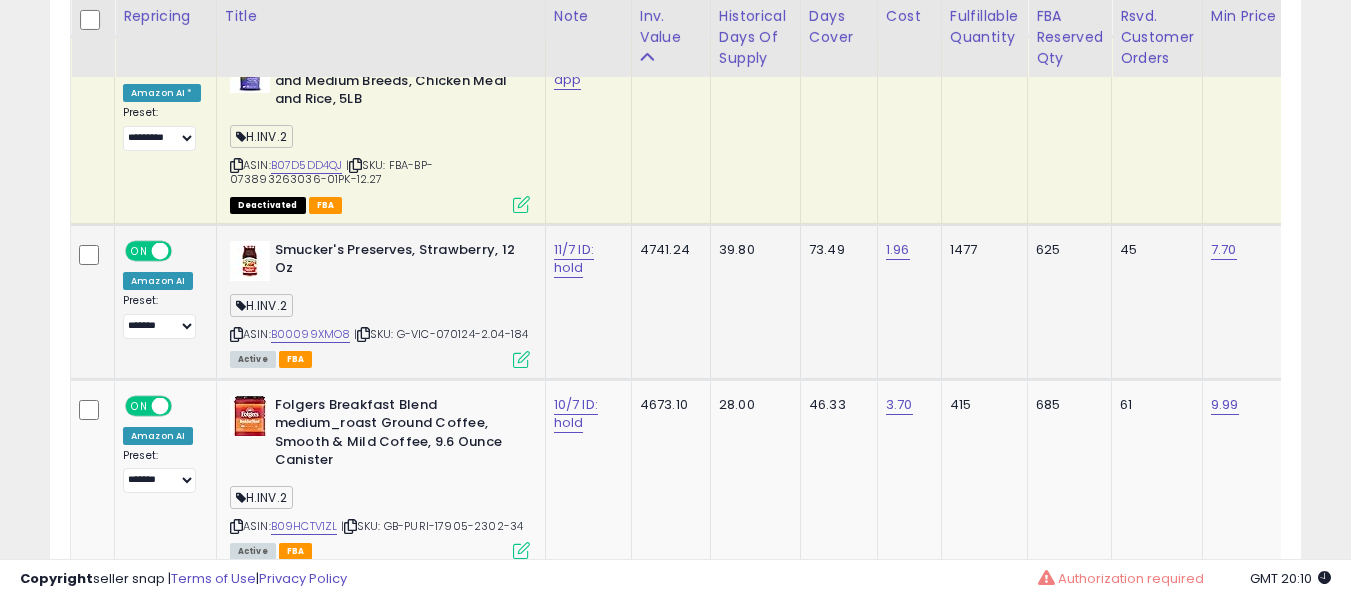 scroll, scrollTop: 3491, scrollLeft: 0, axis: vertical 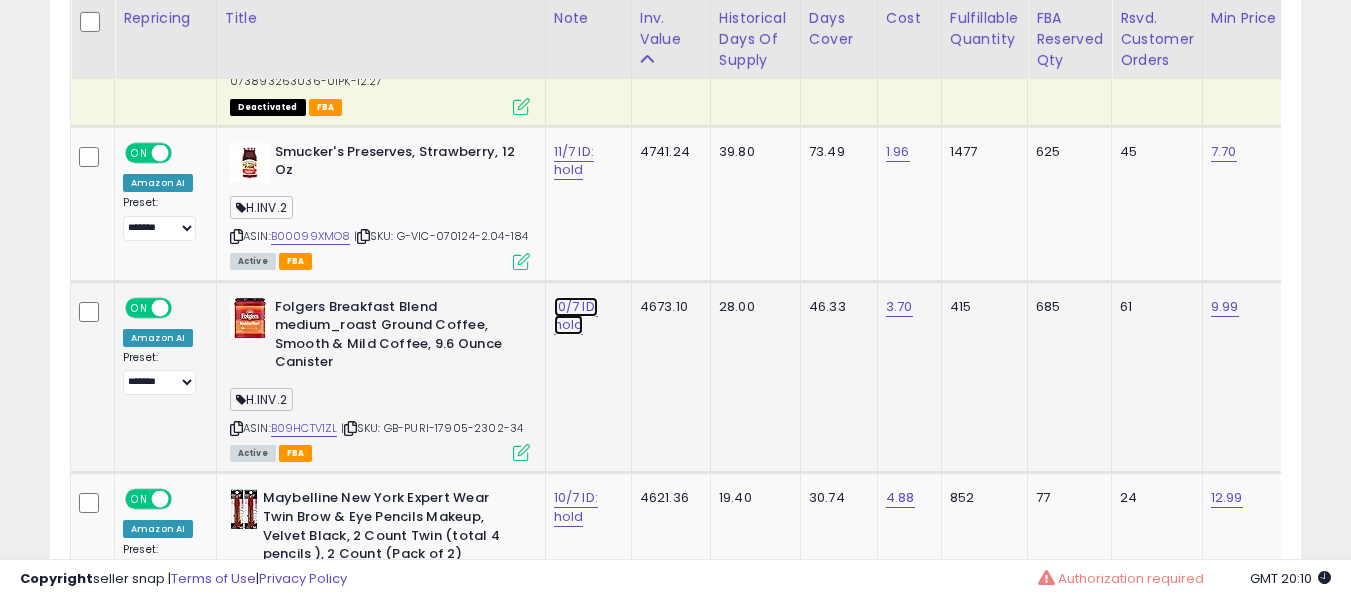 click on "10/7 ID: hold" at bounding box center (576, -2349) 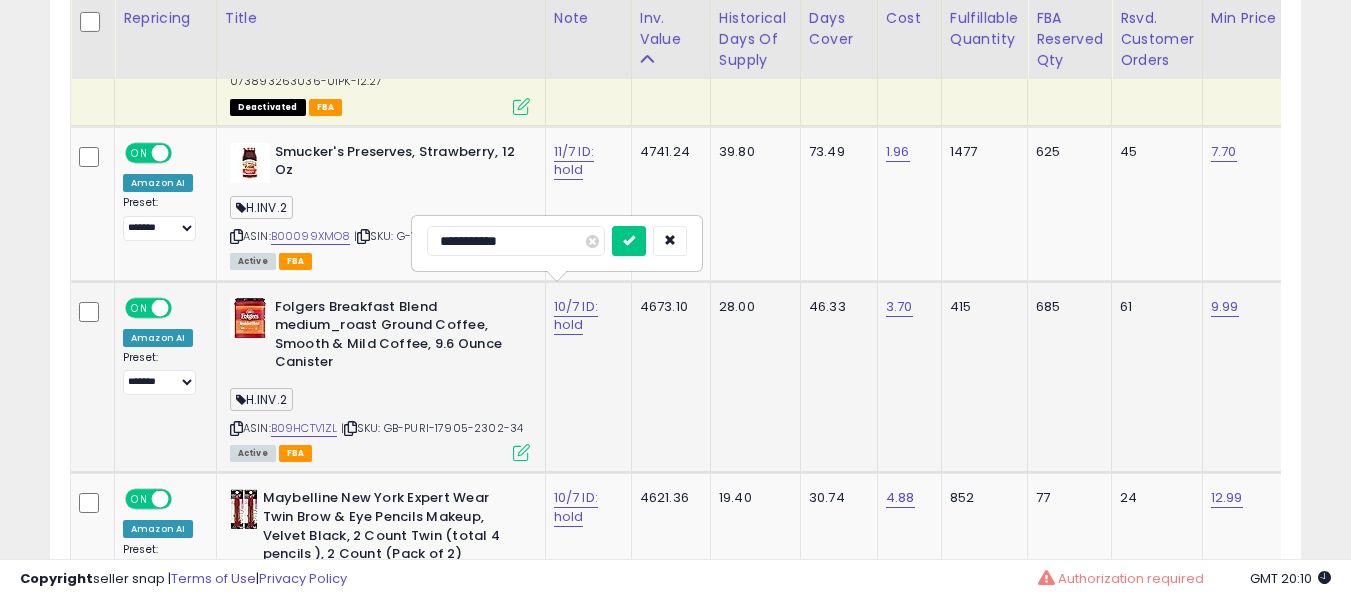 type on "**********" 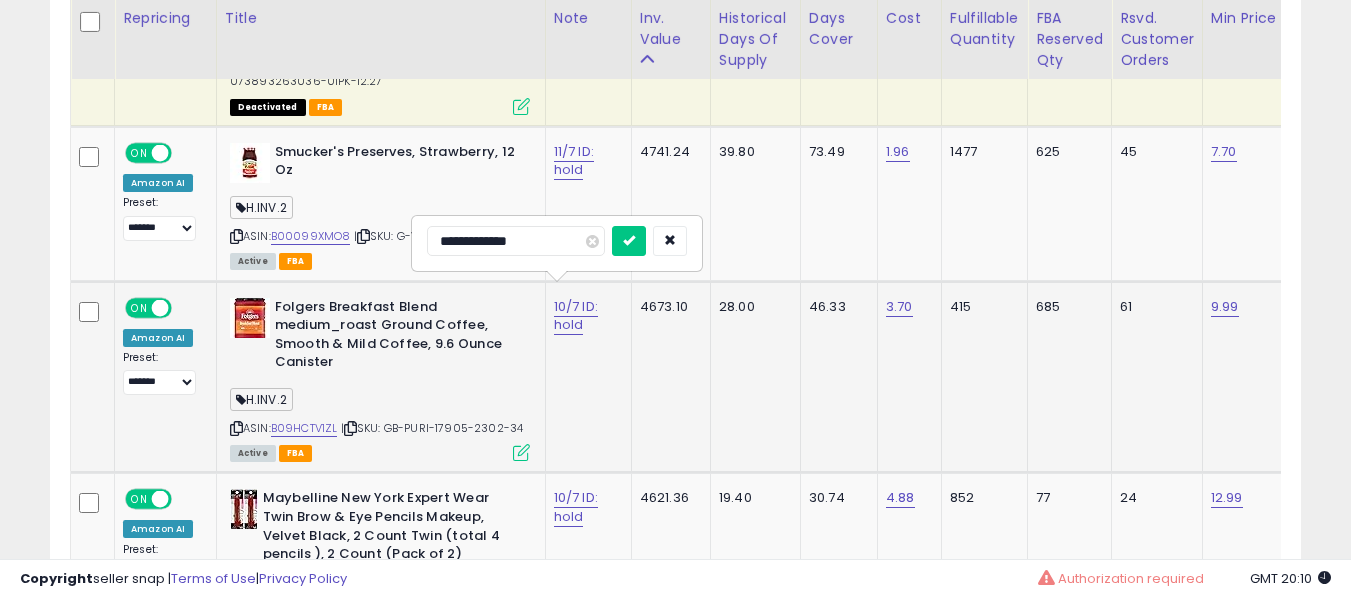 click at bounding box center (629, 241) 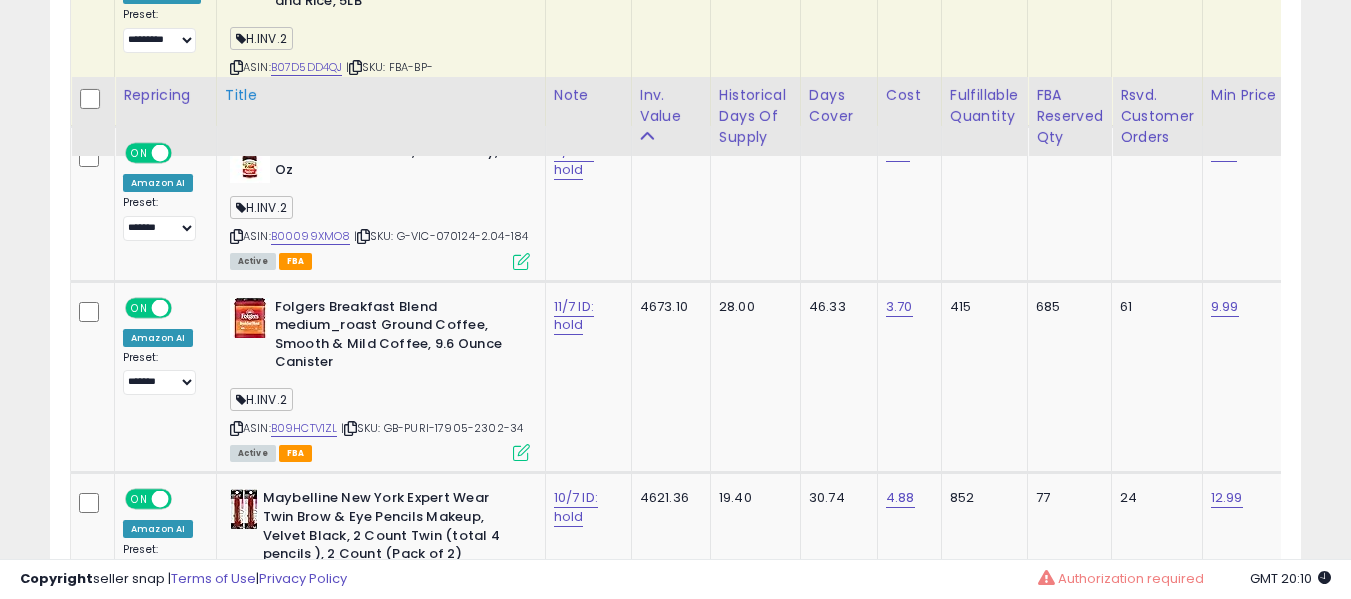 scroll, scrollTop: 3591, scrollLeft: 0, axis: vertical 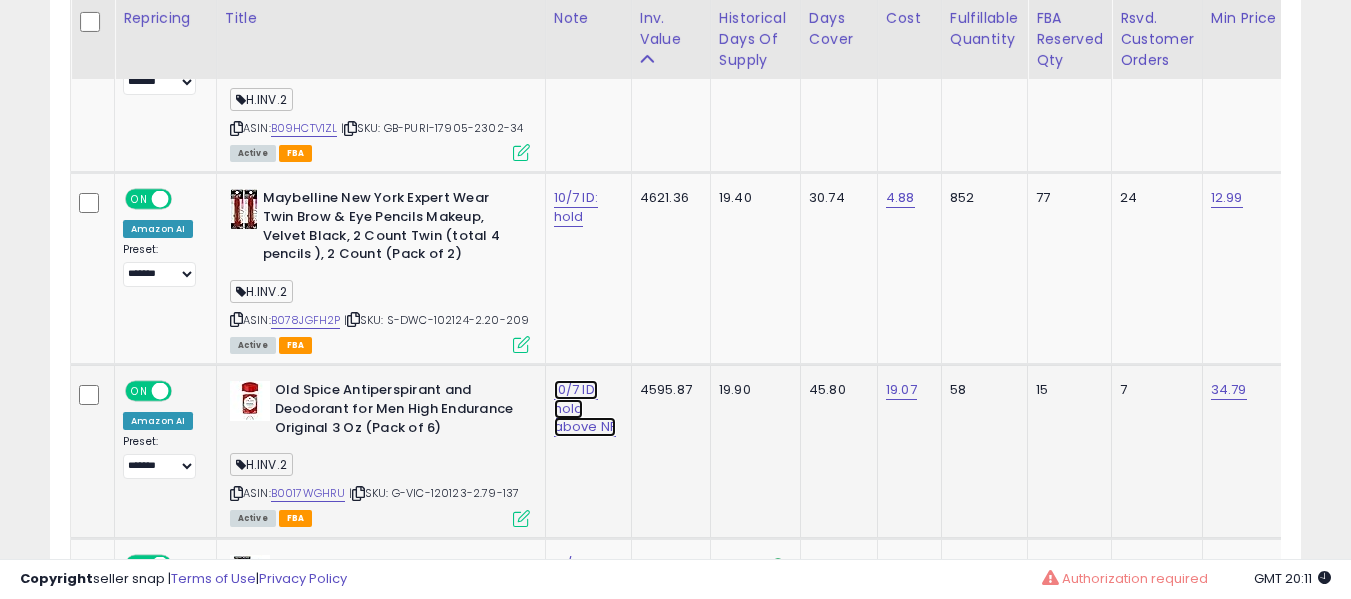 click on "10/7 ID: hold above NF" at bounding box center (576, -2649) 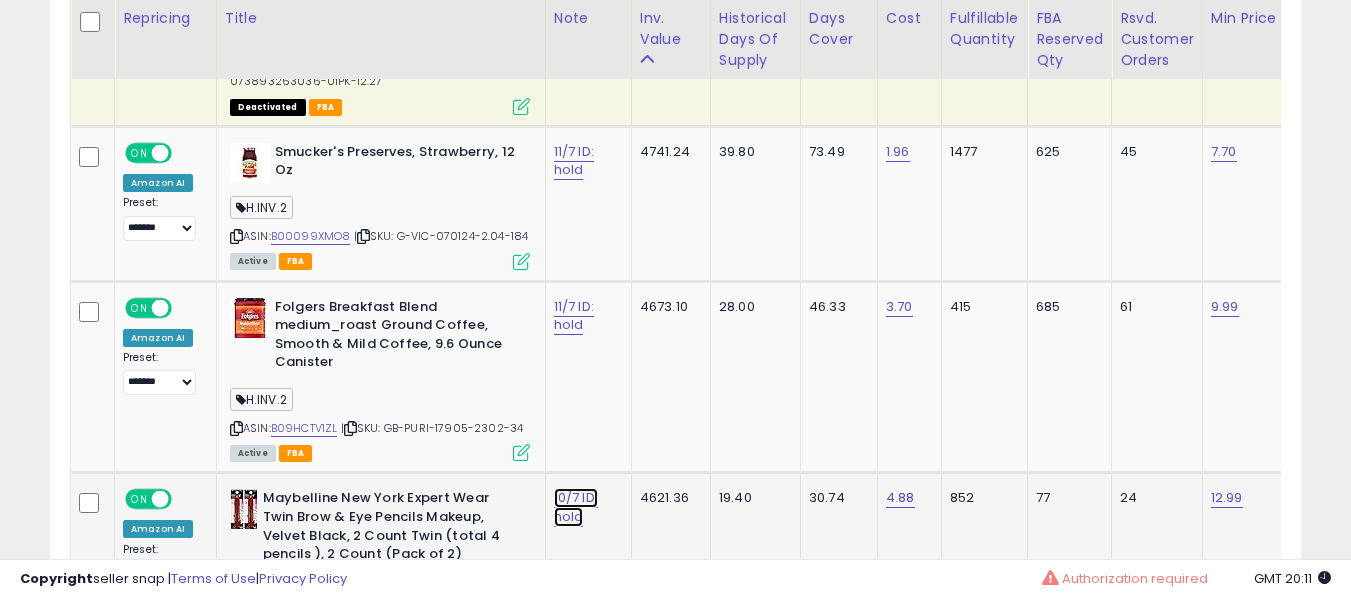 click on "10/7 ID: hold" at bounding box center (576, -2349) 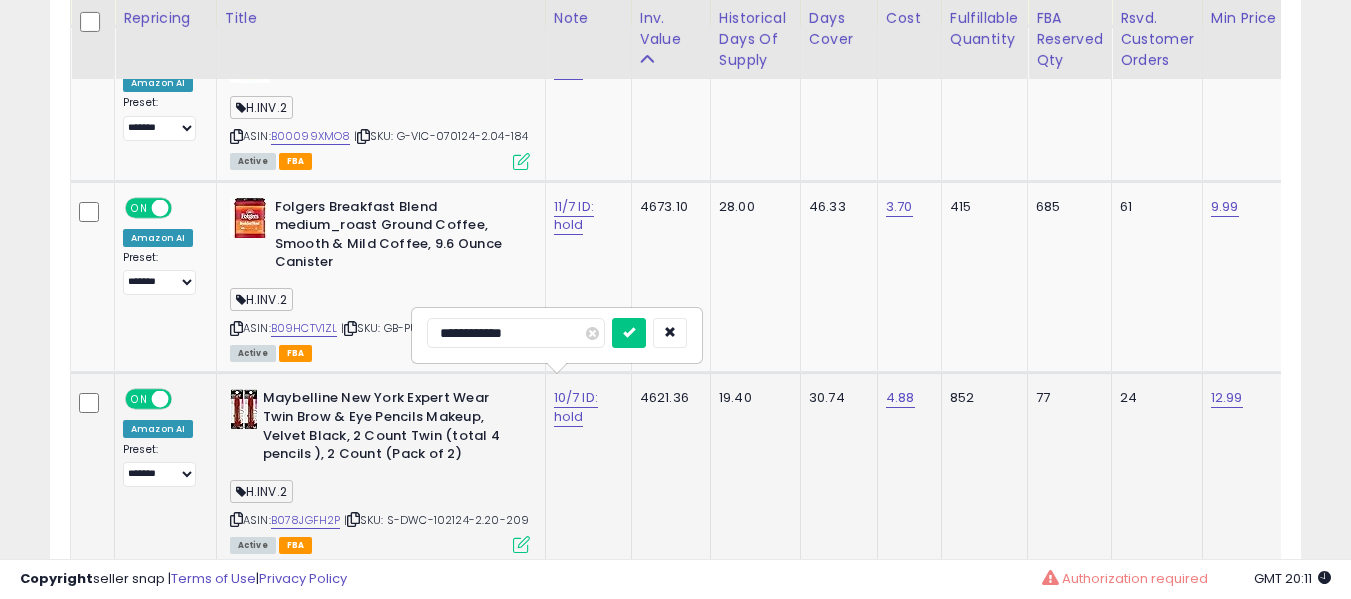 type on "**********" 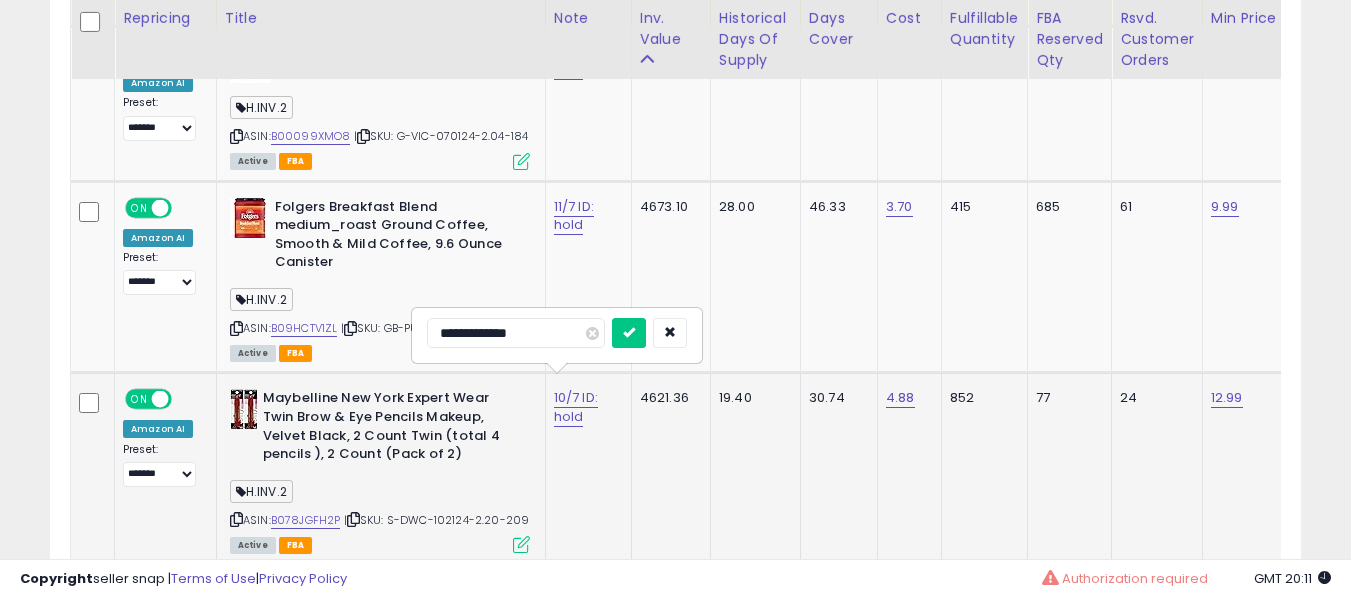 click at bounding box center [629, 333] 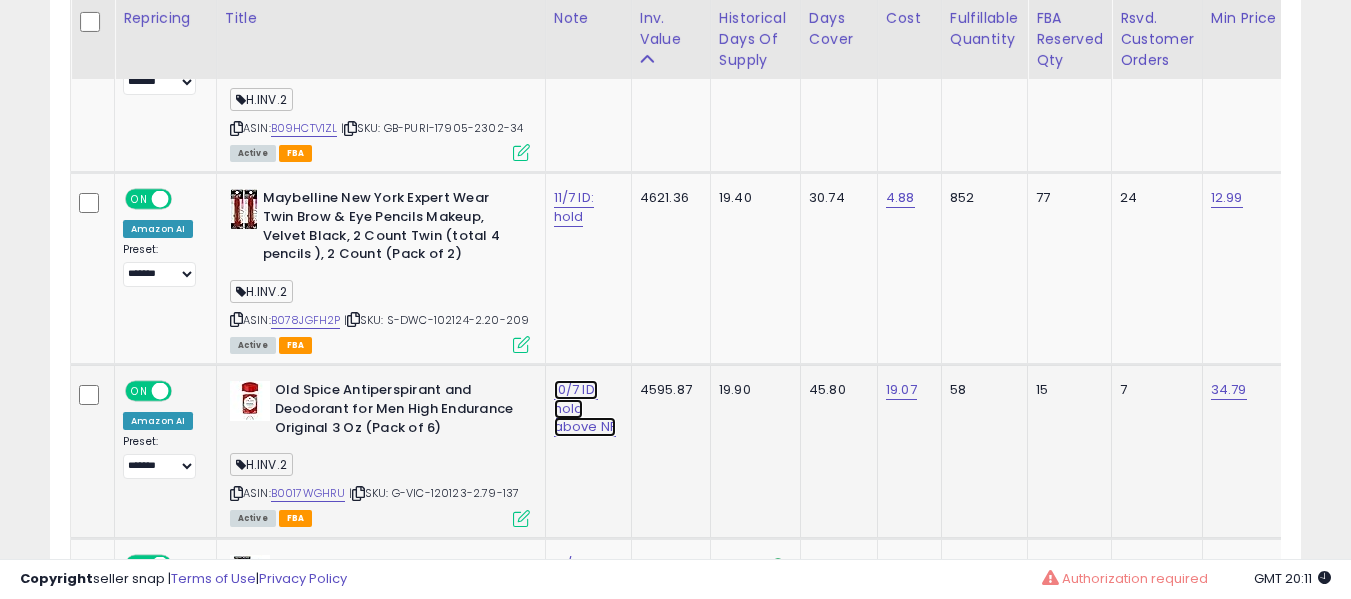 click on "10/7 ID: hold above NF" at bounding box center (576, -2649) 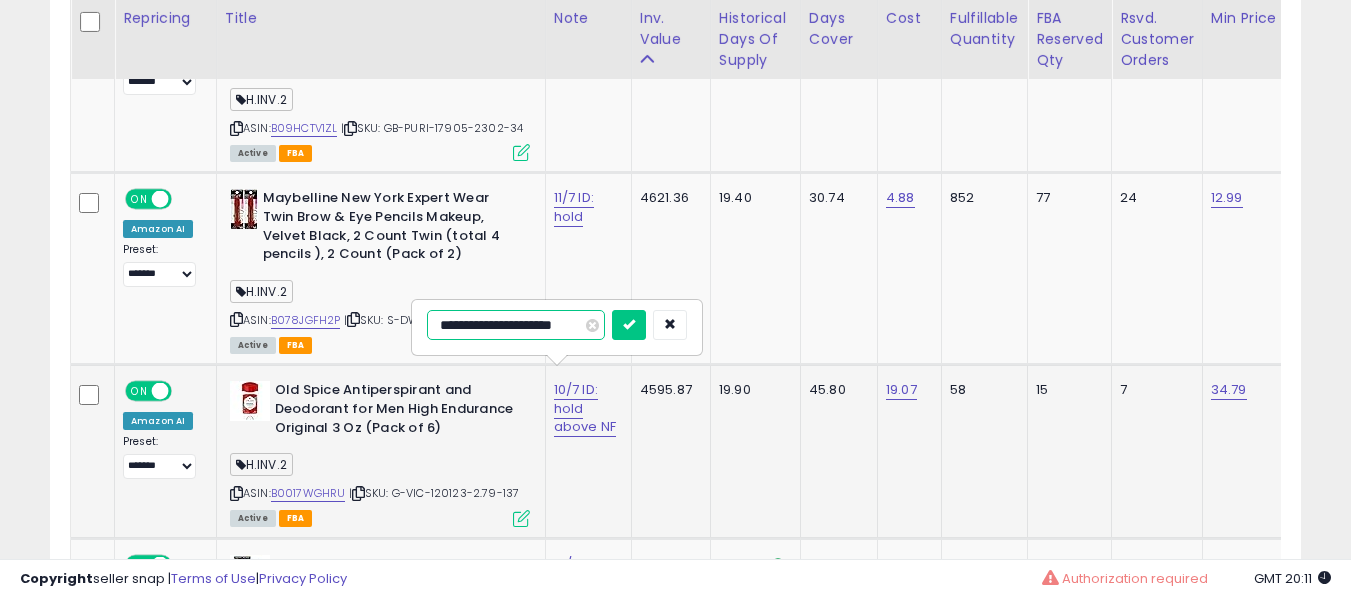type on "**********" 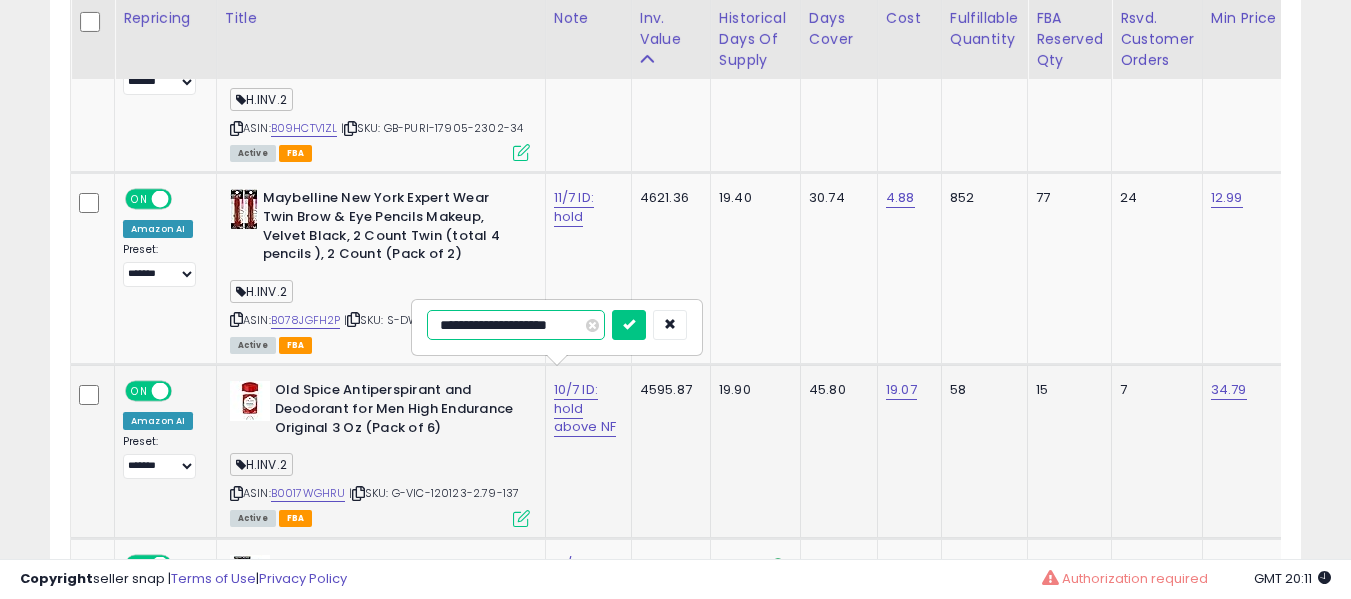 type on "**********" 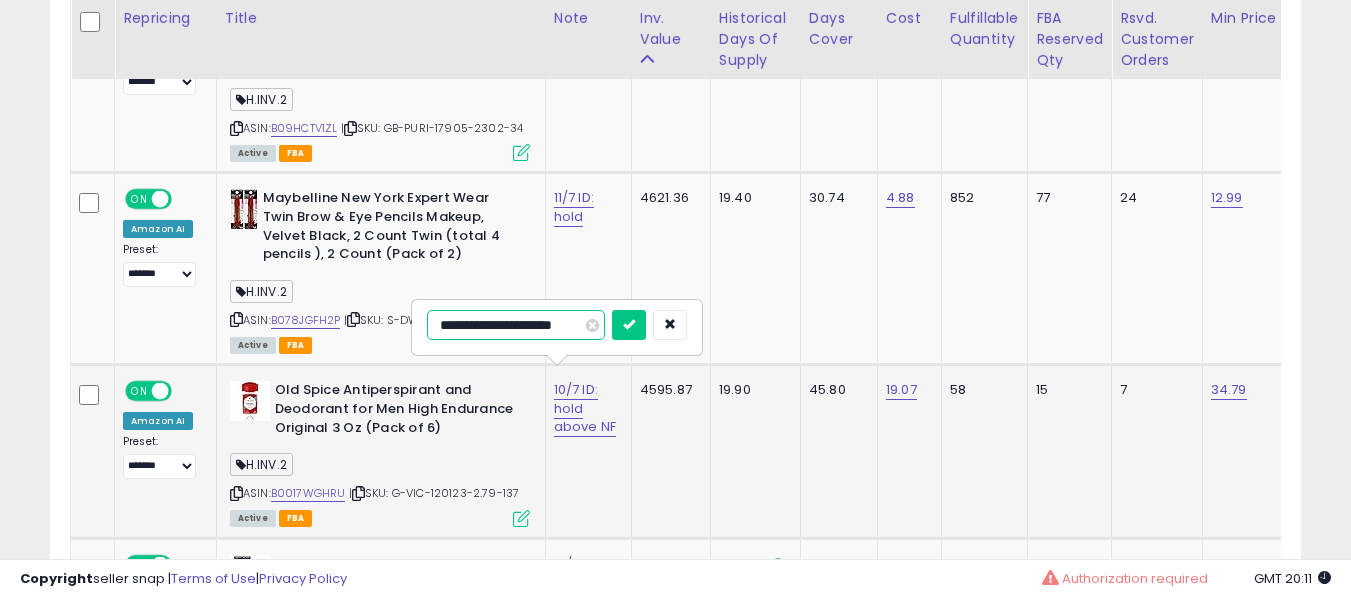 click at bounding box center (629, 325) 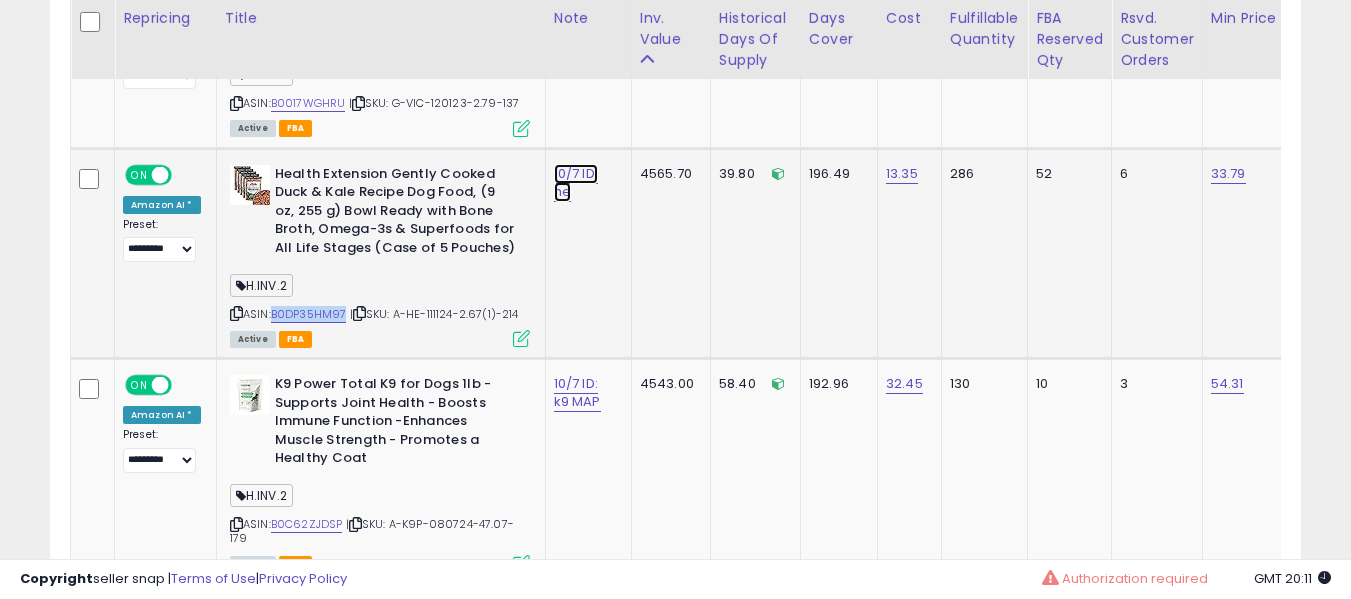 click on "10/7 ID: he" at bounding box center [576, -3039] 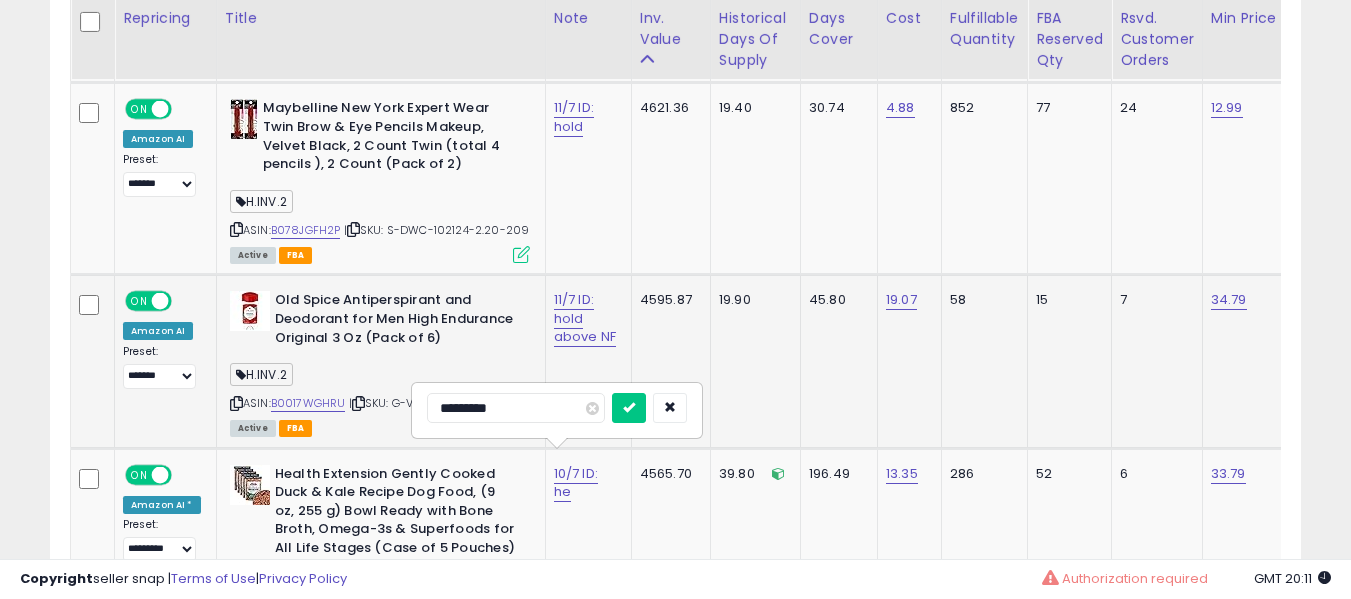 type on "**********" 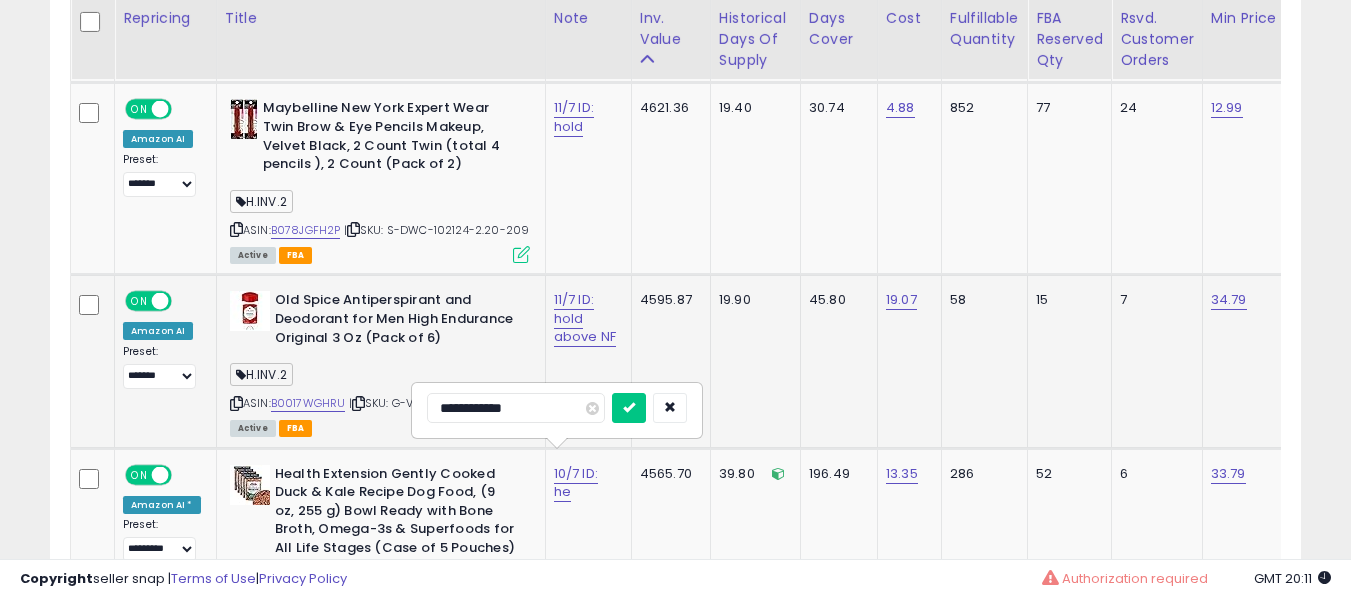 click at bounding box center (629, 408) 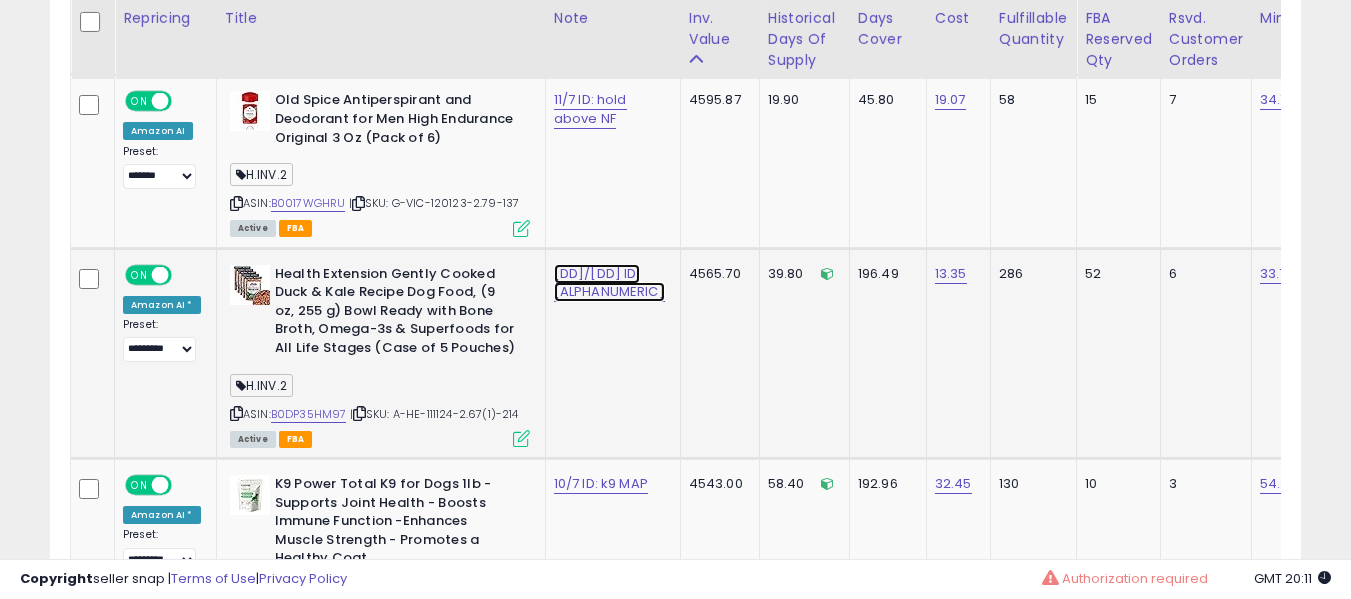 click on "11/7 ID: hre" at bounding box center [609, 283] 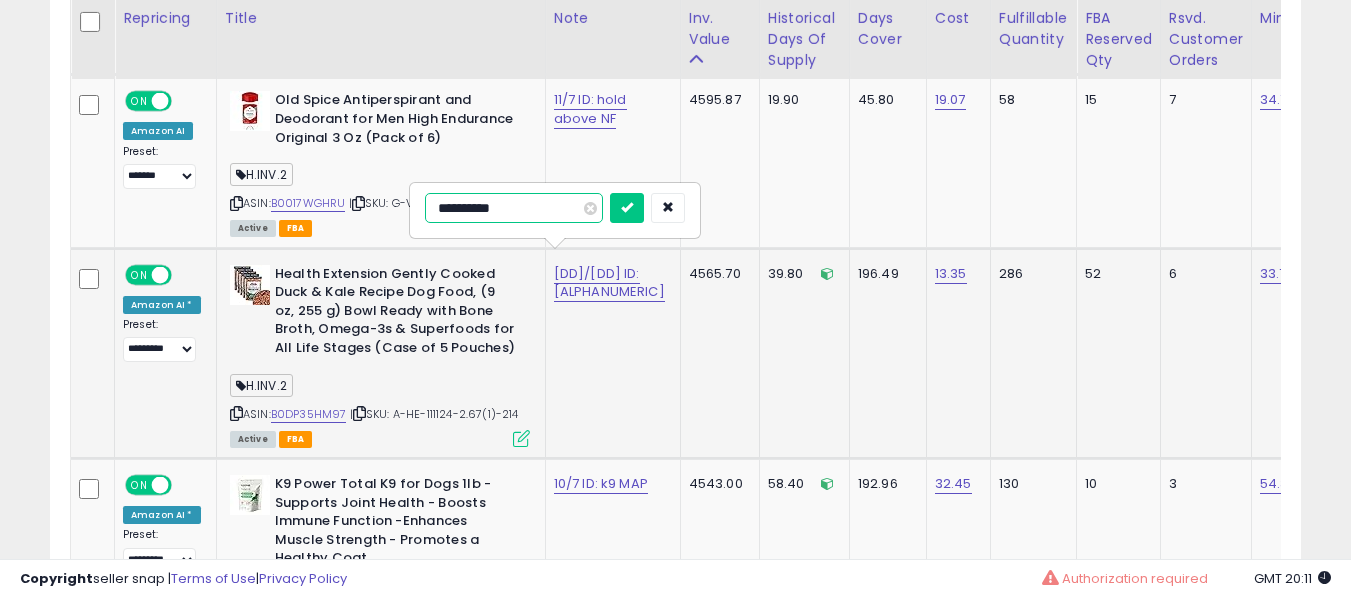 type on "**********" 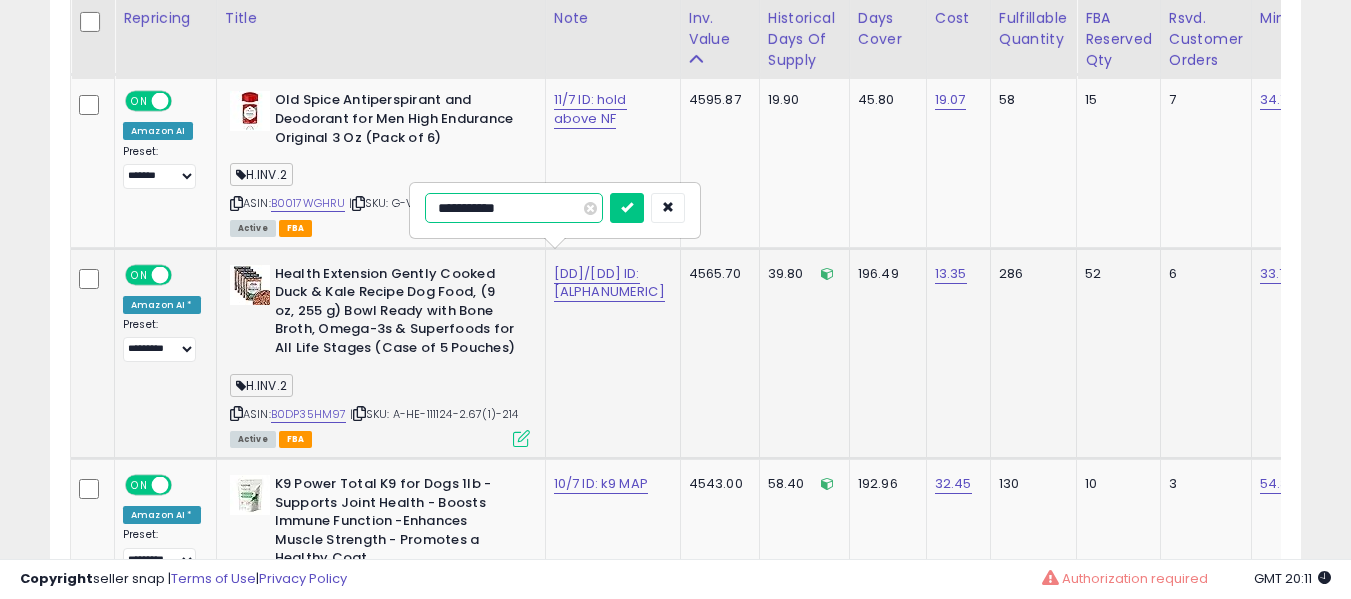 click at bounding box center [627, 208] 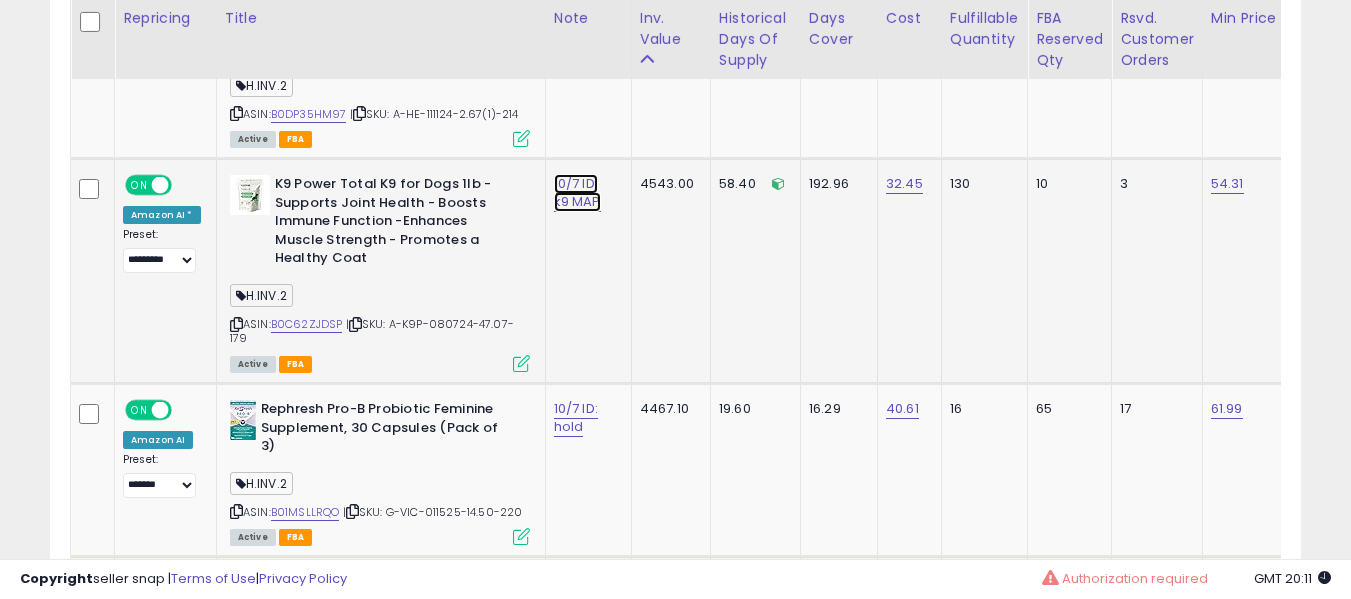 click on "10/7 ID: k9 MAP" at bounding box center (576, -3239) 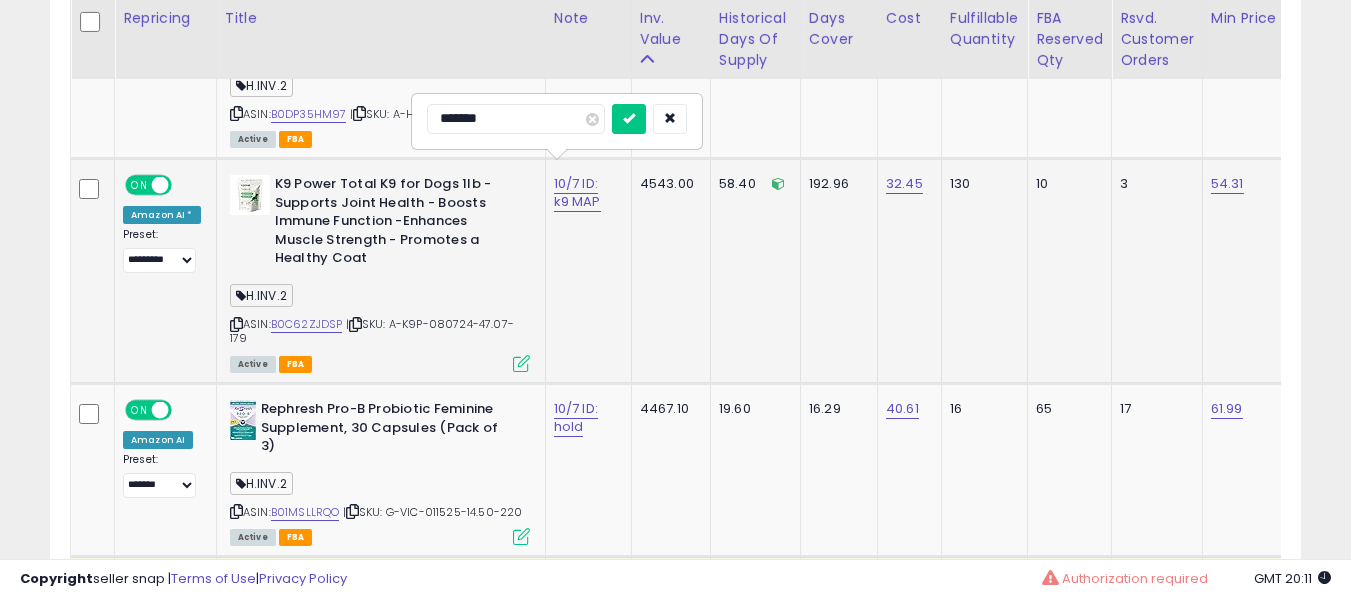 type on "********" 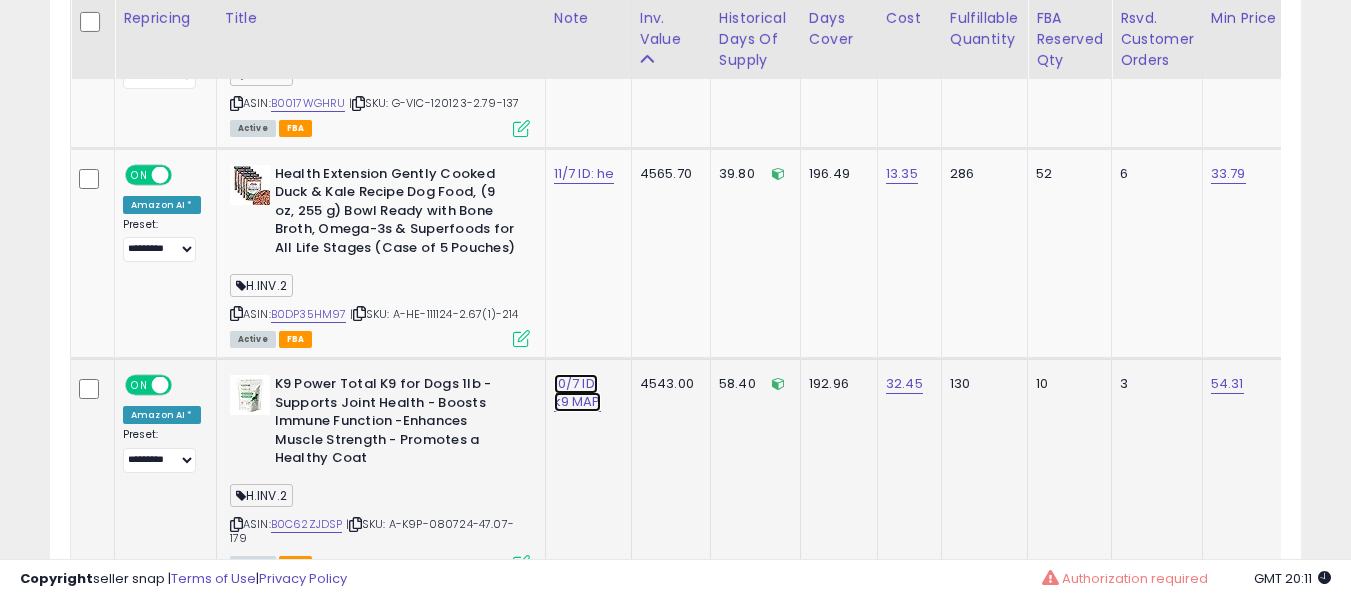 click on "10/7 ID: k9 MAP" at bounding box center [576, -3039] 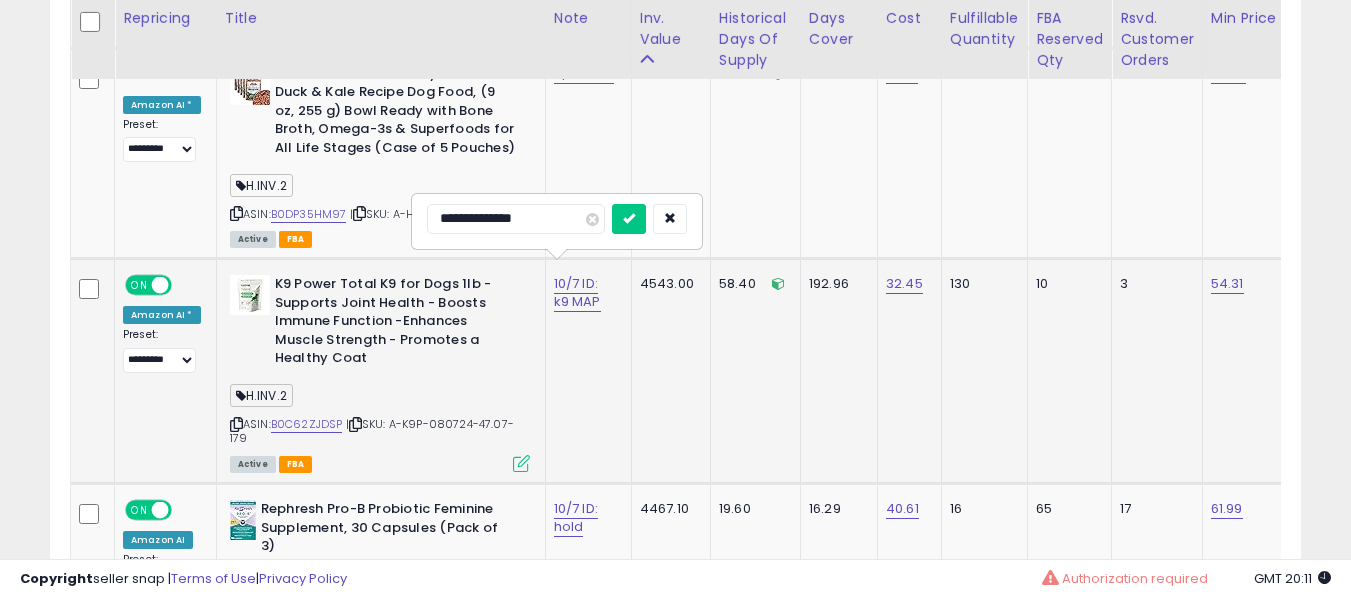 type on "**********" 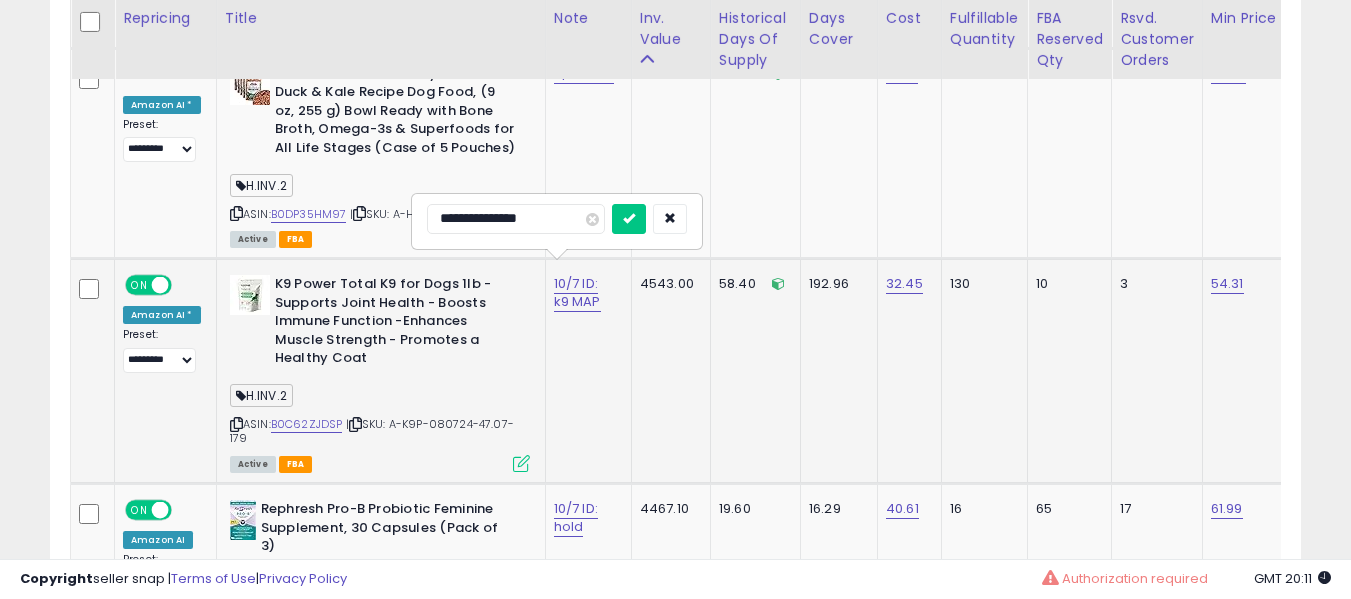 click at bounding box center [629, 219] 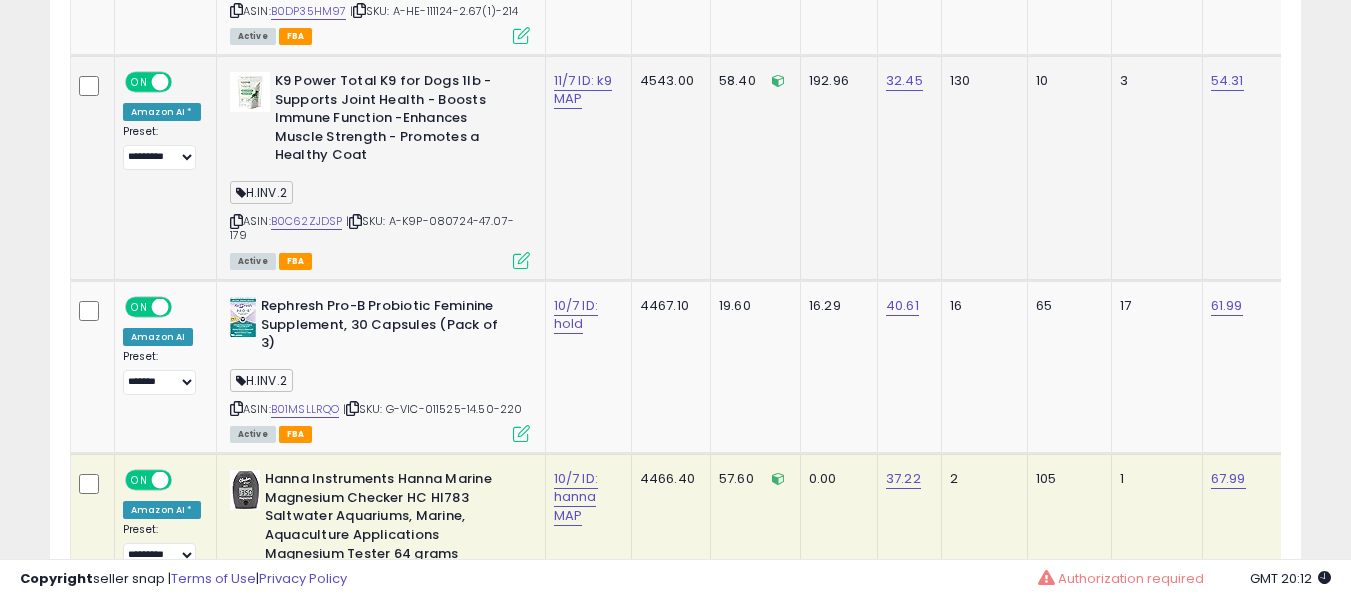 scroll, scrollTop: 4581, scrollLeft: 0, axis: vertical 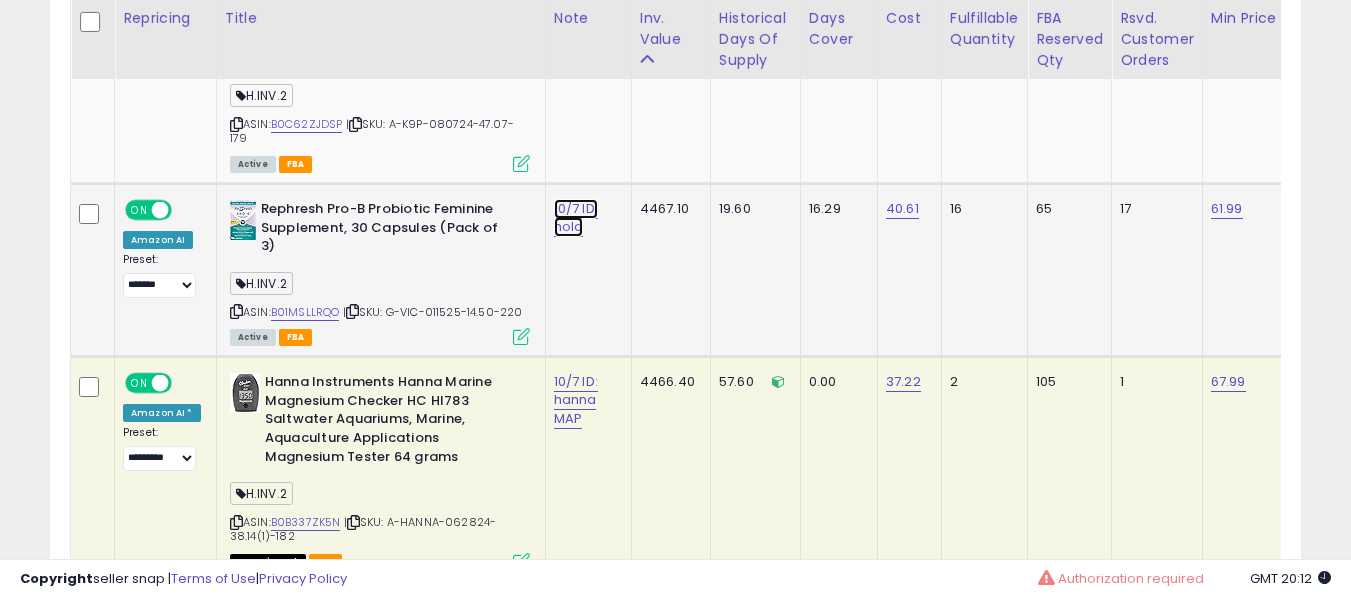 click on "10/7 ID: hold" at bounding box center [576, -3439] 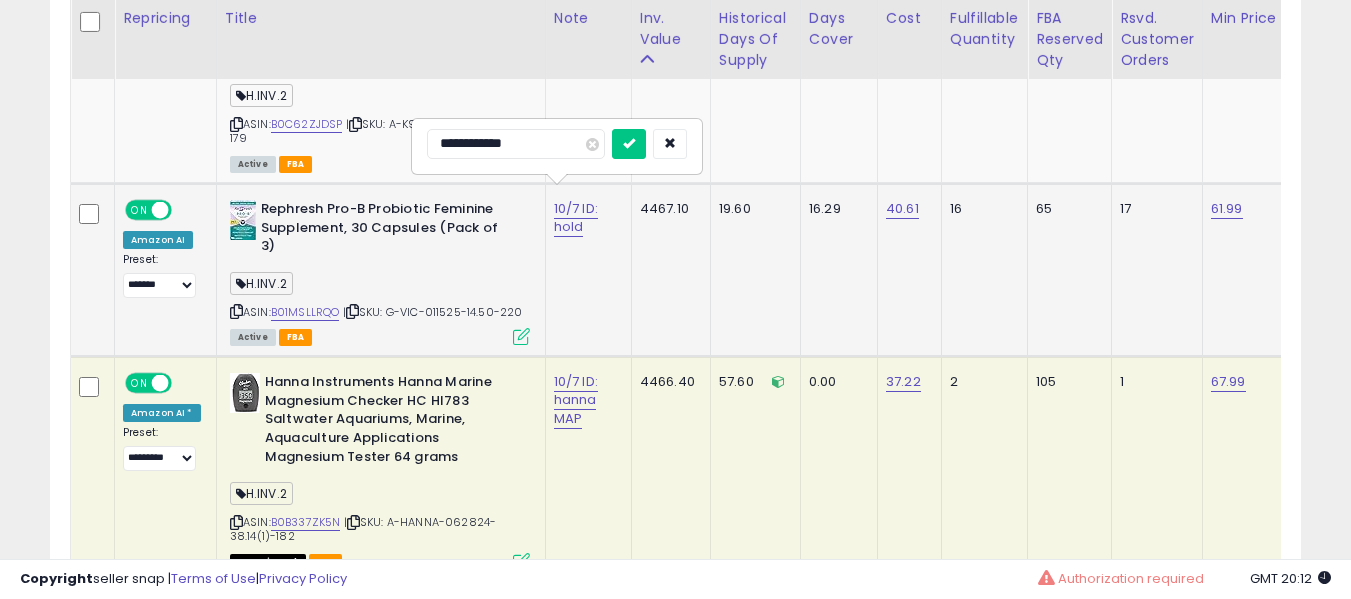 type on "**********" 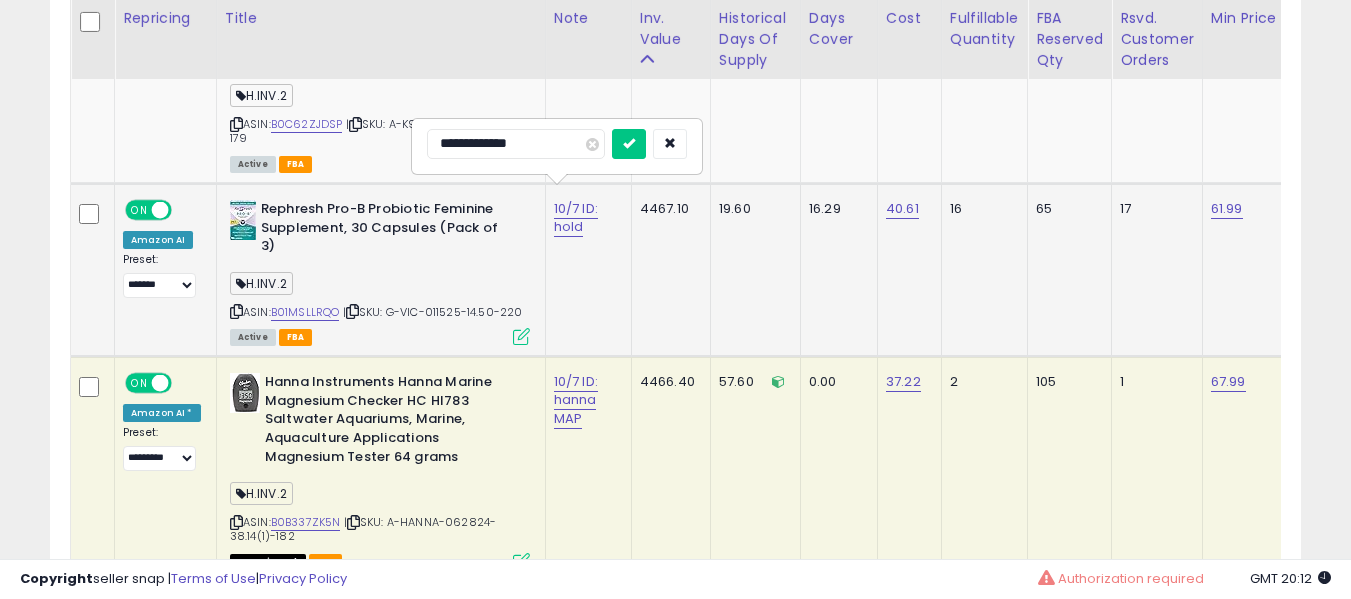 click at bounding box center (629, 144) 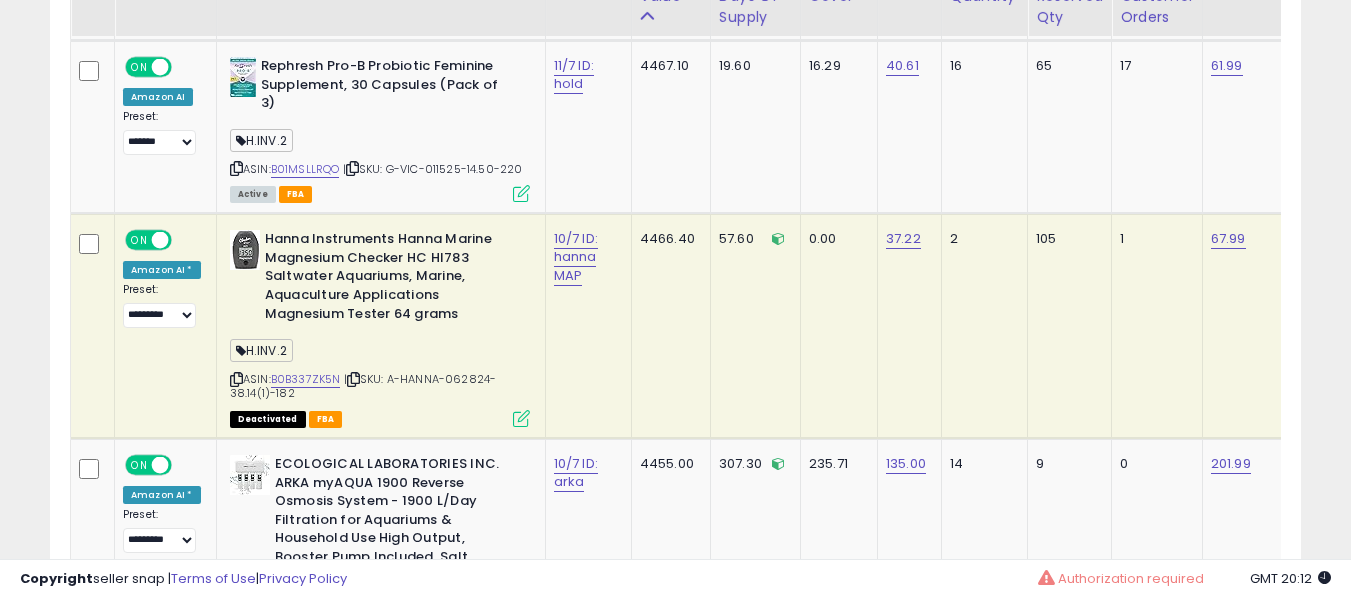 scroll, scrollTop: 4781, scrollLeft: 0, axis: vertical 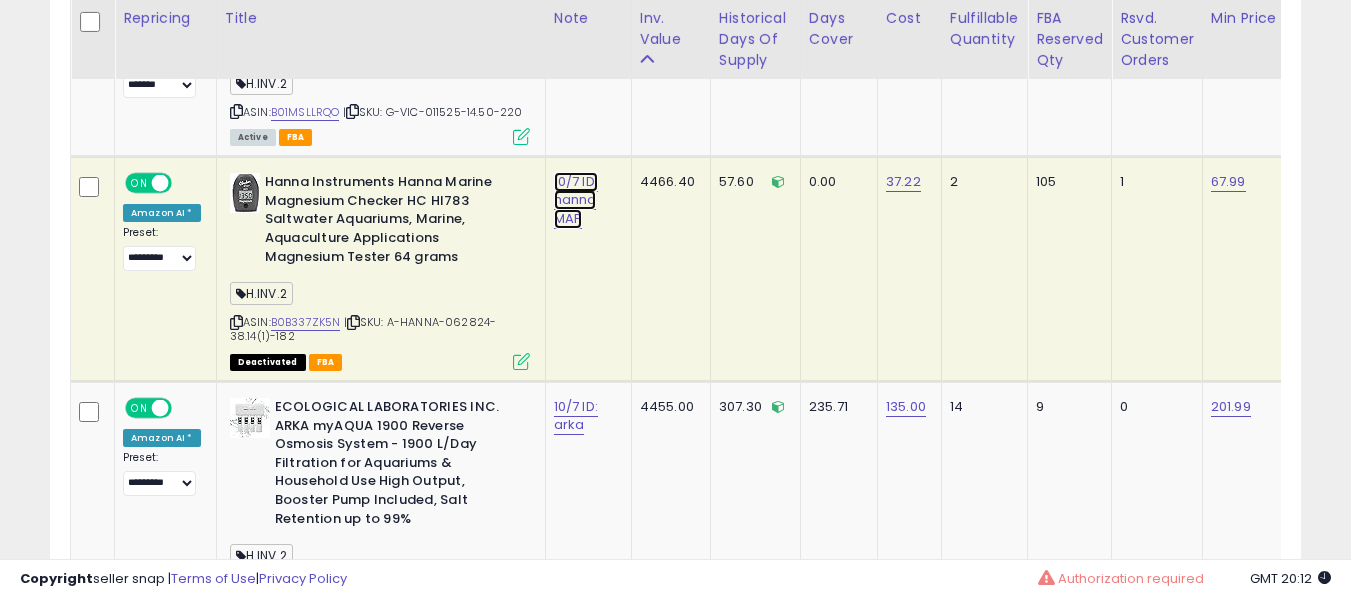 click on "10/7 ID: hanna MAP" at bounding box center [580, -2759] 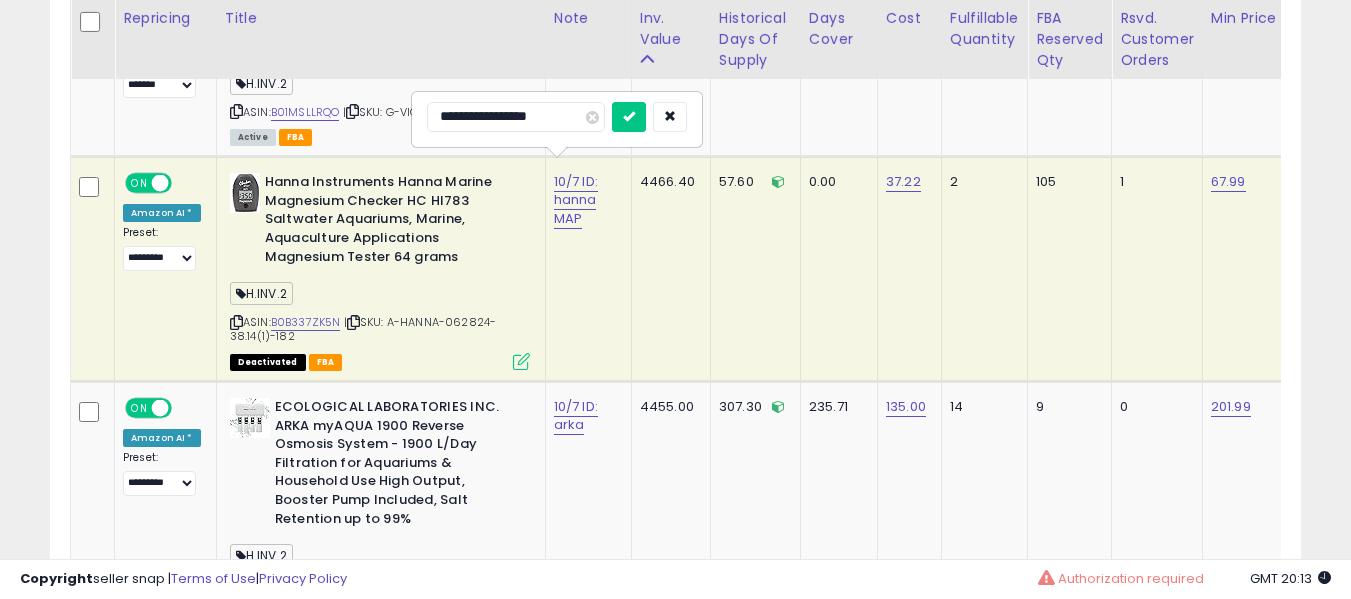 type on "**********" 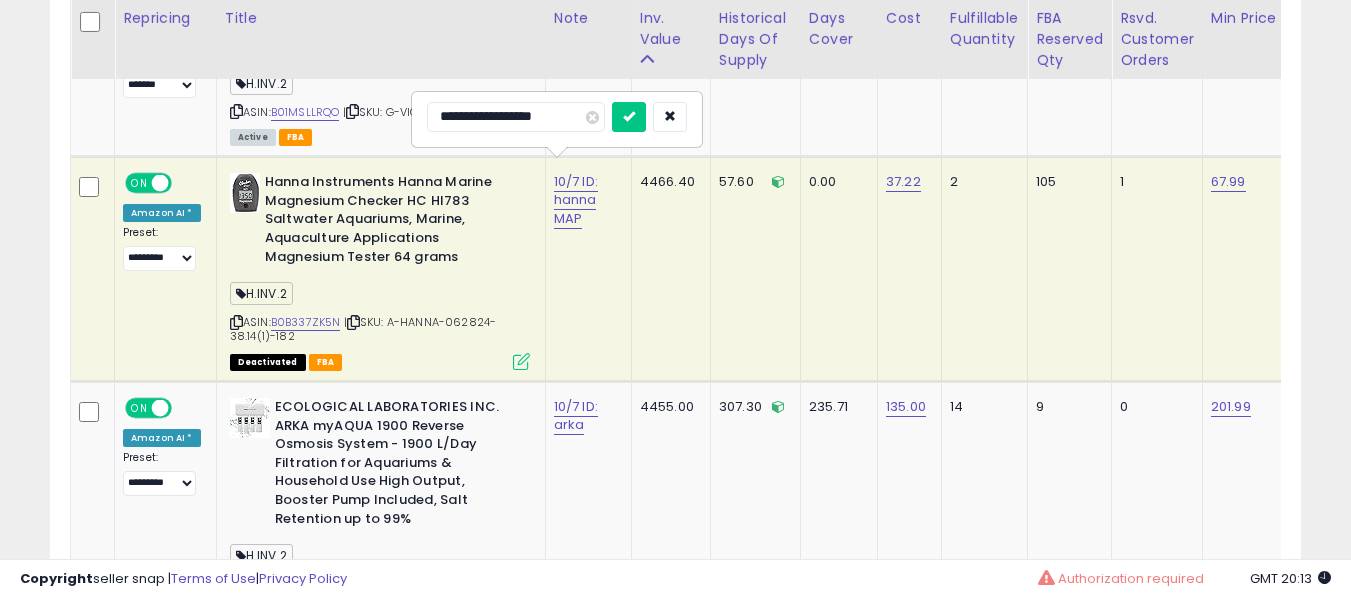 click at bounding box center (629, 117) 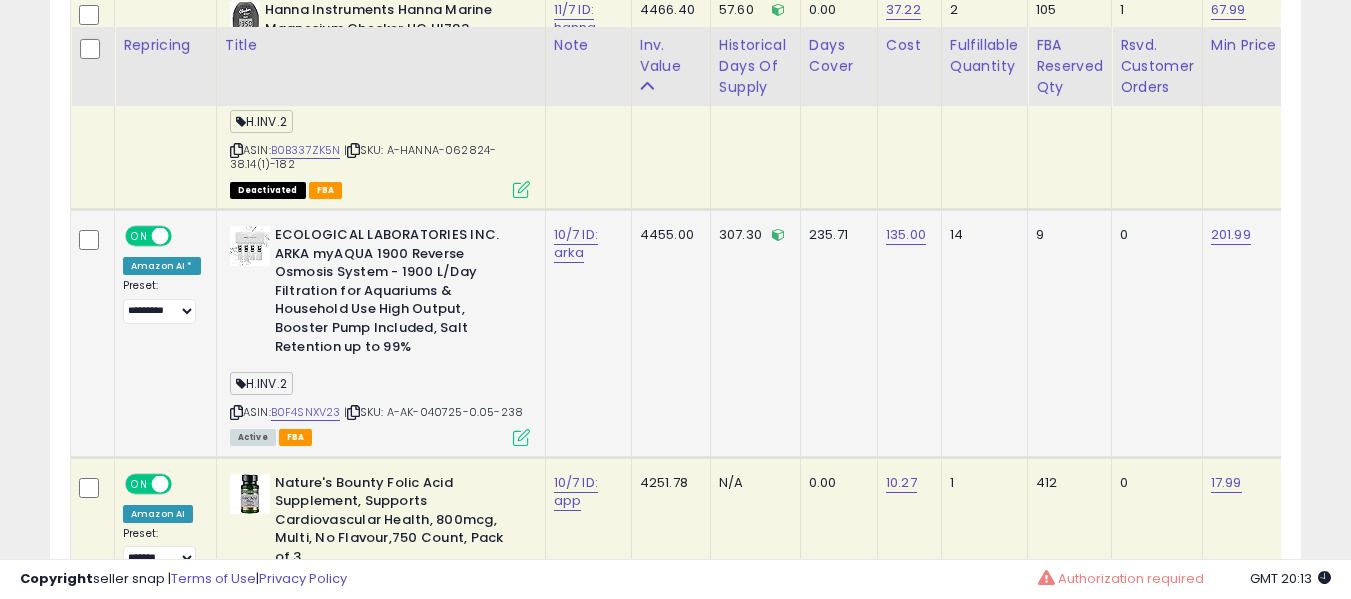 scroll, scrollTop: 4981, scrollLeft: 0, axis: vertical 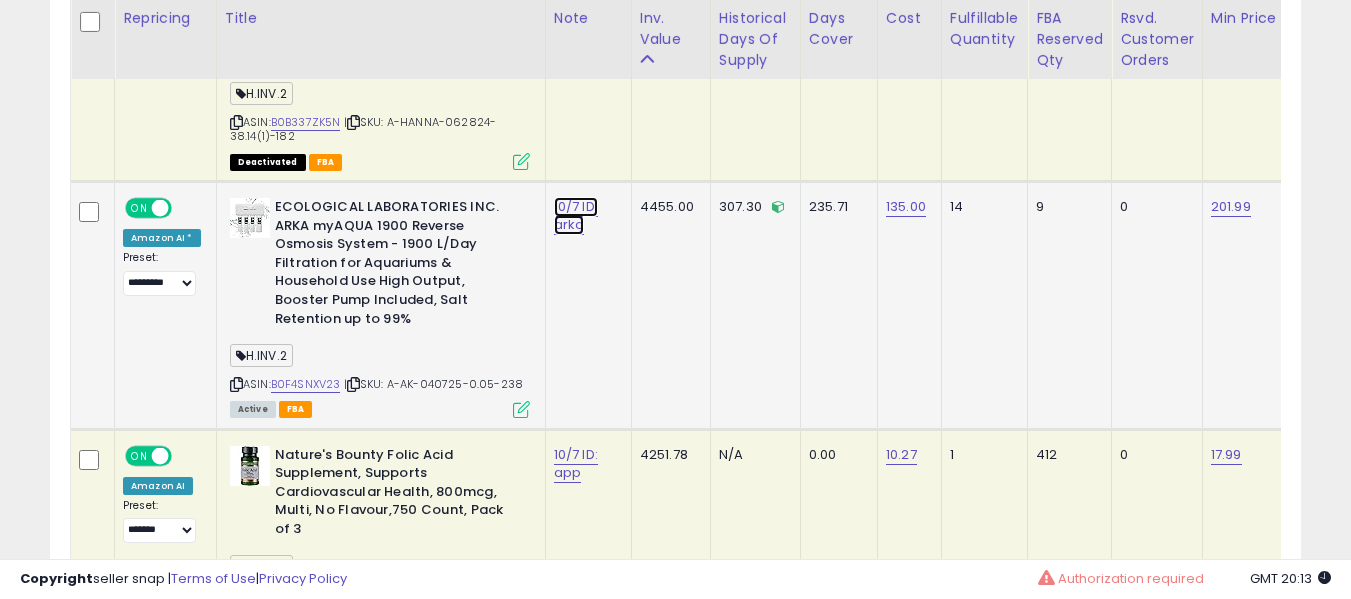 click on "10/7 ID: arka" at bounding box center (576, -3839) 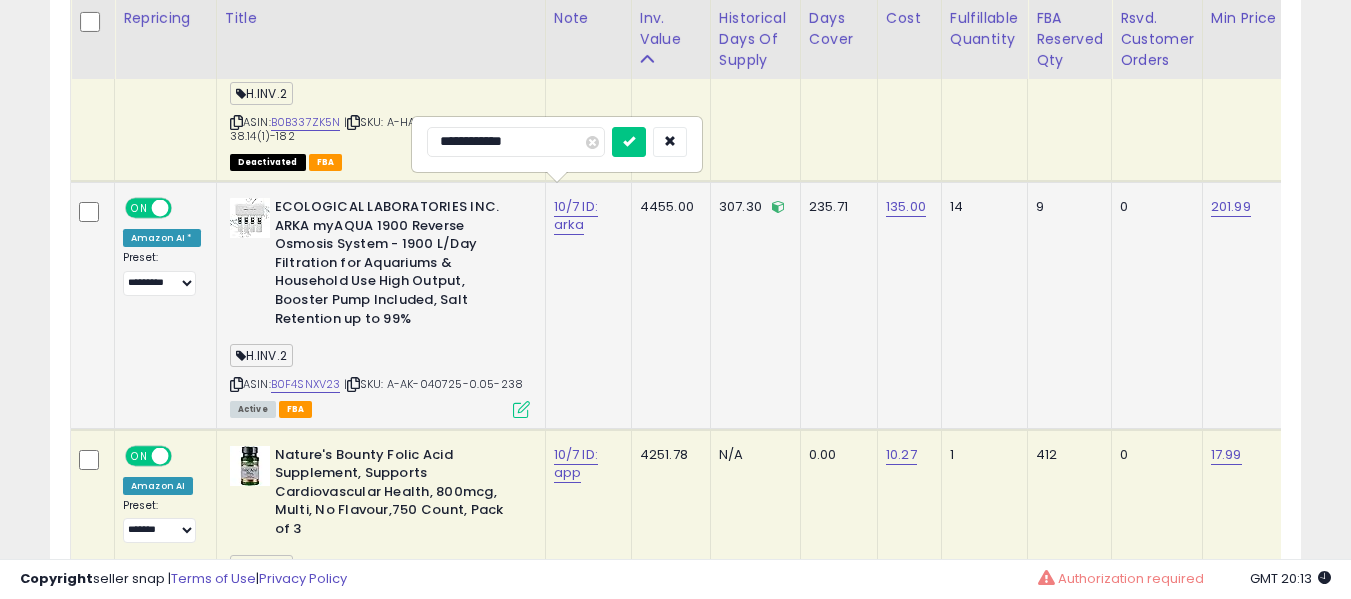 type on "**********" 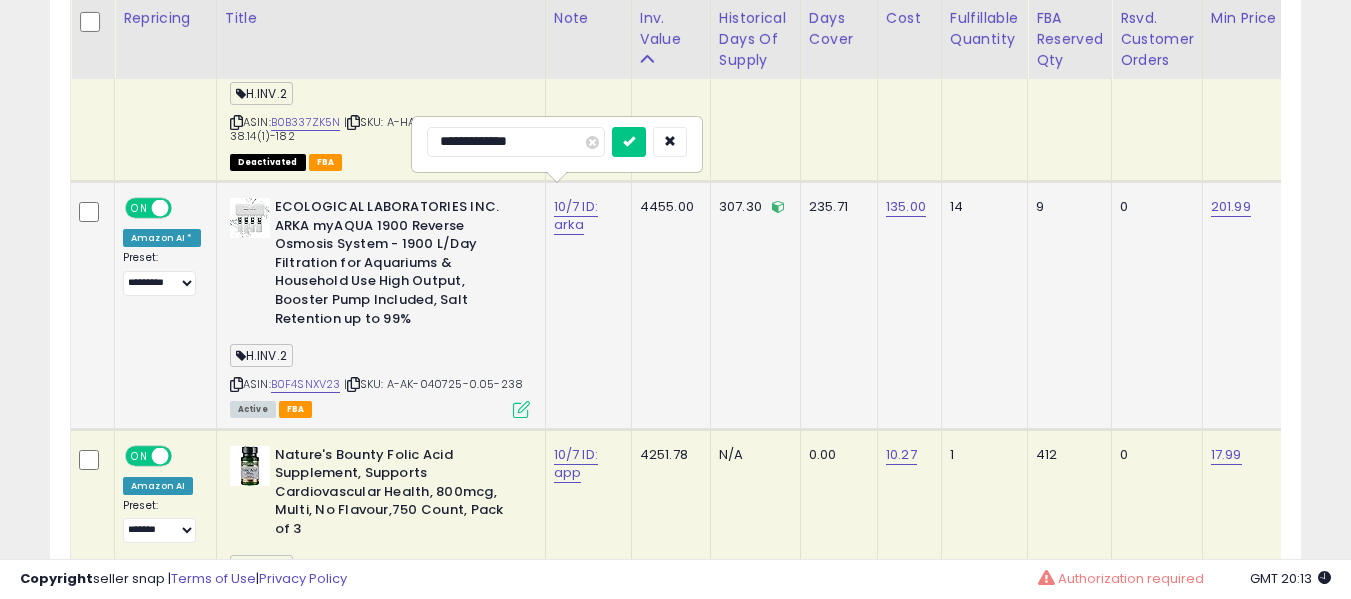 click at bounding box center [629, 142] 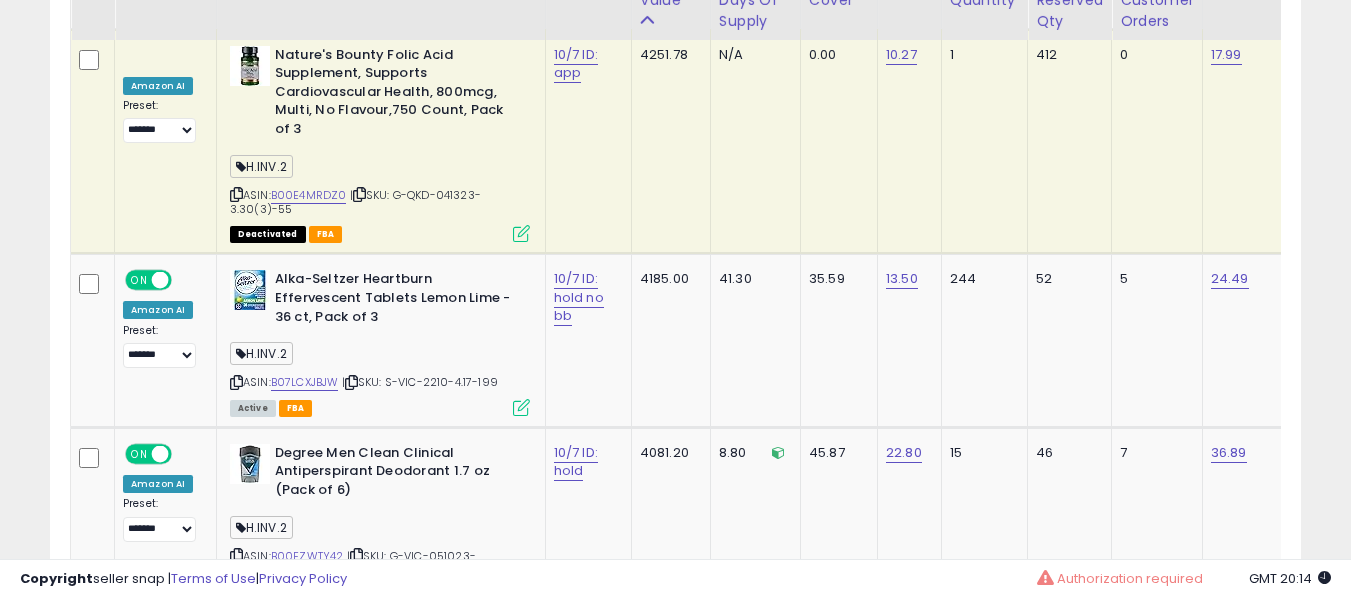 scroll, scrollTop: 5281, scrollLeft: 0, axis: vertical 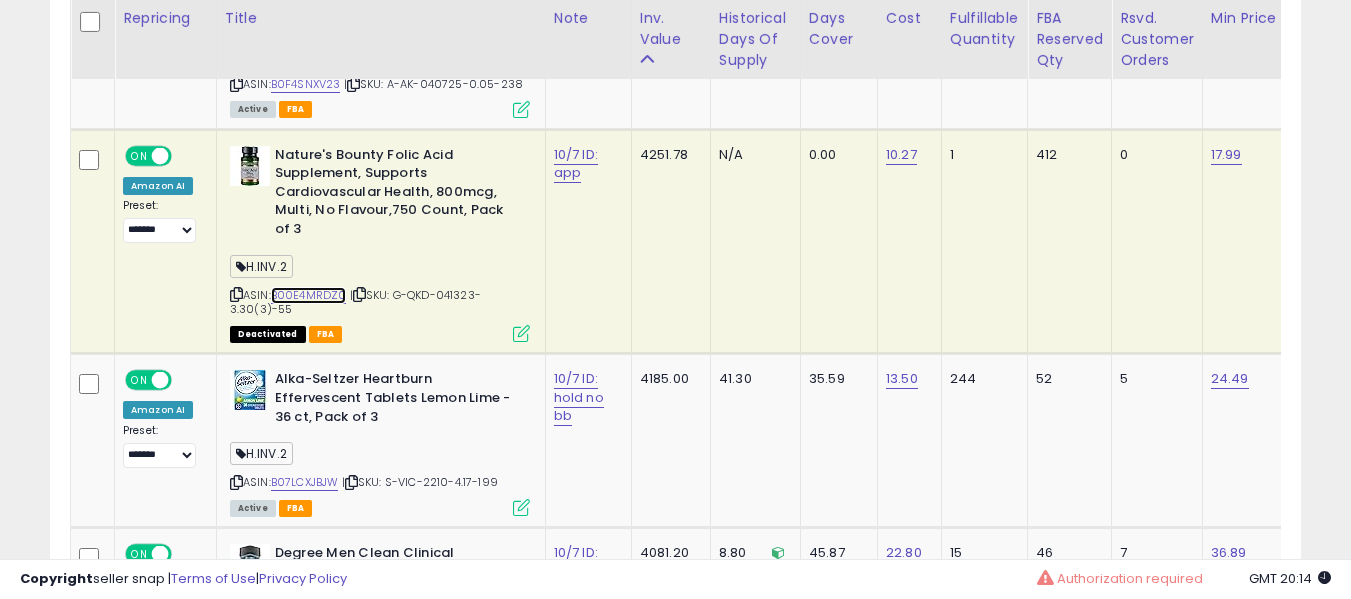 click on "B00E4MRDZ0" at bounding box center [309, 295] 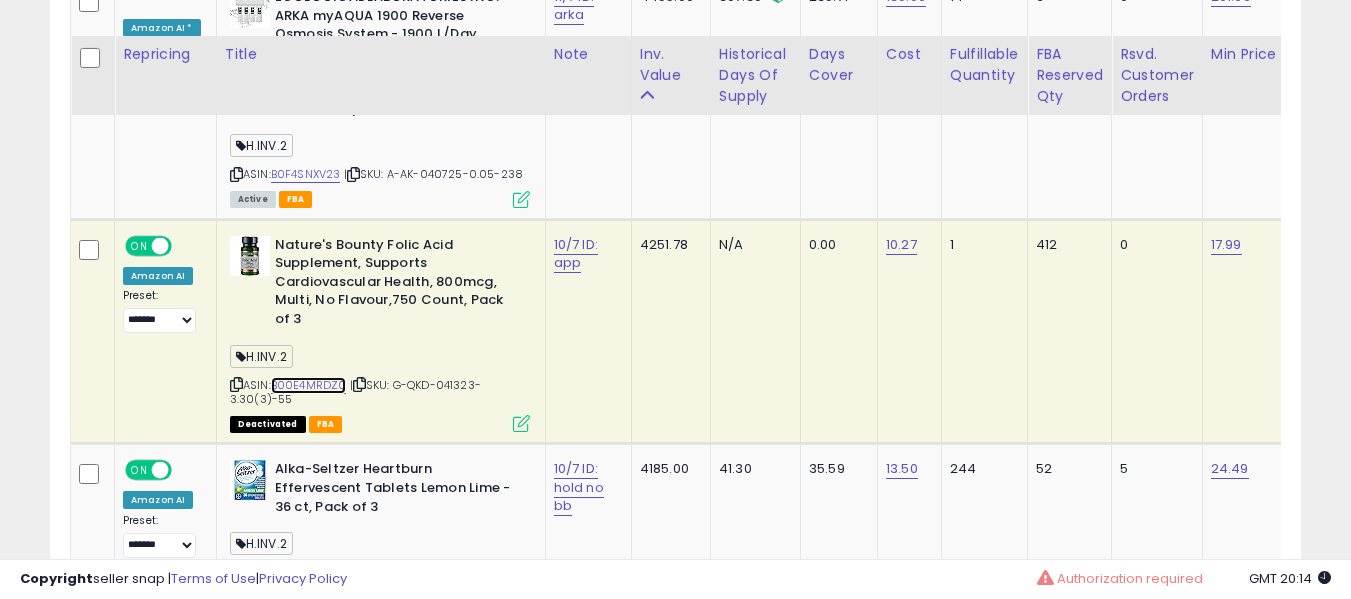 scroll, scrollTop: 5181, scrollLeft: 0, axis: vertical 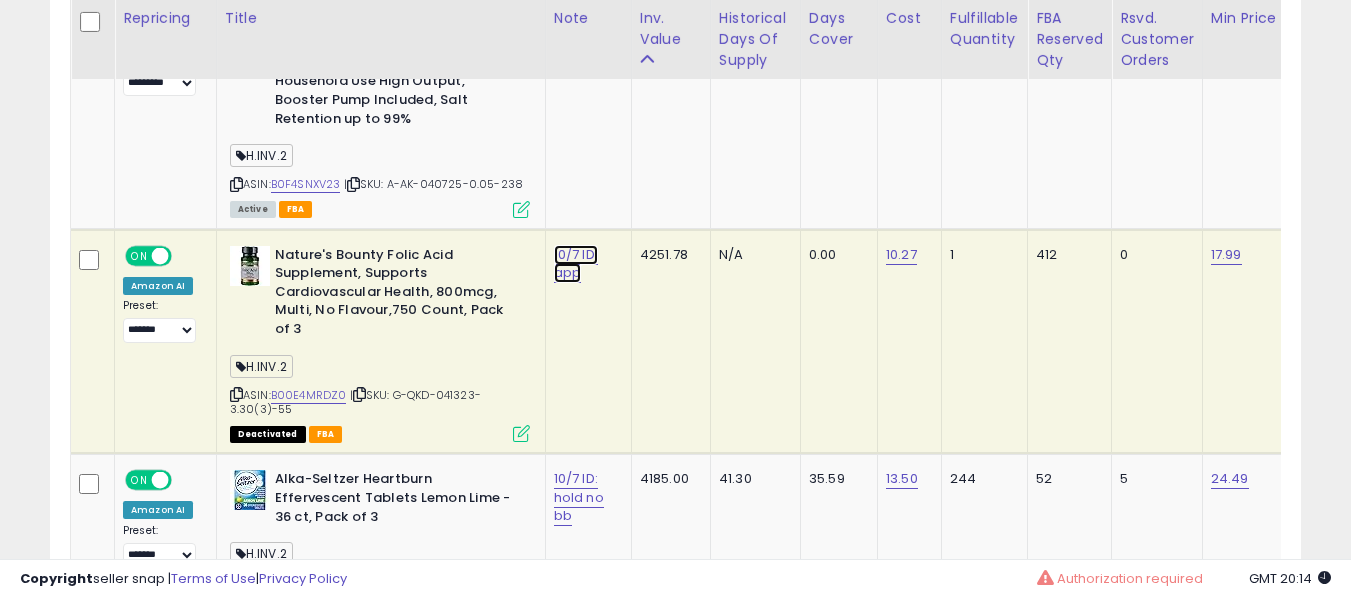 click on "10/7 ID: app" at bounding box center (580, -3159) 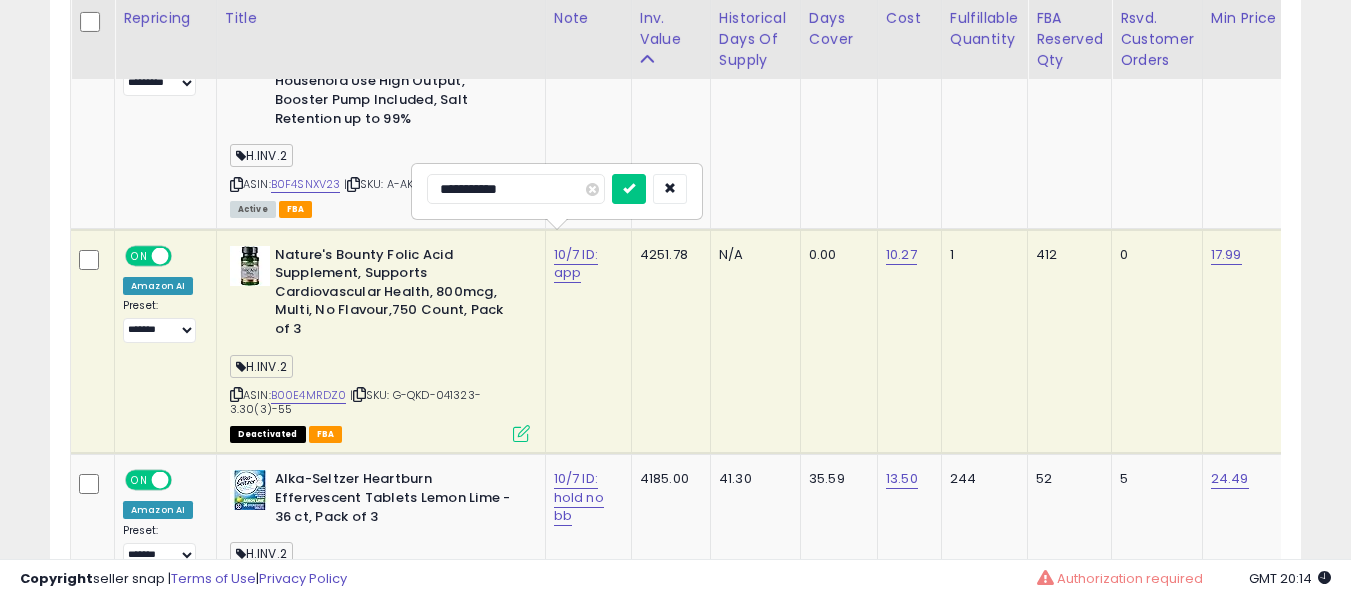 type on "**********" 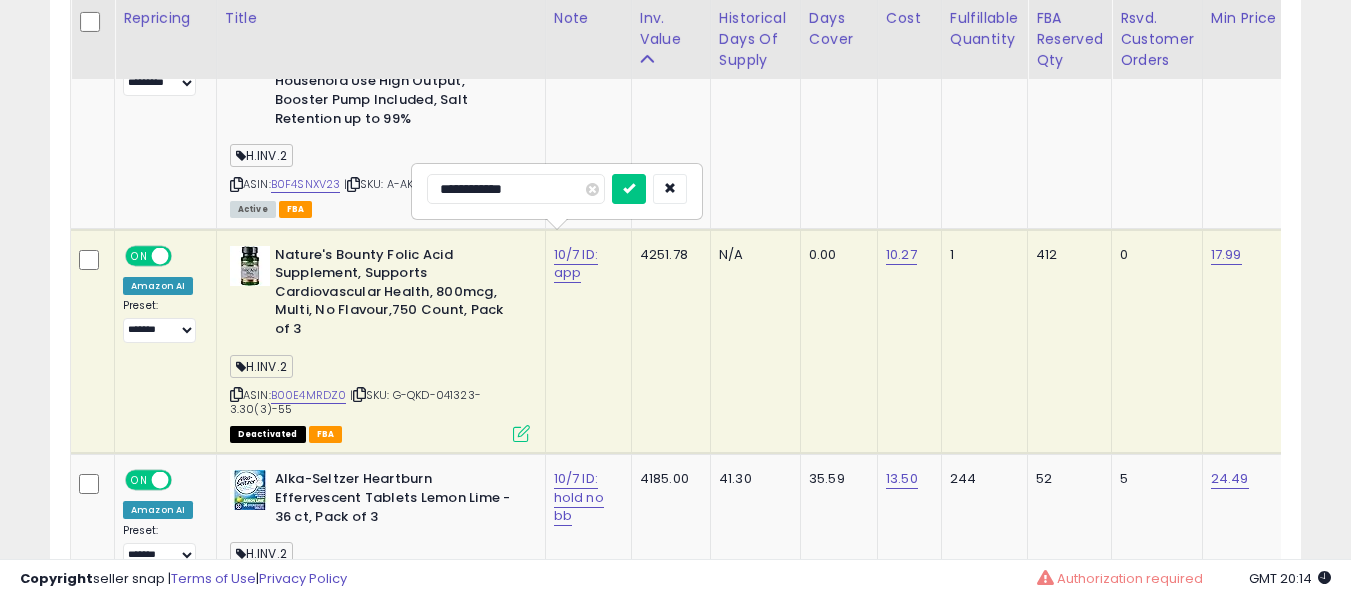 click at bounding box center (629, 189) 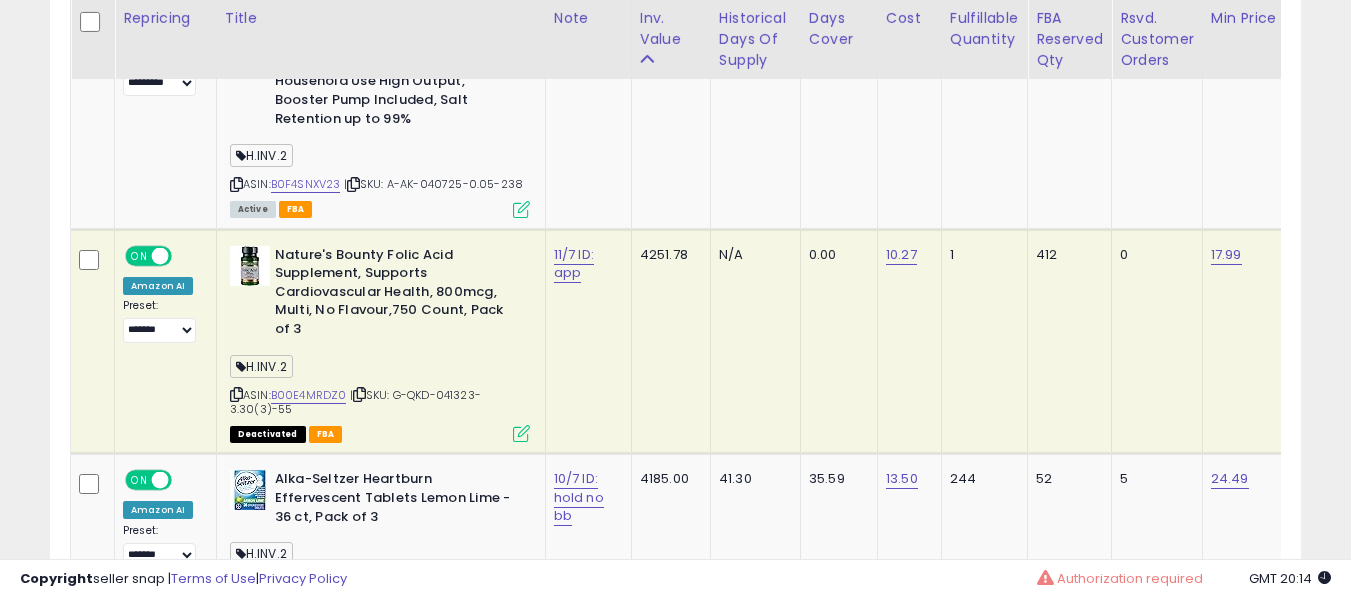 scroll, scrollTop: 0, scrollLeft: 94, axis: horizontal 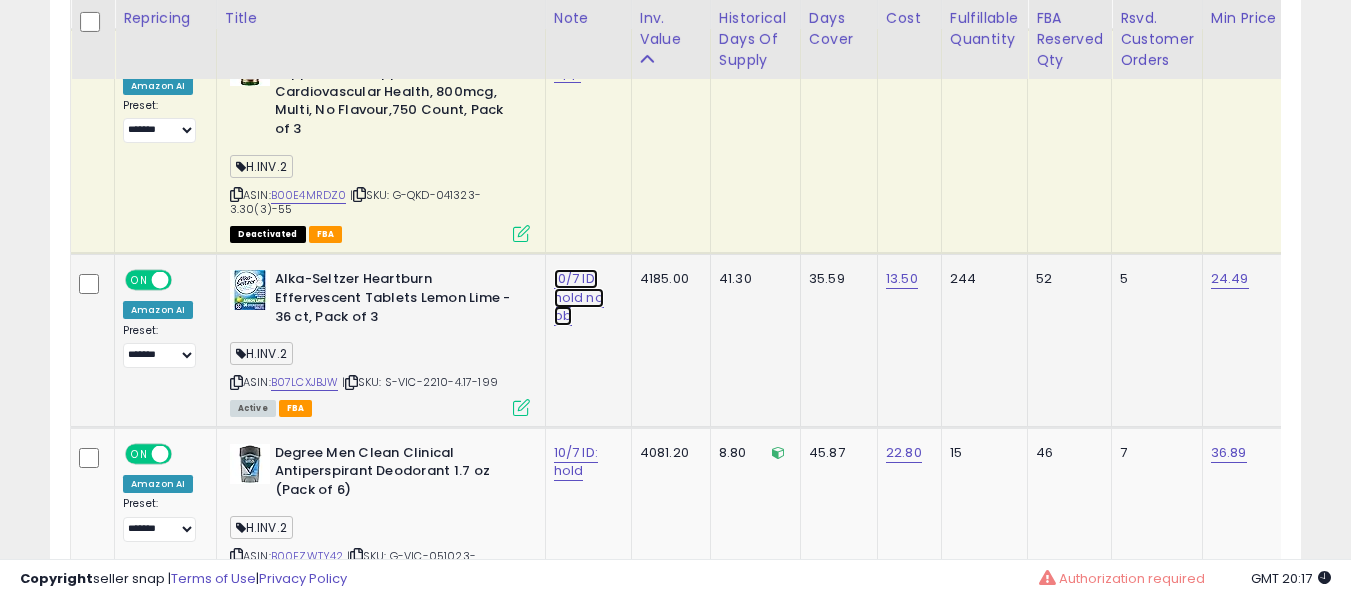 click on "10/7 ID: hold no bb" at bounding box center [576, -4239] 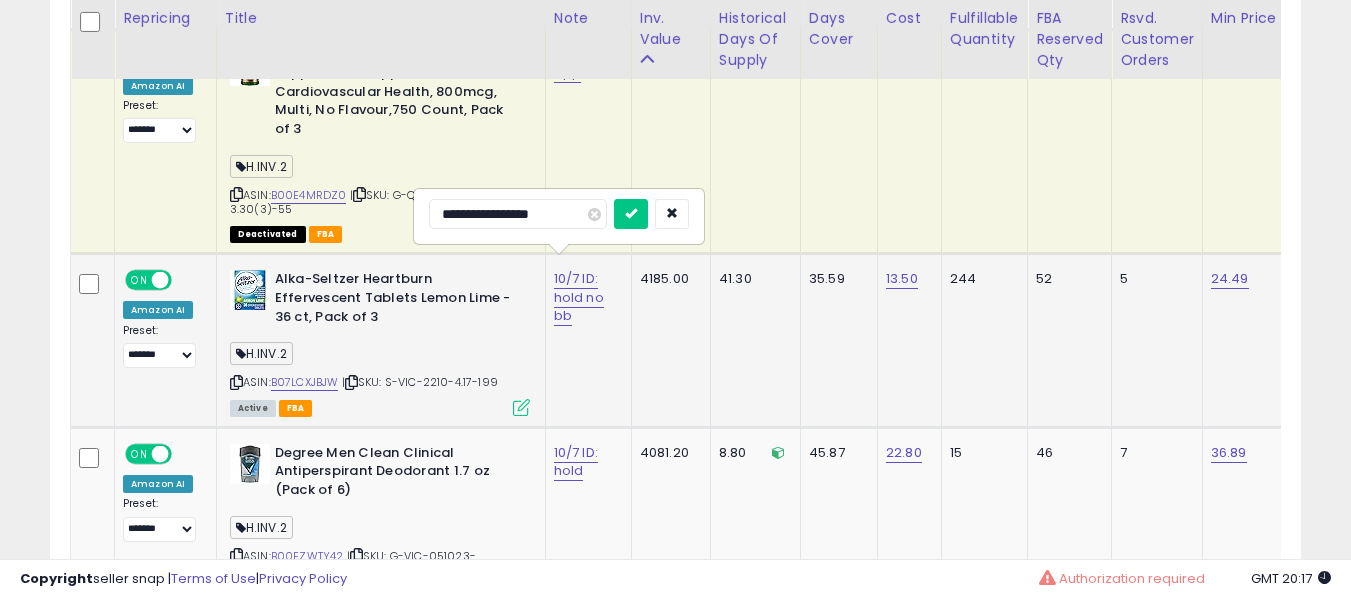 type on "**********" 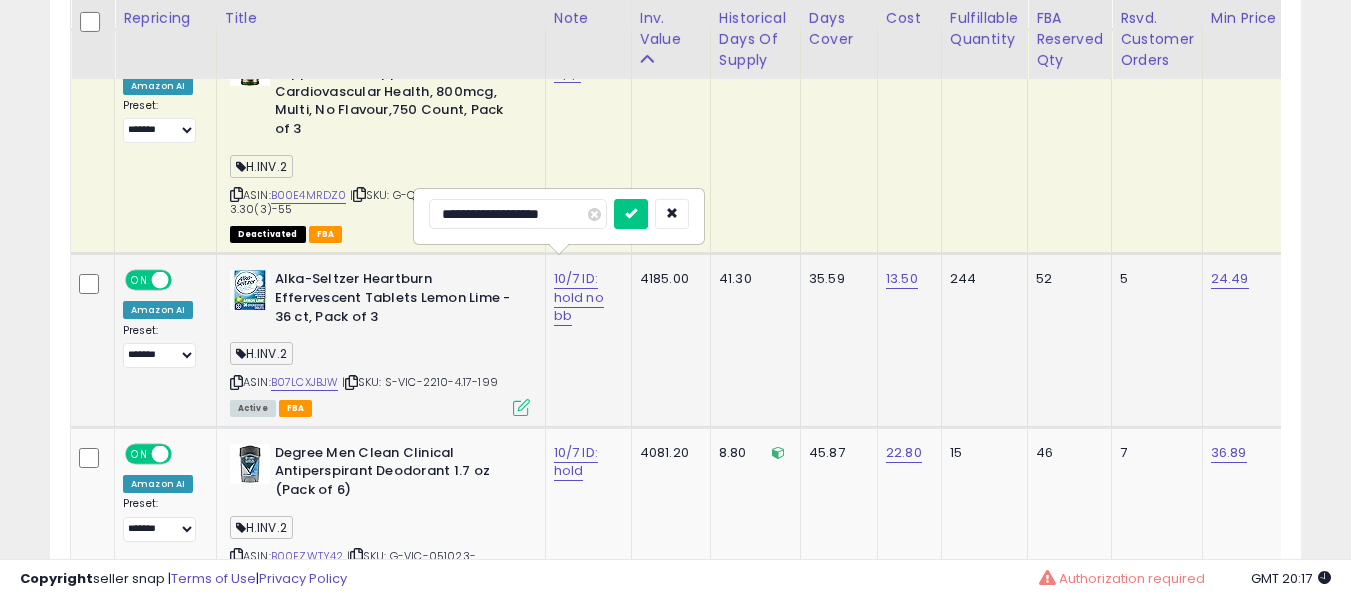 click at bounding box center (631, 214) 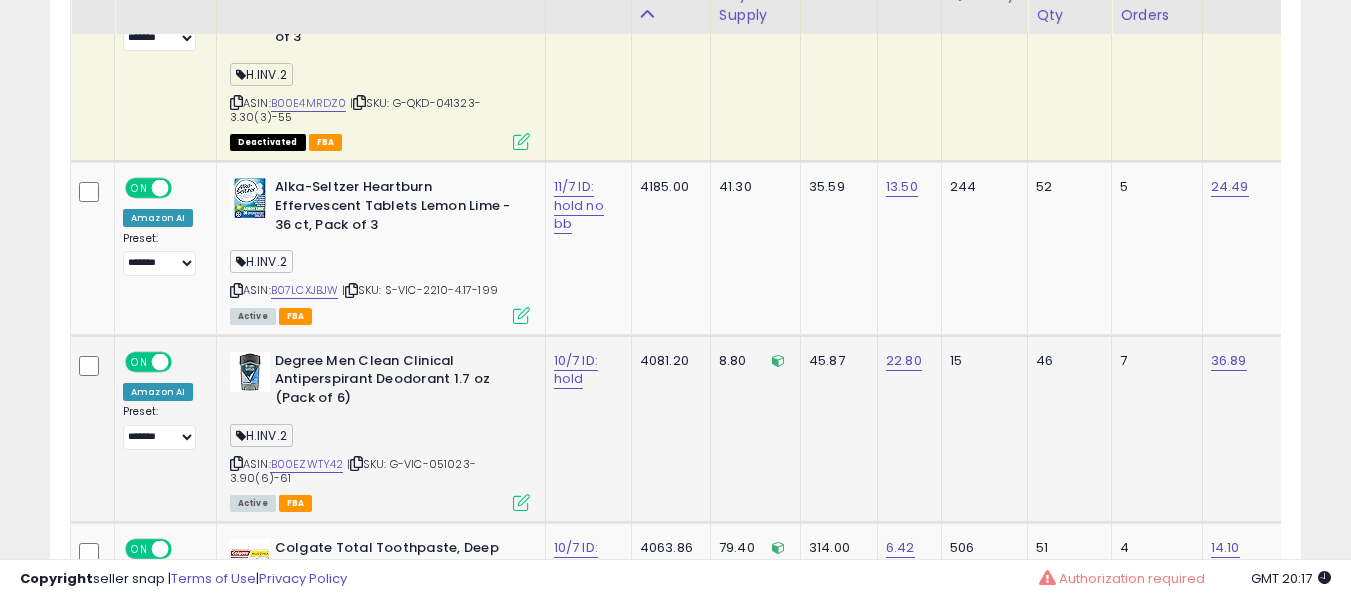 scroll, scrollTop: 5581, scrollLeft: 0, axis: vertical 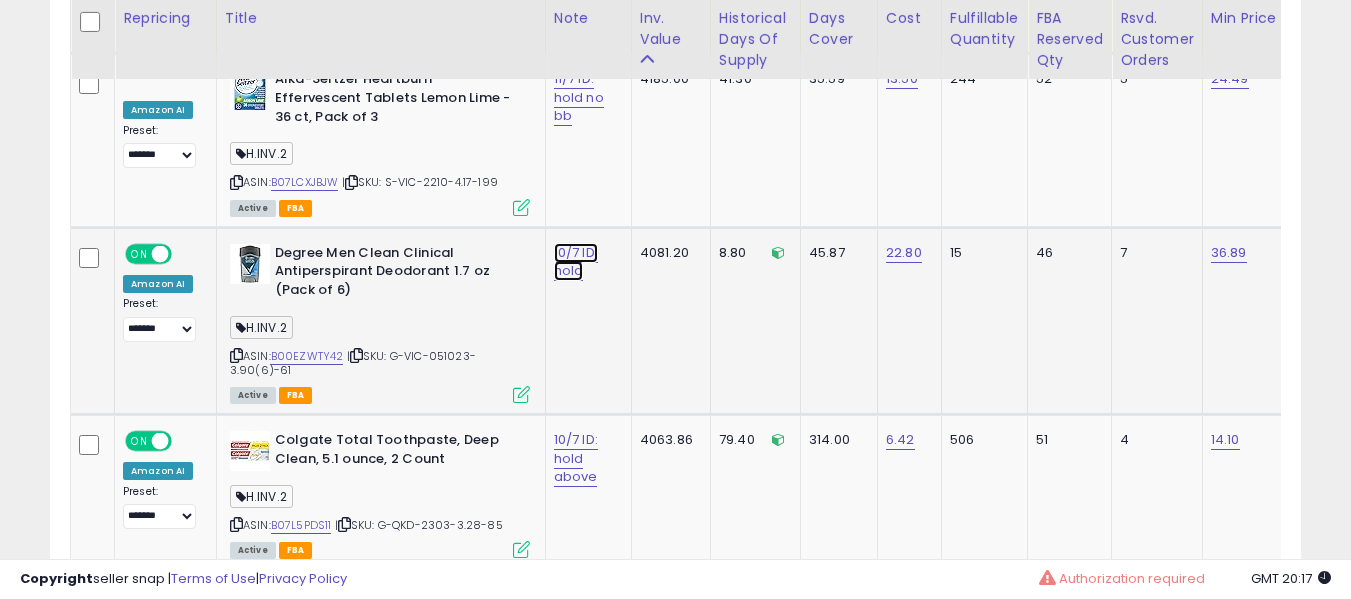 click on "10/7 ID: hold" at bounding box center [576, -4439] 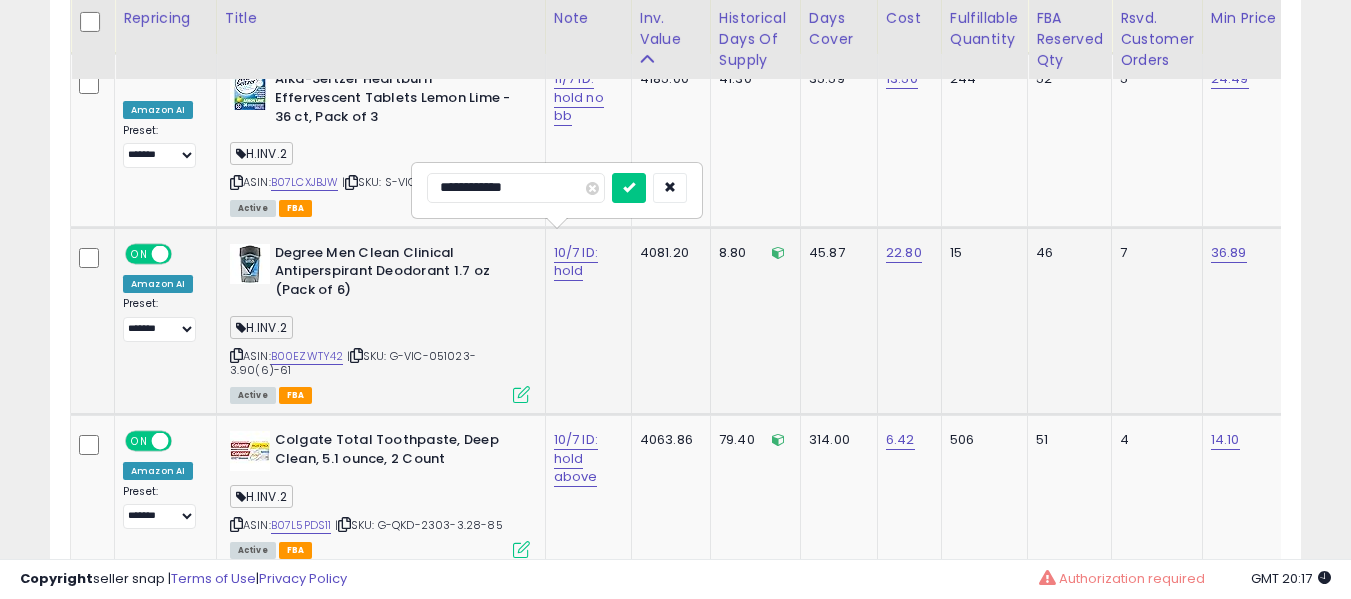 type on "**********" 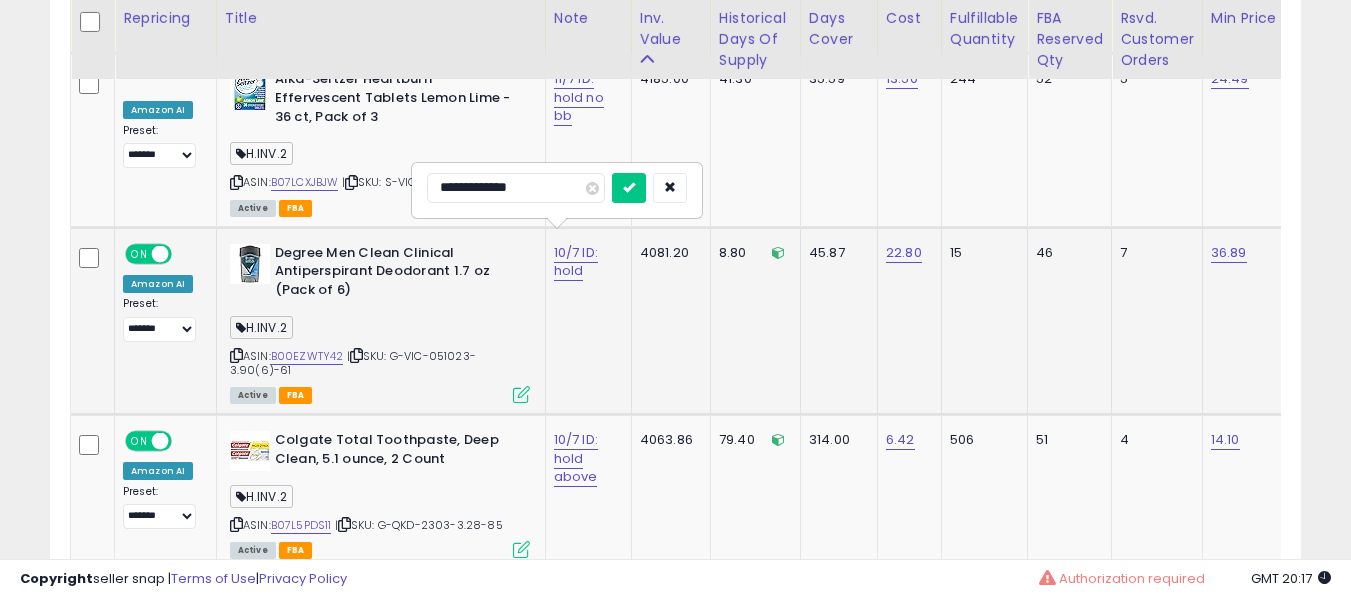 click at bounding box center (629, 188) 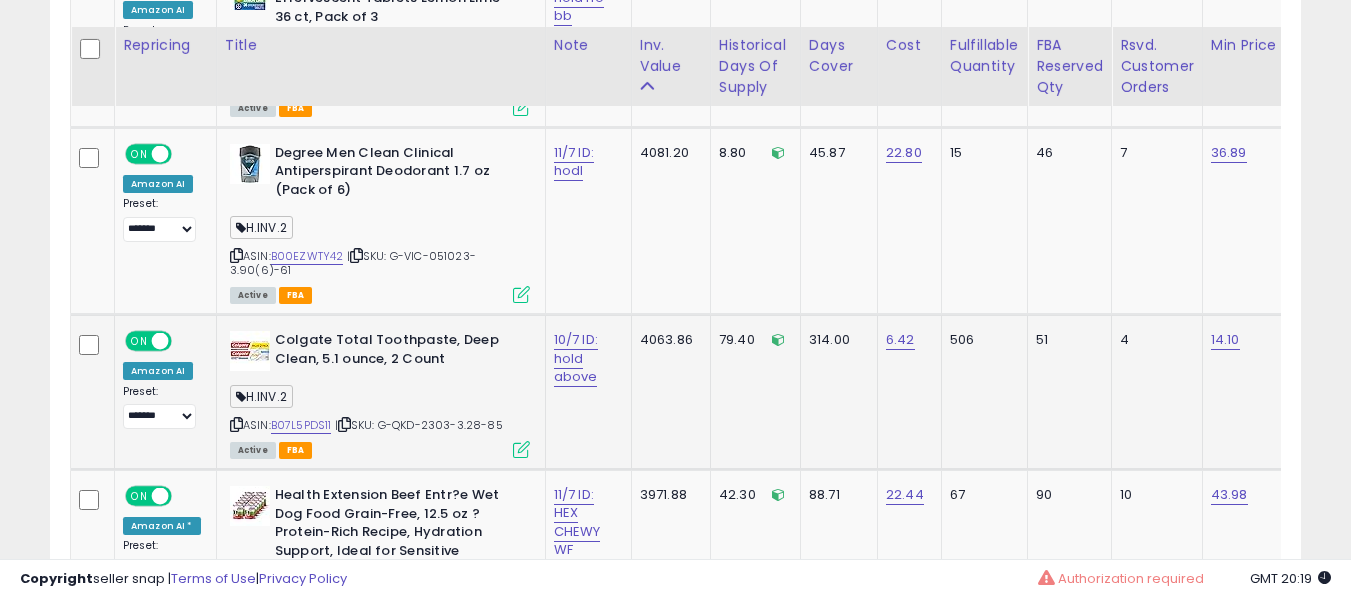 scroll, scrollTop: 5781, scrollLeft: 0, axis: vertical 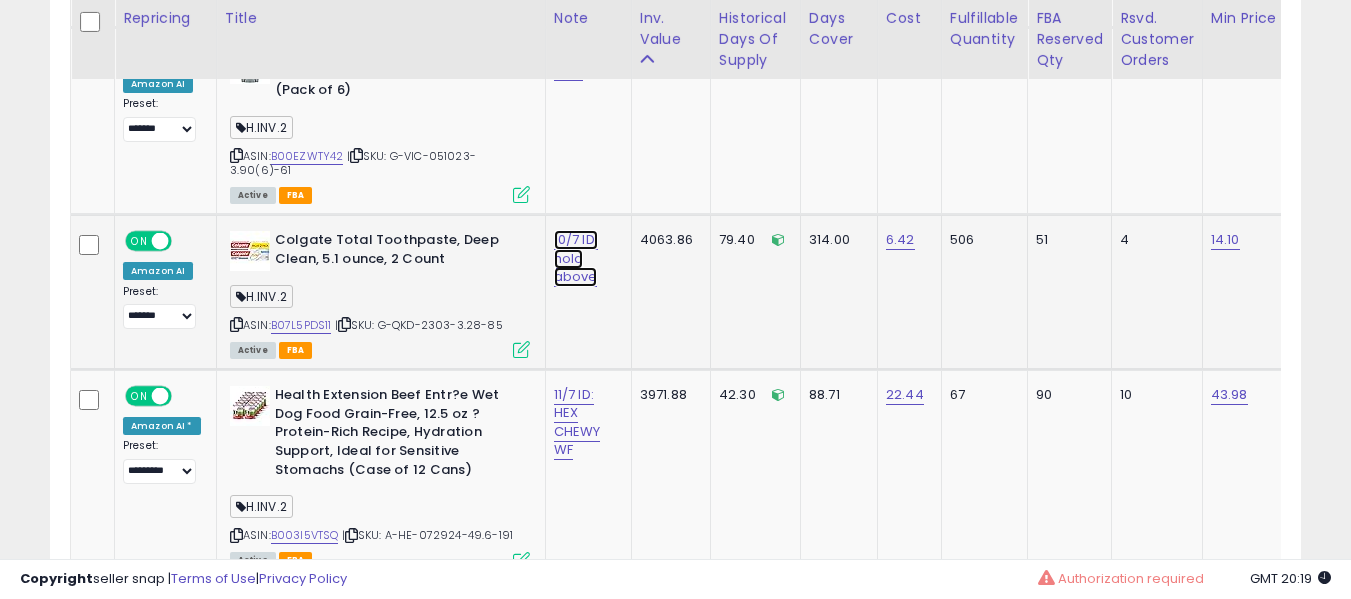click on "10/7 ID: hold above" at bounding box center (576, -4639) 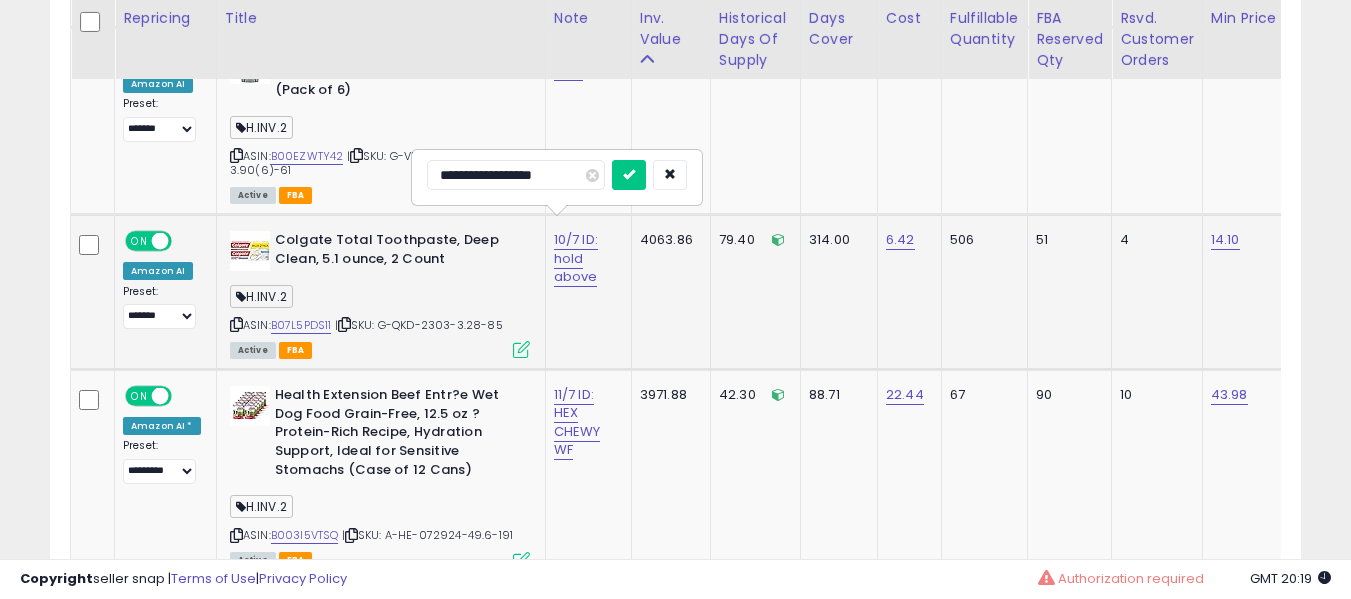 type on "**********" 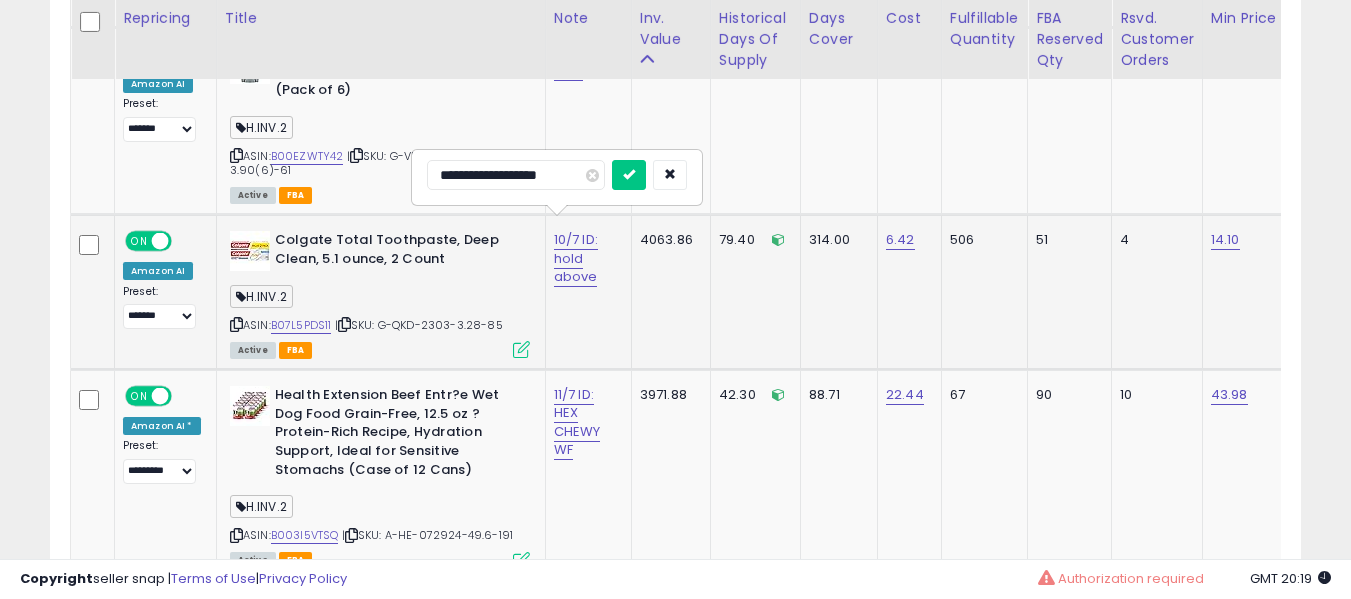 click at bounding box center [629, 175] 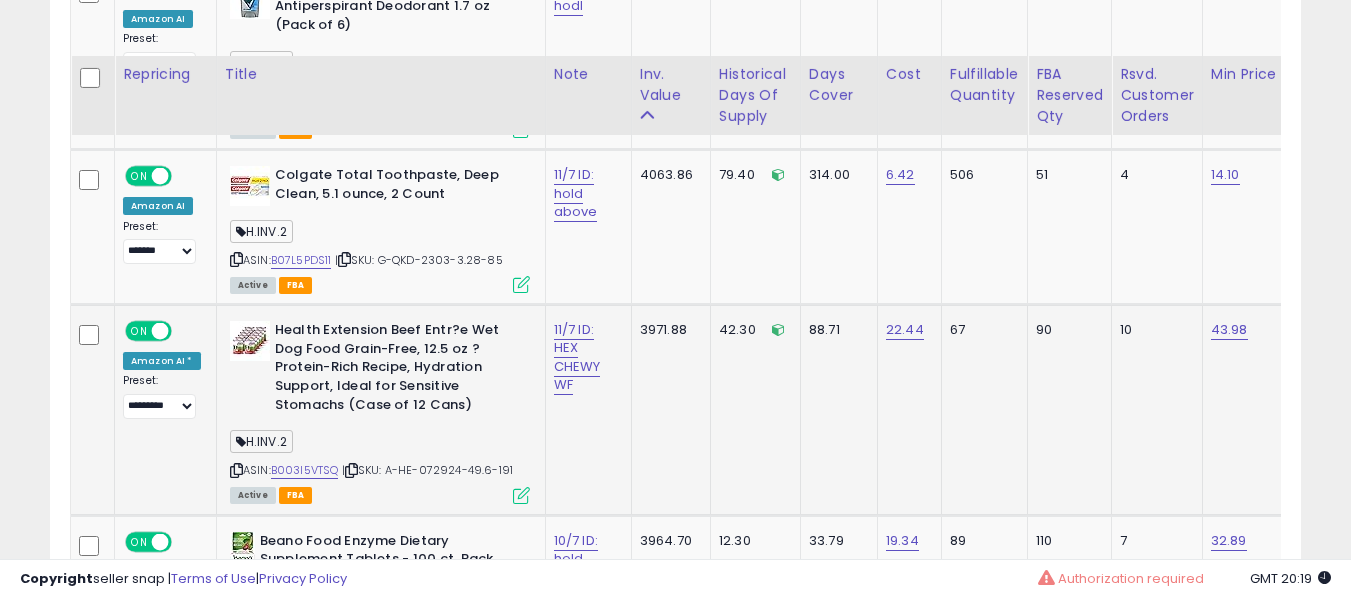 scroll, scrollTop: 5781, scrollLeft: 0, axis: vertical 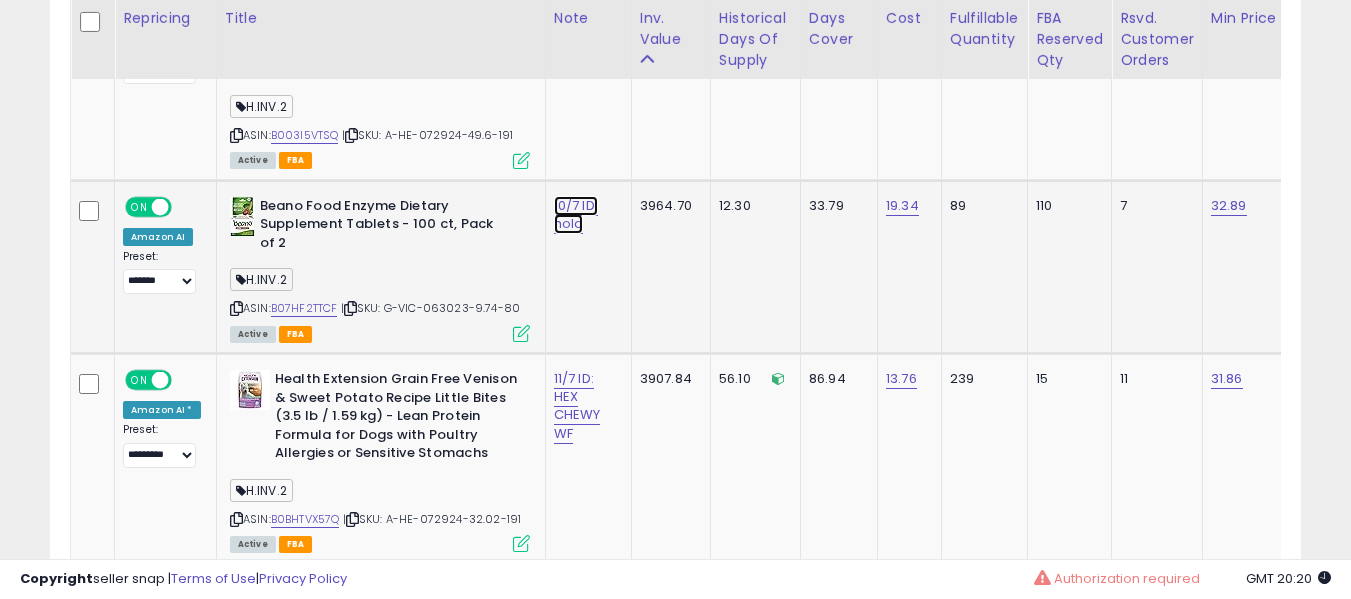 click on "10/7 ID: hold" at bounding box center (576, -5039) 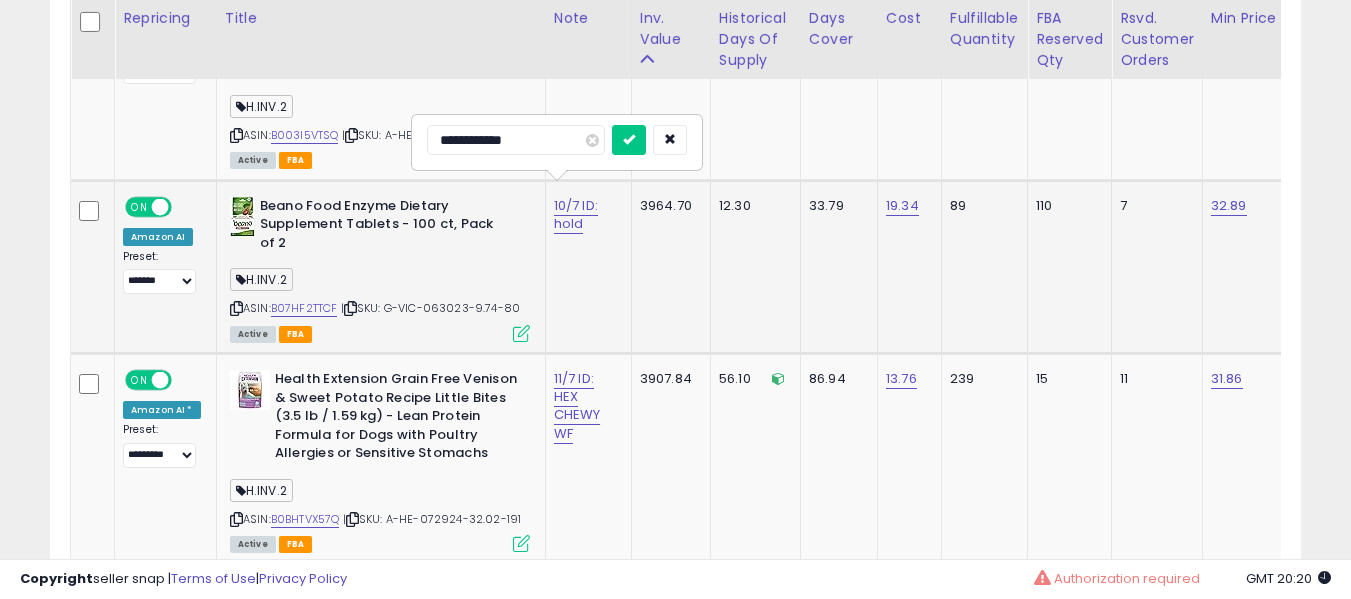 type on "**********" 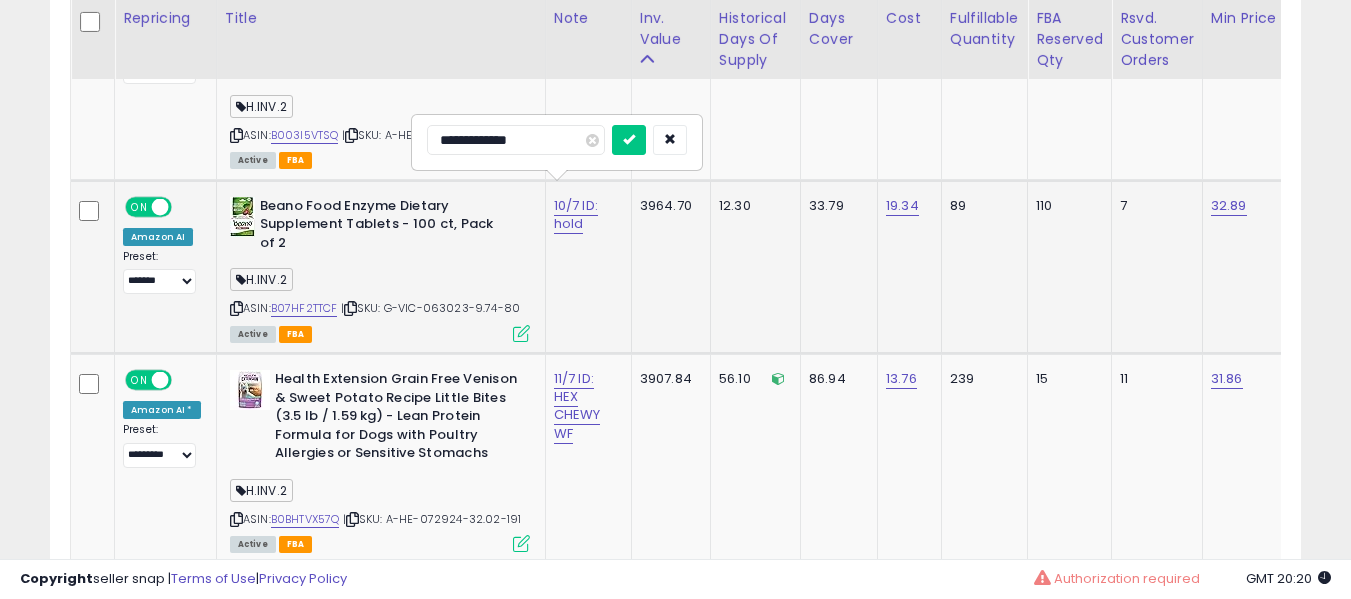 click at bounding box center (629, 140) 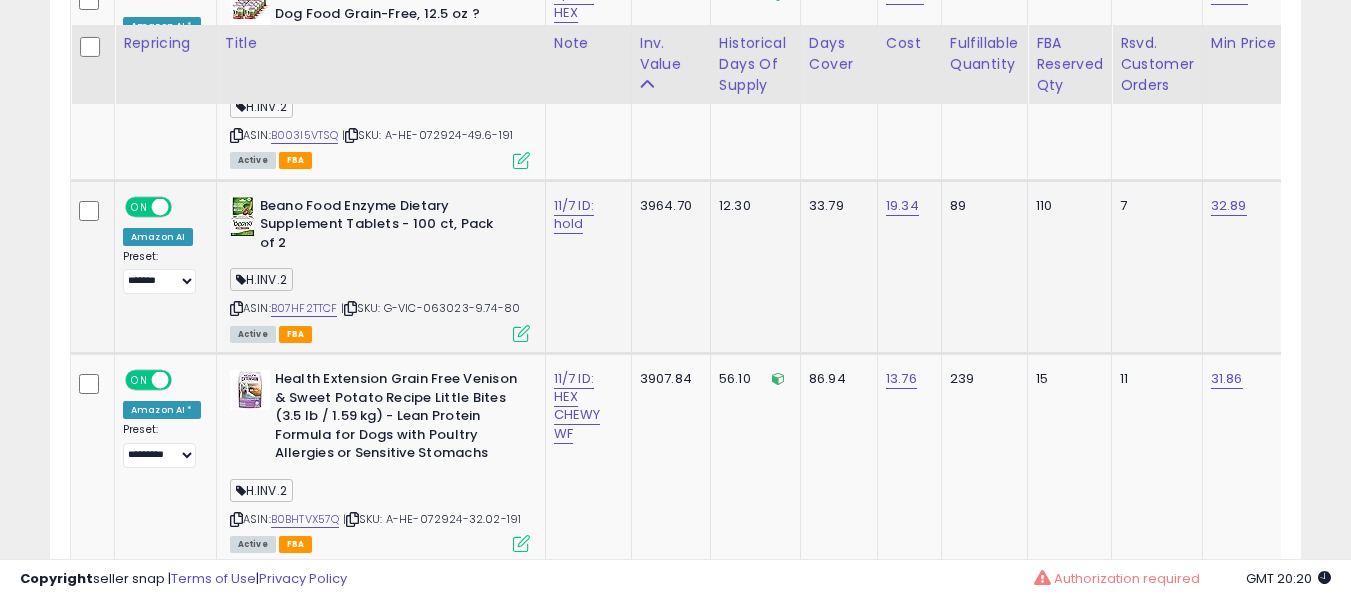 scroll, scrollTop: 6381, scrollLeft: 0, axis: vertical 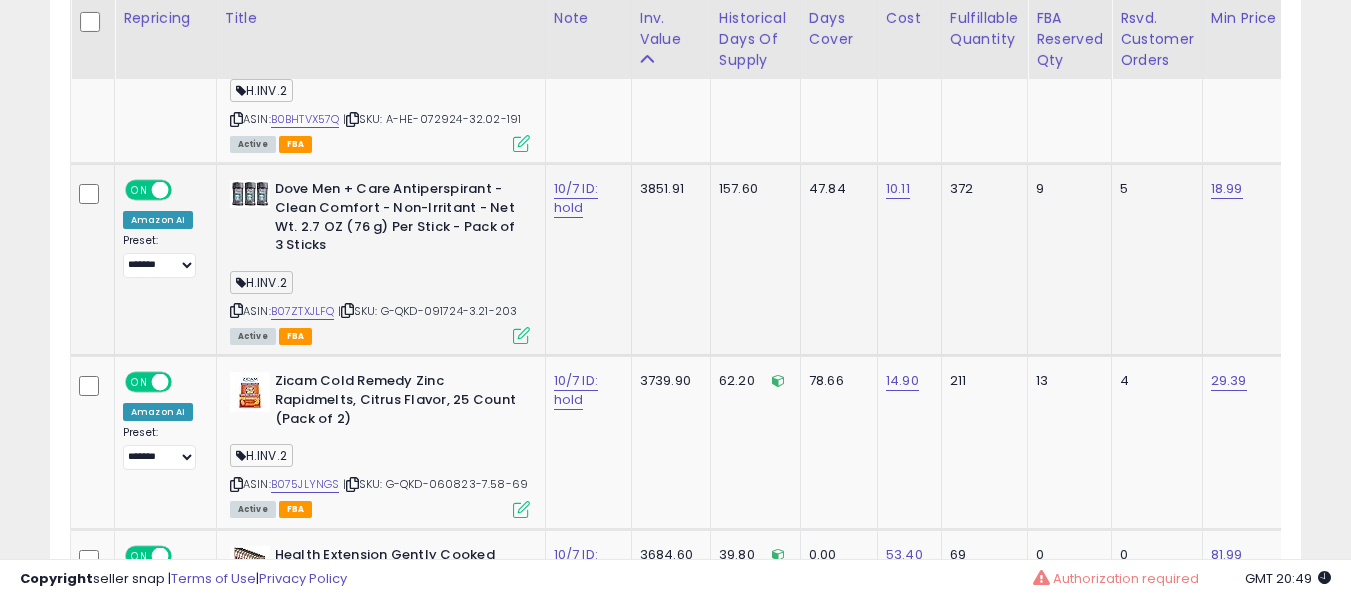 click on "10/7 ID: hold" 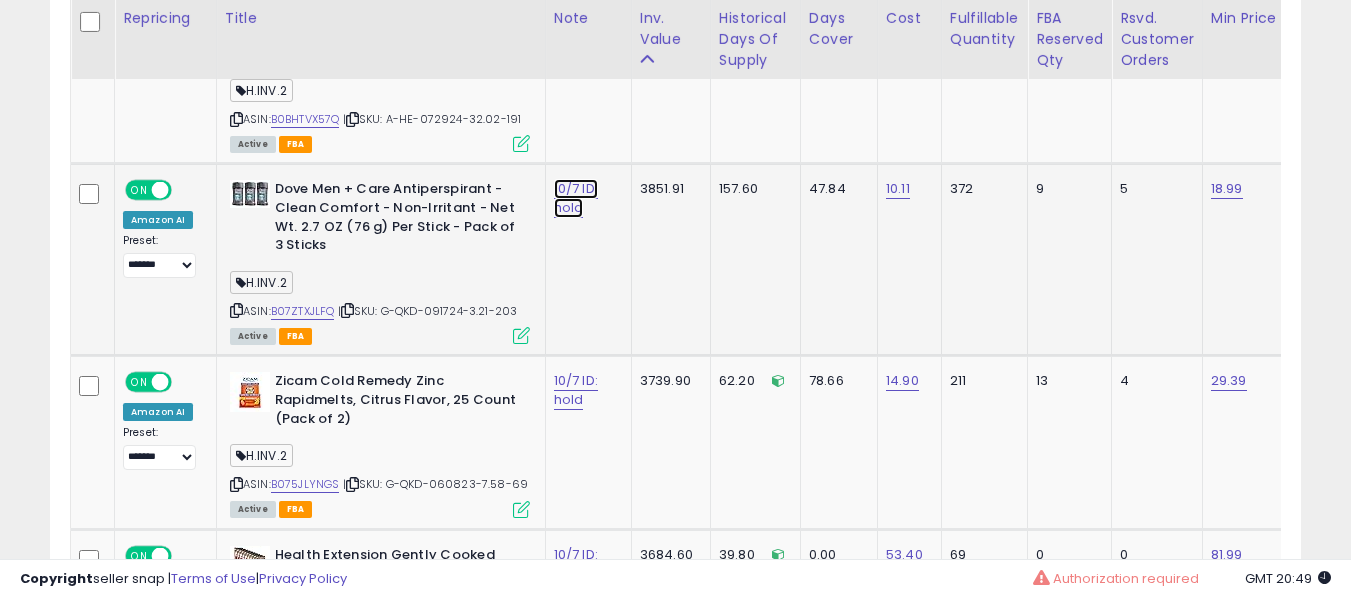 click on "10/7 ID: hold" at bounding box center [576, -5439] 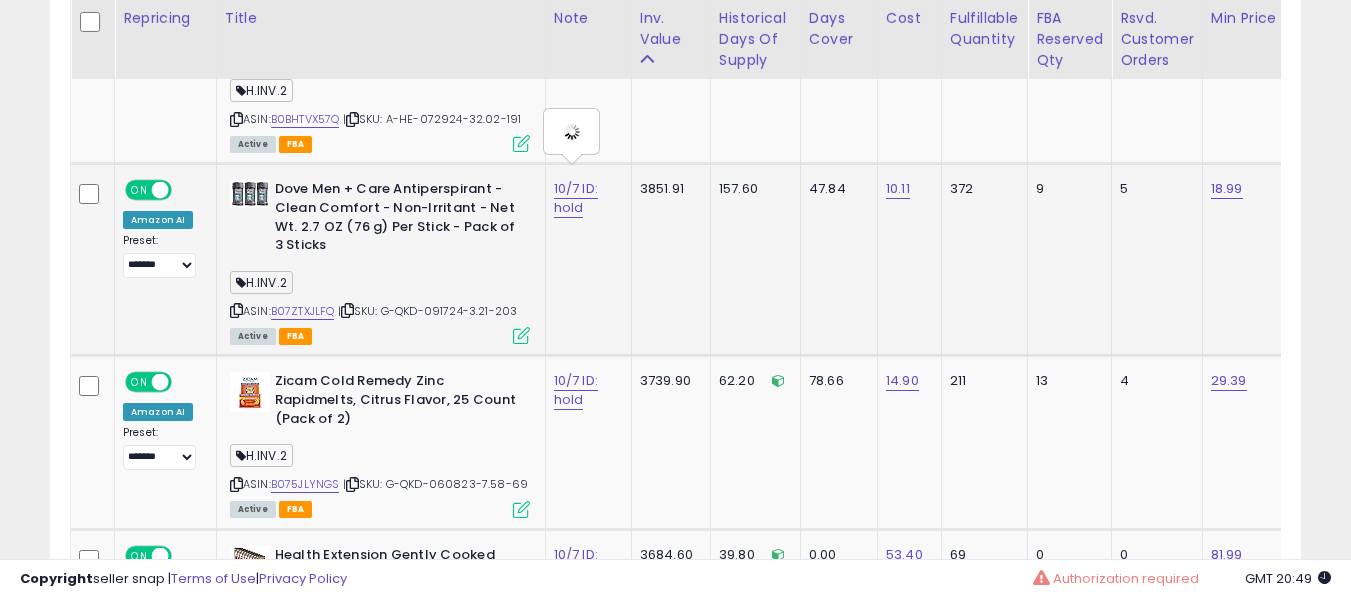 type on "**********" 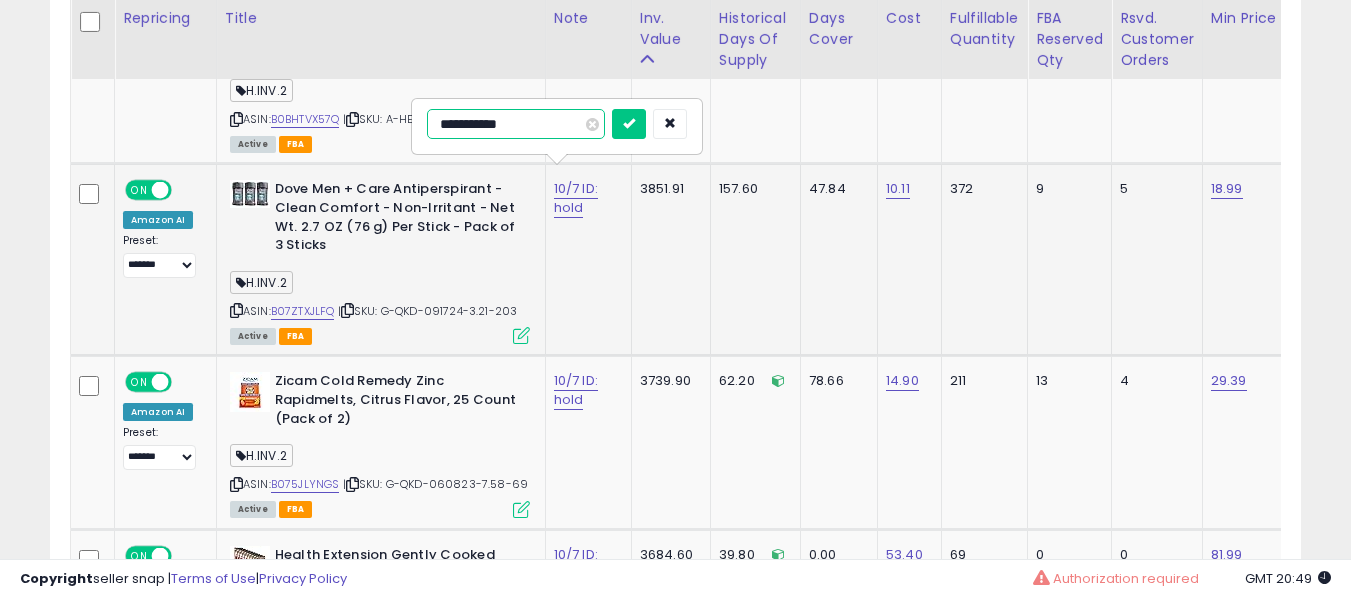 type on "**********" 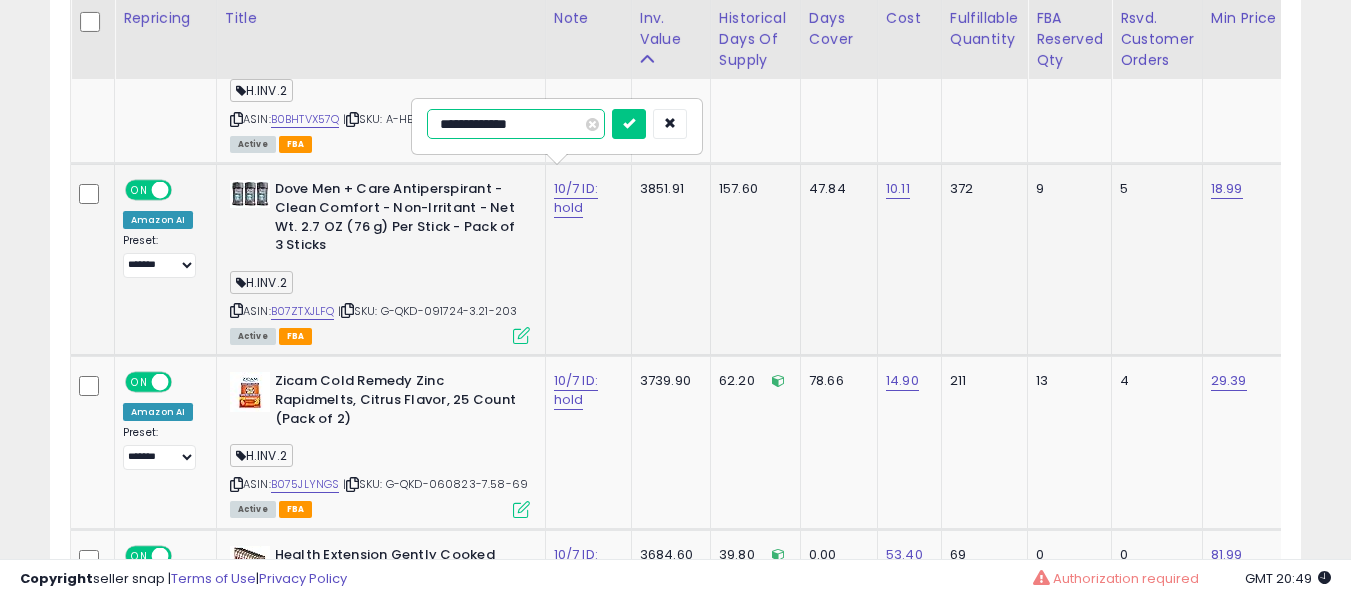 click at bounding box center (629, 124) 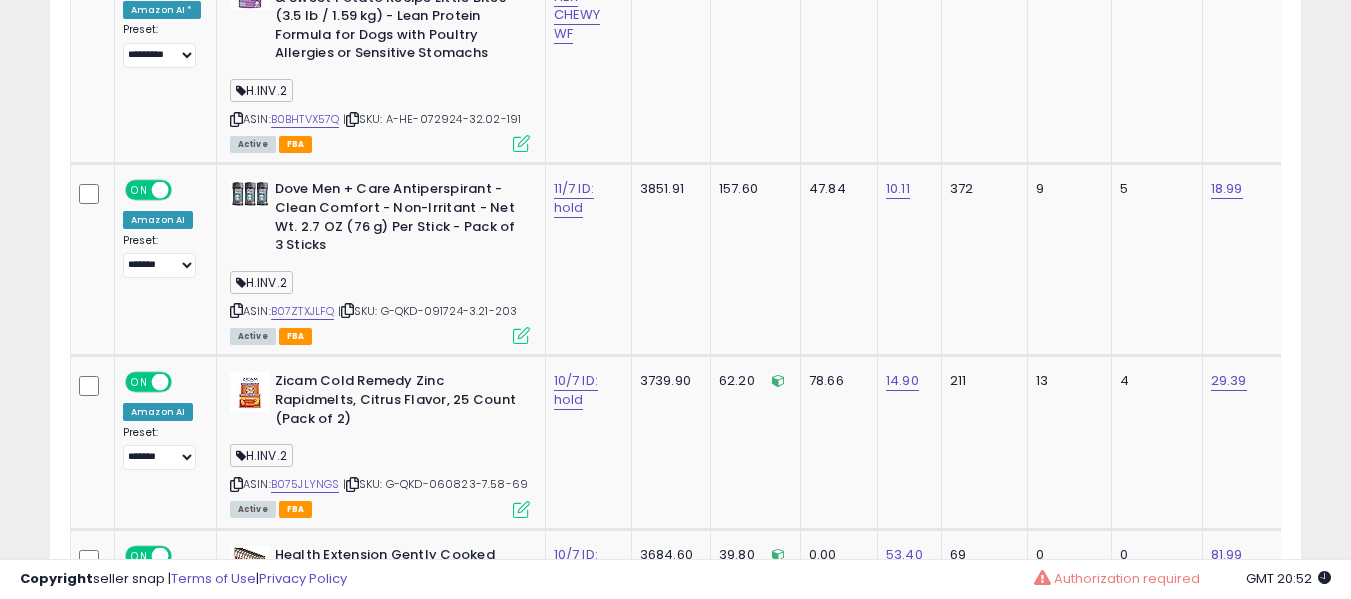 scroll, scrollTop: 0, scrollLeft: 0, axis: both 